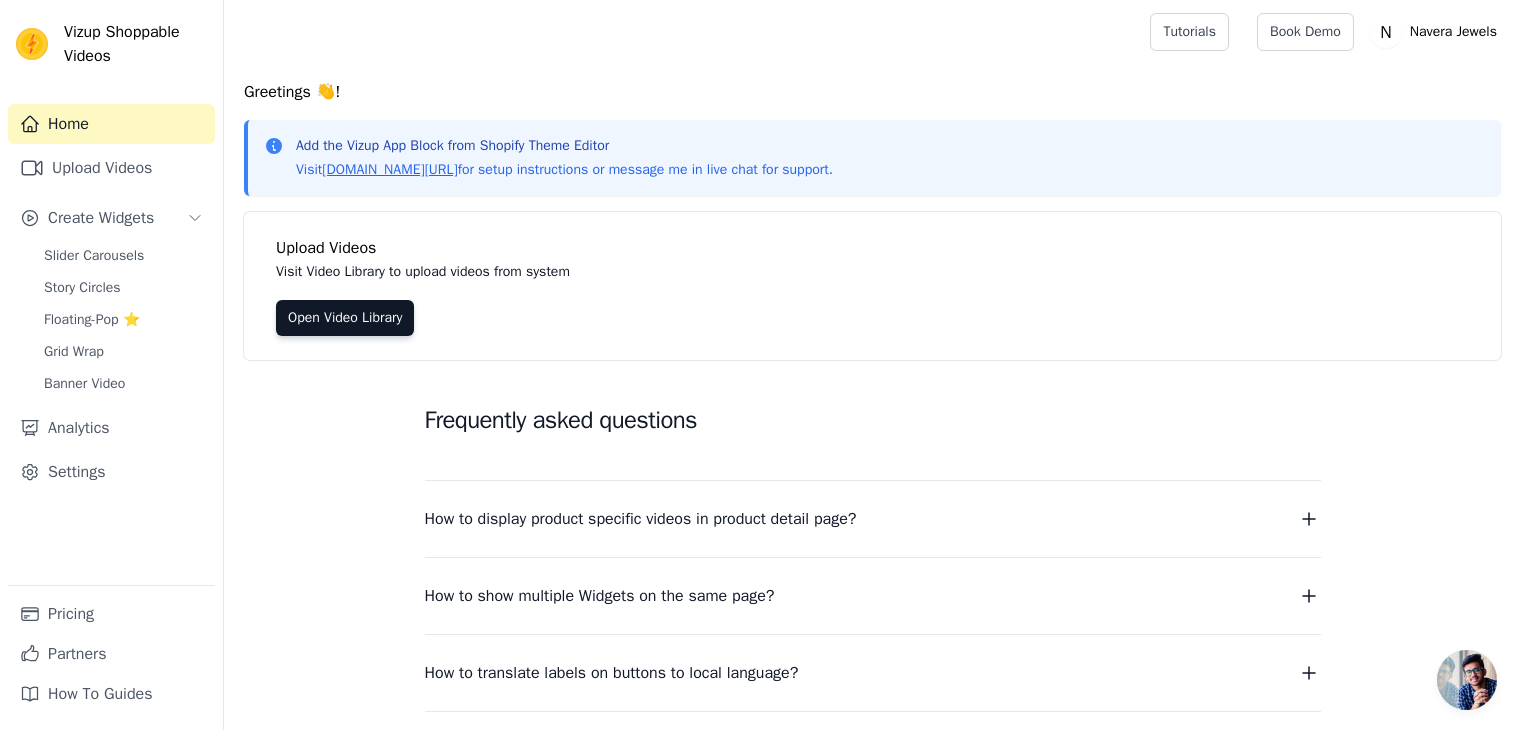 scroll, scrollTop: 0, scrollLeft: 0, axis: both 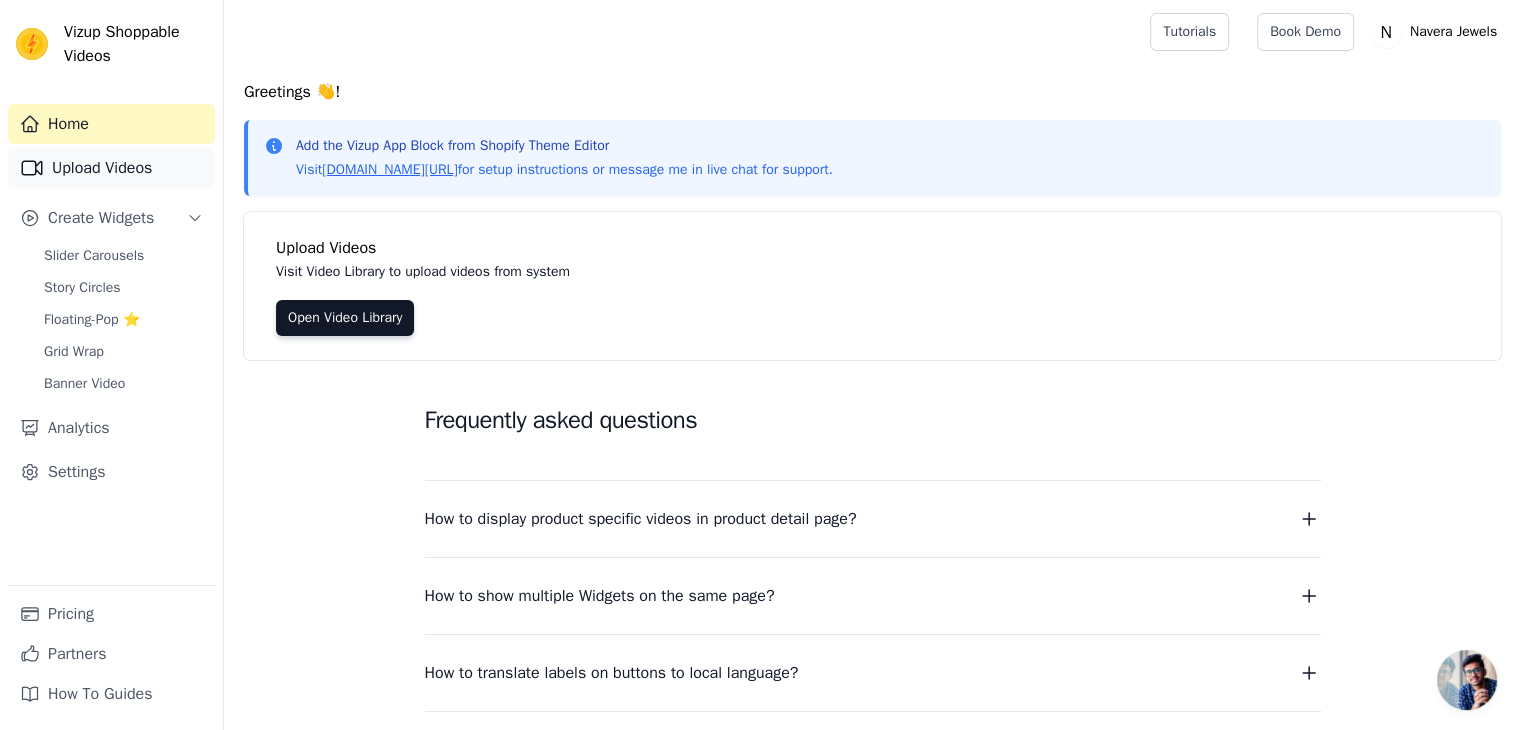 click on "Upload Videos" at bounding box center (111, 168) 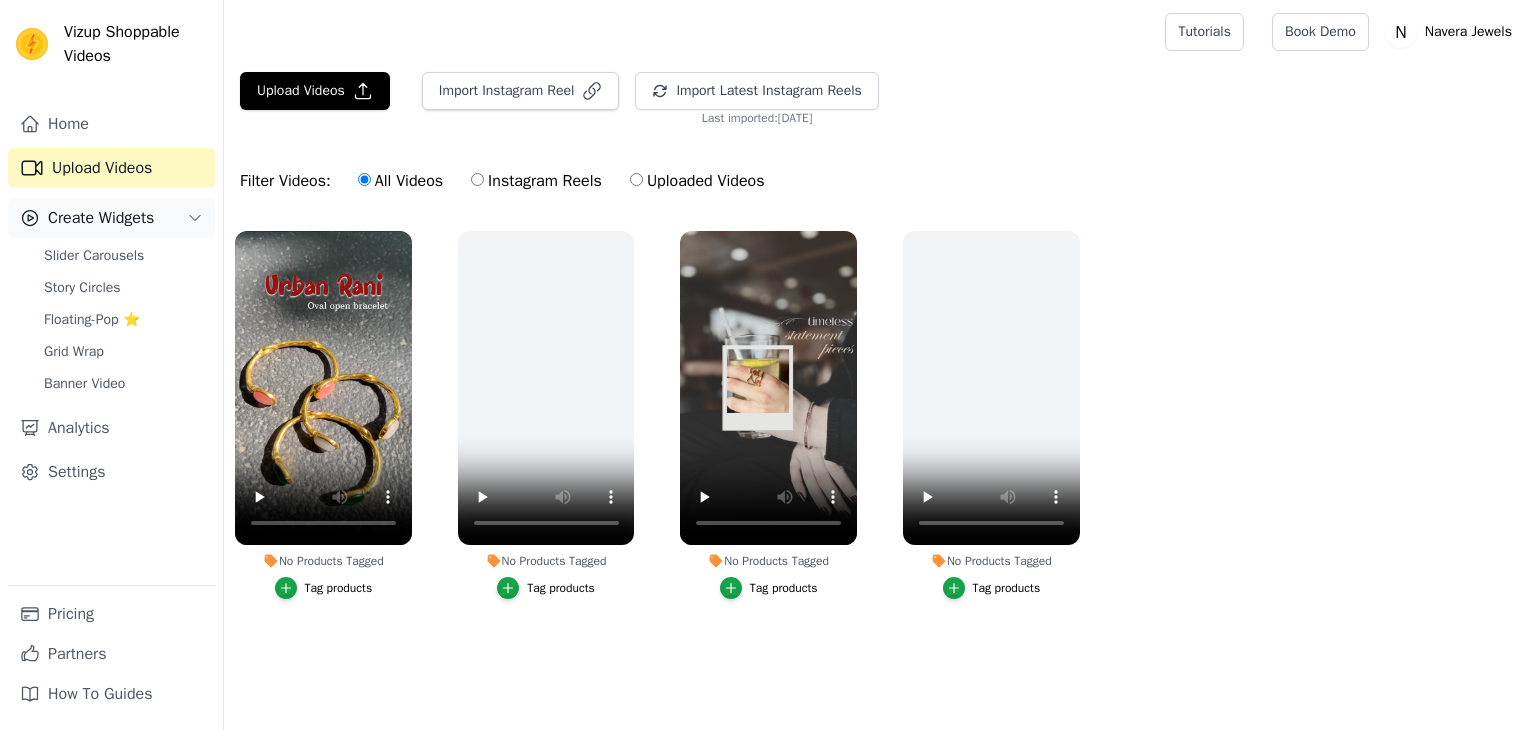 scroll, scrollTop: 0, scrollLeft: 0, axis: both 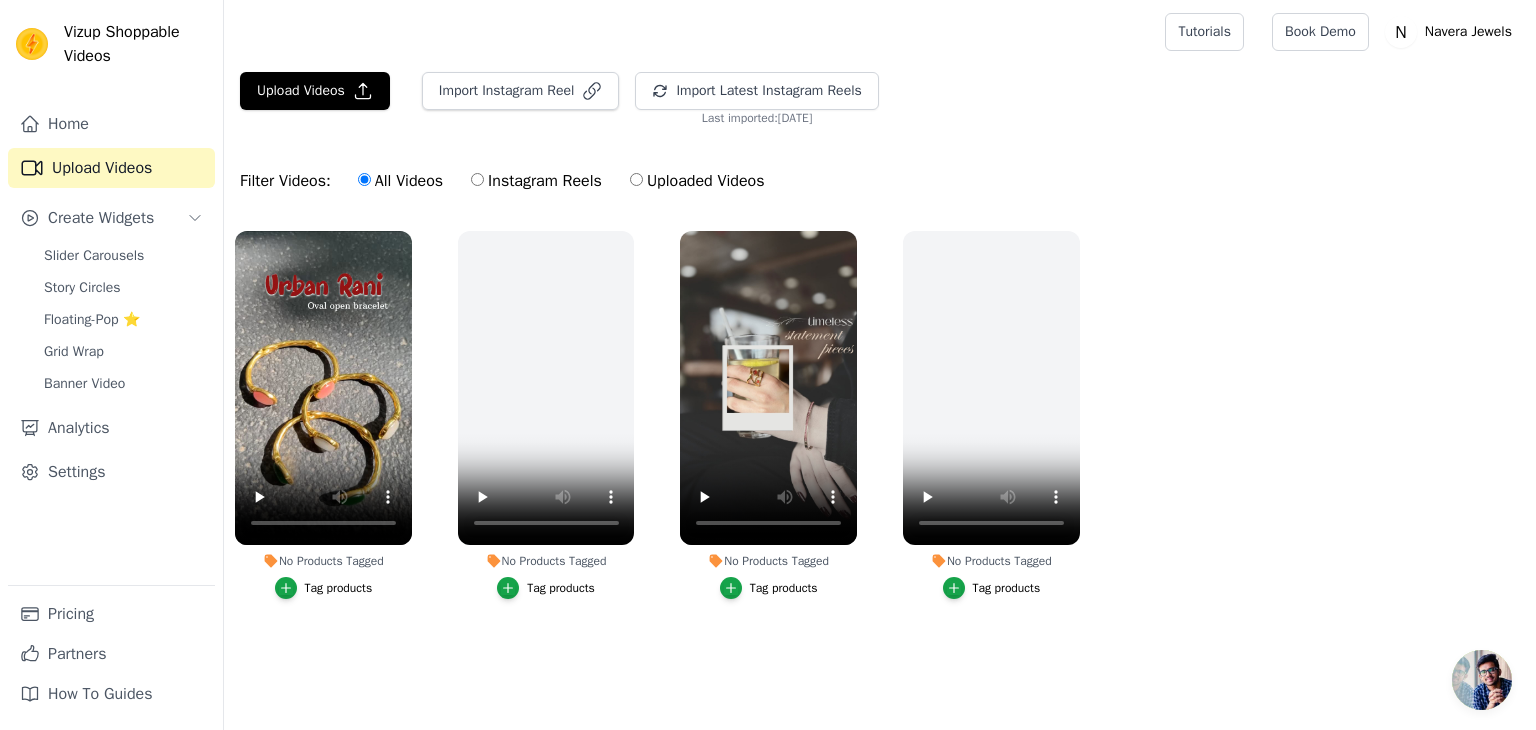 click on "Instagram Reels" at bounding box center [536, 181] 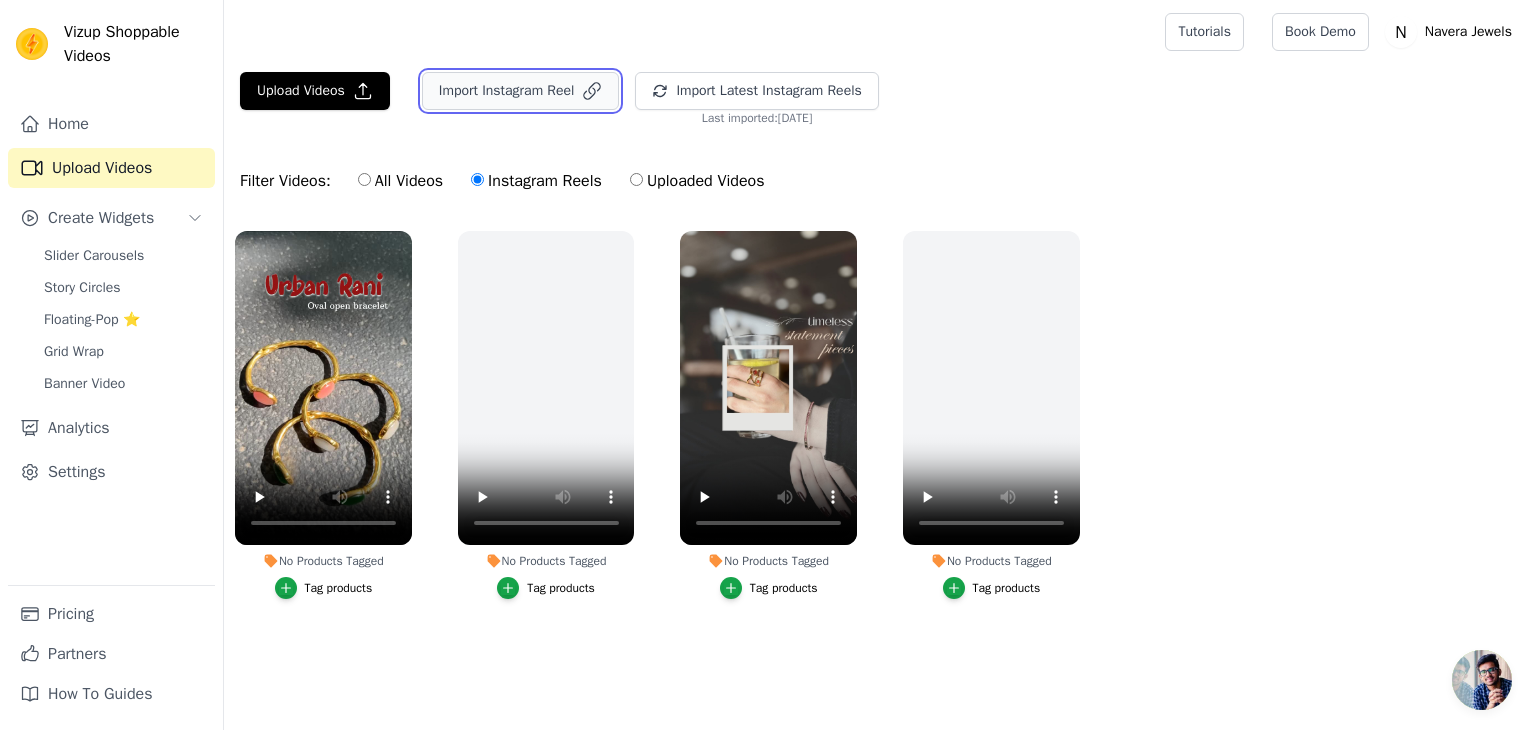 click 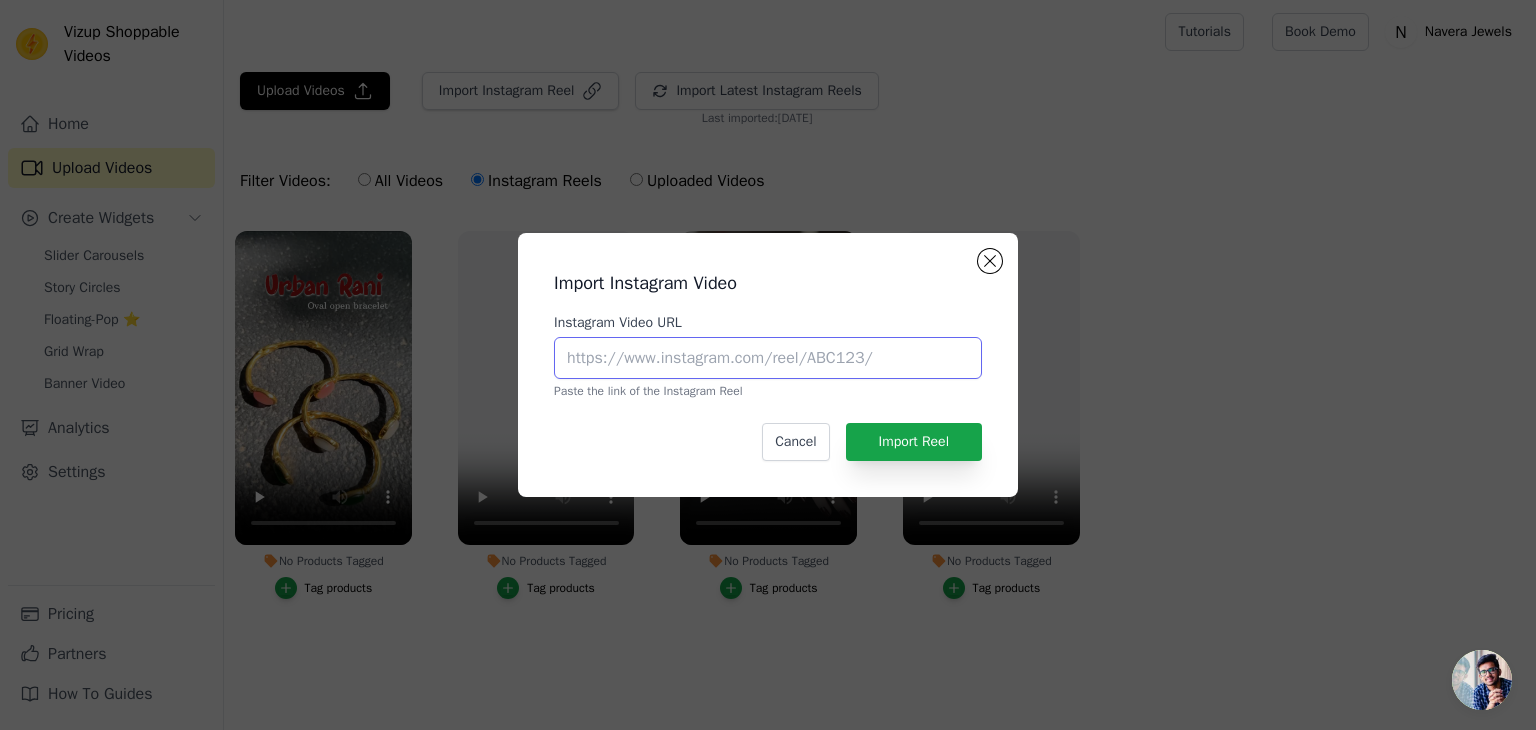 click on "Instagram Video URL" at bounding box center (768, 358) 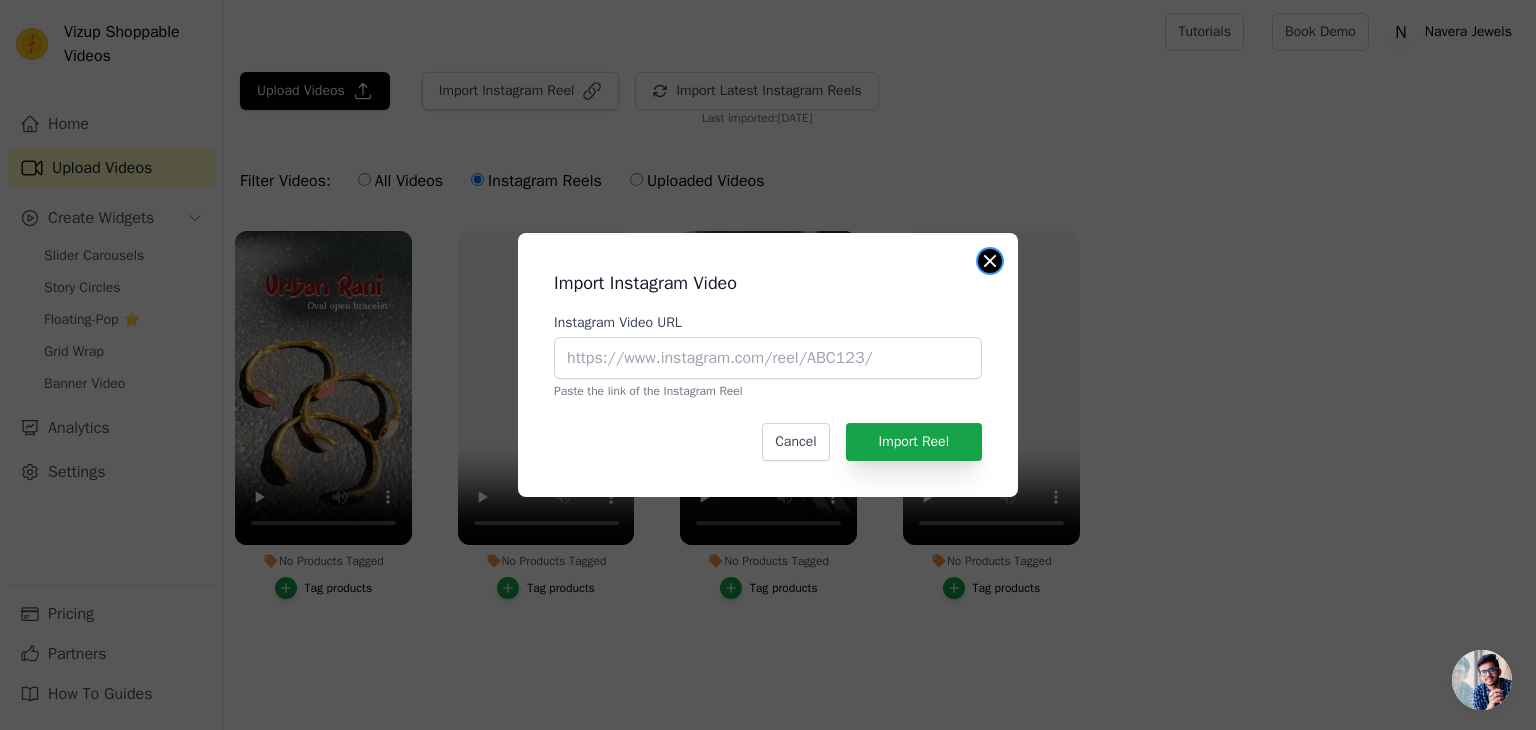click at bounding box center [990, 261] 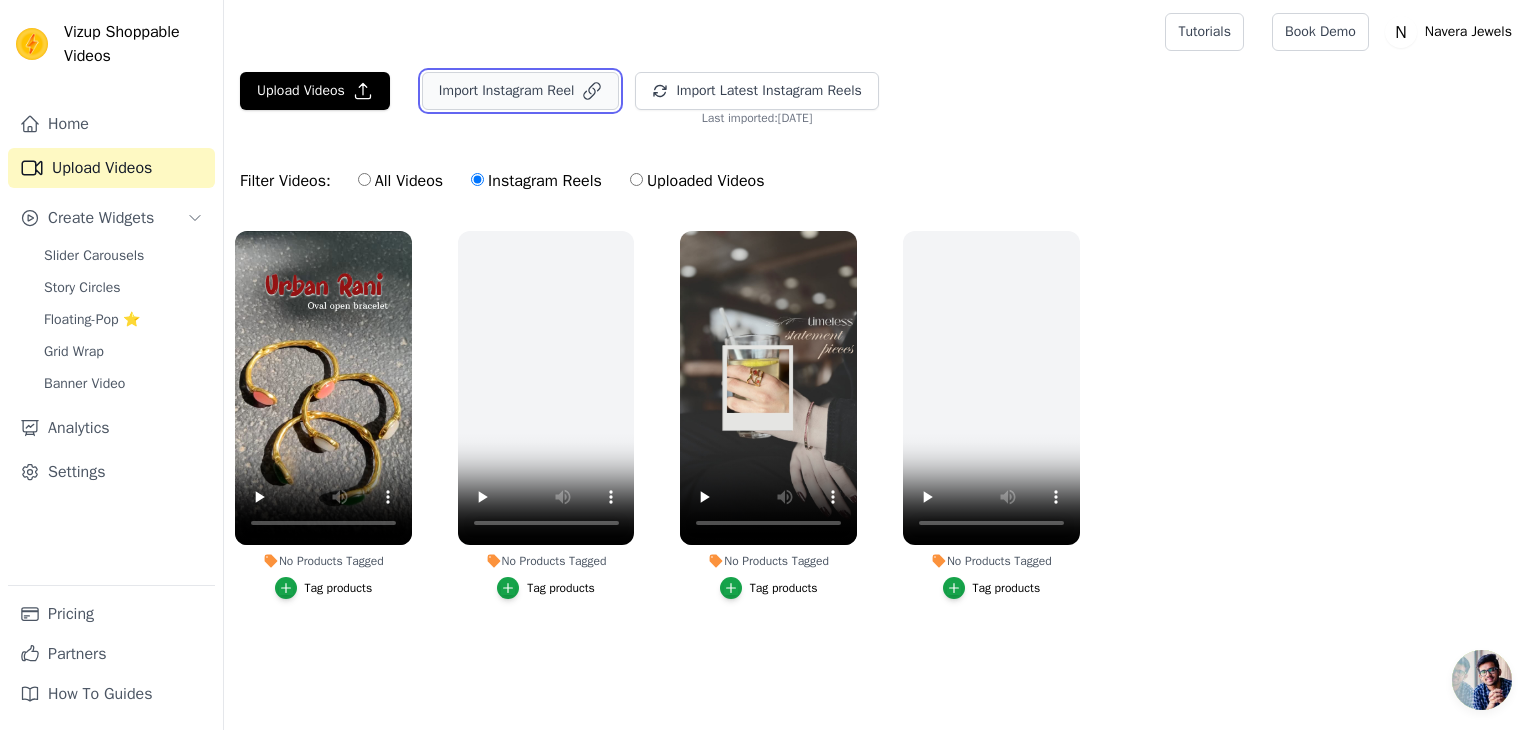 click on "Import Instagram Reel" at bounding box center (521, 91) 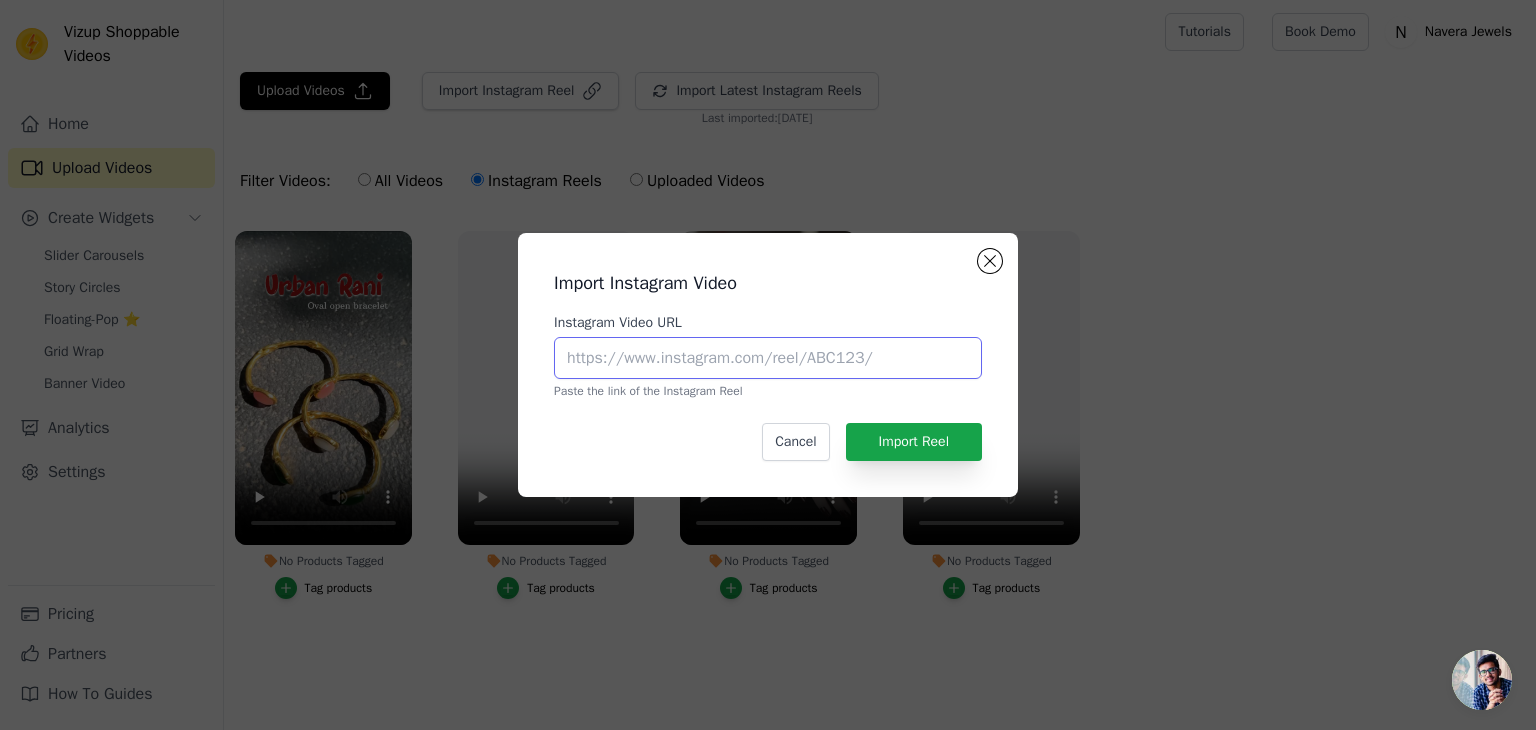 click on "Instagram Video URL" at bounding box center (768, 358) 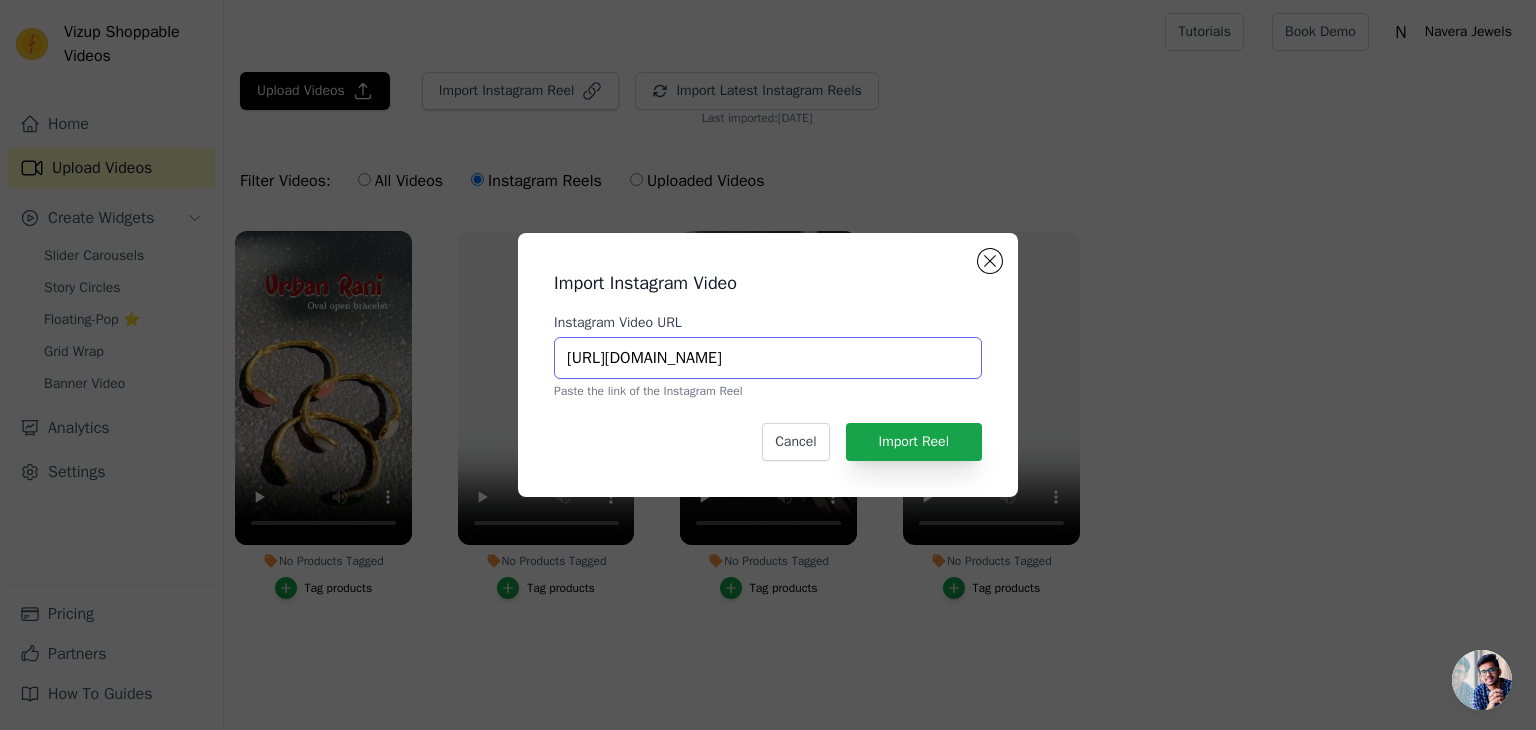scroll, scrollTop: 0, scrollLeft: 189, axis: horizontal 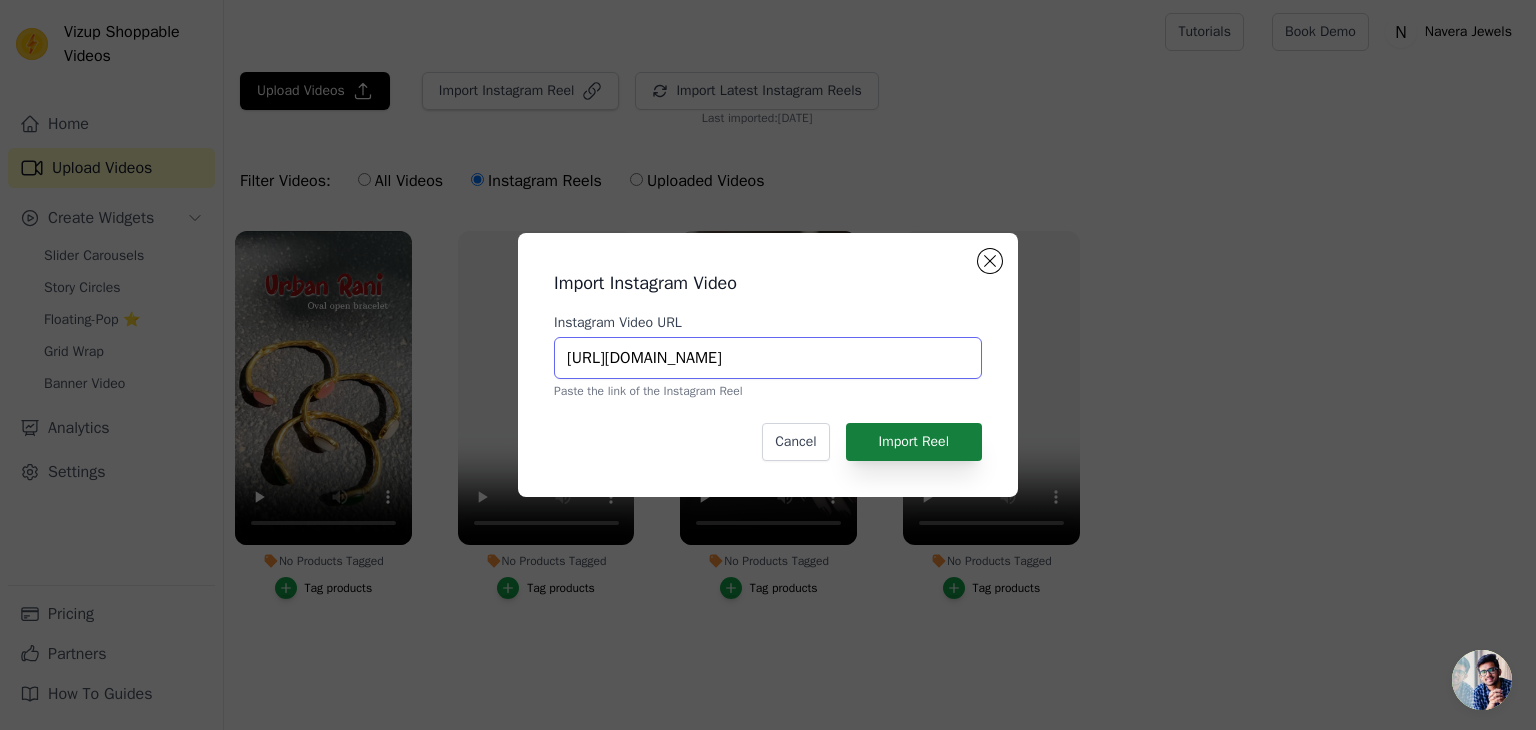 type on "https://www.instagram.com/reel/DGN_PwXzCIN/?igsh=MXRqcW1mcjQ2OXA1aQ==" 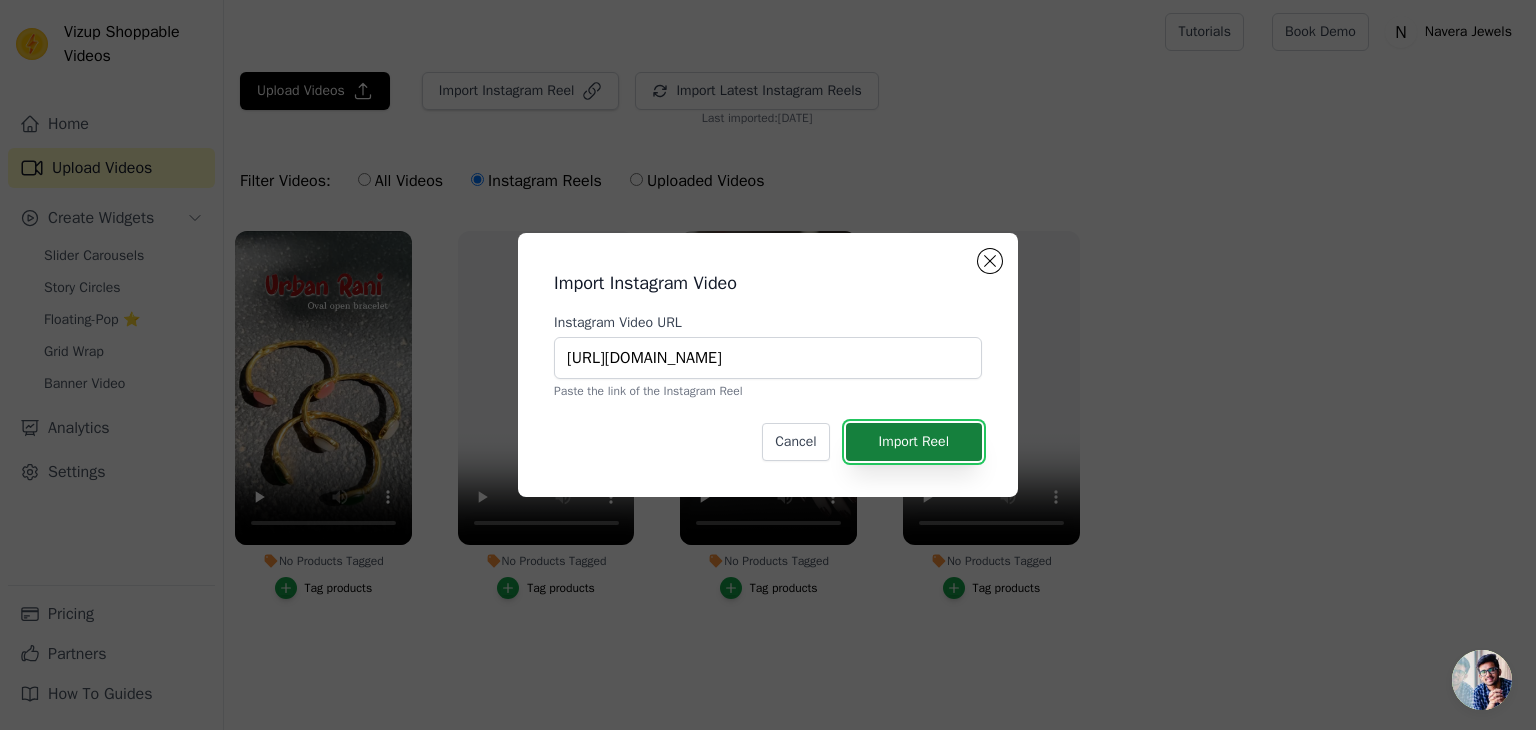 click on "Import Reel" at bounding box center [914, 442] 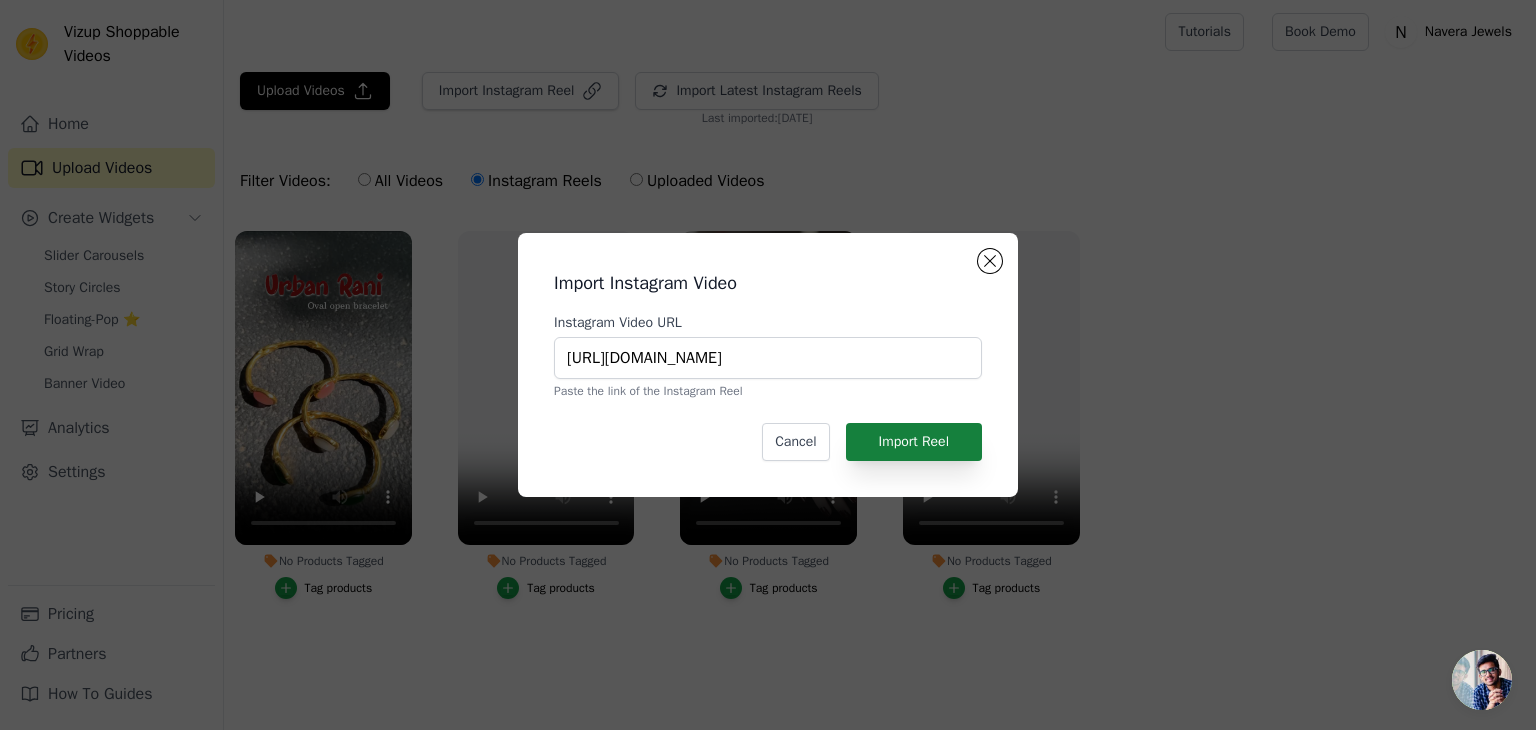 scroll, scrollTop: 0, scrollLeft: 0, axis: both 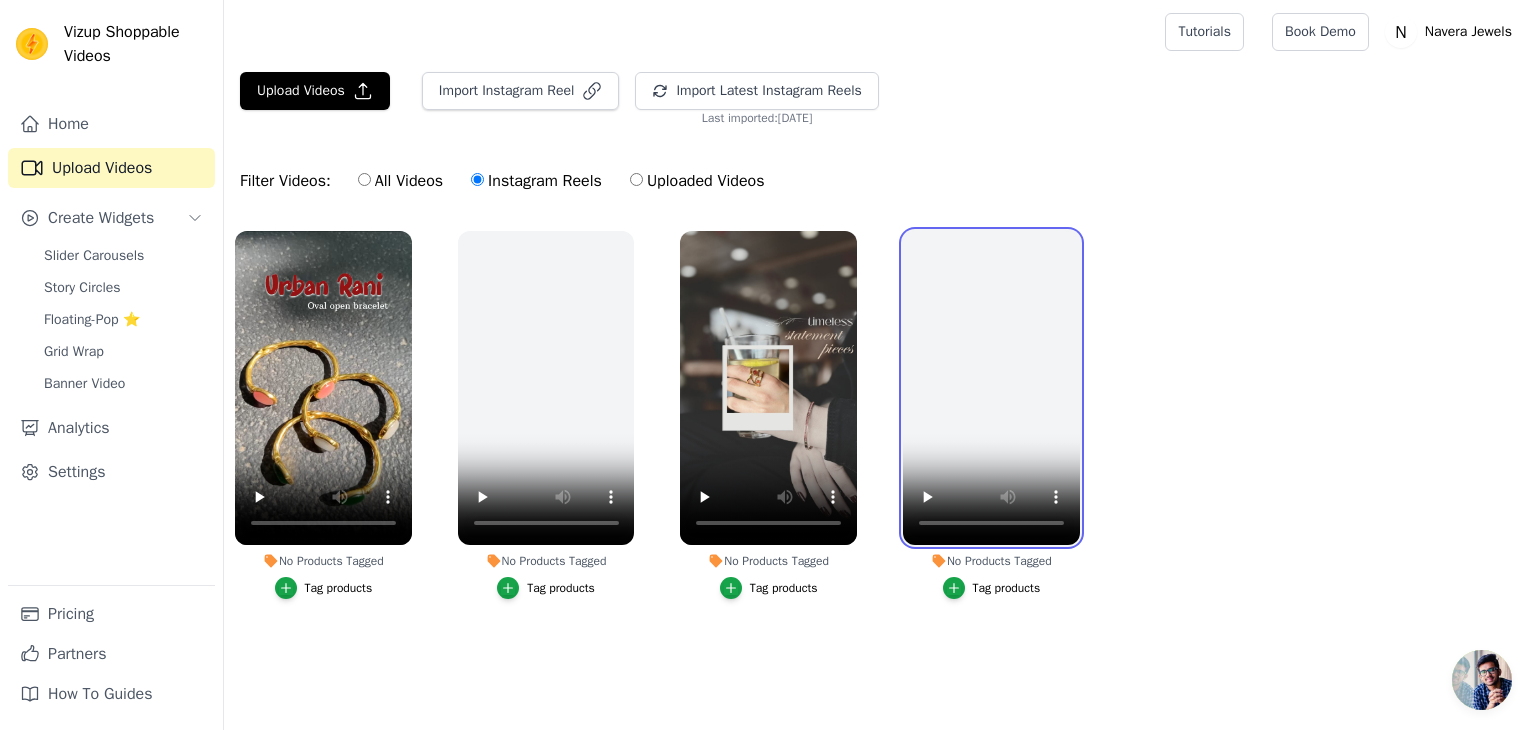 drag, startPoint x: 990, startPoint y: 261, endPoint x: 1184, endPoint y: 296, distance: 197.13194 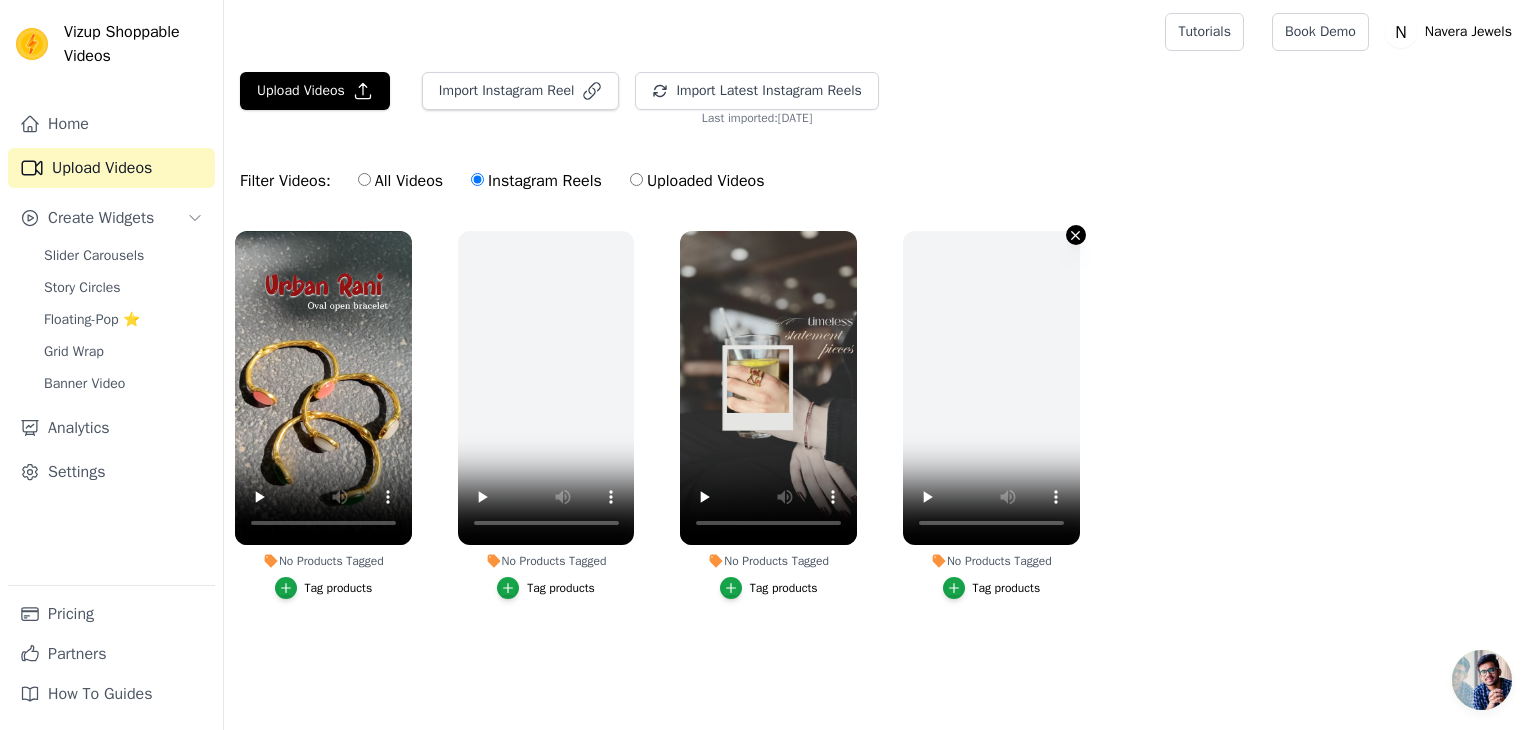 click 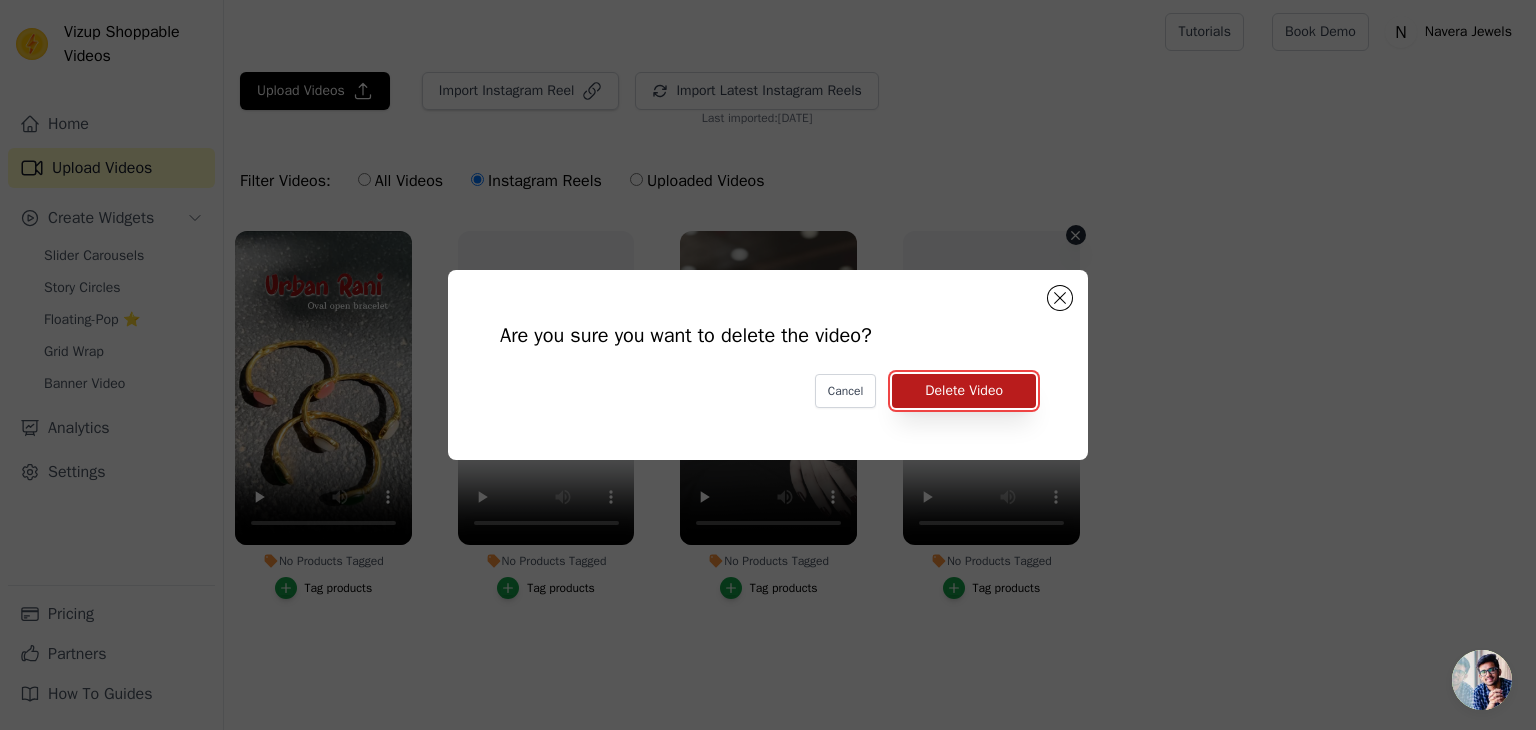 click on "Delete Video" at bounding box center (964, 391) 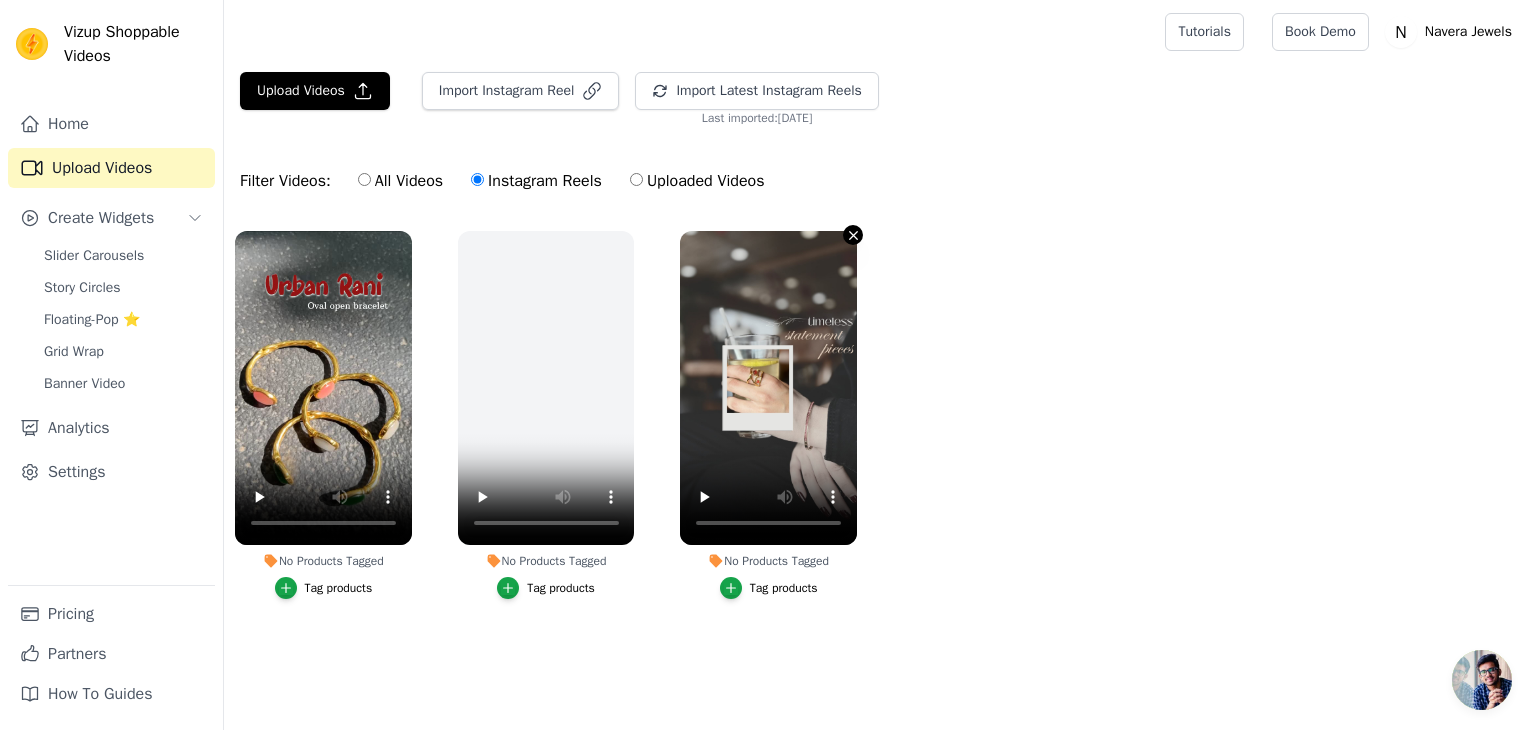 click 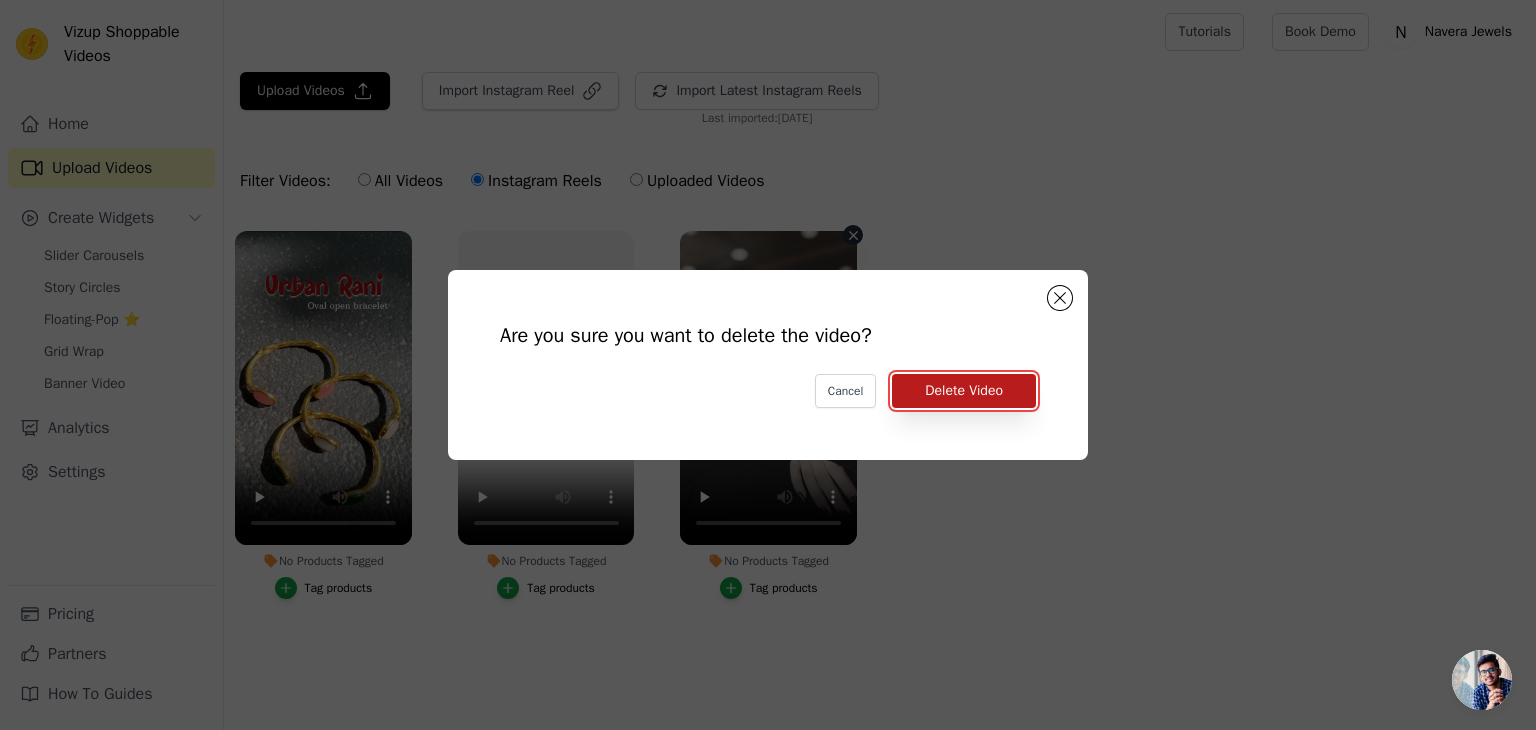 click on "Delete Video" at bounding box center [964, 391] 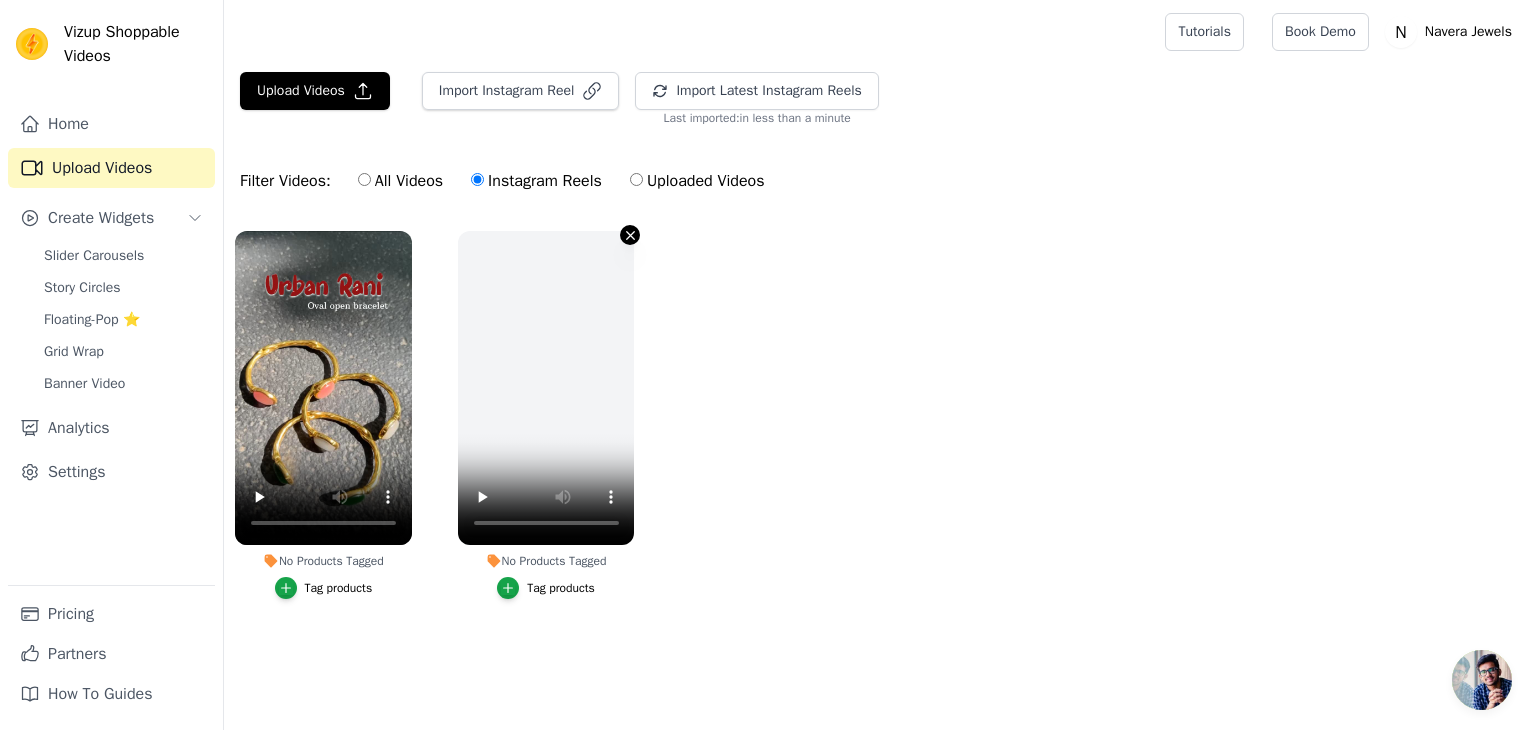 click 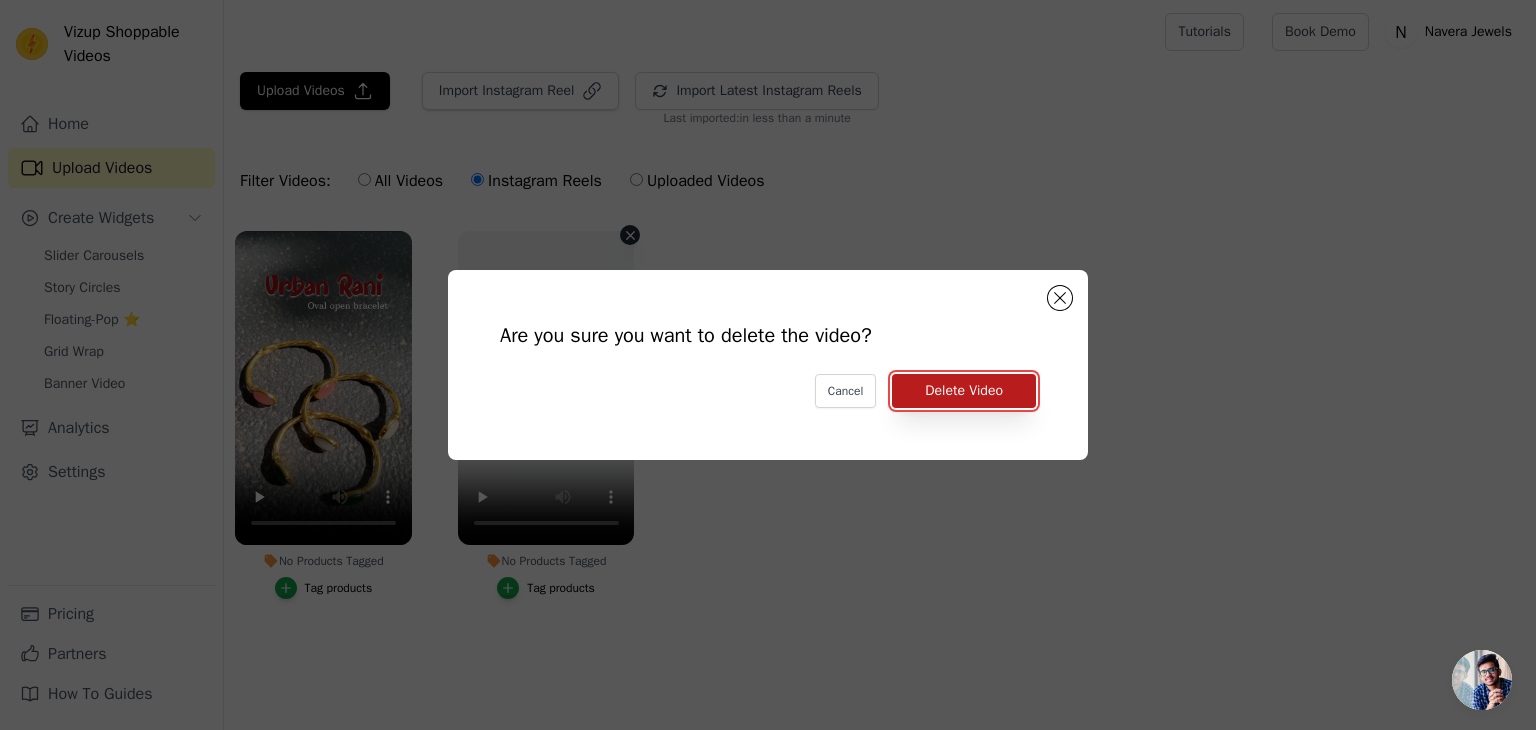 click on "Delete Video" at bounding box center (964, 391) 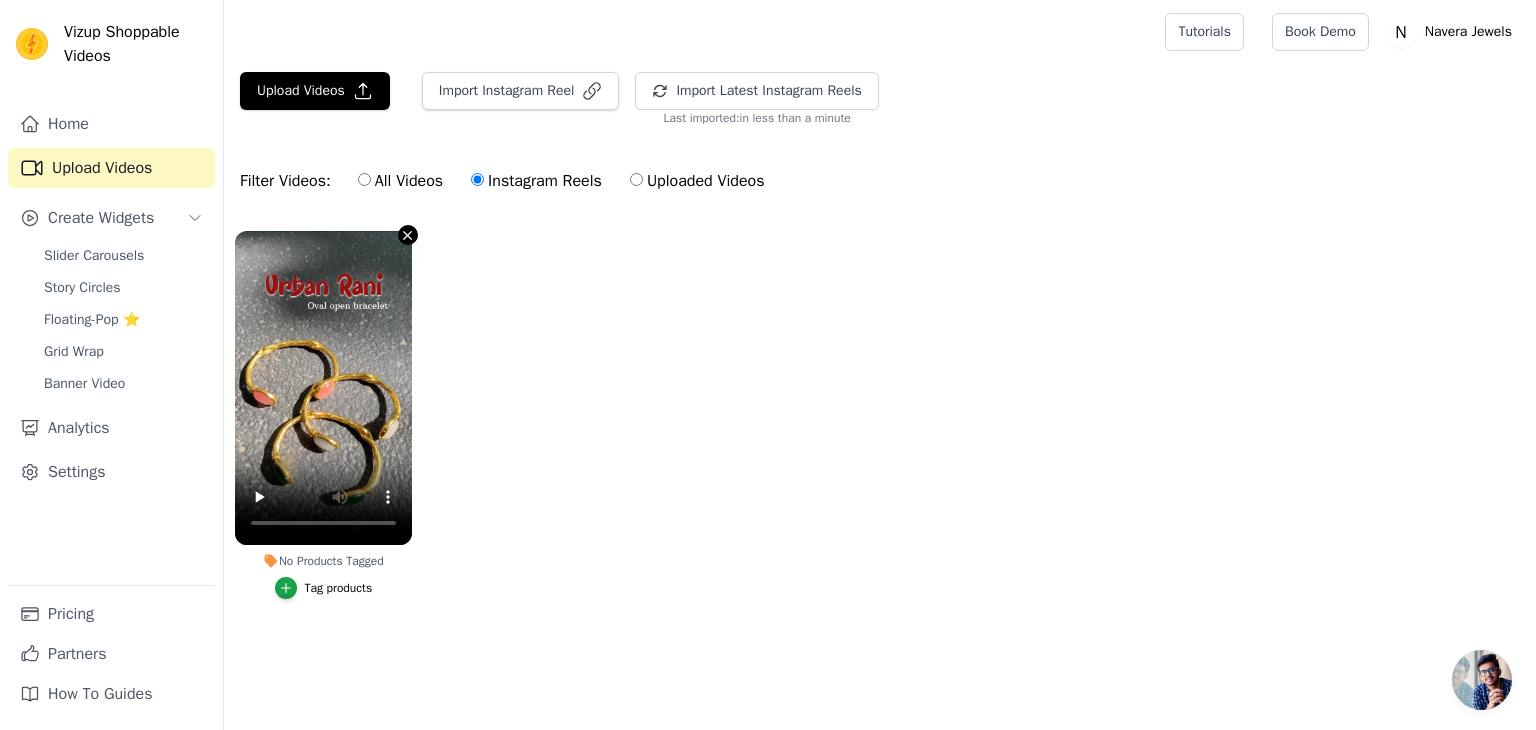 click 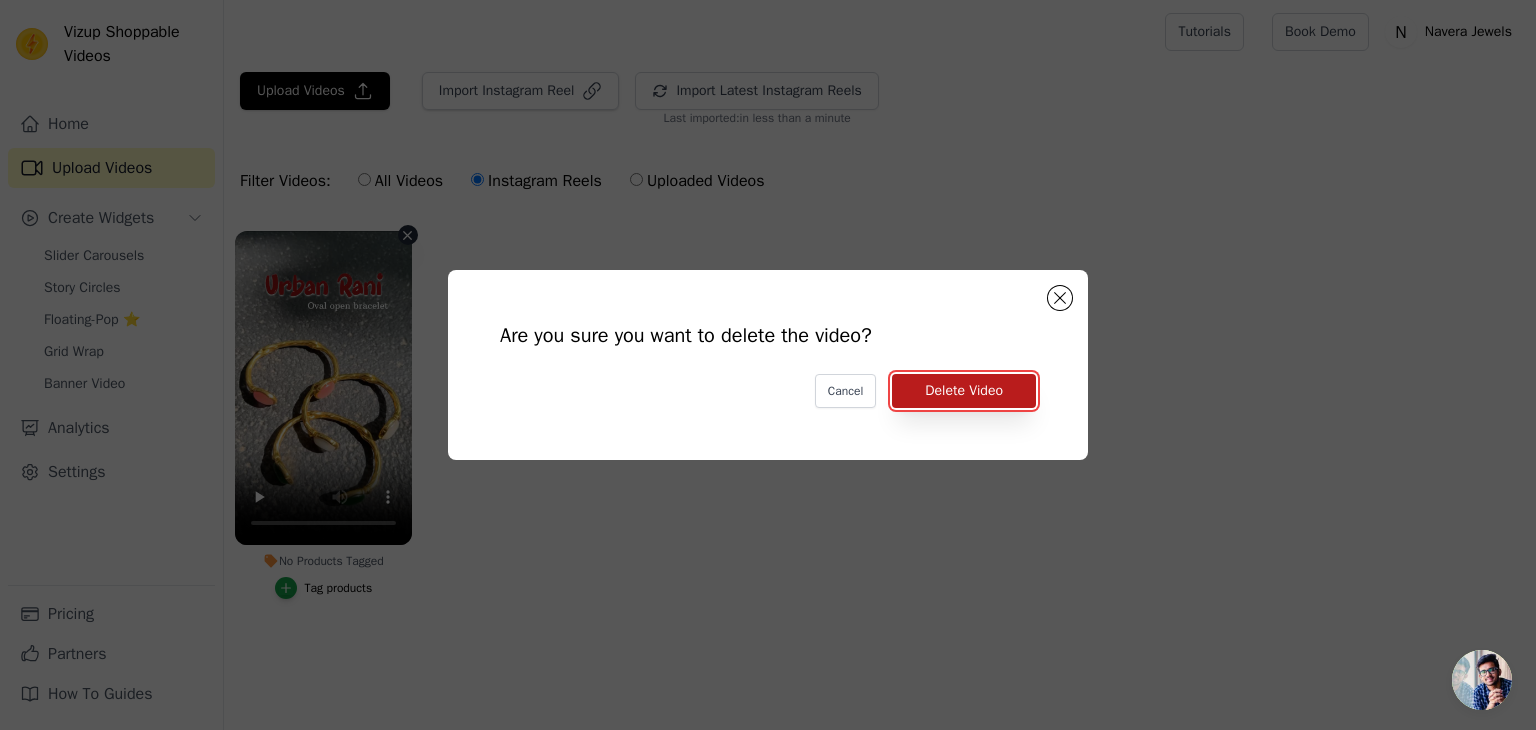 click on "Delete Video" at bounding box center (964, 391) 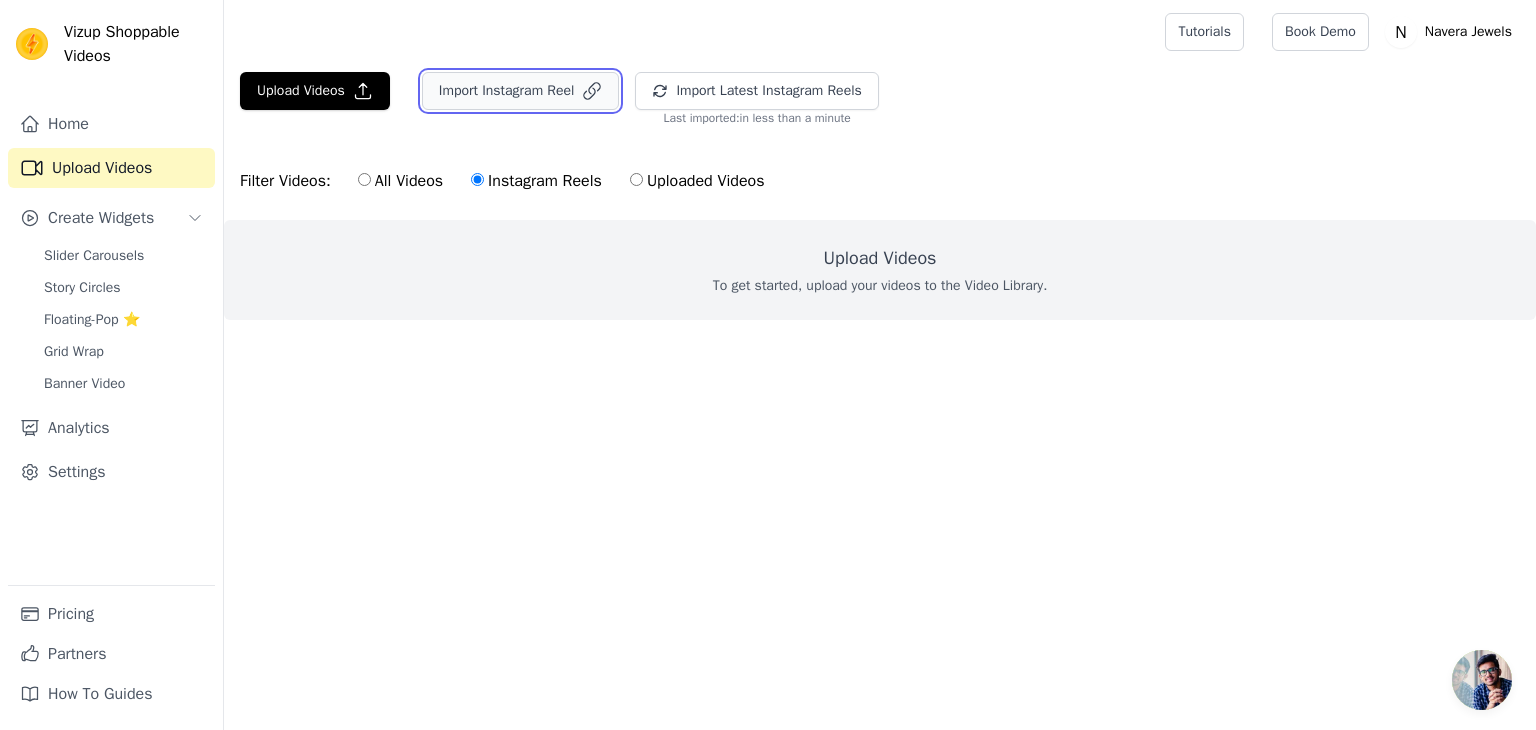 click on "Import Instagram Reel" at bounding box center (521, 91) 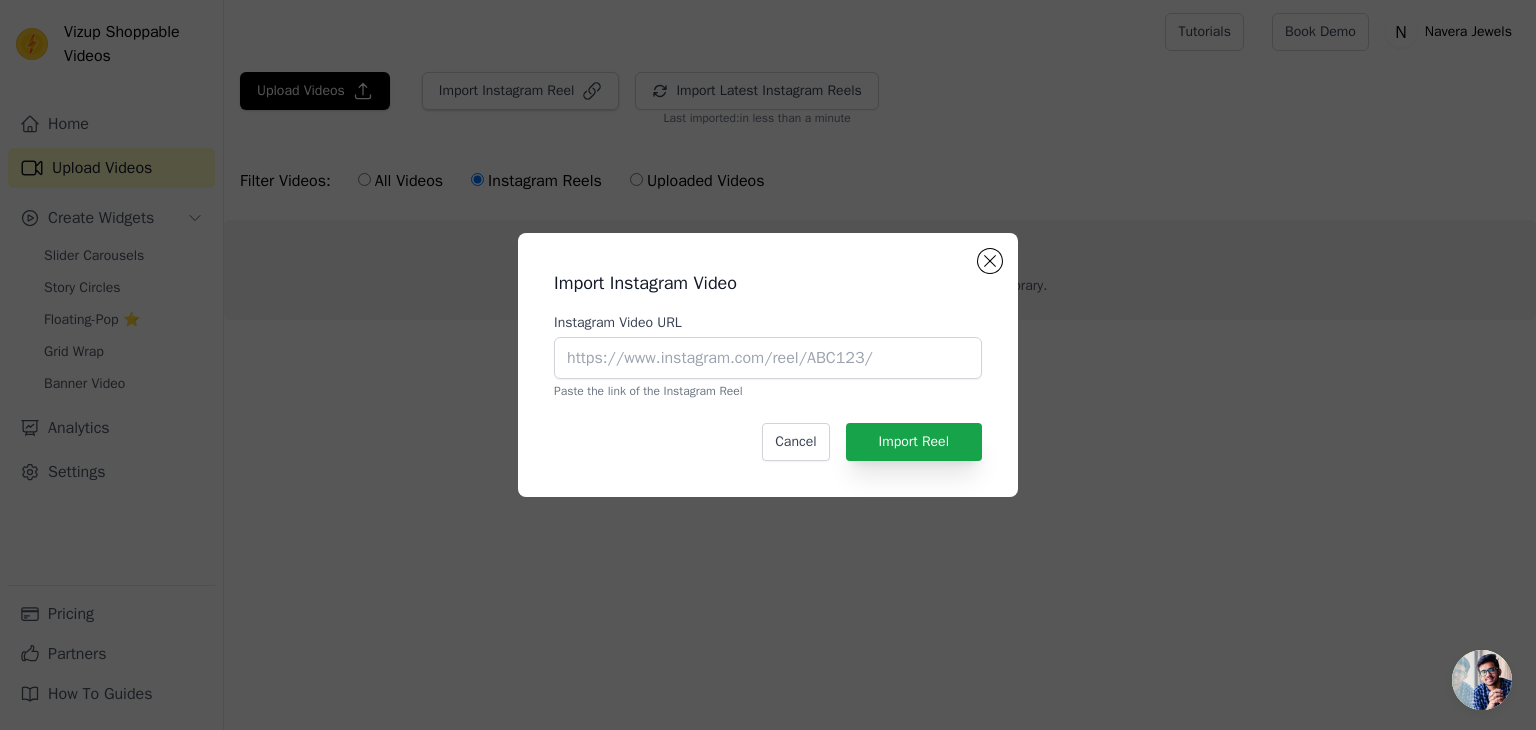 click on "Import Instagram Video   Instagram Video URL       Paste the link of the Instagram Reel   Cancel   Import Reel" at bounding box center (768, 365) 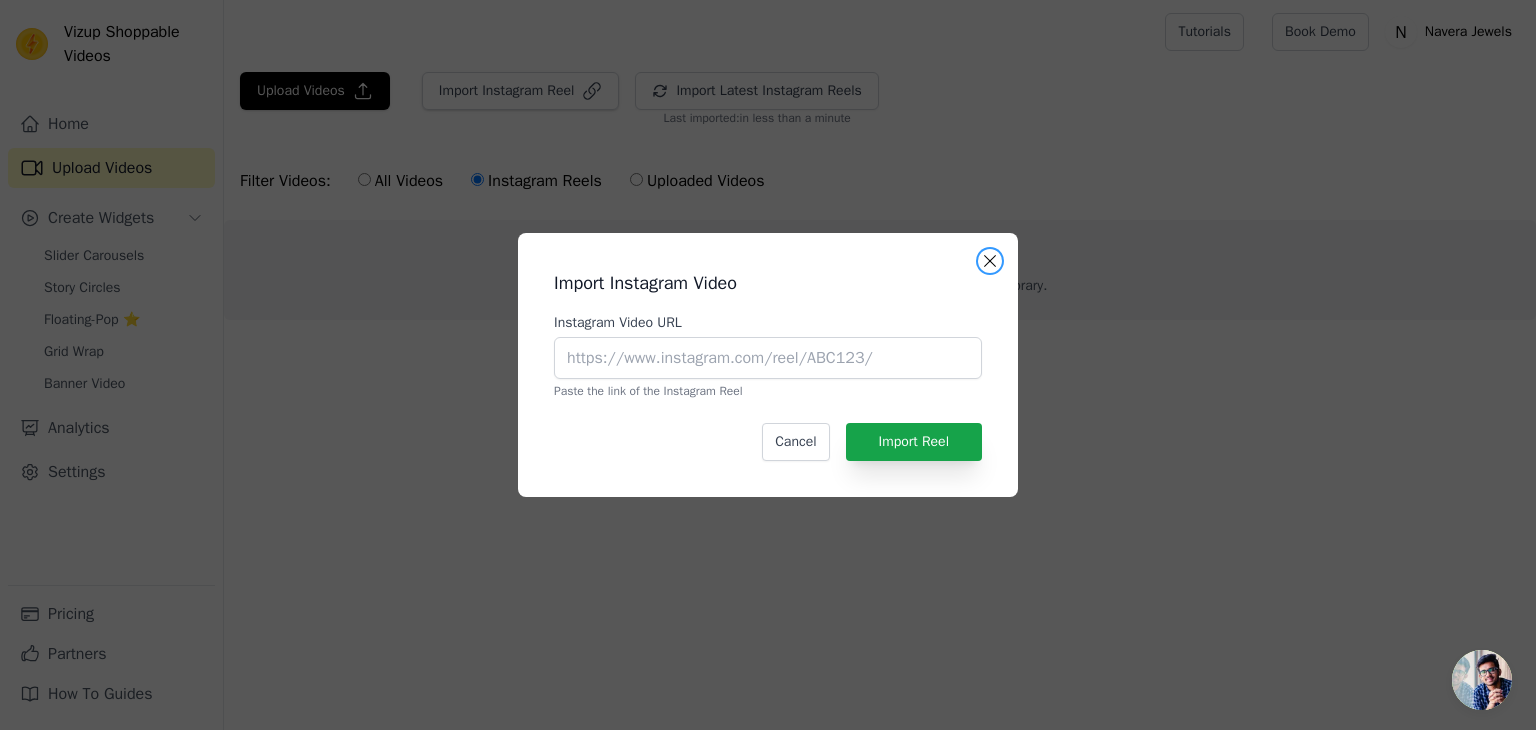 click on "Import Instagram Video   Instagram Video URL       Paste the link of the Instagram Reel   Cancel   Import Reel" at bounding box center (768, 365) 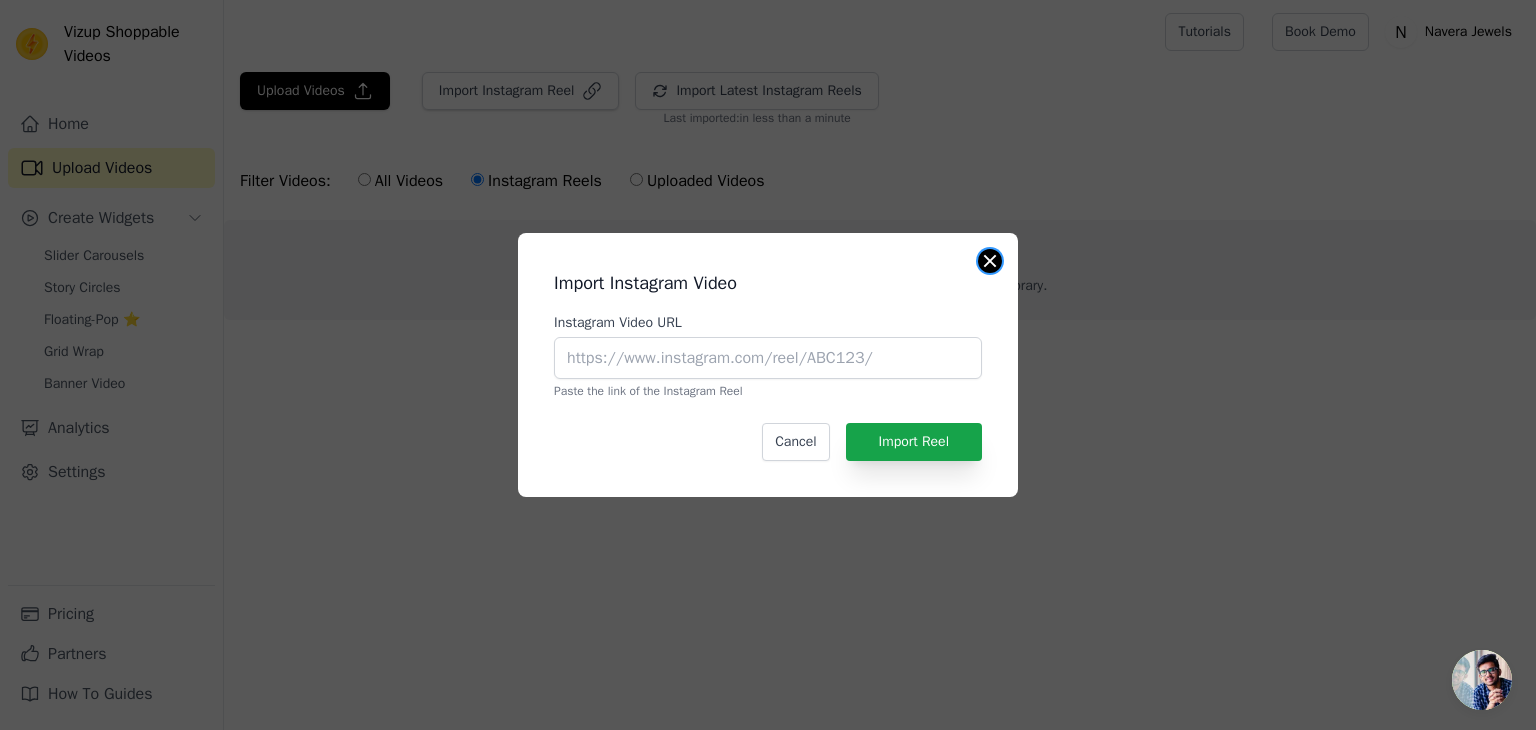 click at bounding box center (990, 261) 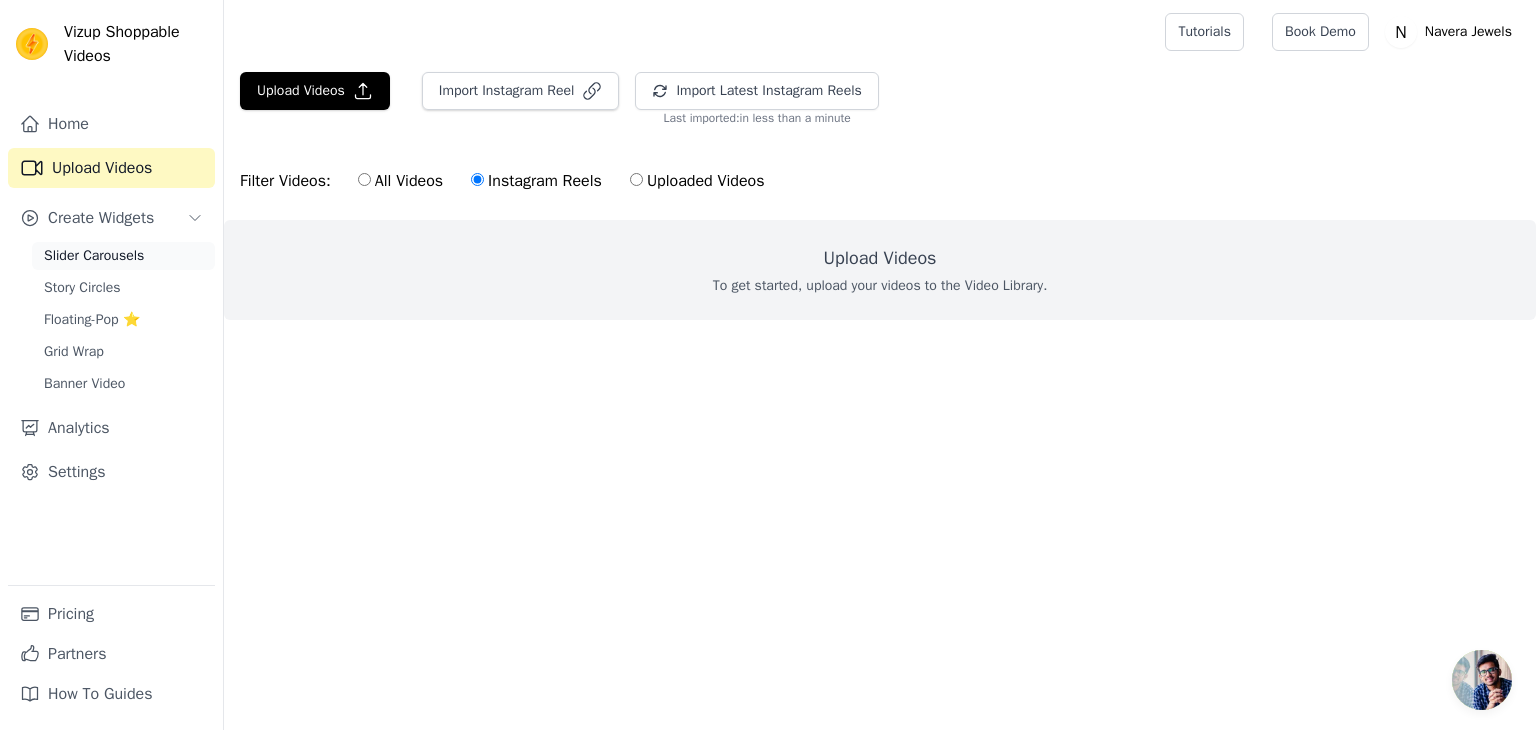 click on "Slider Carousels" at bounding box center [94, 256] 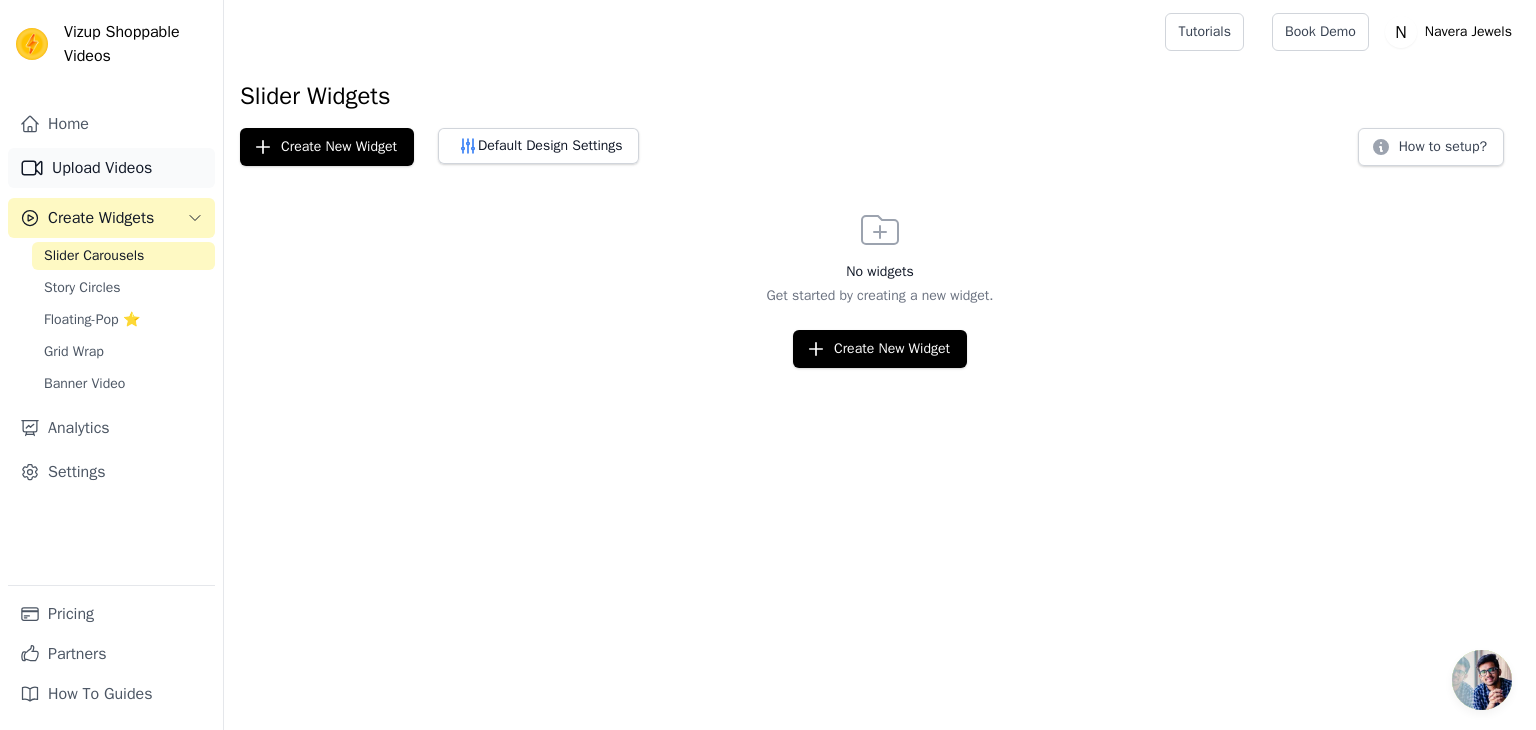 click on "Upload Videos" at bounding box center [111, 168] 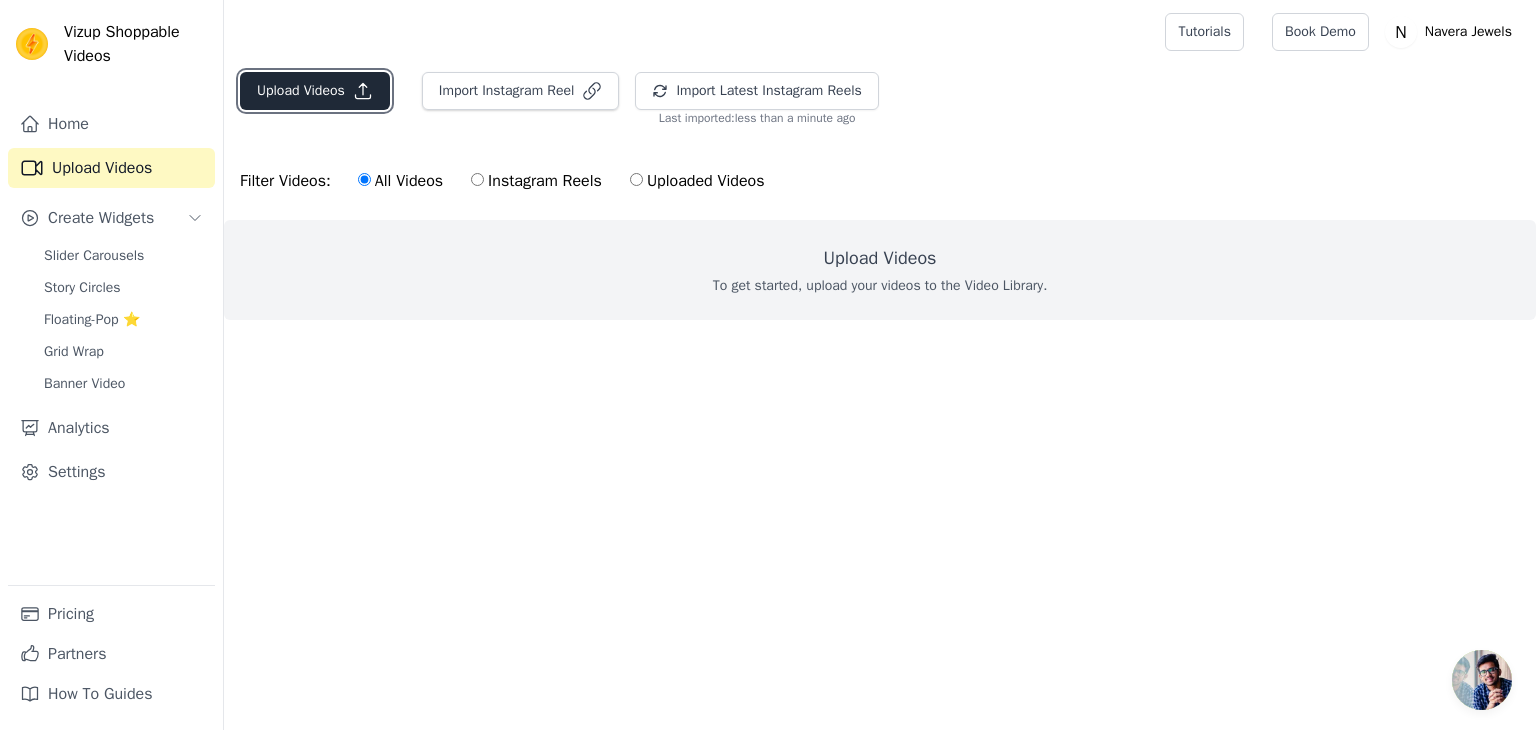 click on "Upload Videos" at bounding box center [315, 91] 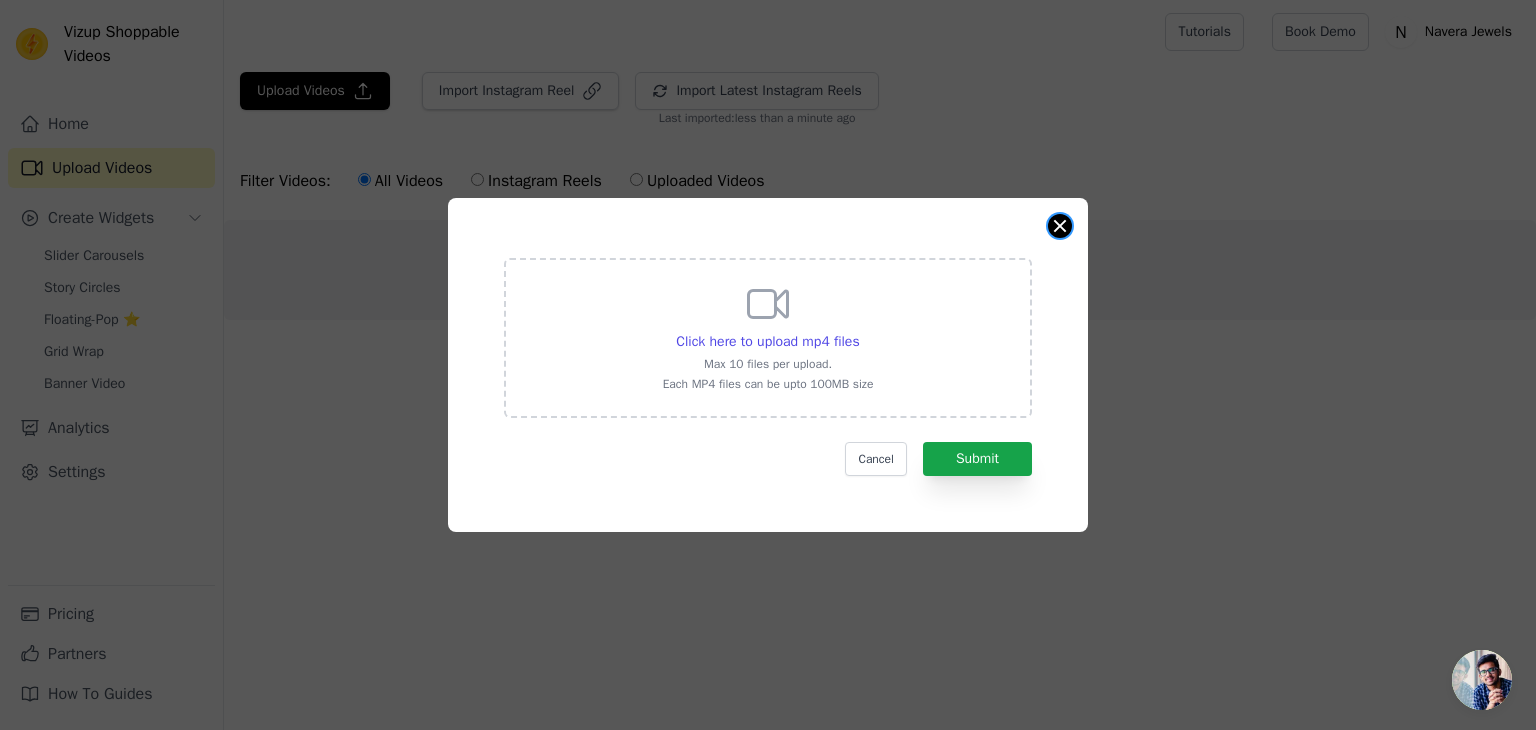 click at bounding box center (1060, 226) 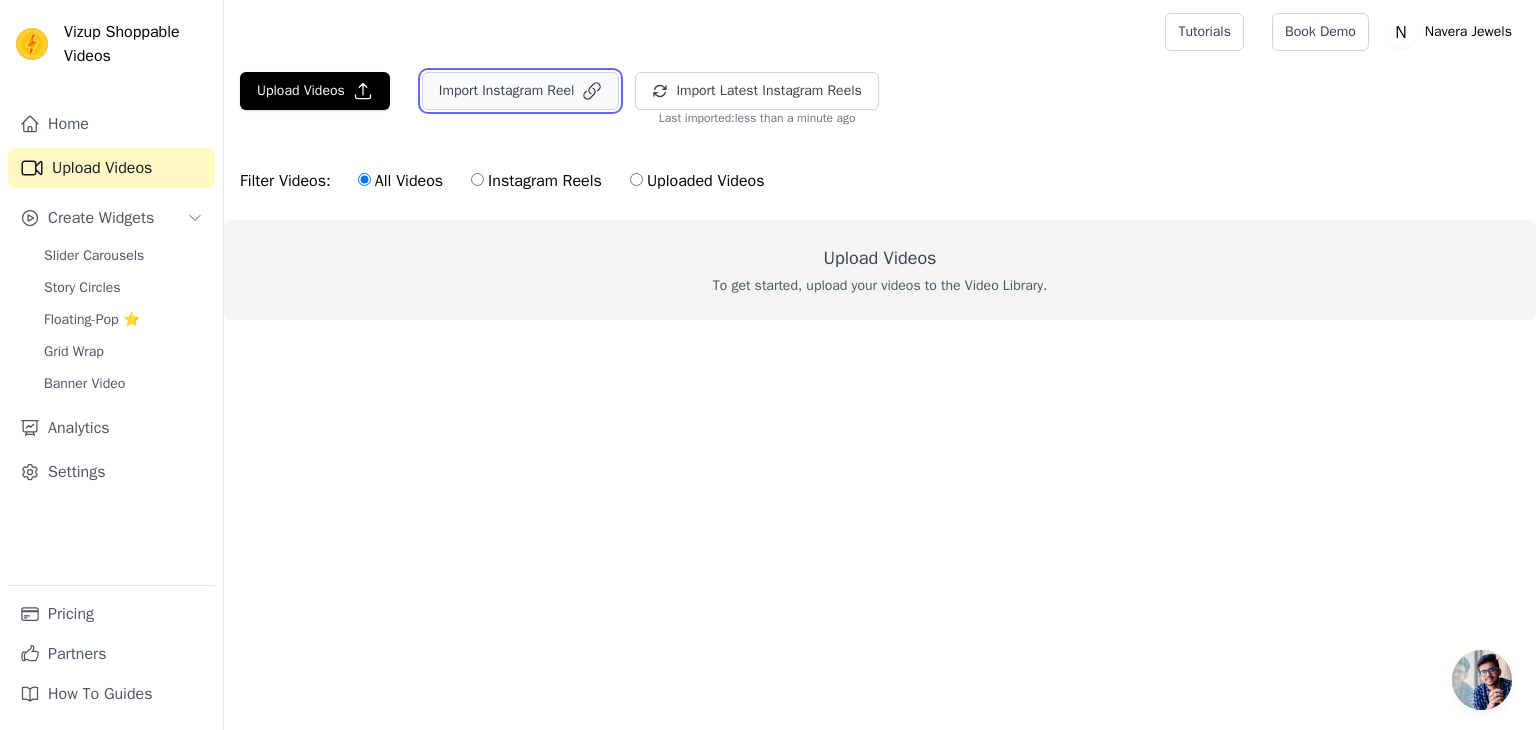 click on "Import Instagram Reel" at bounding box center (521, 91) 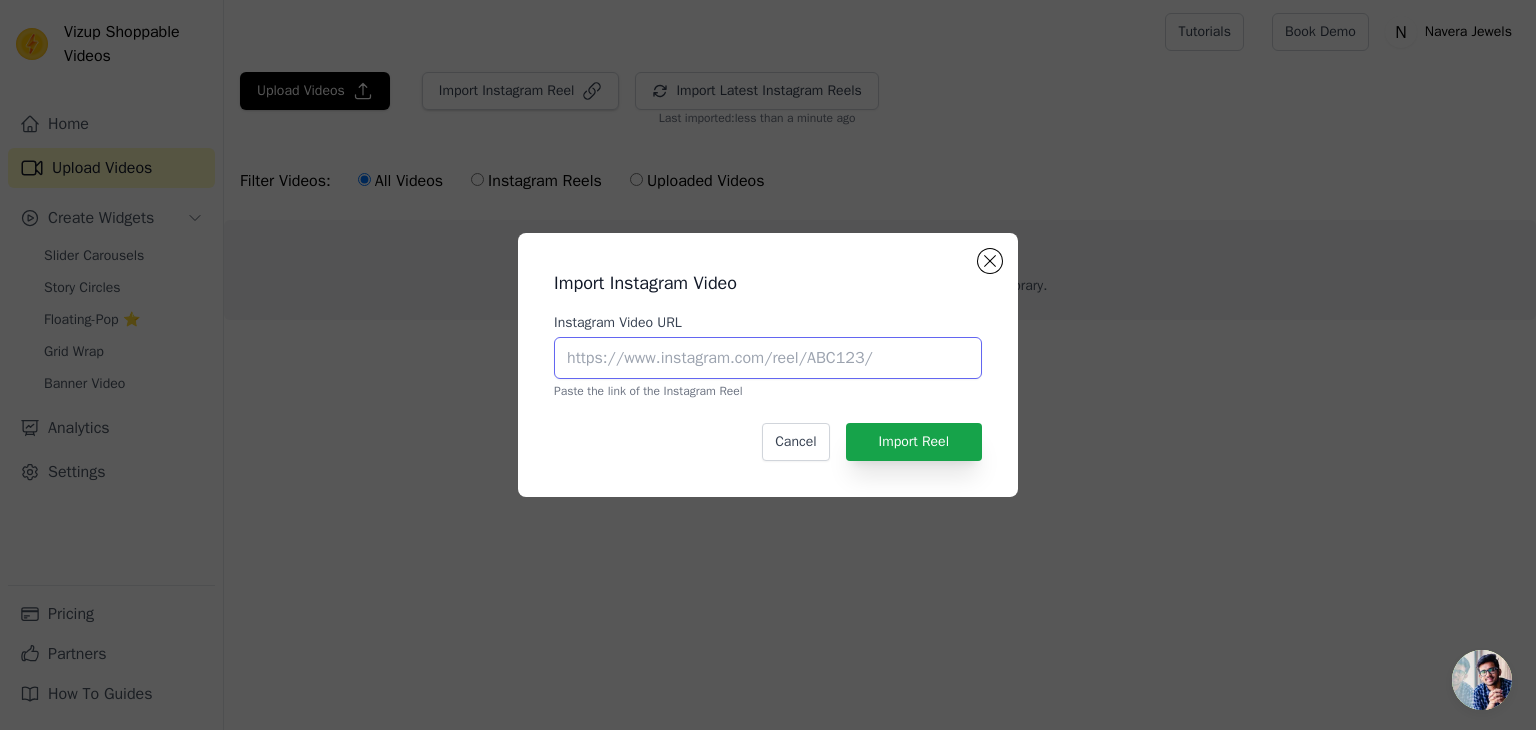 click on "Instagram Video URL" at bounding box center (768, 358) 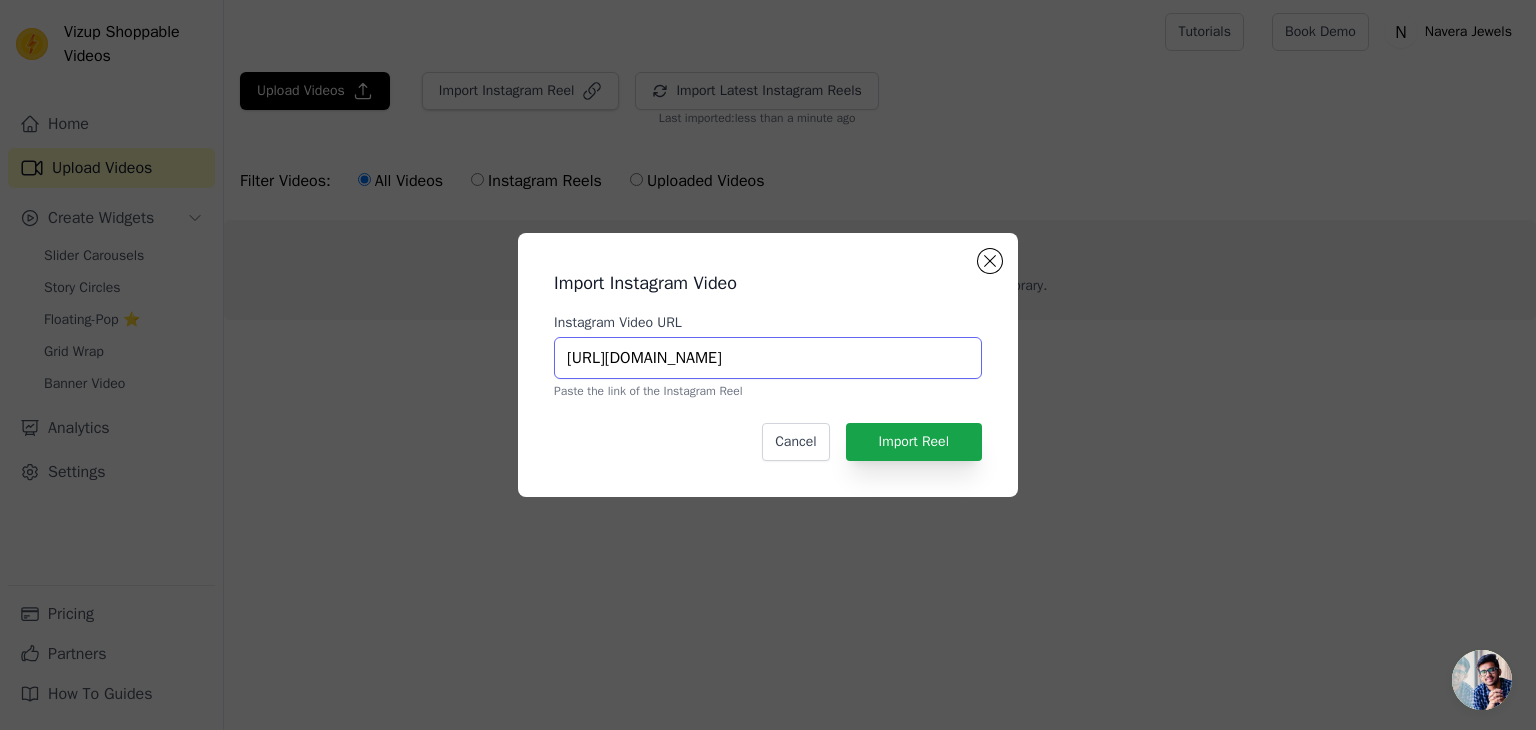 scroll, scrollTop: 0, scrollLeft: 189, axis: horizontal 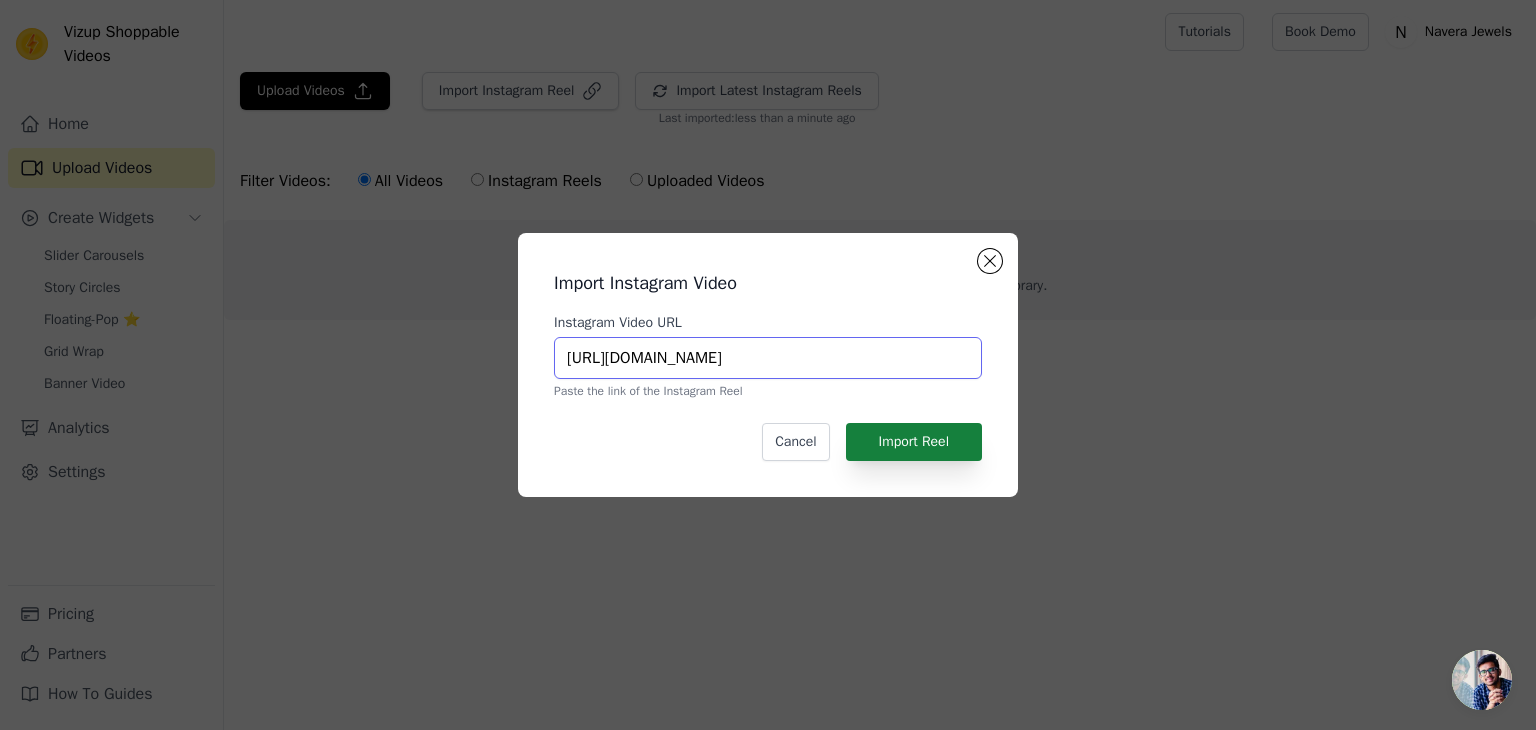 type on "https://www.instagram.com/reel/DGN_PwXzCIN/?igsh=MXRqcW1mcjQ2OXA1aQ==" 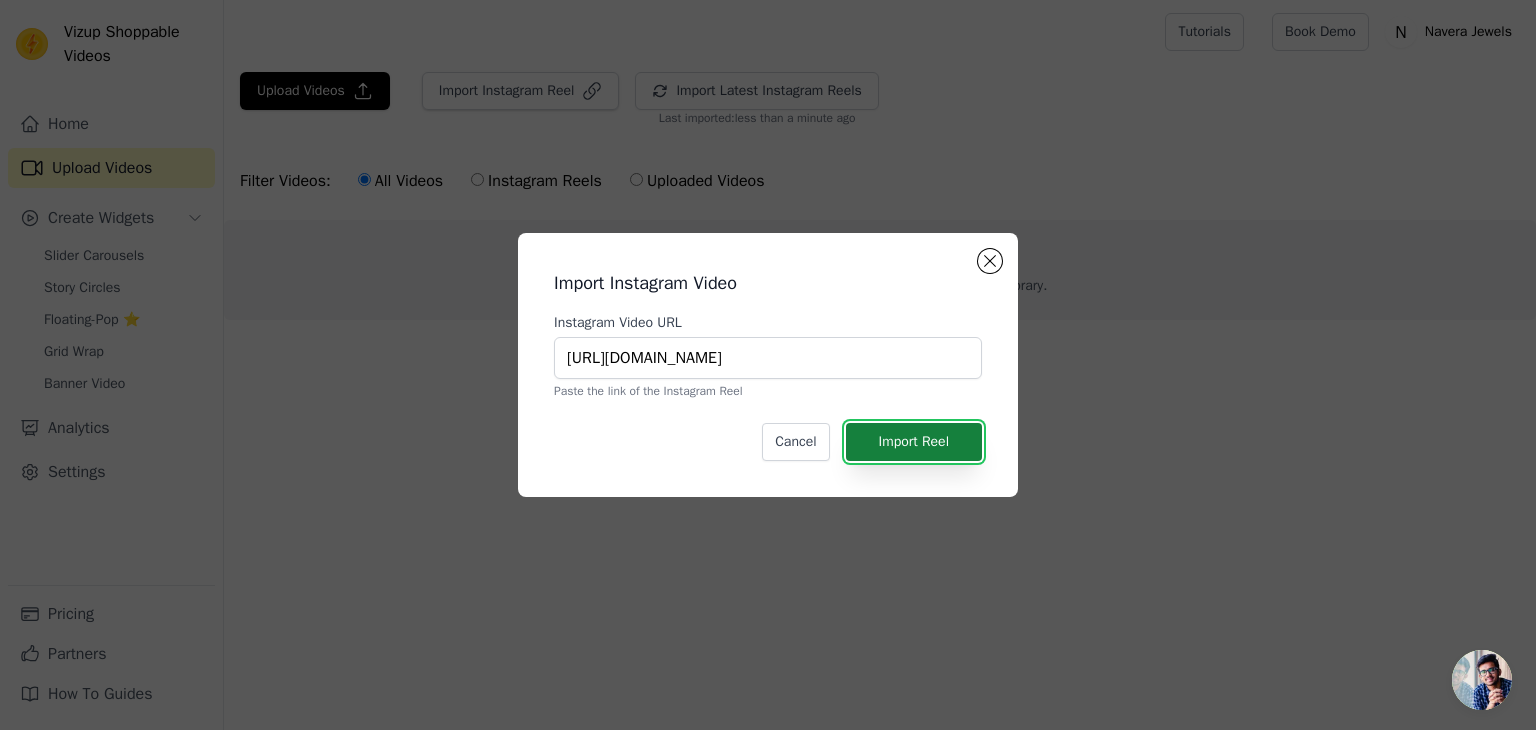 click on "Import Reel" at bounding box center [914, 442] 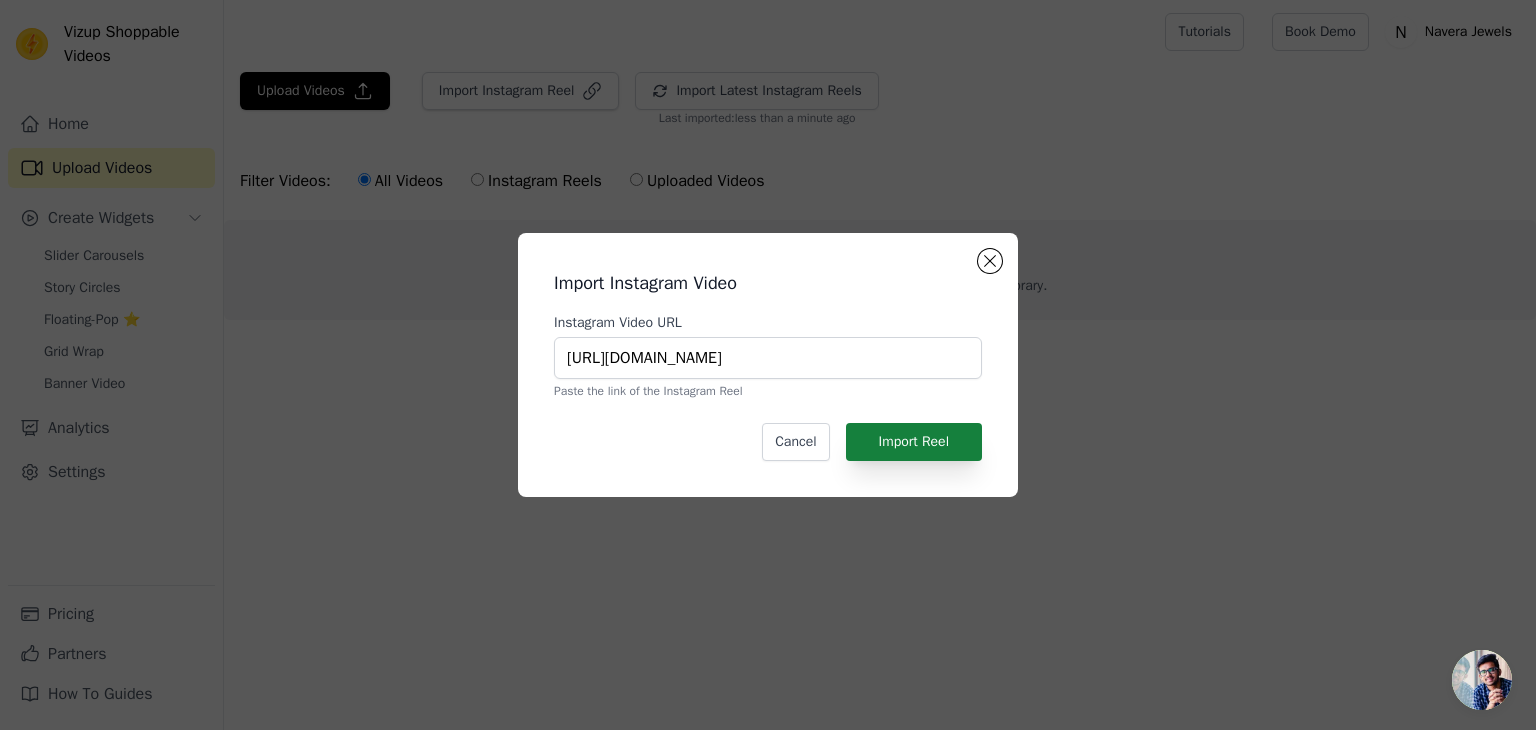 scroll, scrollTop: 0, scrollLeft: 0, axis: both 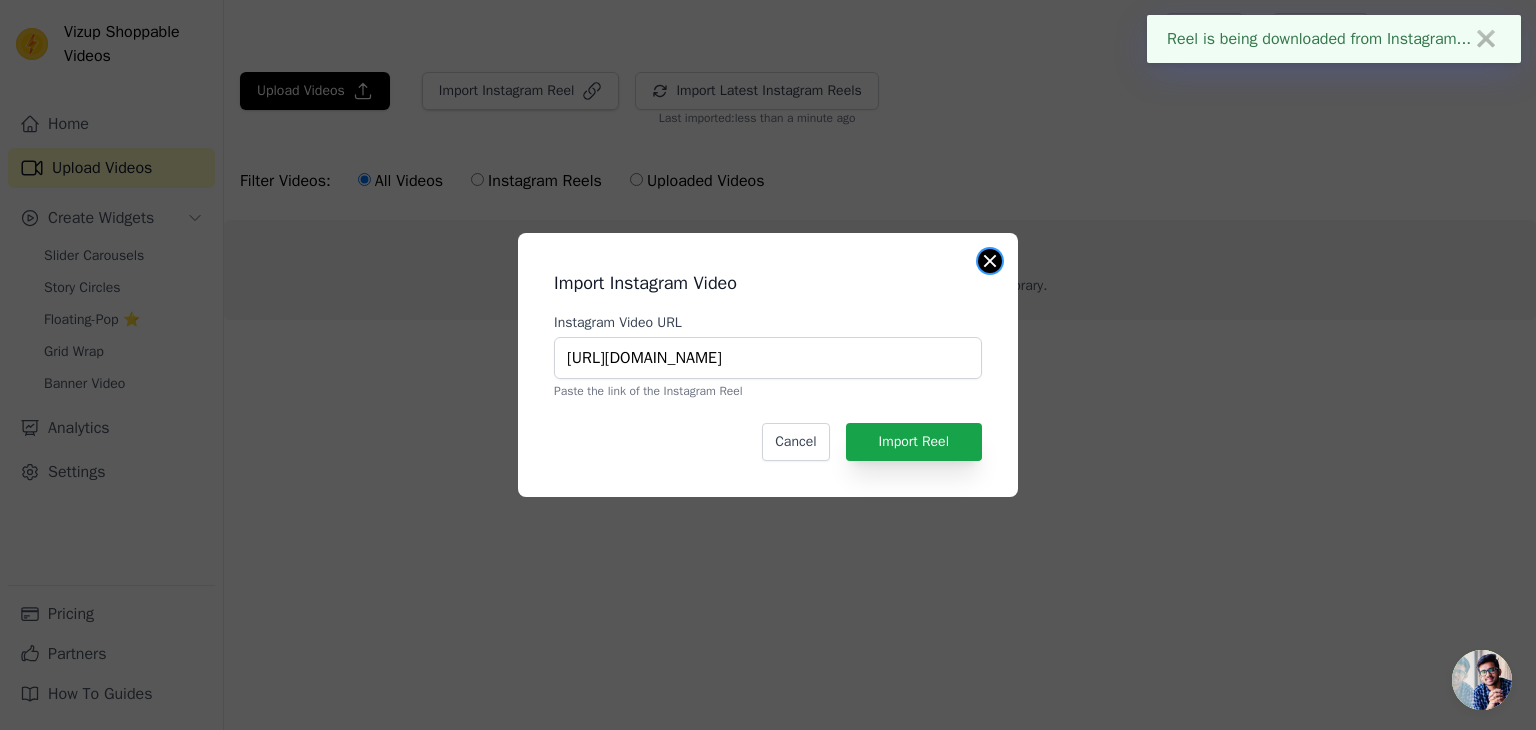 click at bounding box center [990, 261] 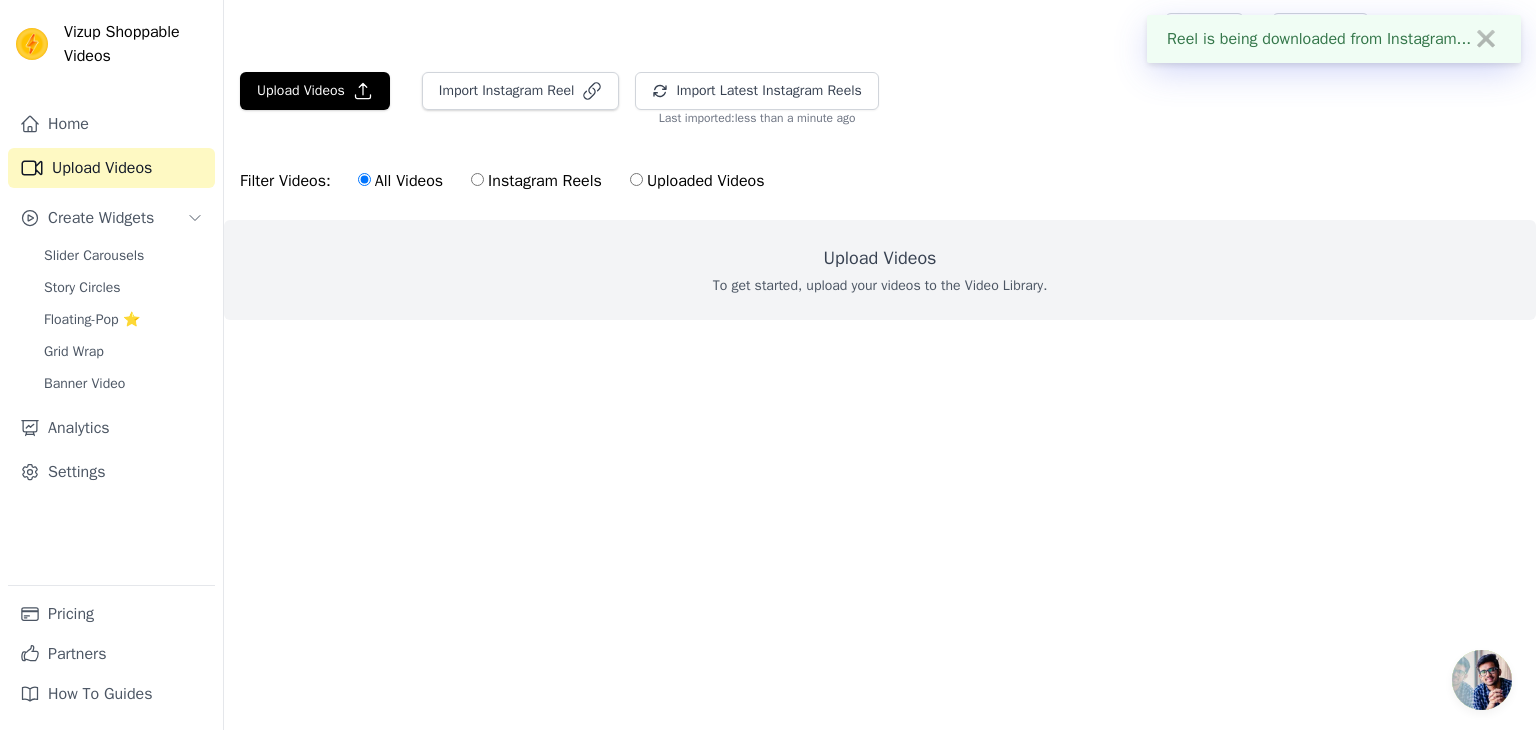 click on "Reel is being downloaded from Instagram... ✖" at bounding box center [1334, 39] 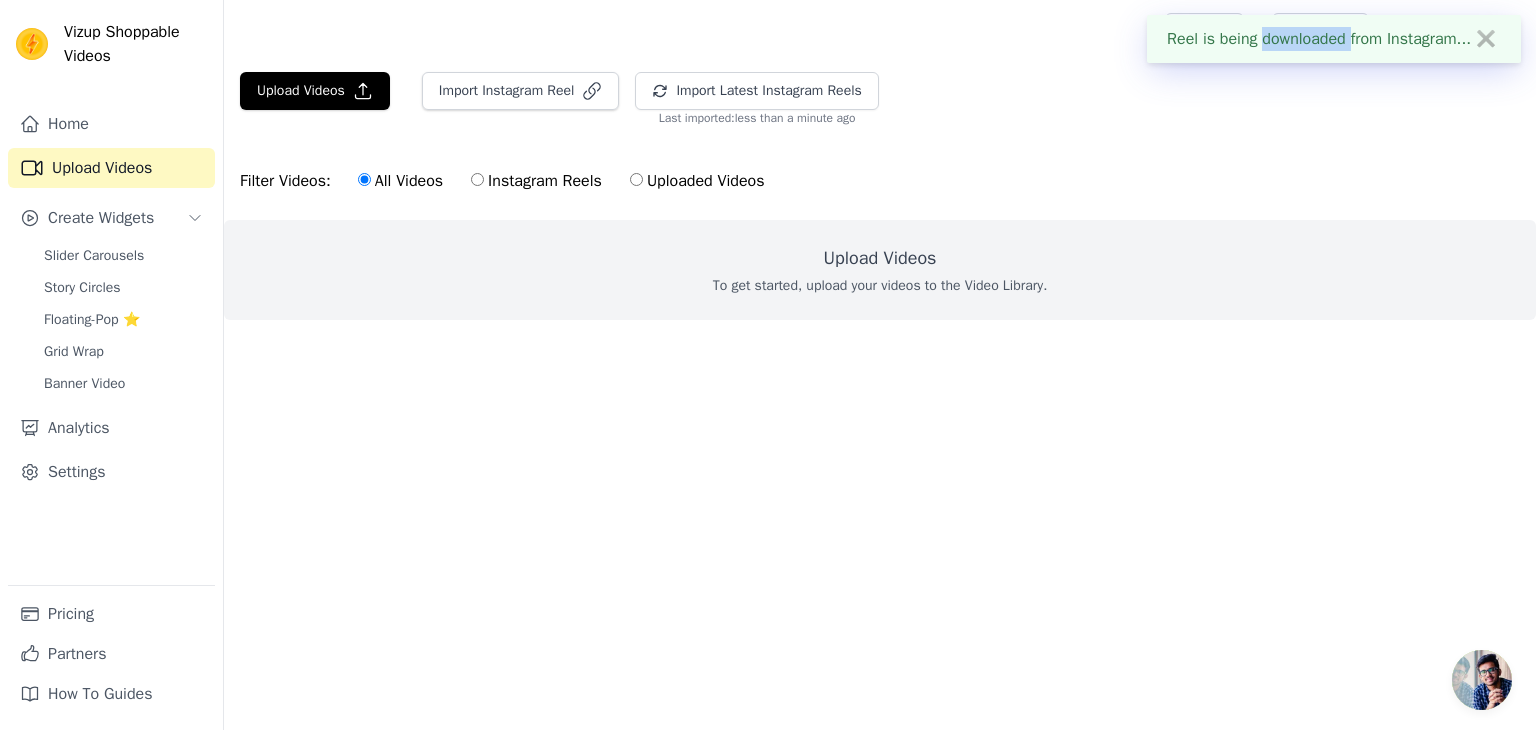 click on "Reel is being downloaded from Instagram... ✖" at bounding box center (1334, 39) 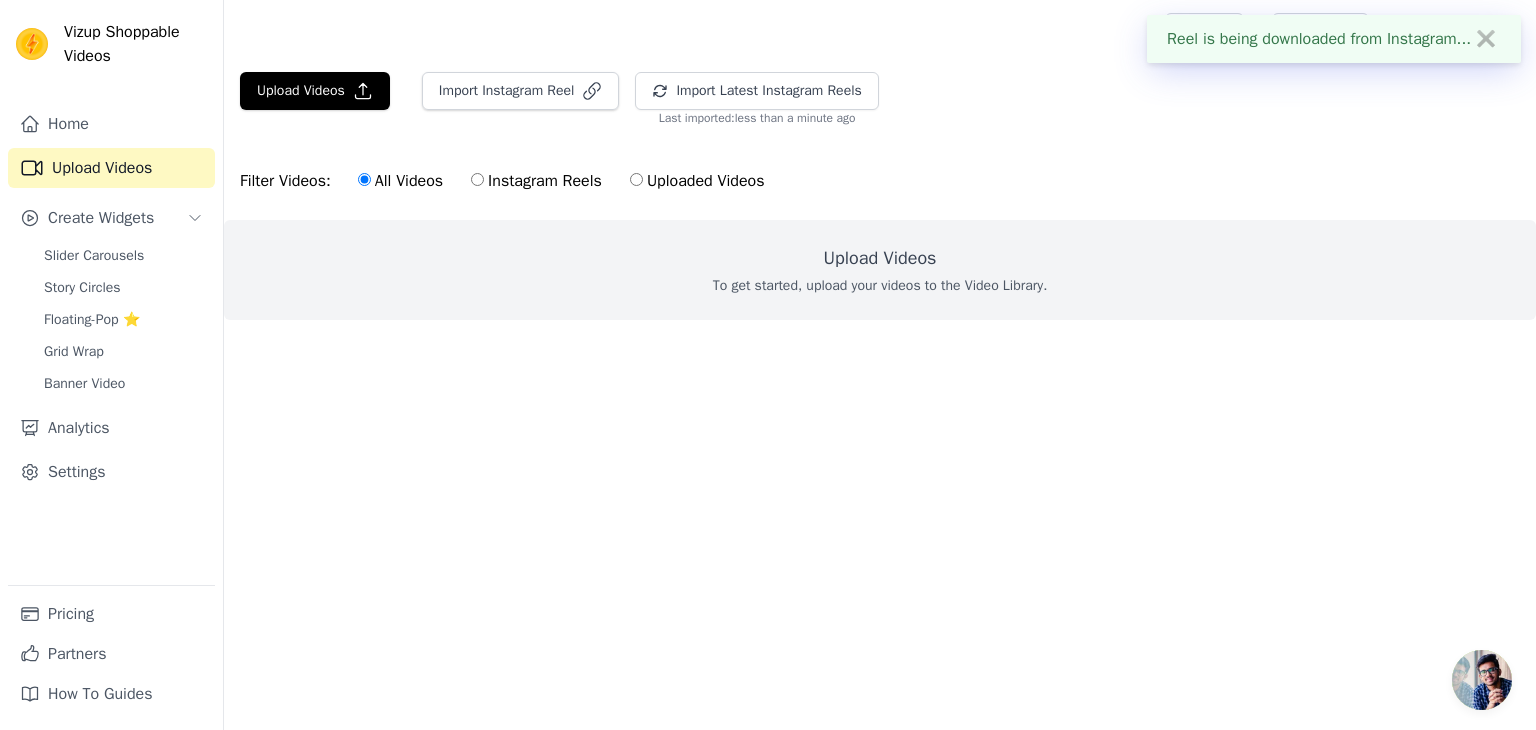 click on "Reel is being downloaded from Instagram... ✖" at bounding box center [1334, 39] 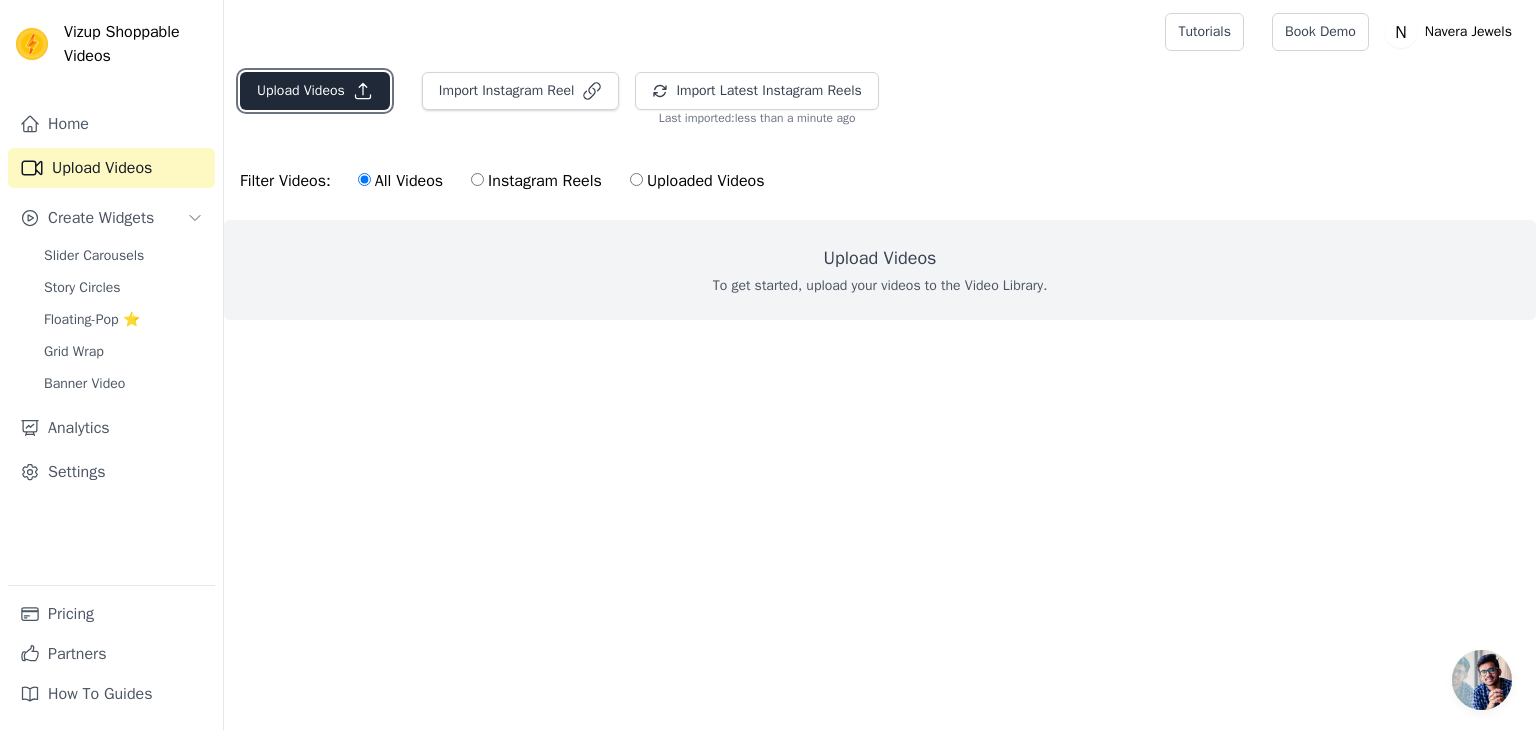 click on "Upload Videos" at bounding box center [315, 91] 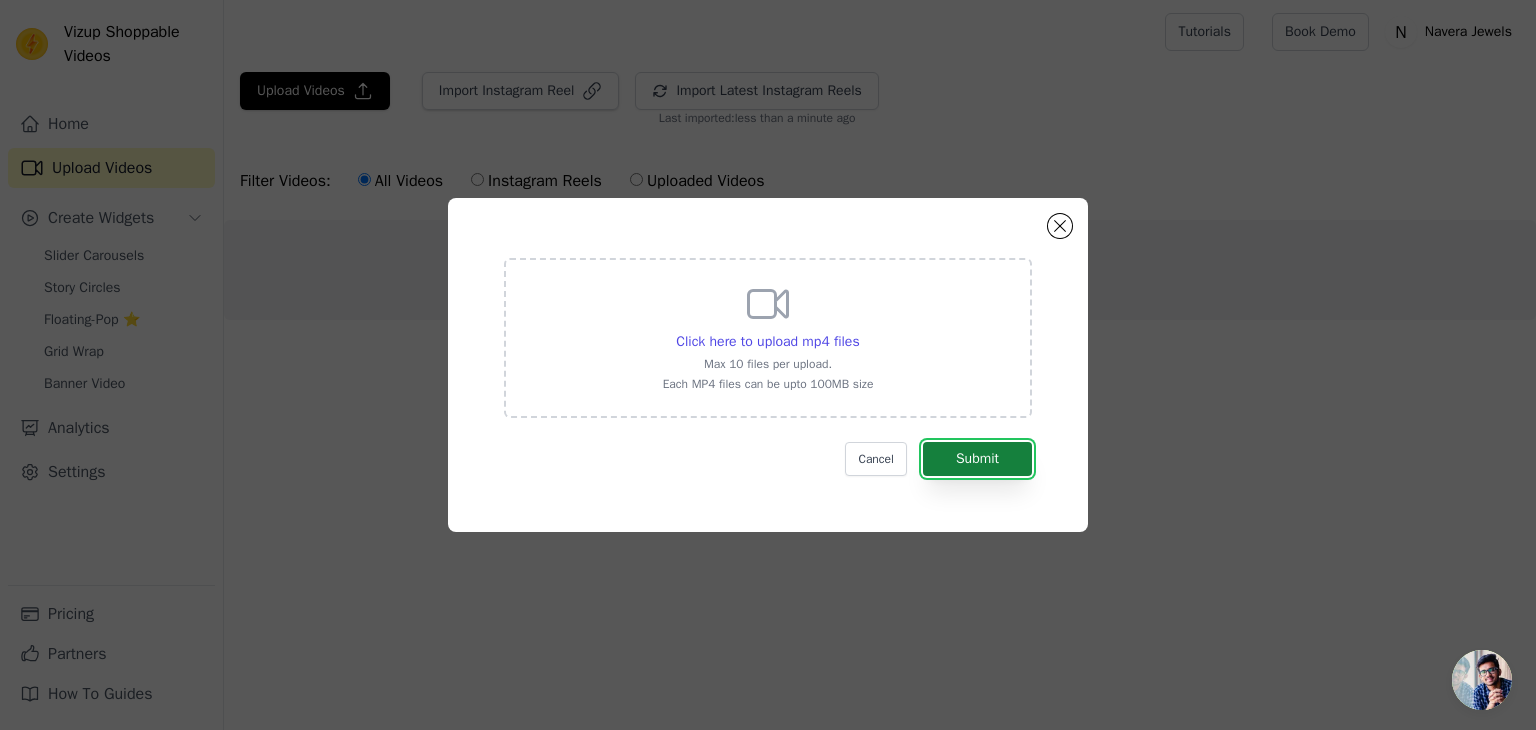 click on "Submit" at bounding box center [977, 459] 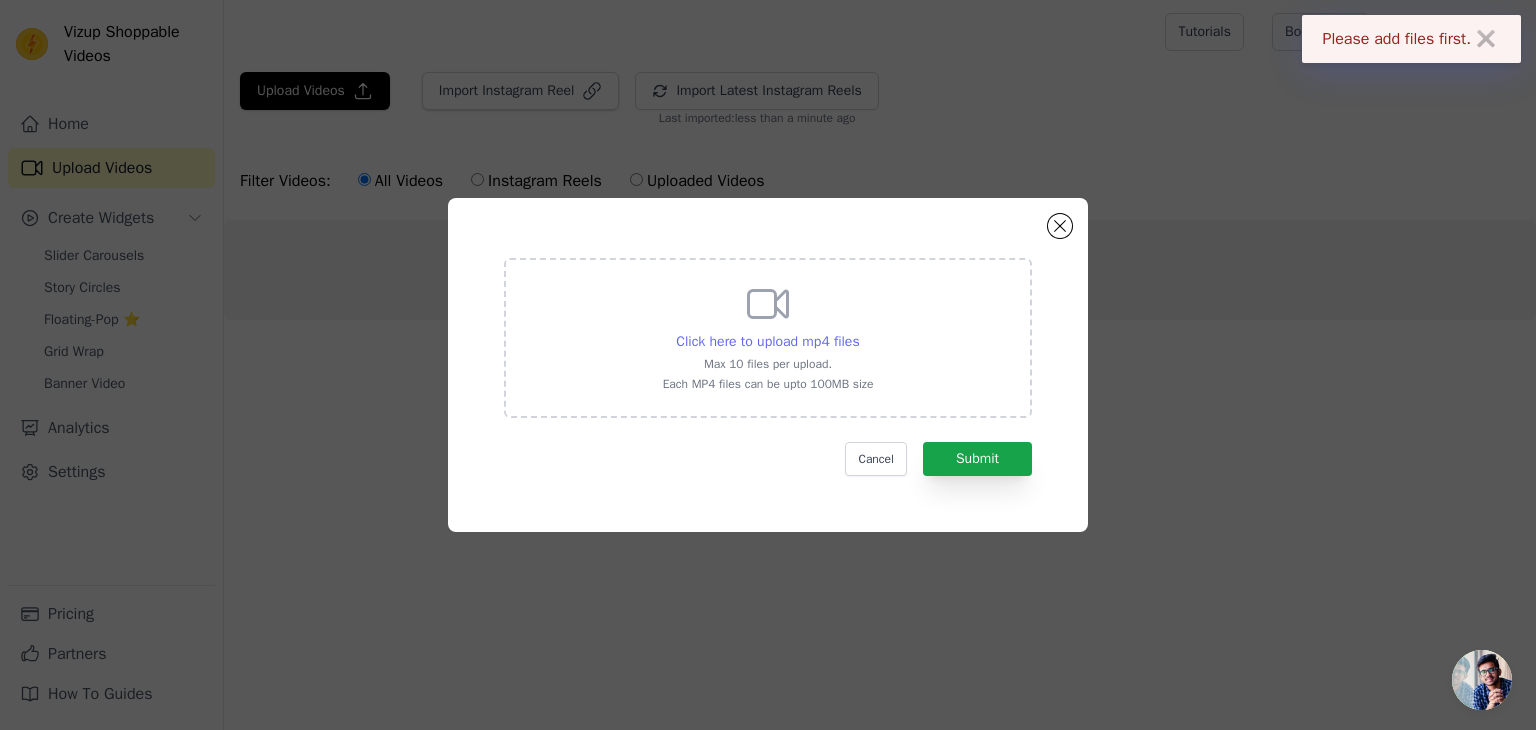 click on "Click here to upload mp4 files" at bounding box center [767, 341] 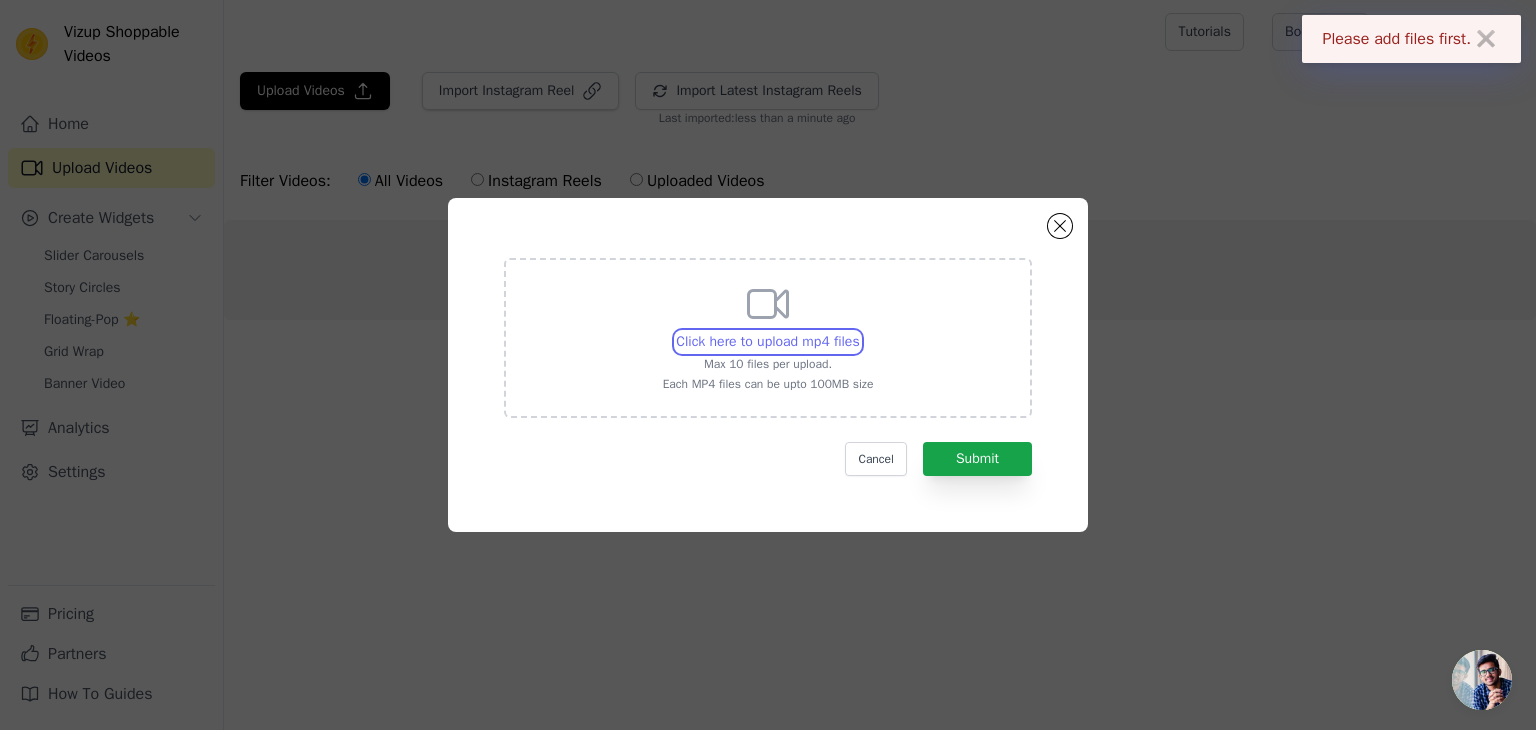 click on "Click here to upload mp4 files     Max 10 files per upload.   Each MP4 files can be upto 100MB size" at bounding box center [859, 331] 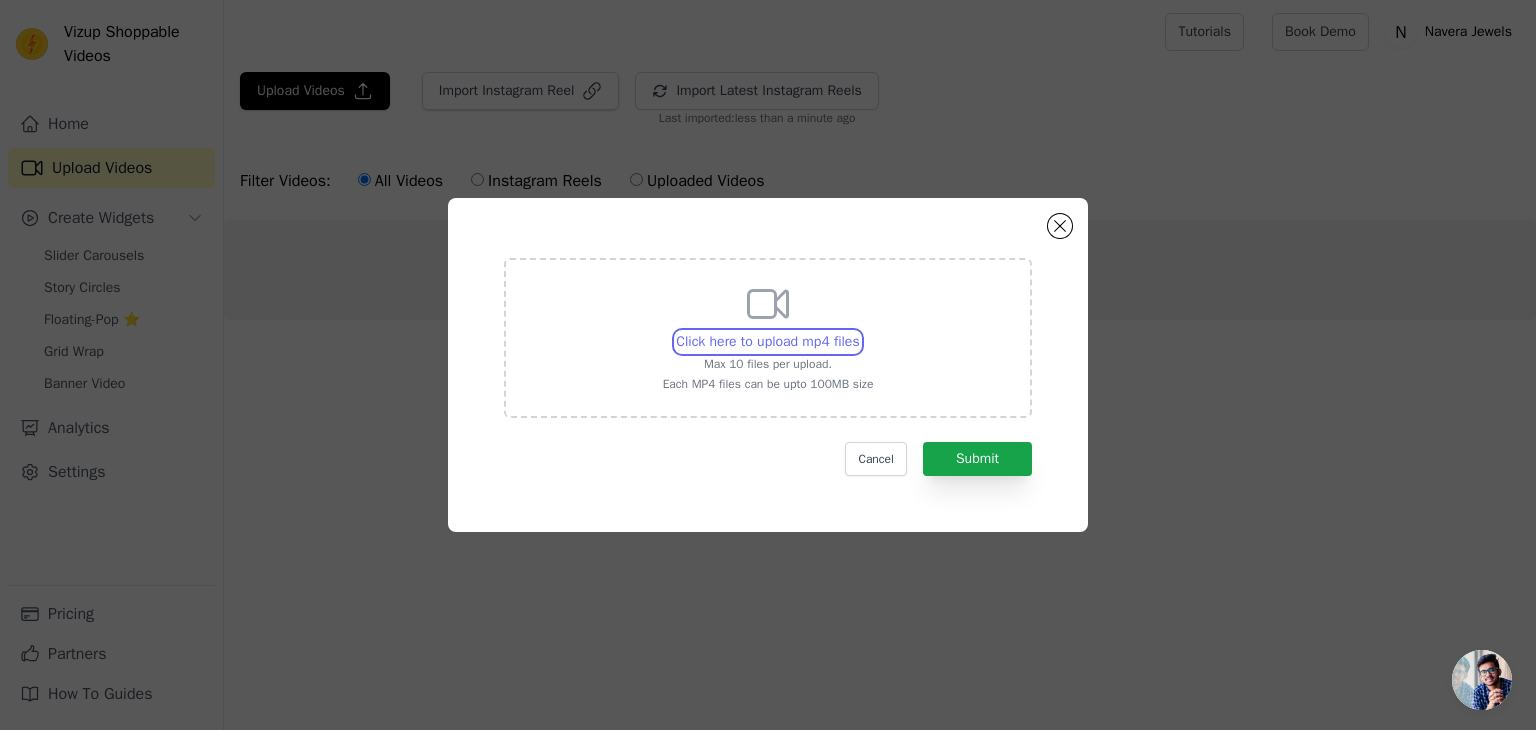 type on "C:\fakepath\Video-342.mp4" 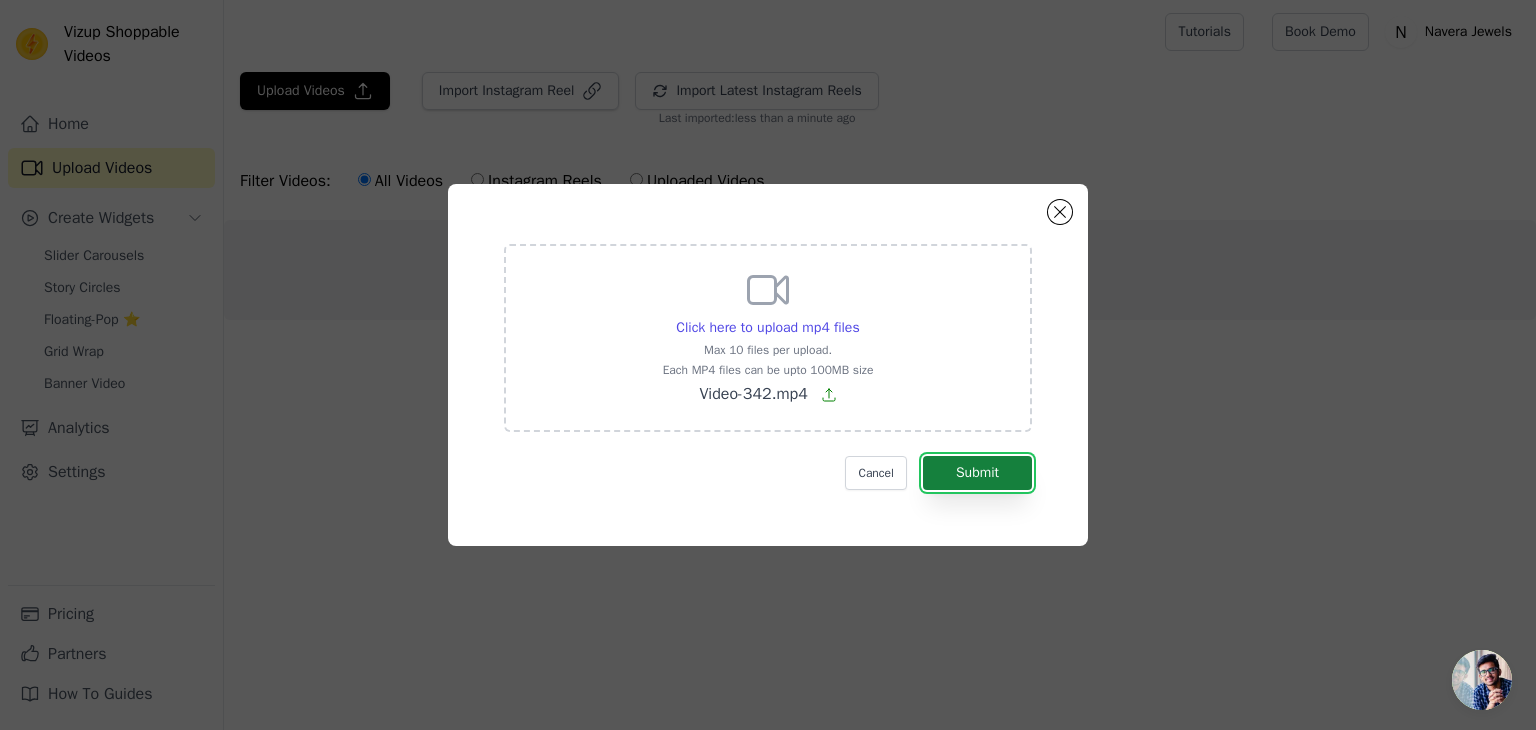 click on "Submit" at bounding box center (977, 473) 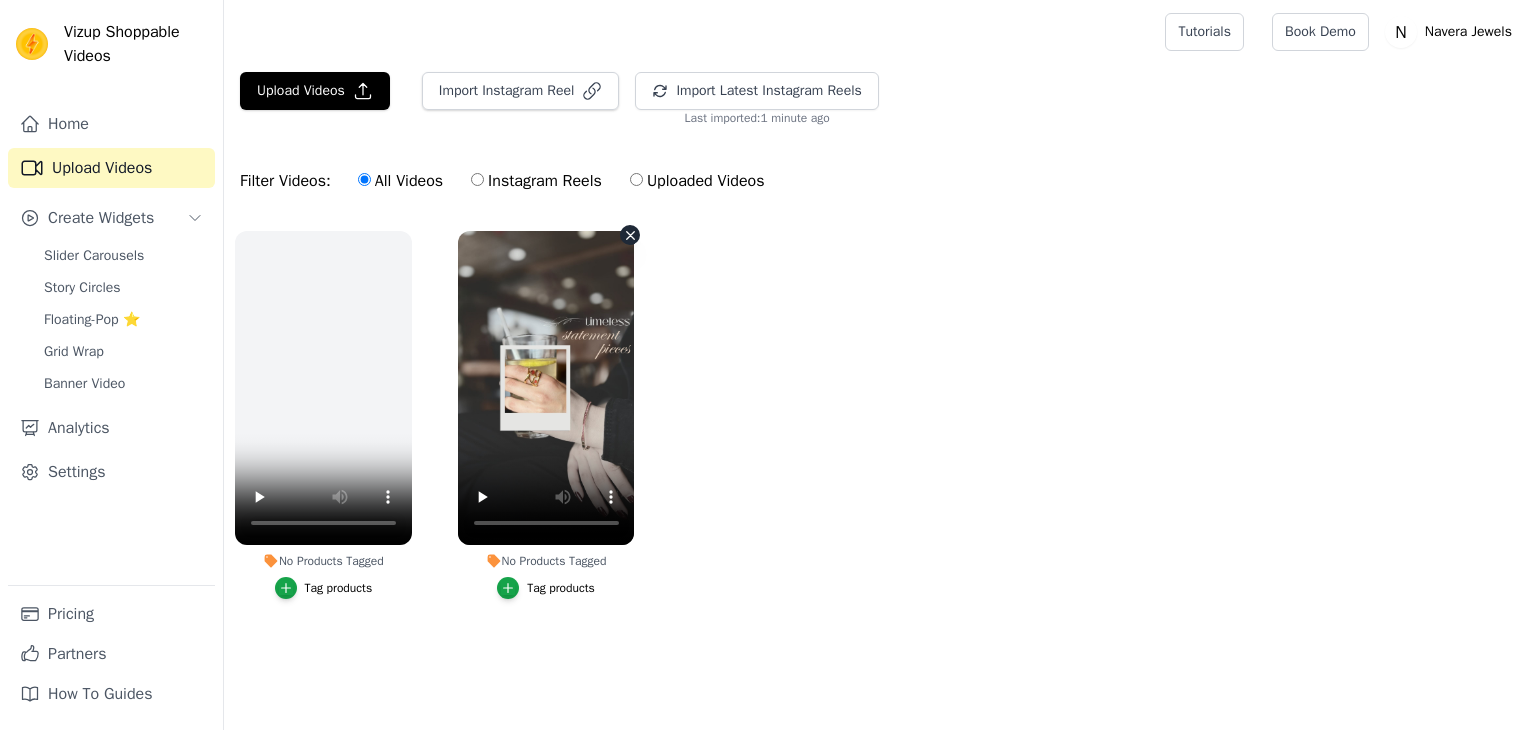 scroll, scrollTop: 0, scrollLeft: 0, axis: both 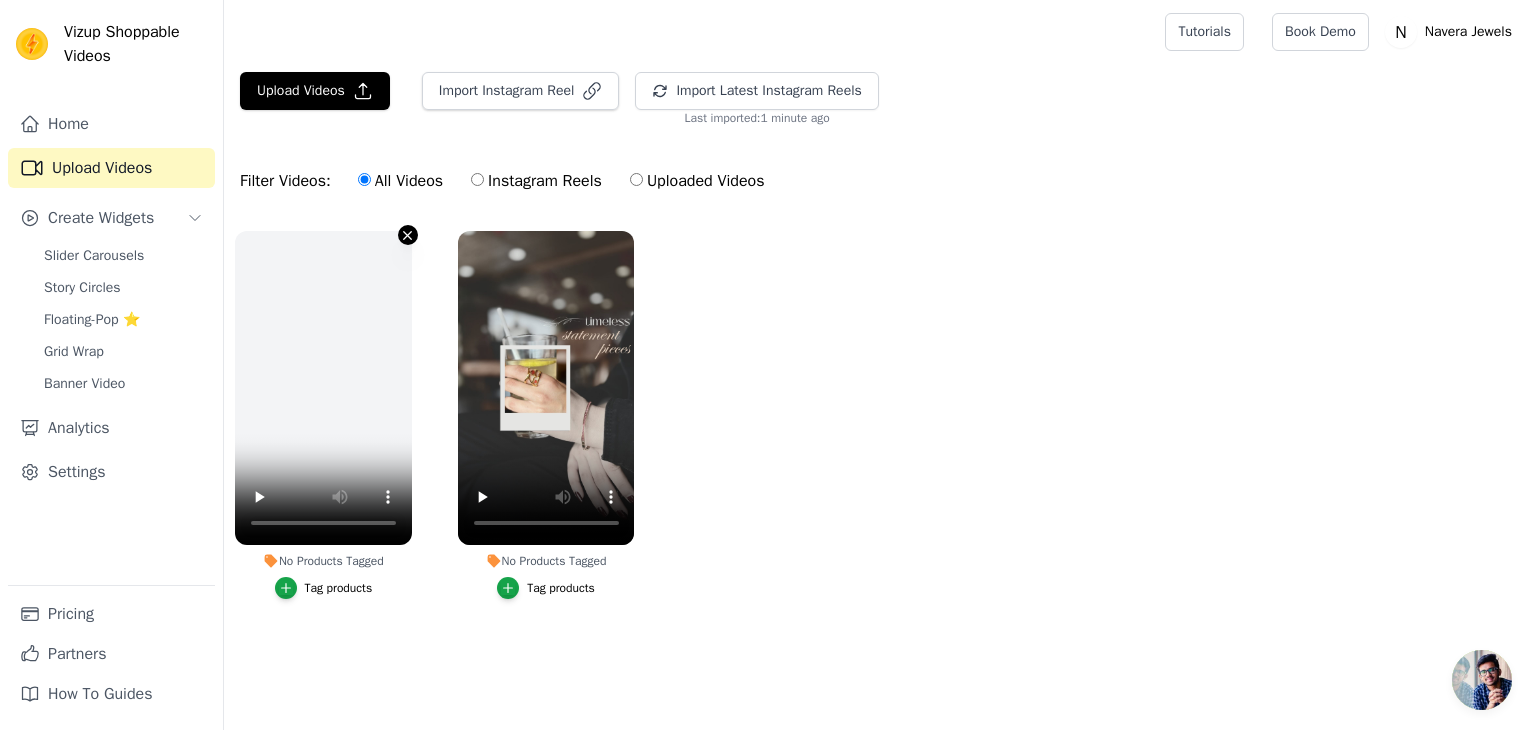 click 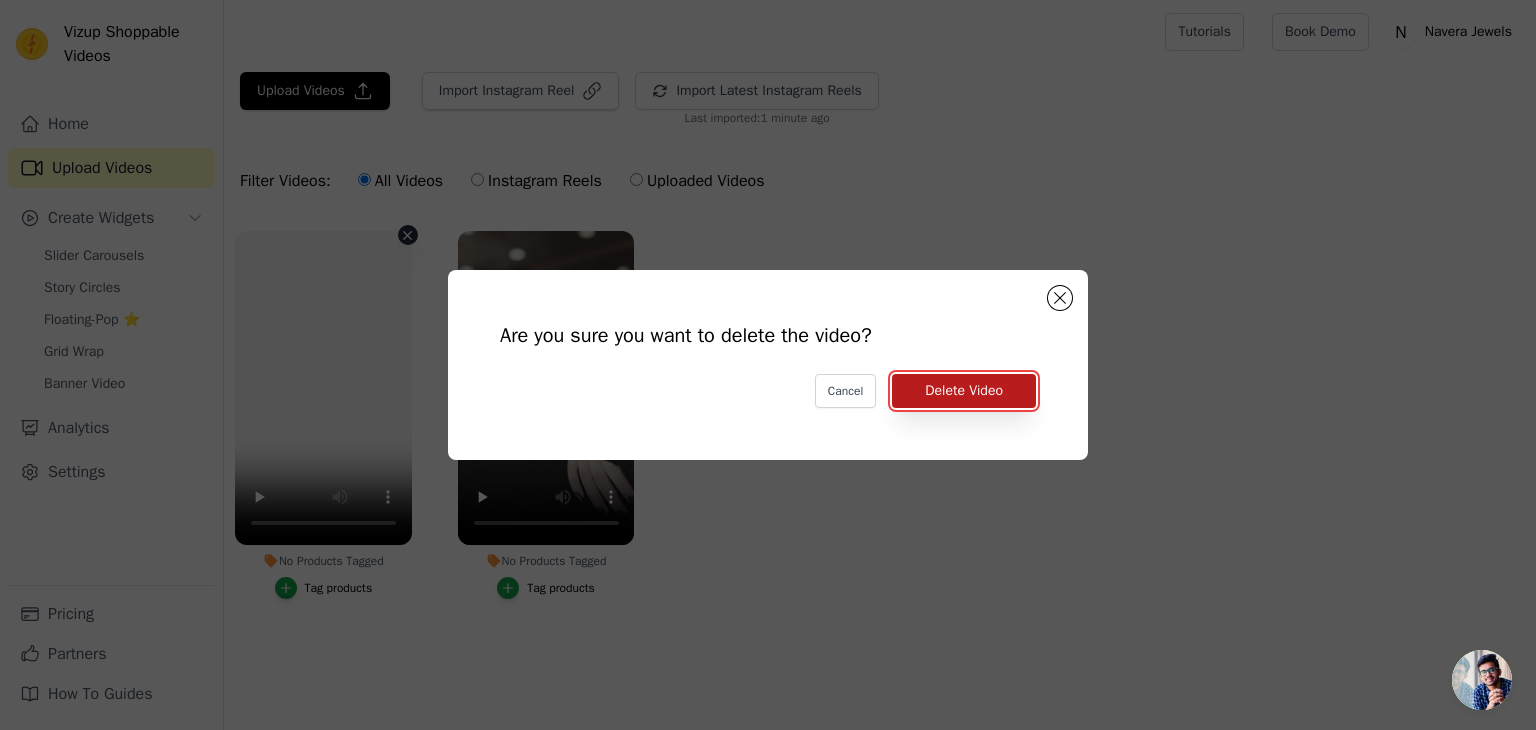 click on "Delete Video" at bounding box center (964, 391) 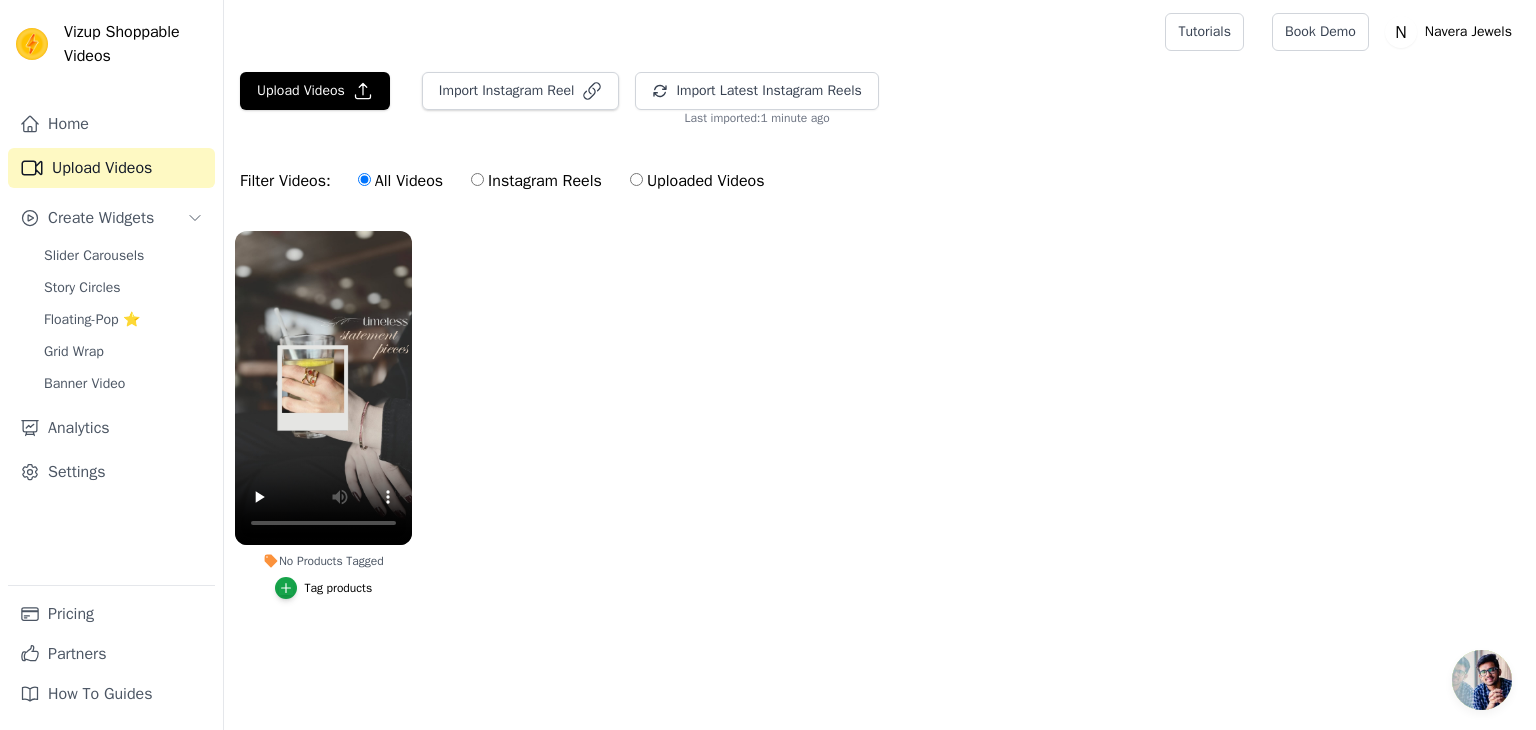 click on "Tag products" at bounding box center (324, 588) 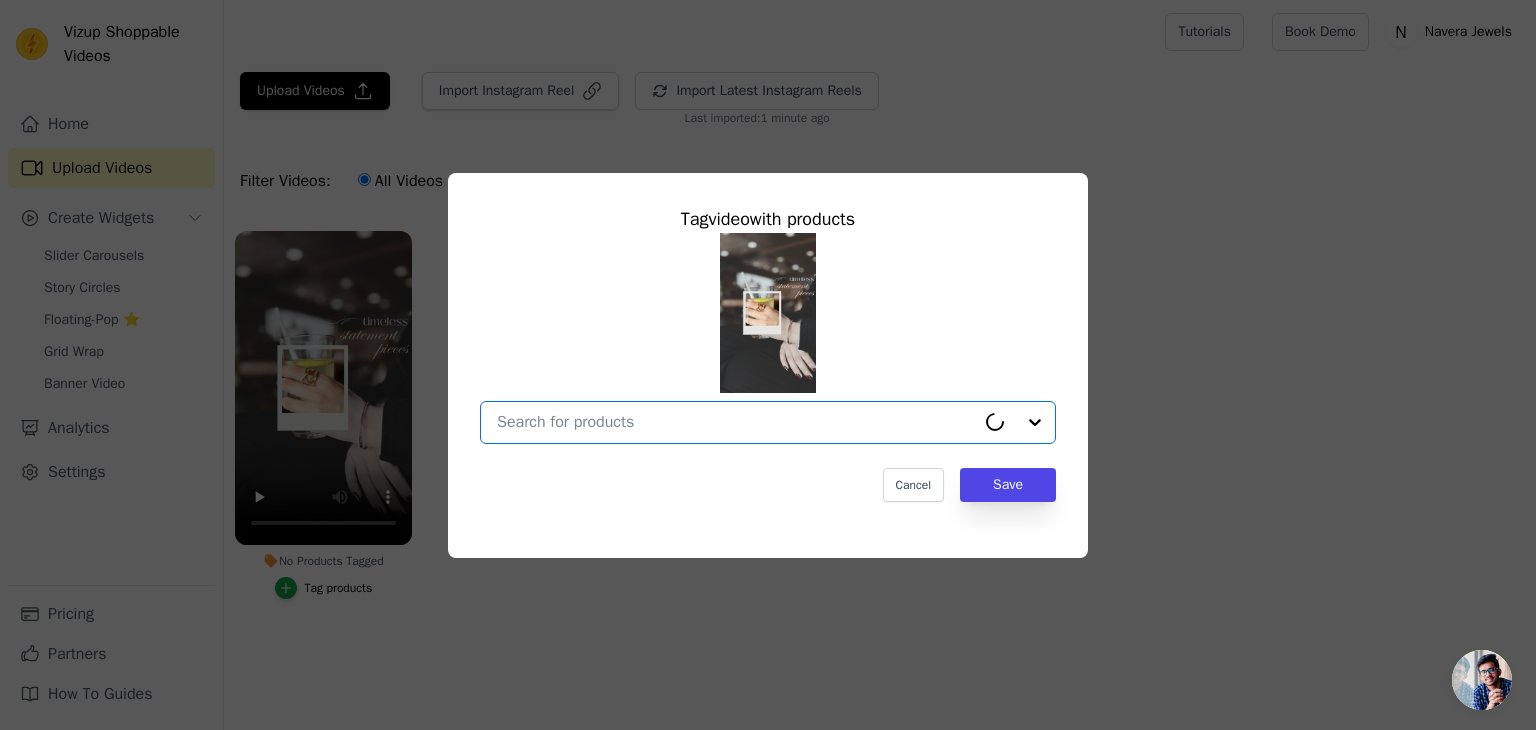 click on "No Products Tagged     Tag  video  with products       Option undefined, selected.   Select is focused, type to refine list, press down to open the menu.                   Cancel   Save     Tag products" at bounding box center (736, 422) 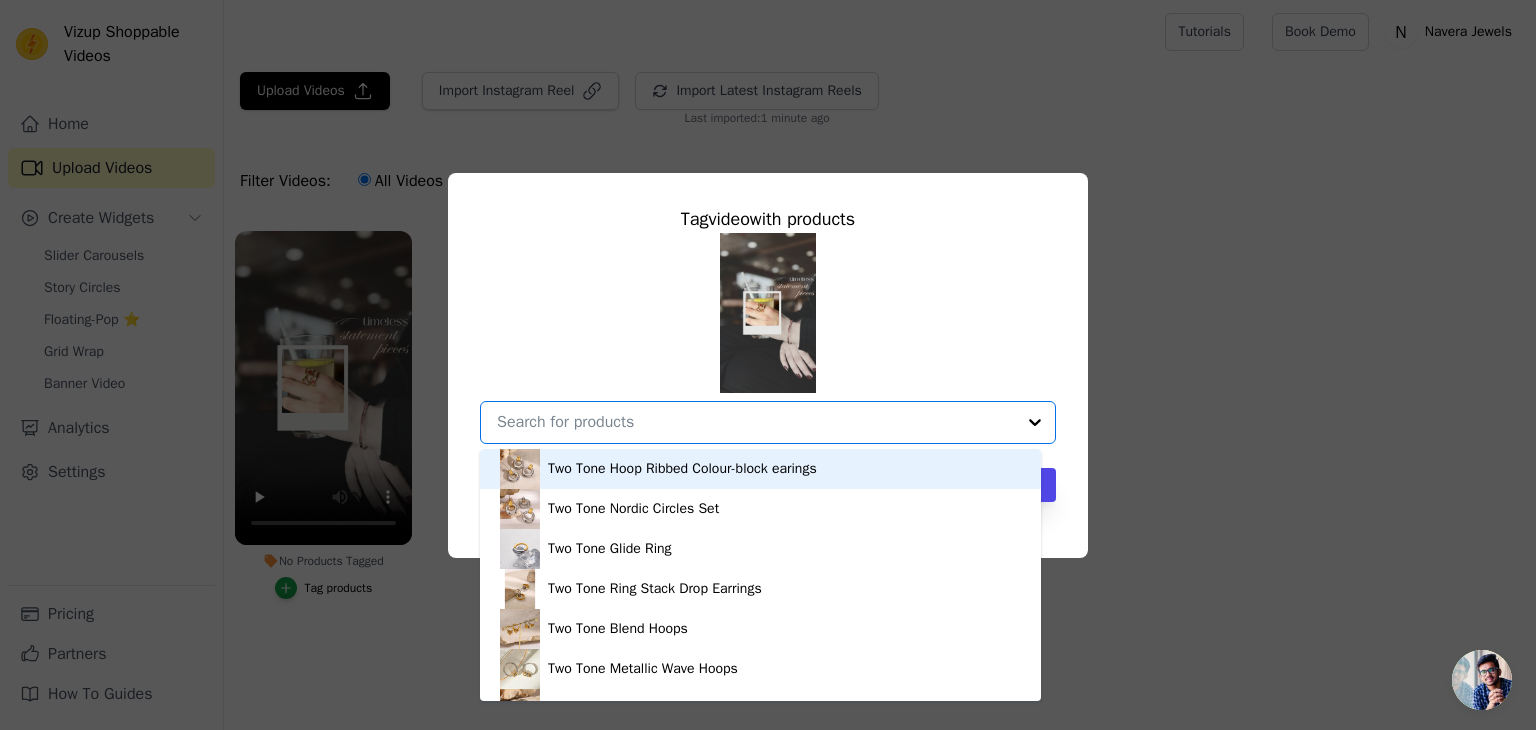 paste on "https://naverajewels.com/products/urban-rani-4" 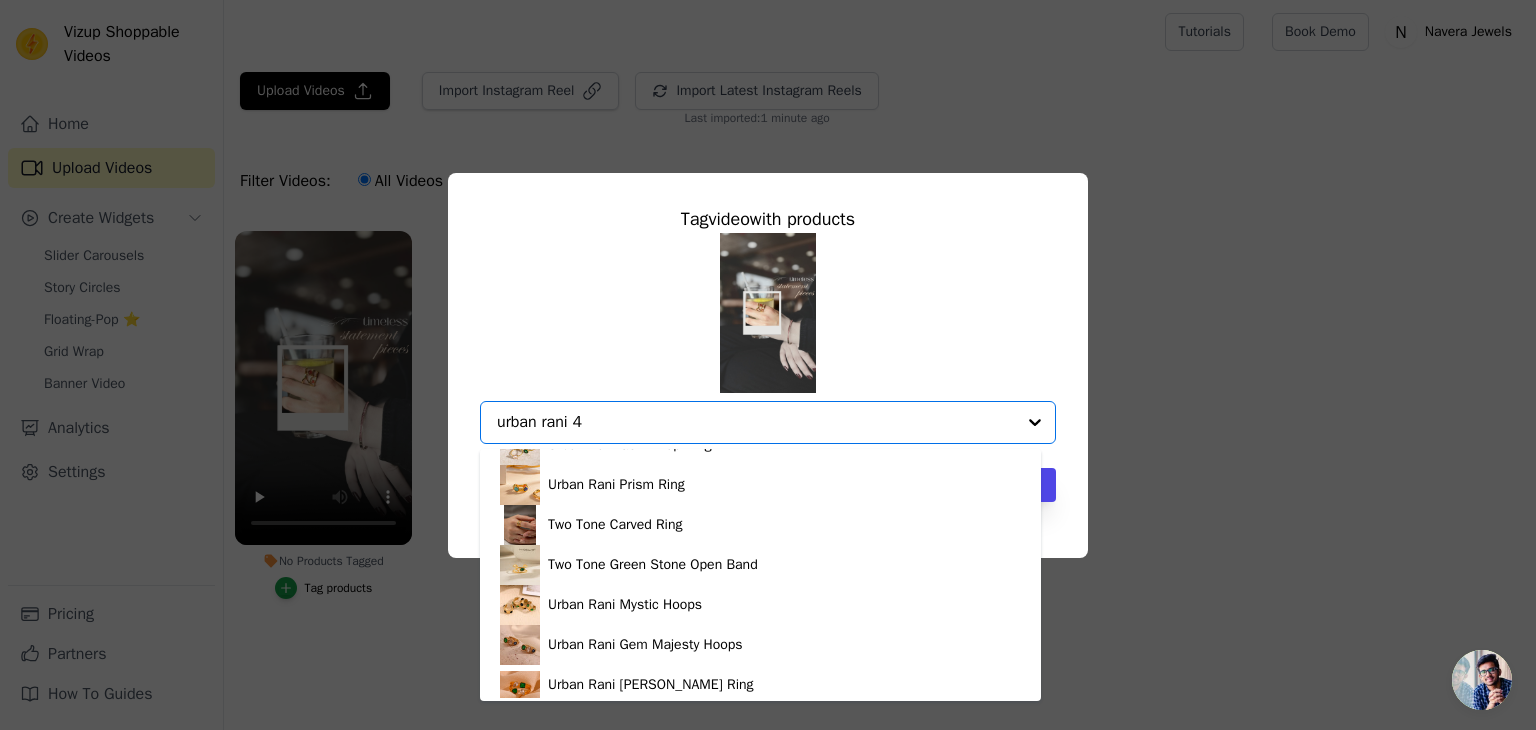 scroll, scrollTop: 3219, scrollLeft: 0, axis: vertical 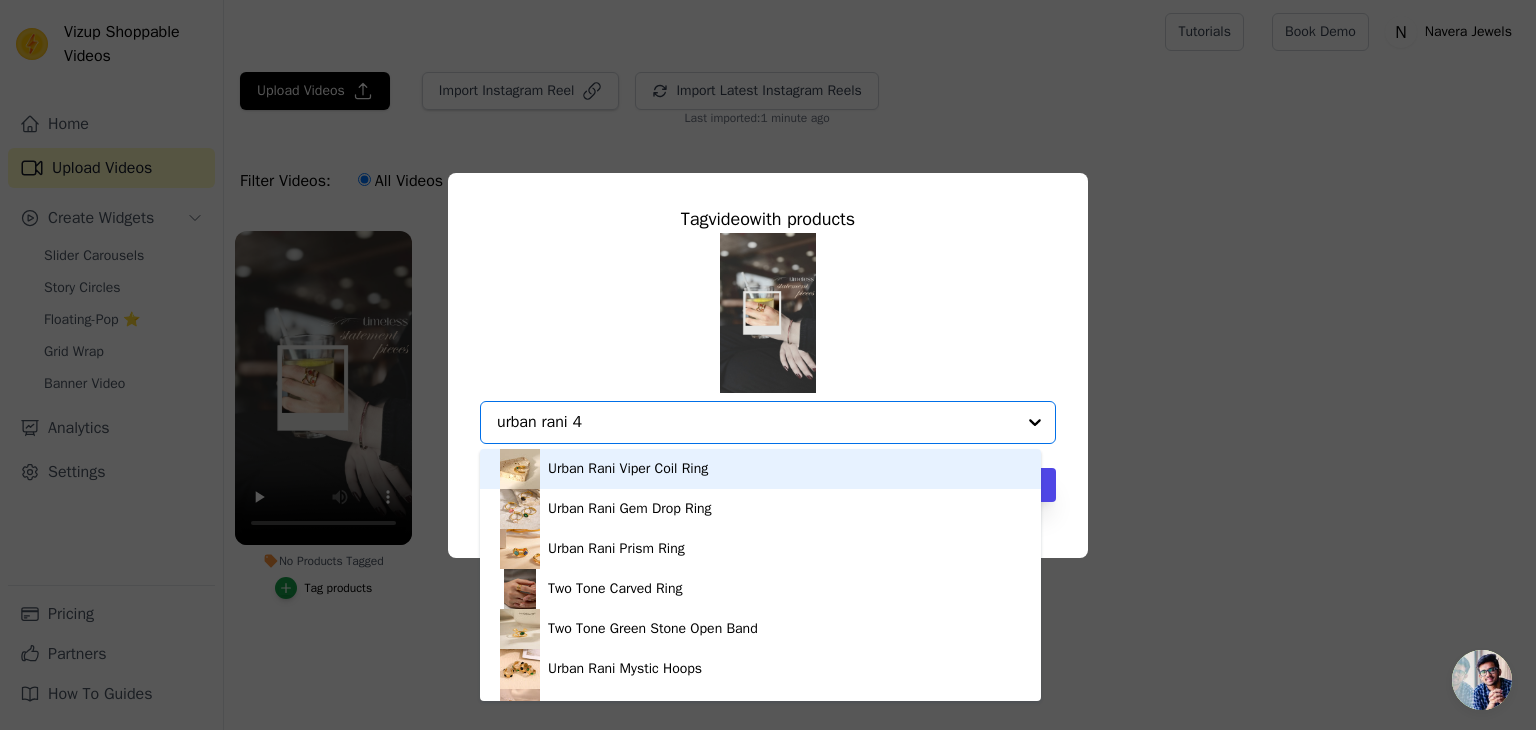 type on "urban rani 4" 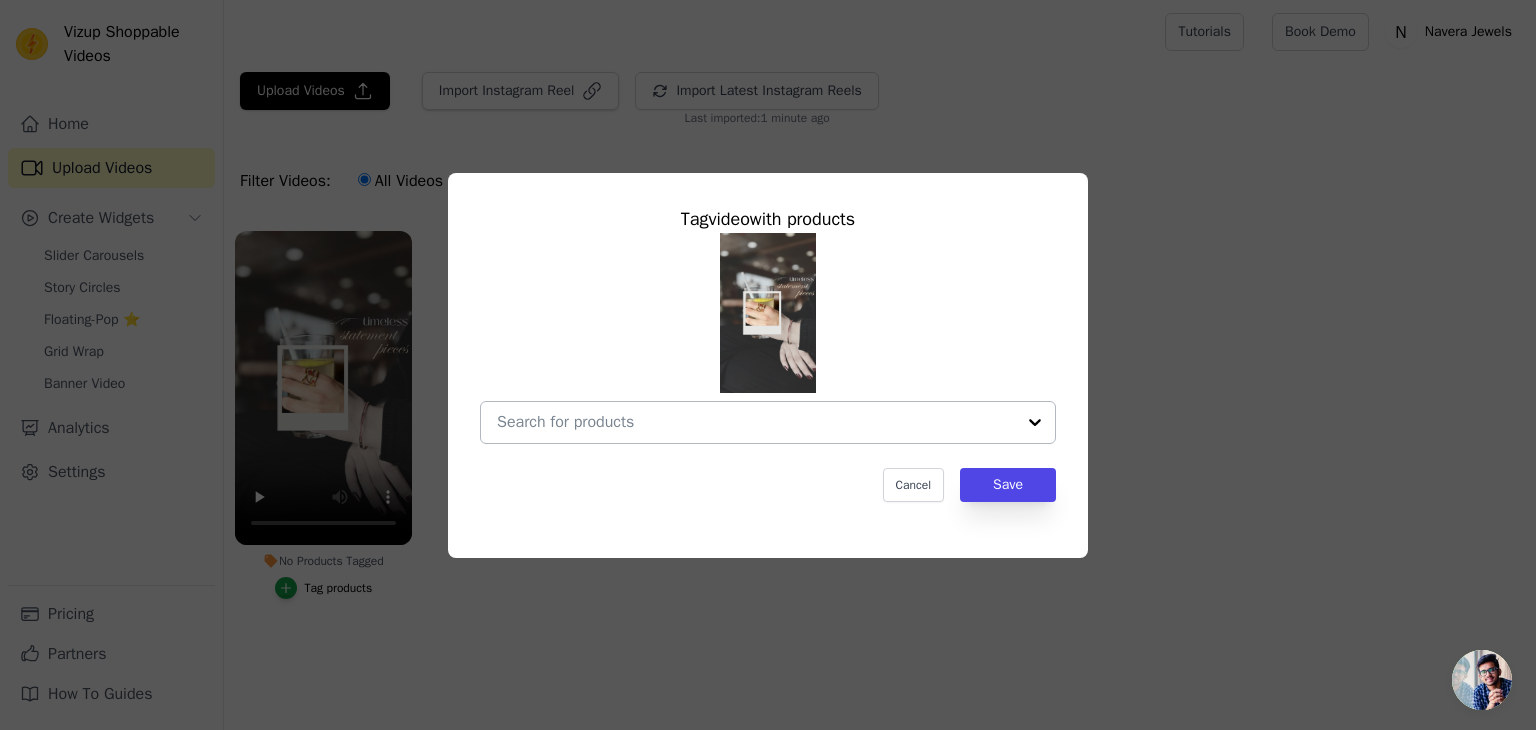 click at bounding box center (756, 422) 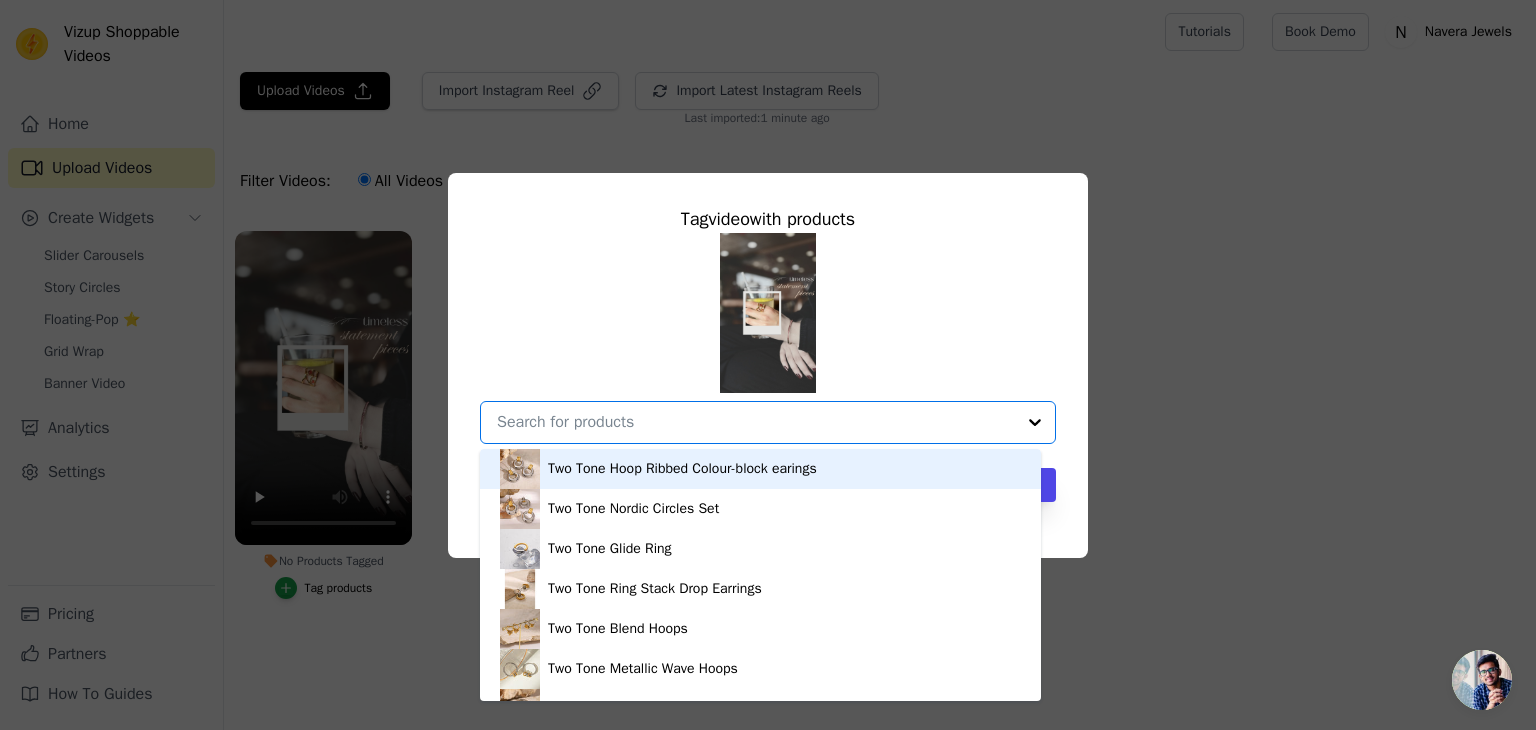 paste on "Urban Rani - Ruby Waves Ring" 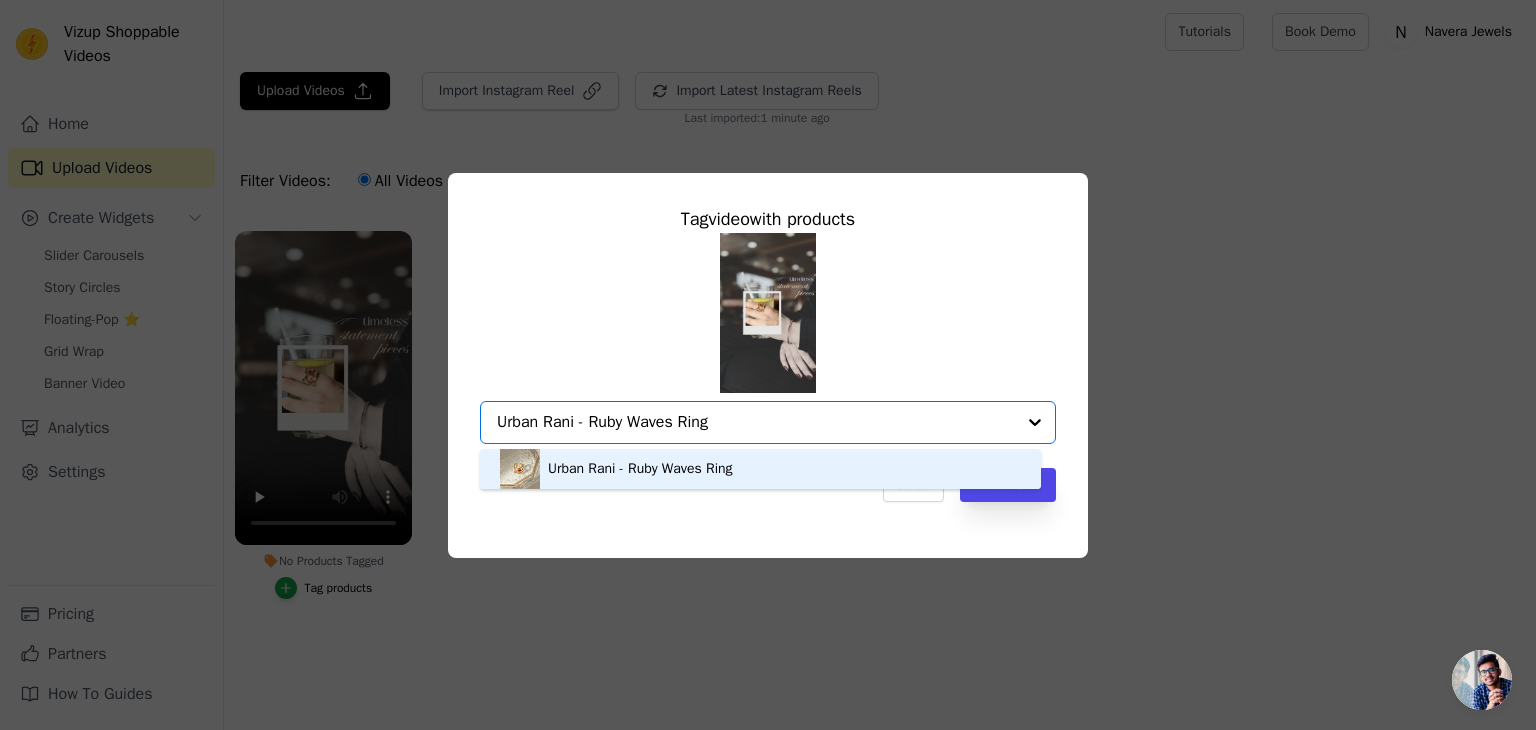 click on "Urban Rani - Ruby Waves Ring" at bounding box center [760, 469] 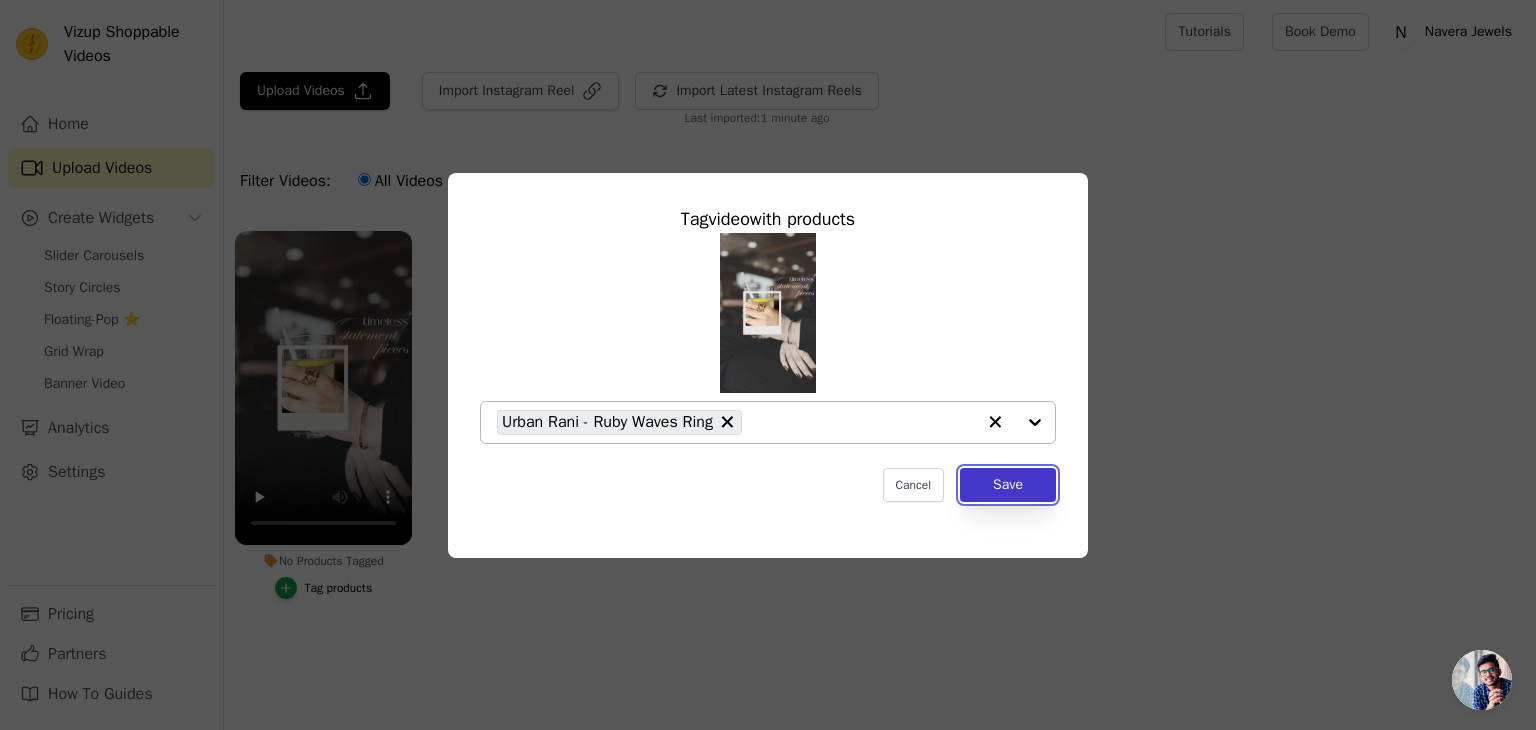 click on "Save" at bounding box center (1008, 485) 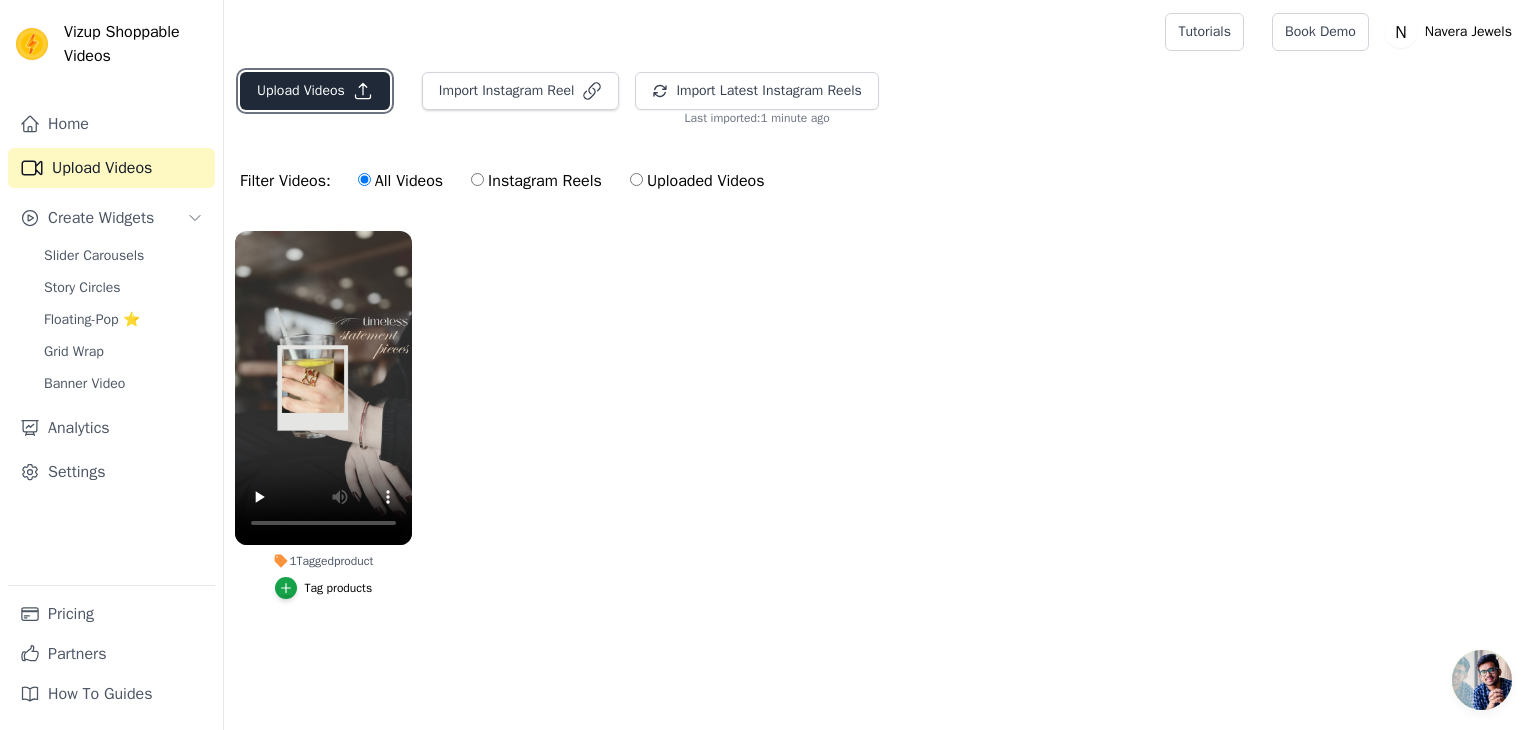 click 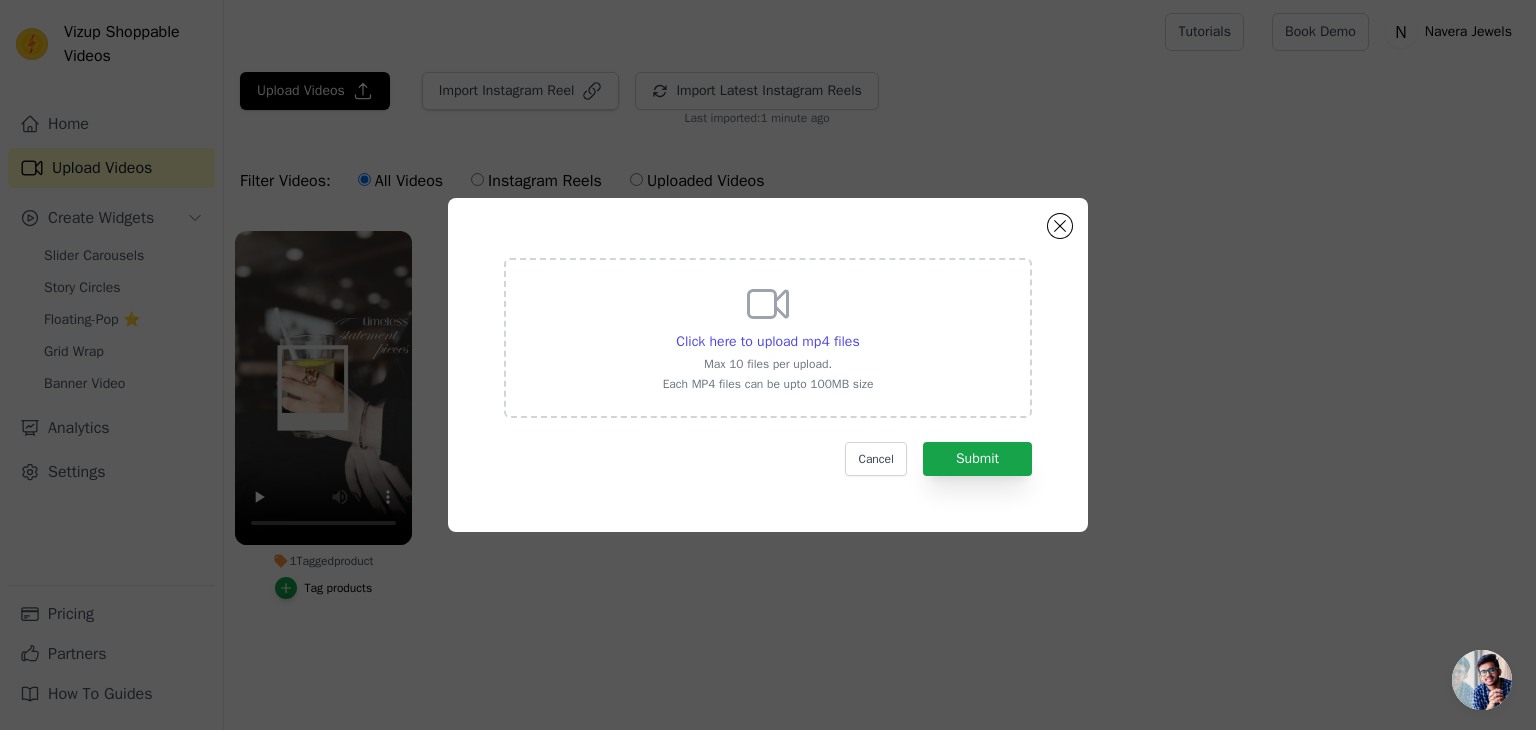 click on "Click here to upload mp4 files     Max 10 files per upload.   Each MP4 files can be upto 100MB size" at bounding box center (768, 336) 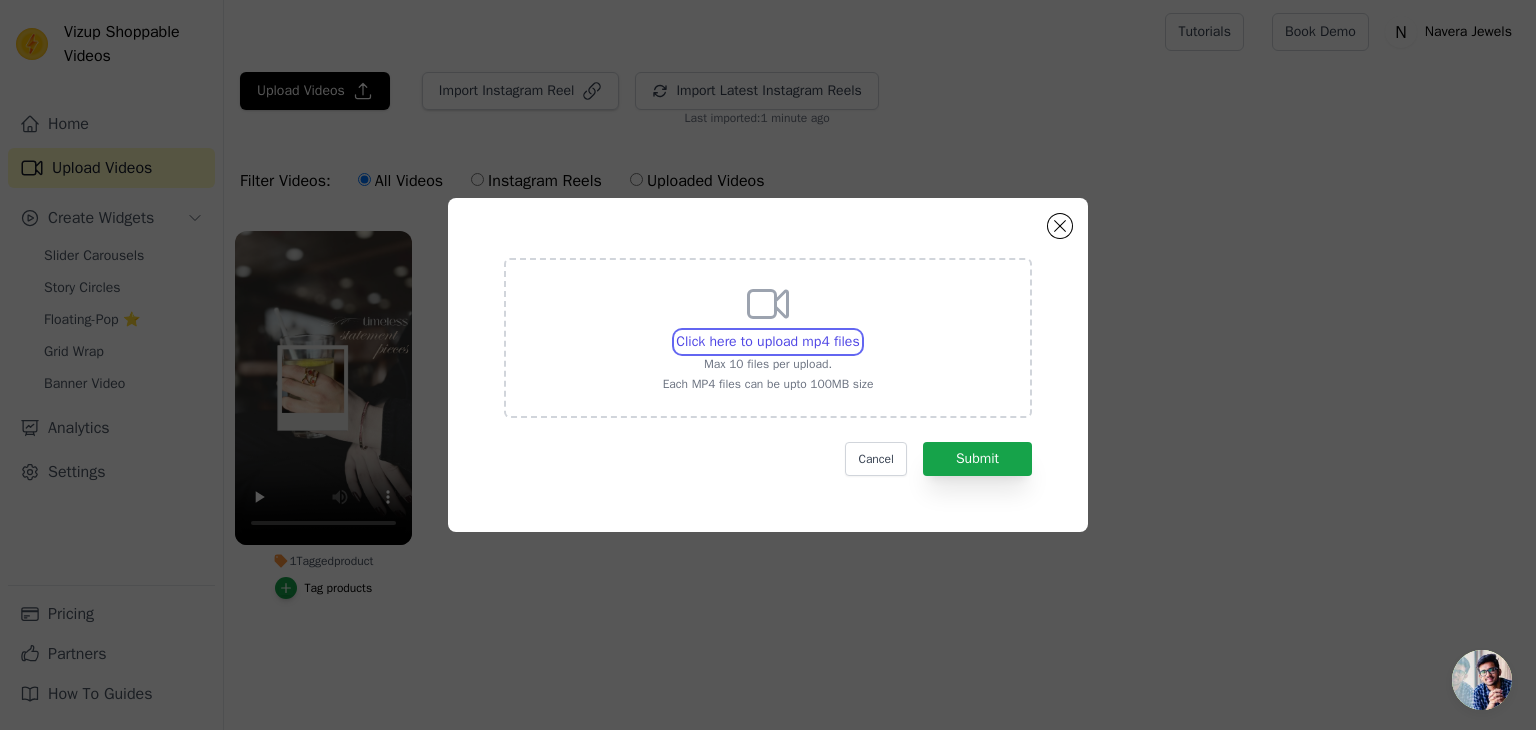 click on "Click here to upload mp4 files     Max 10 files per upload.   Each MP4 files can be upto 100MB size" at bounding box center (859, 331) 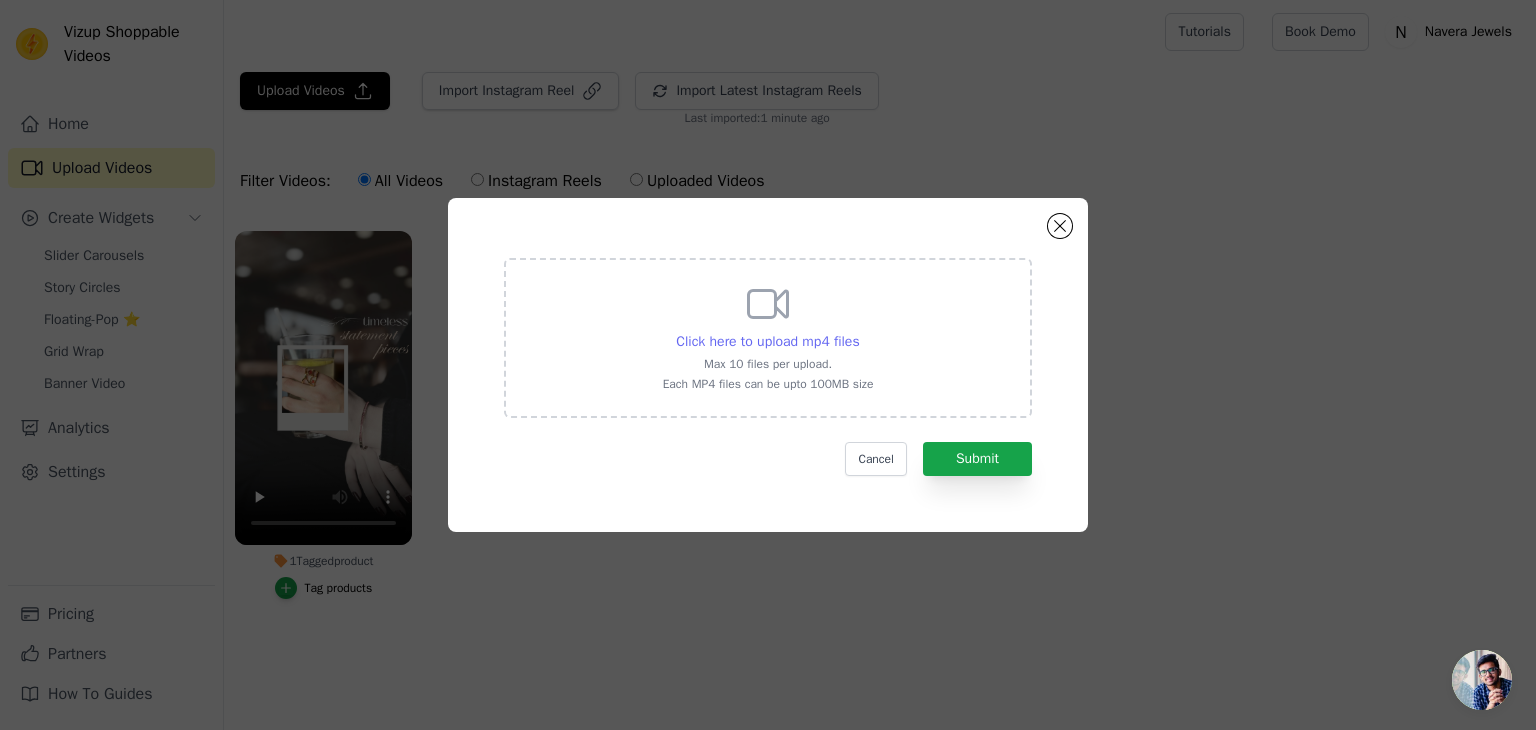 click on "Click here to upload mp4 files" at bounding box center (767, 341) 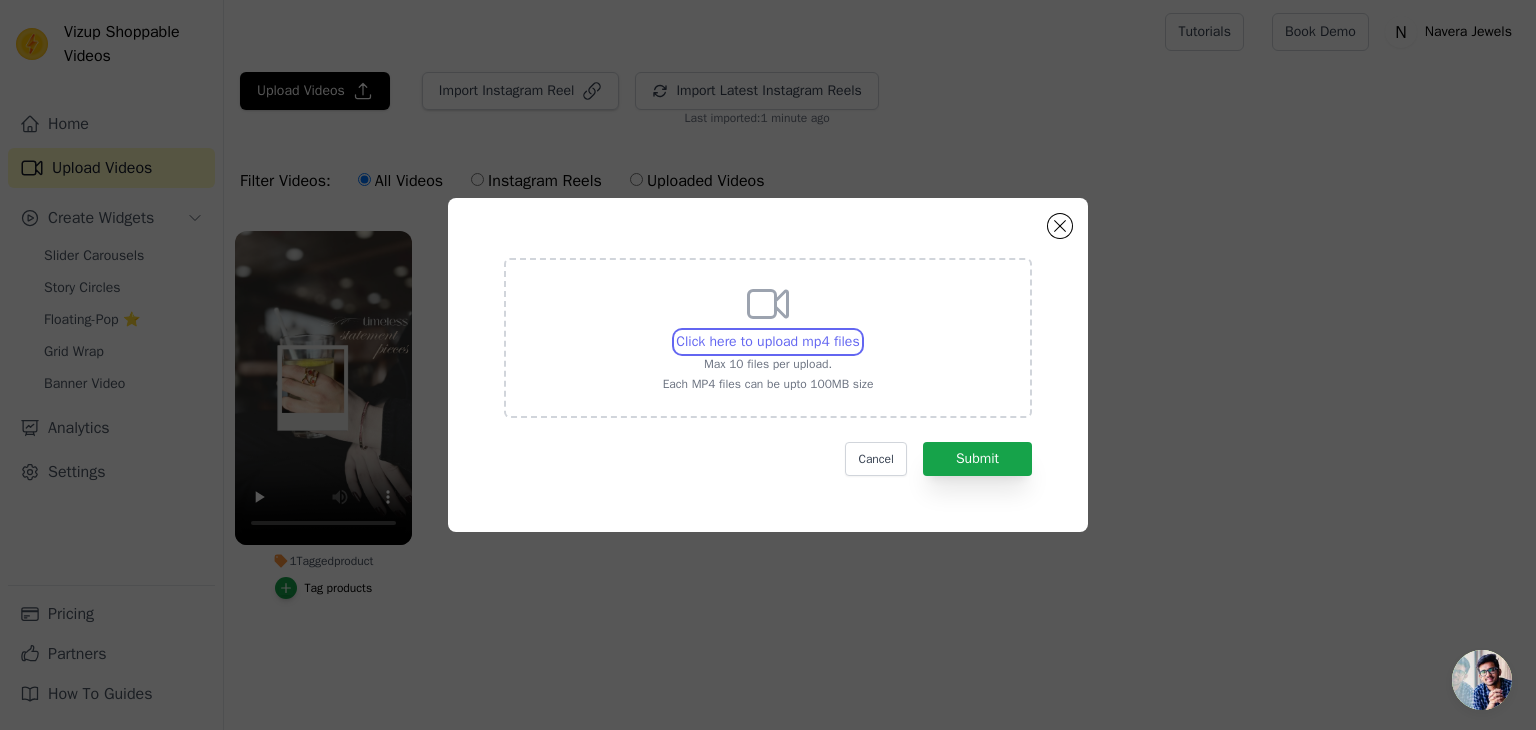 click on "Click here to upload mp4 files     Max 10 files per upload.   Each MP4 files can be upto 100MB size" at bounding box center (859, 331) 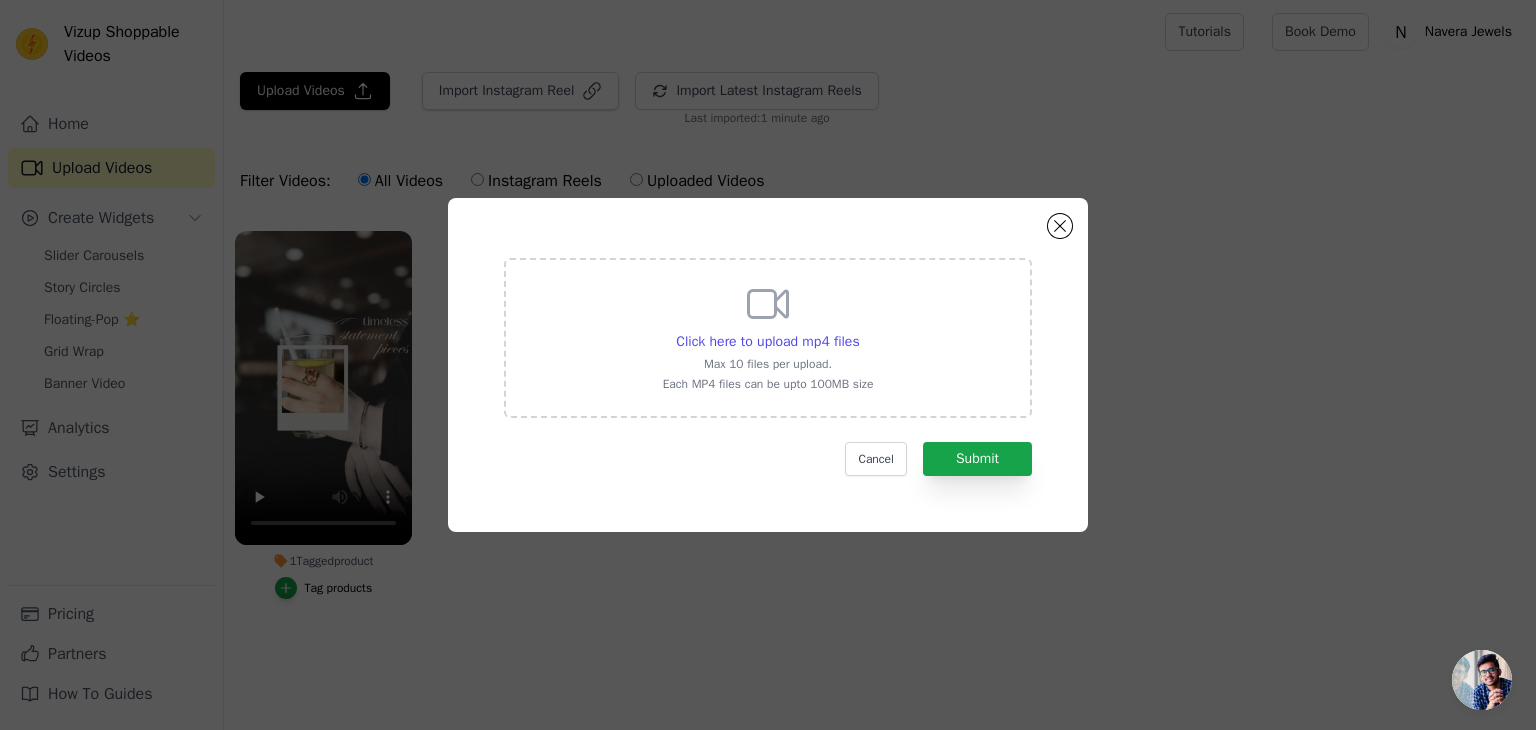click 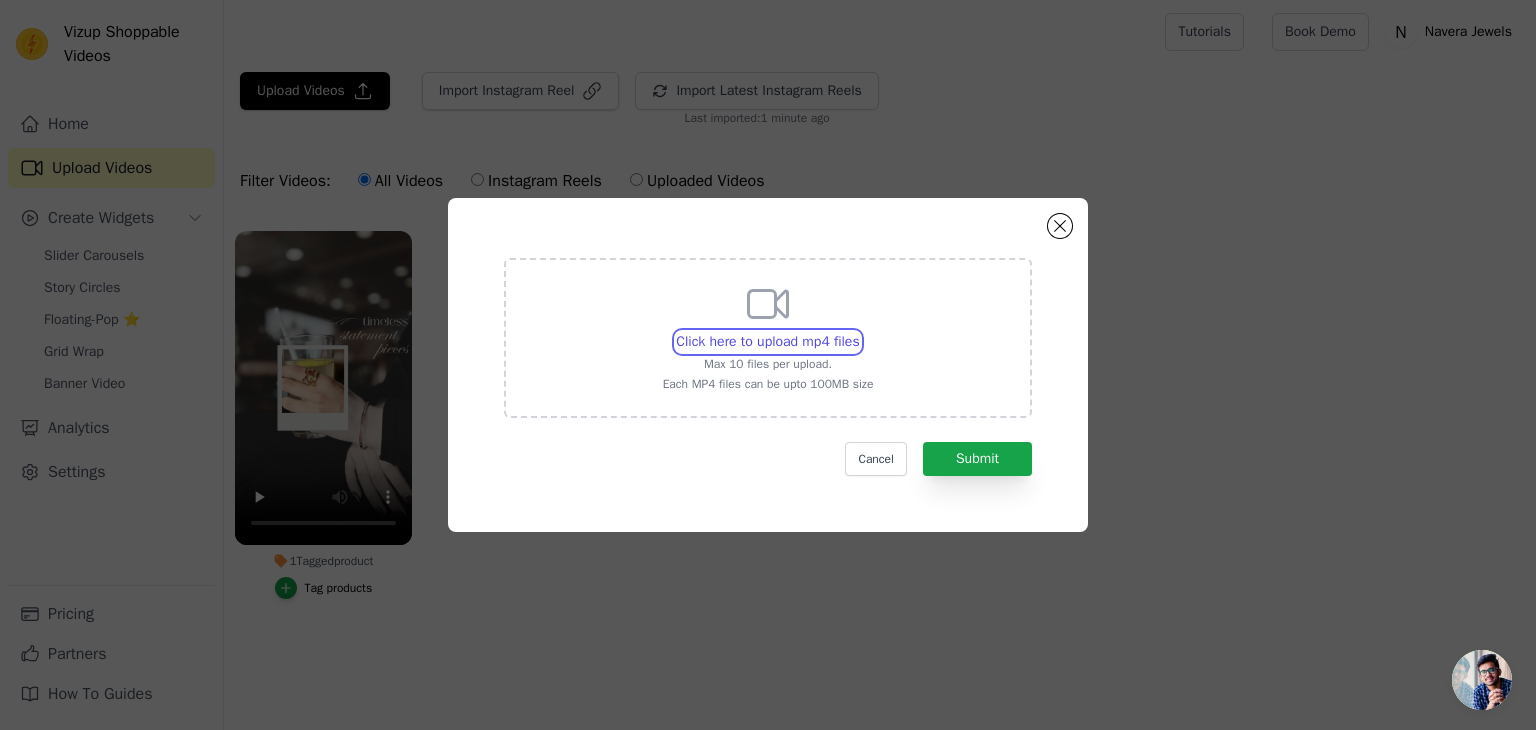 click on "Click here to upload mp4 files     Max 10 files per upload.   Each MP4 files can be upto 100MB size" at bounding box center (859, 331) 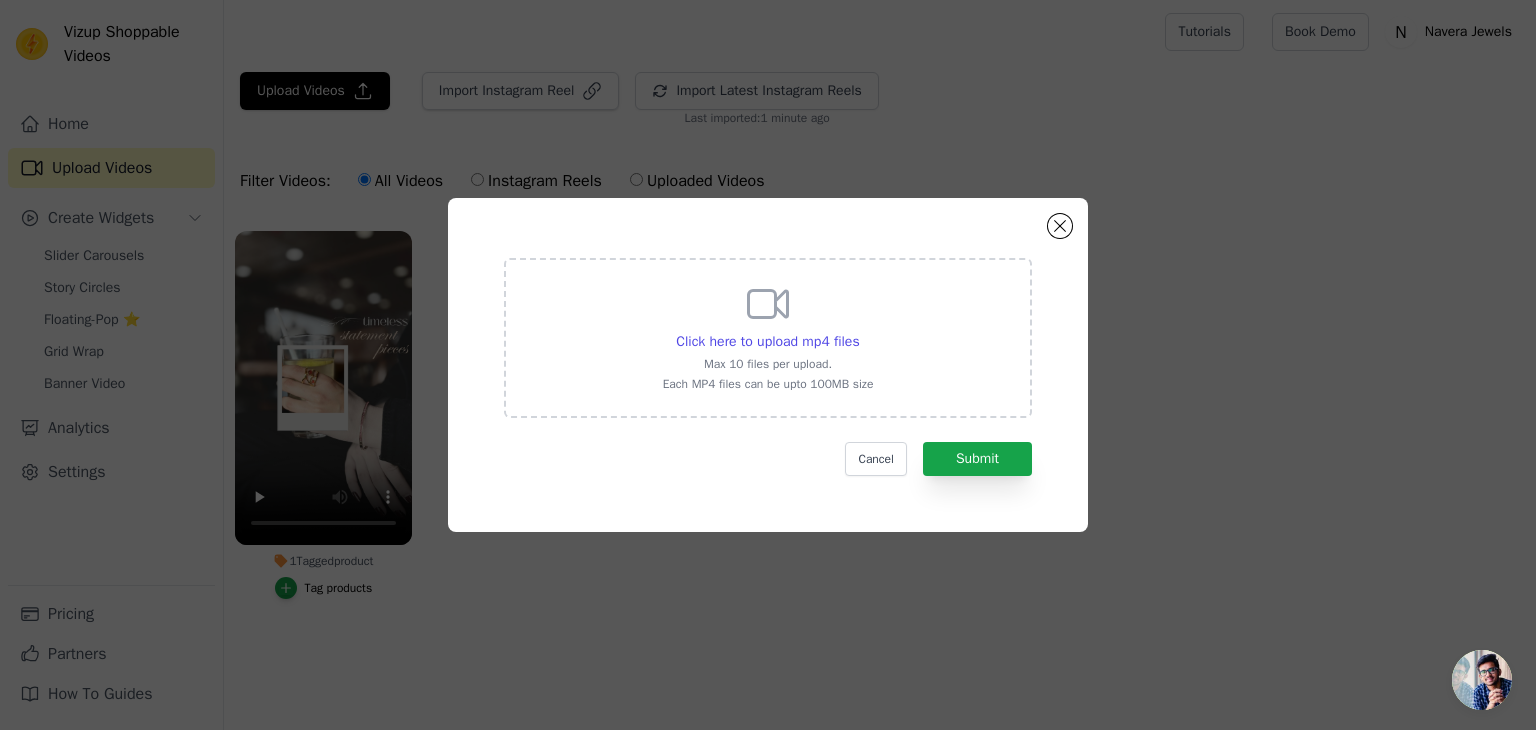 click on "Each MP4 files can be upto 100MB size" at bounding box center [768, 384] 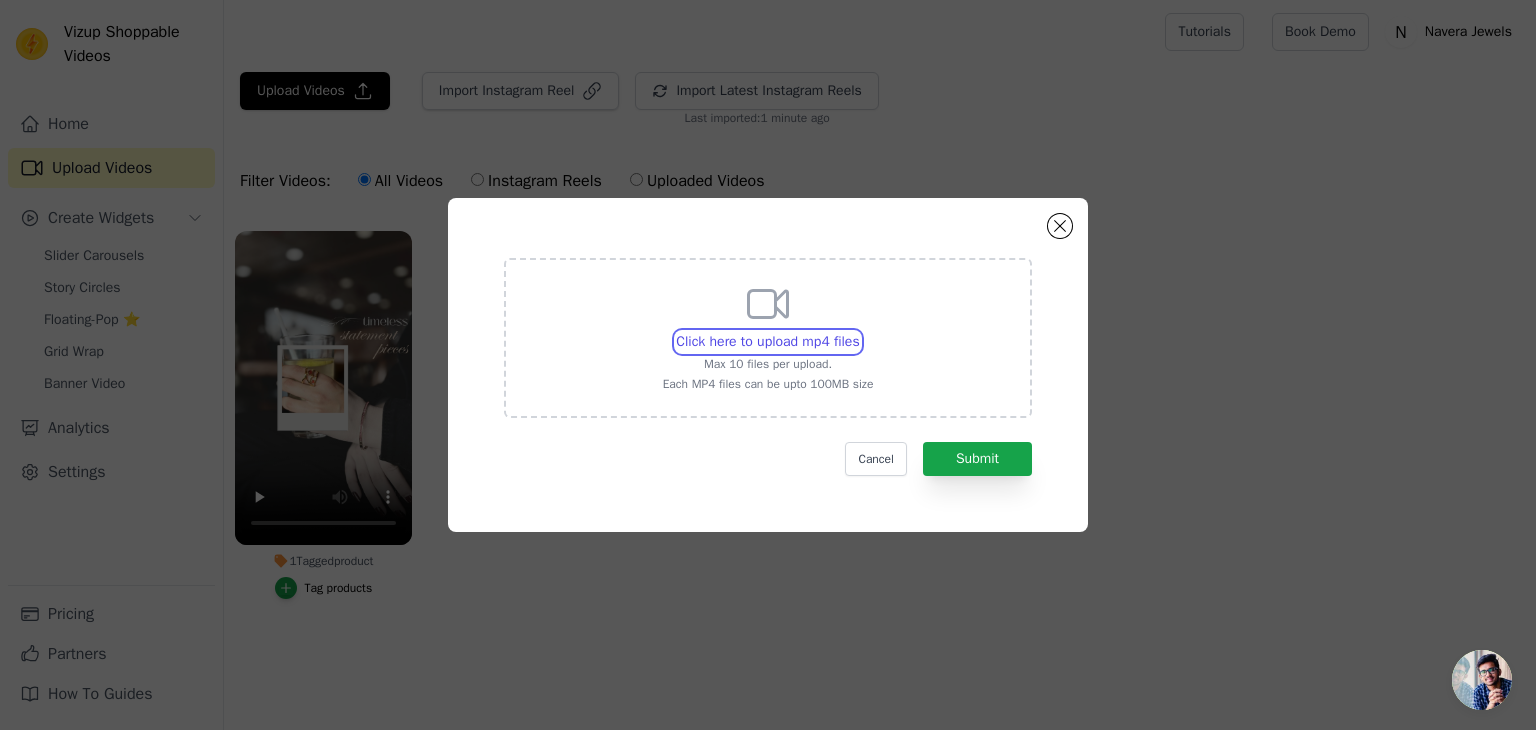 click on "Click here to upload mp4 files     Max 10 files per upload.   Each MP4 files can be upto 100MB size" at bounding box center (859, 331) 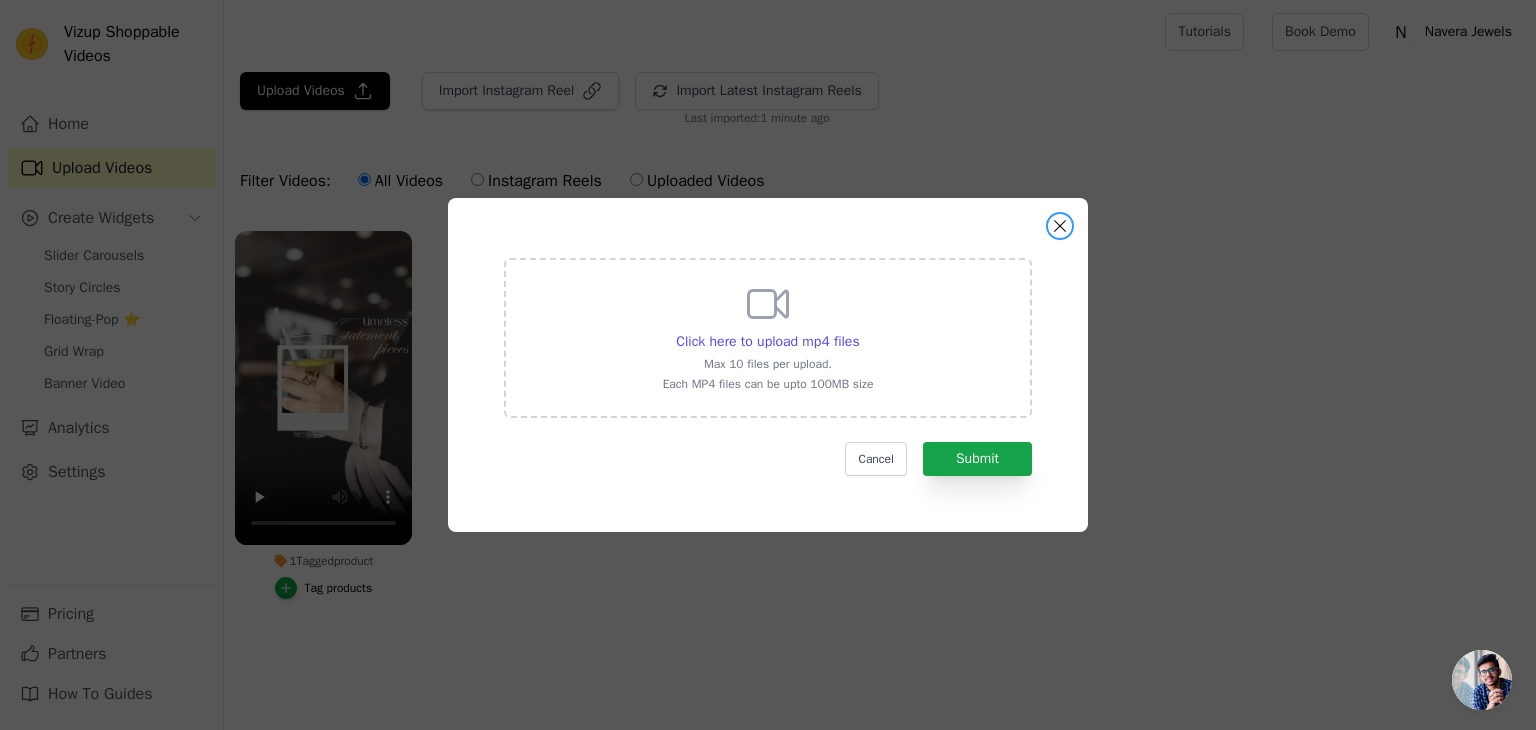 click at bounding box center [1060, 226] 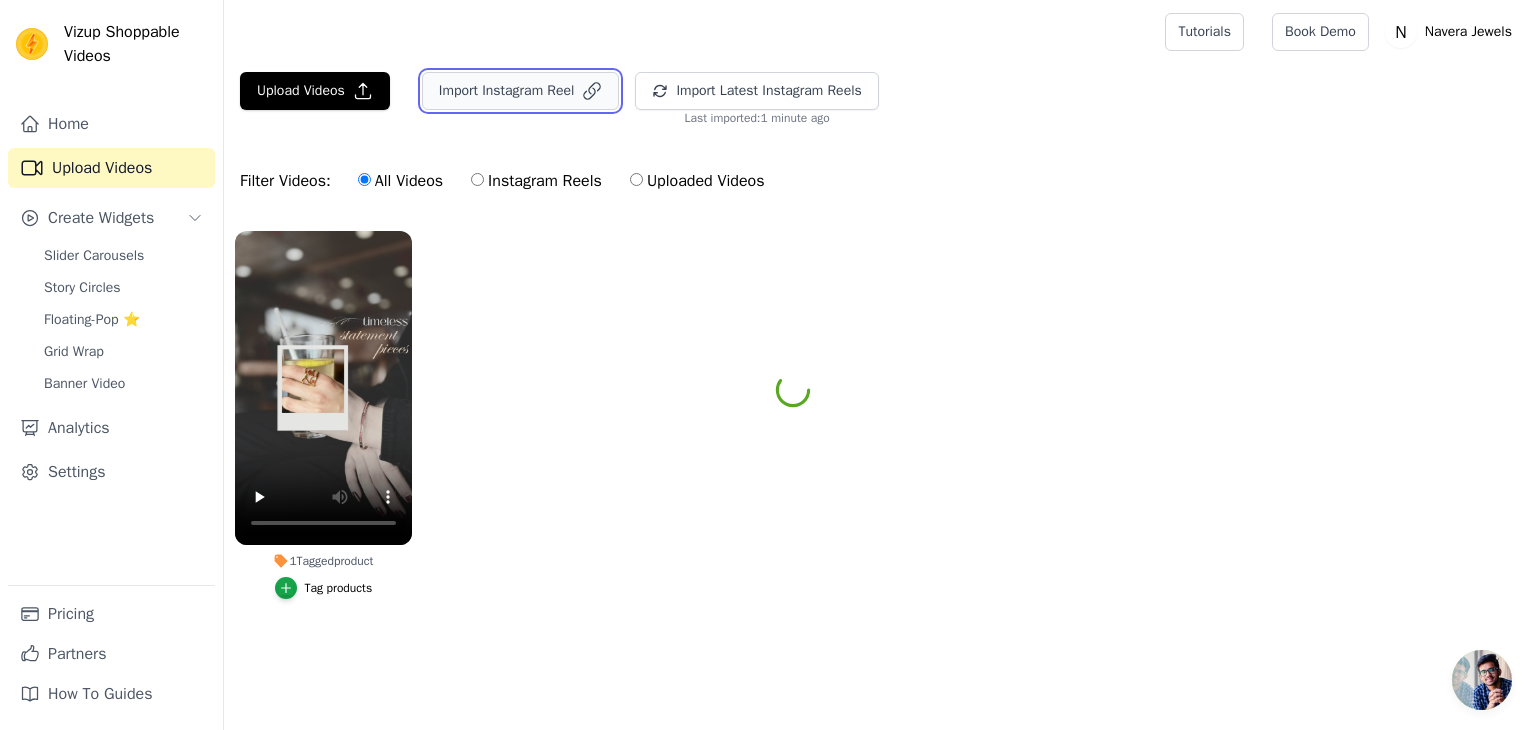 click on "Import Instagram Reel" at bounding box center [521, 91] 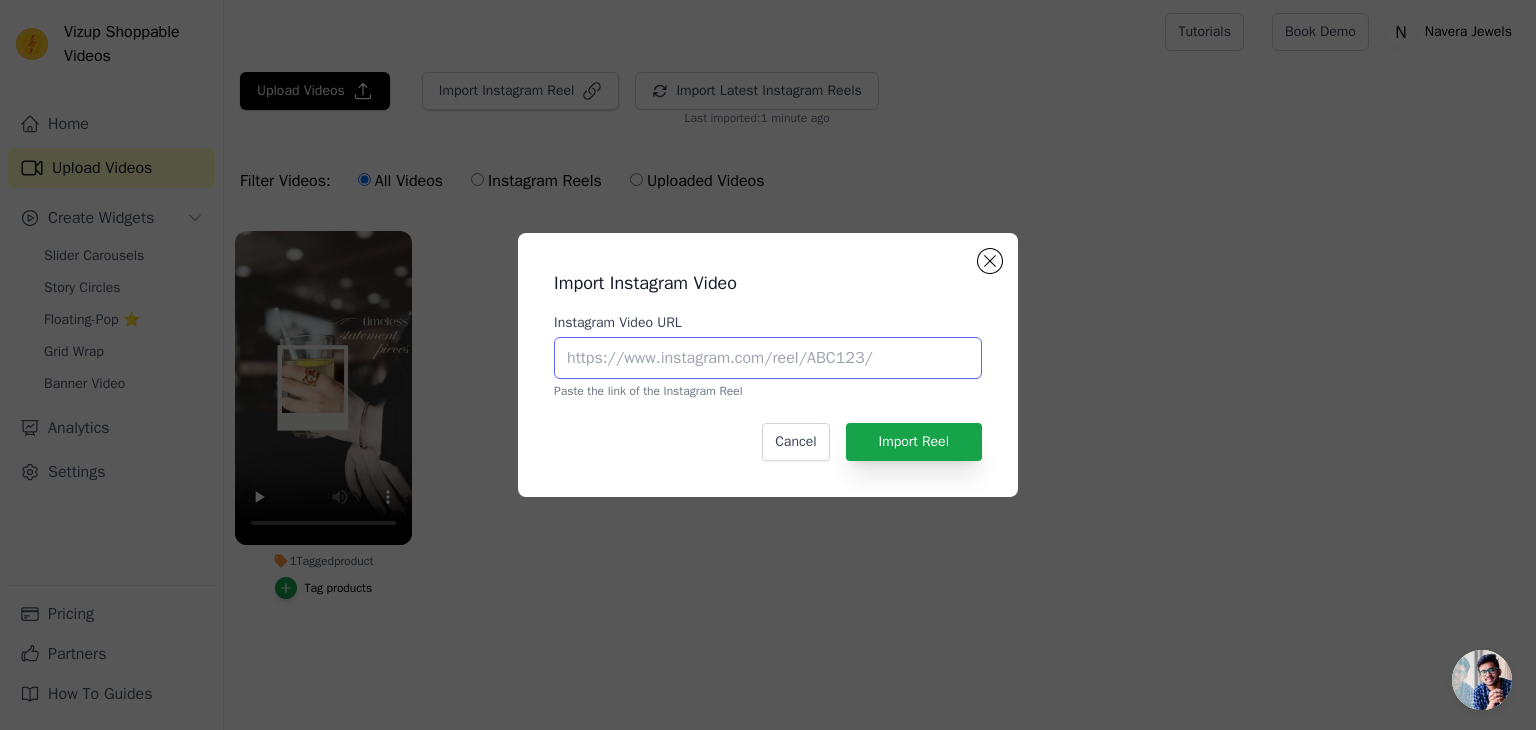 click on "Instagram Video URL" at bounding box center [768, 358] 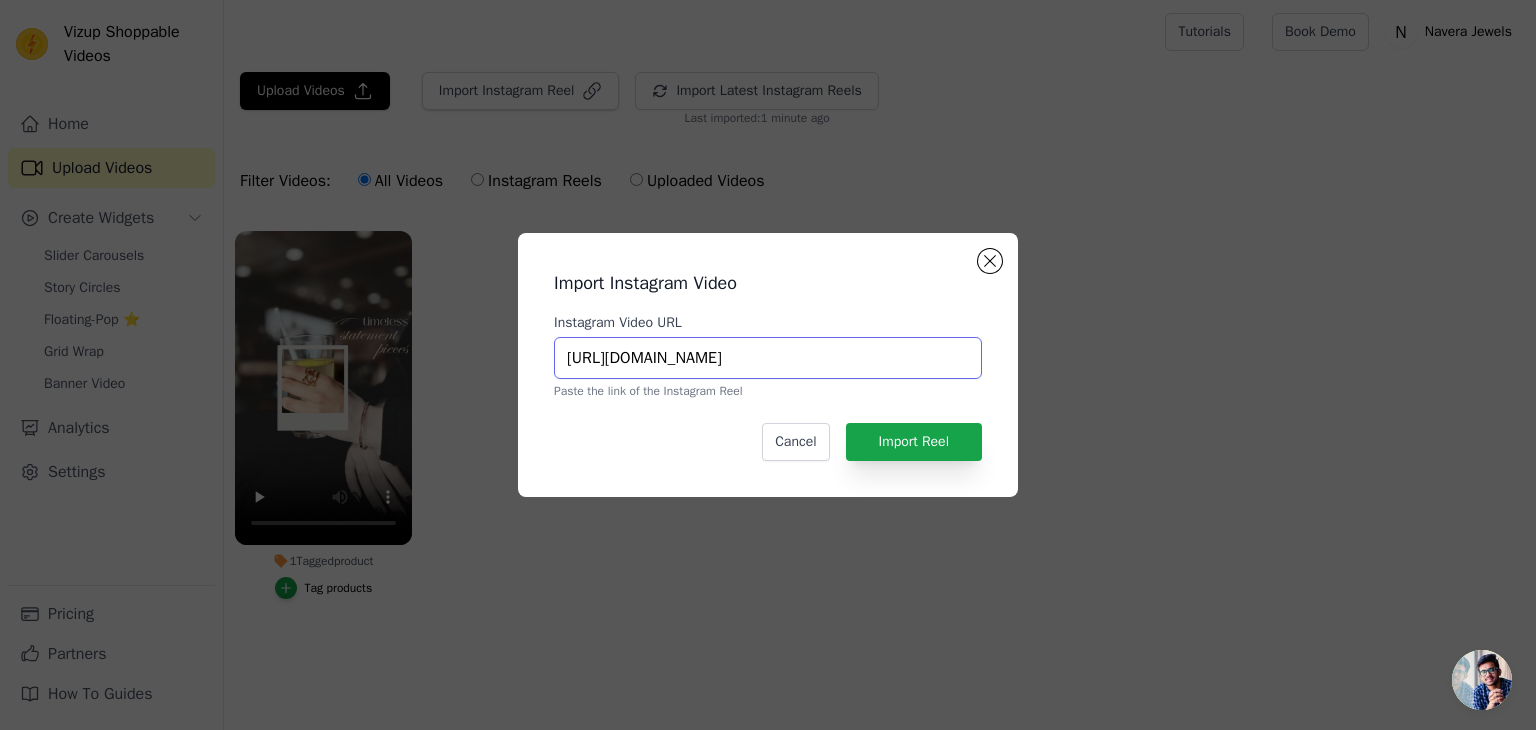 scroll, scrollTop: 0, scrollLeft: 120, axis: horizontal 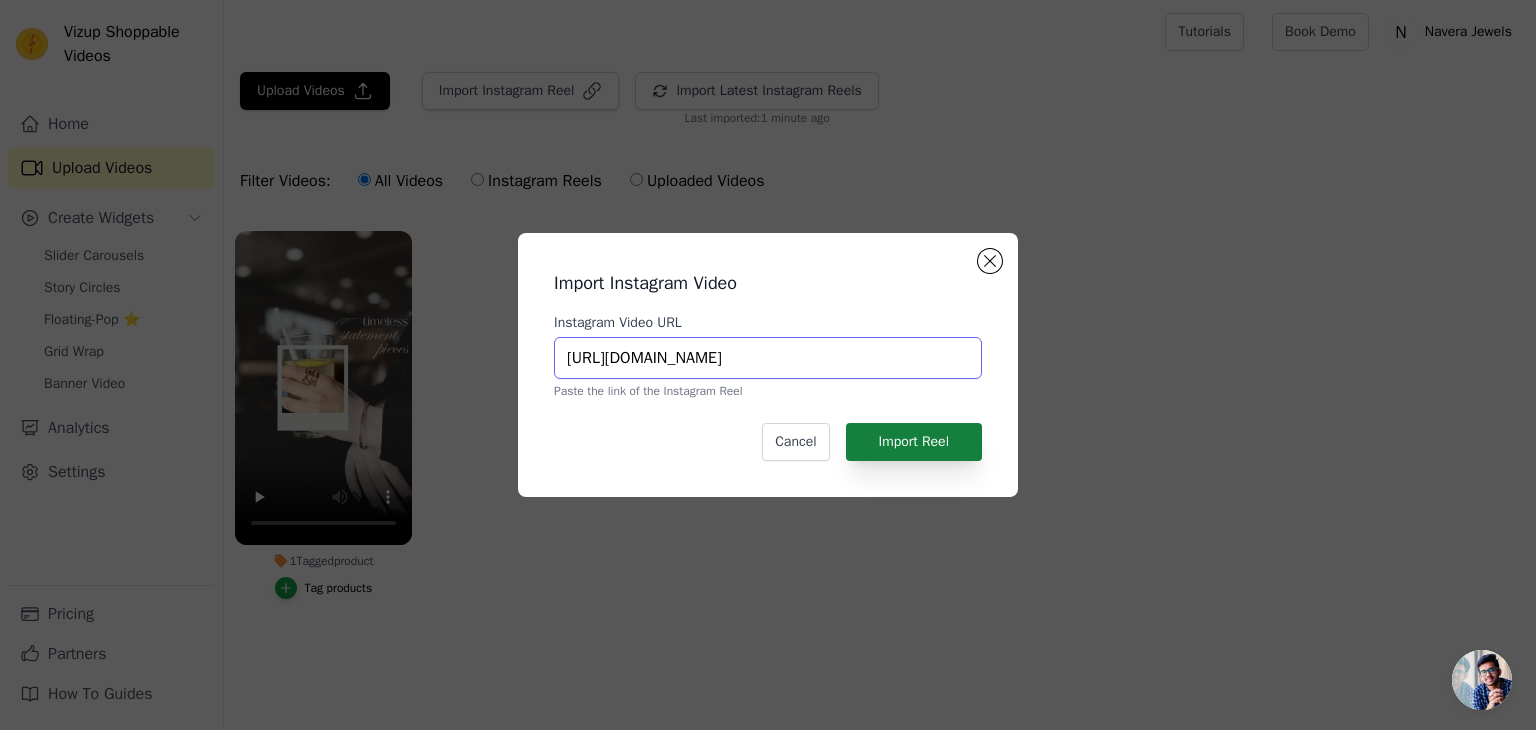 type on "https://www.instagram.com/reel/DK7Nd_5zjfa/?igsh=a2c5YzZ2MzE5ZW9k" 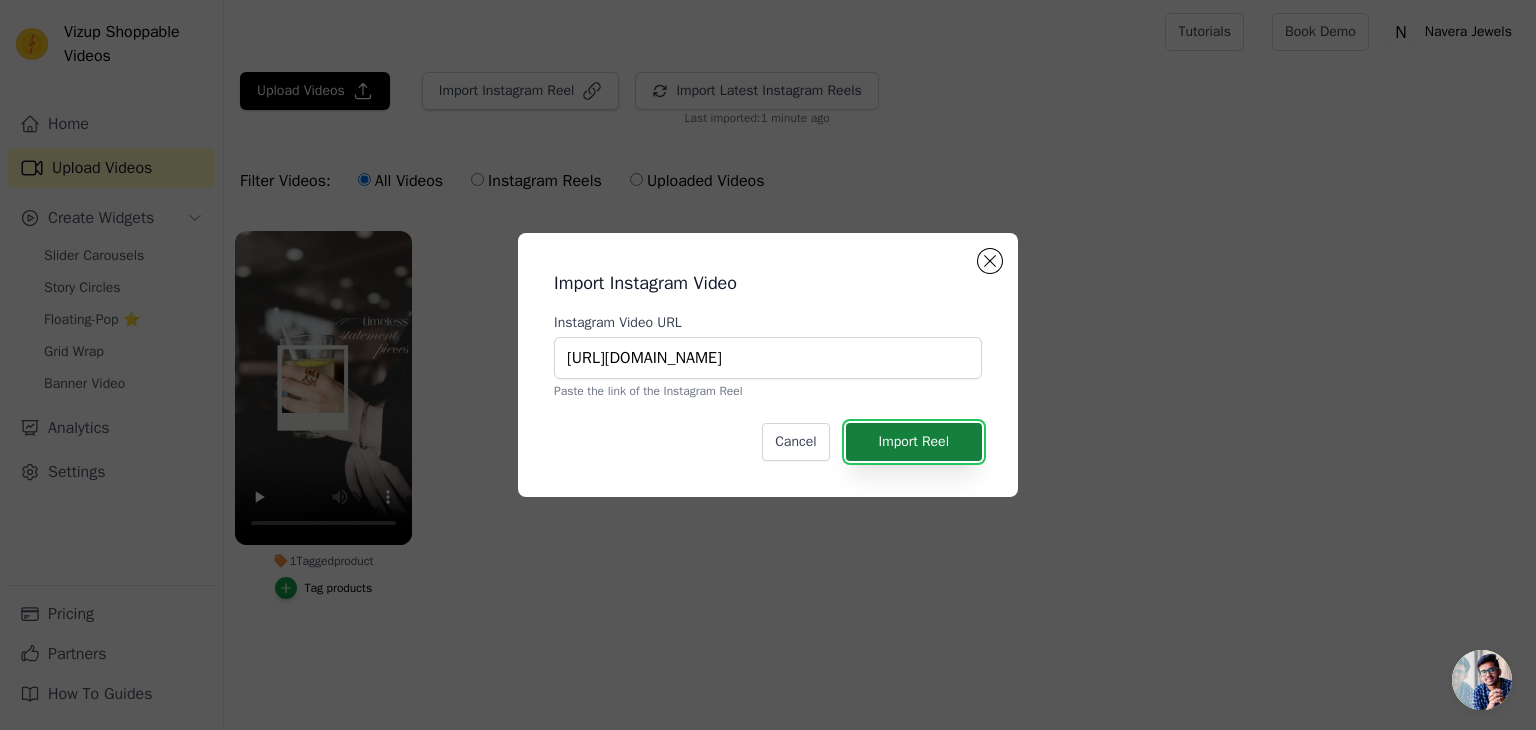 click on "Import Reel" at bounding box center [914, 442] 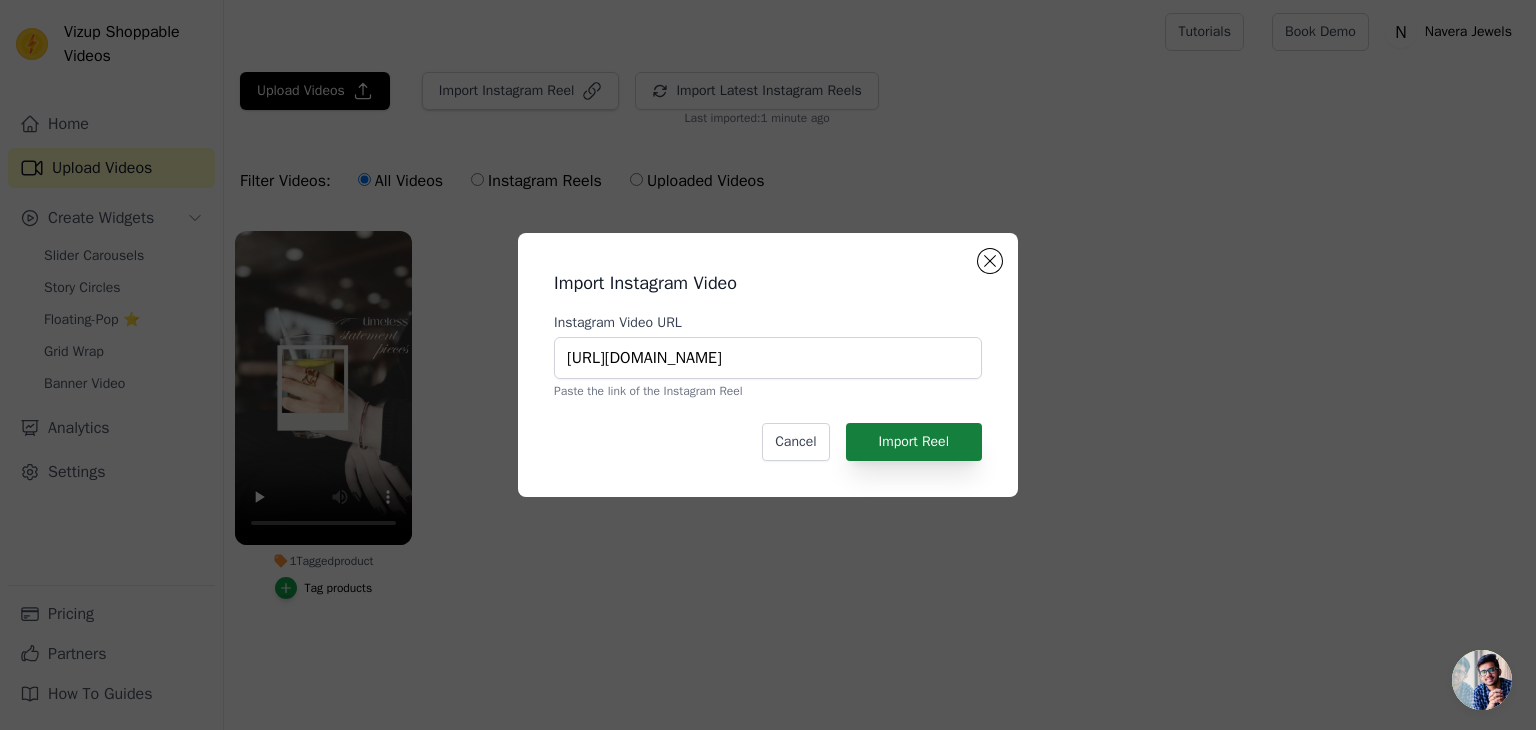 scroll, scrollTop: 0, scrollLeft: 0, axis: both 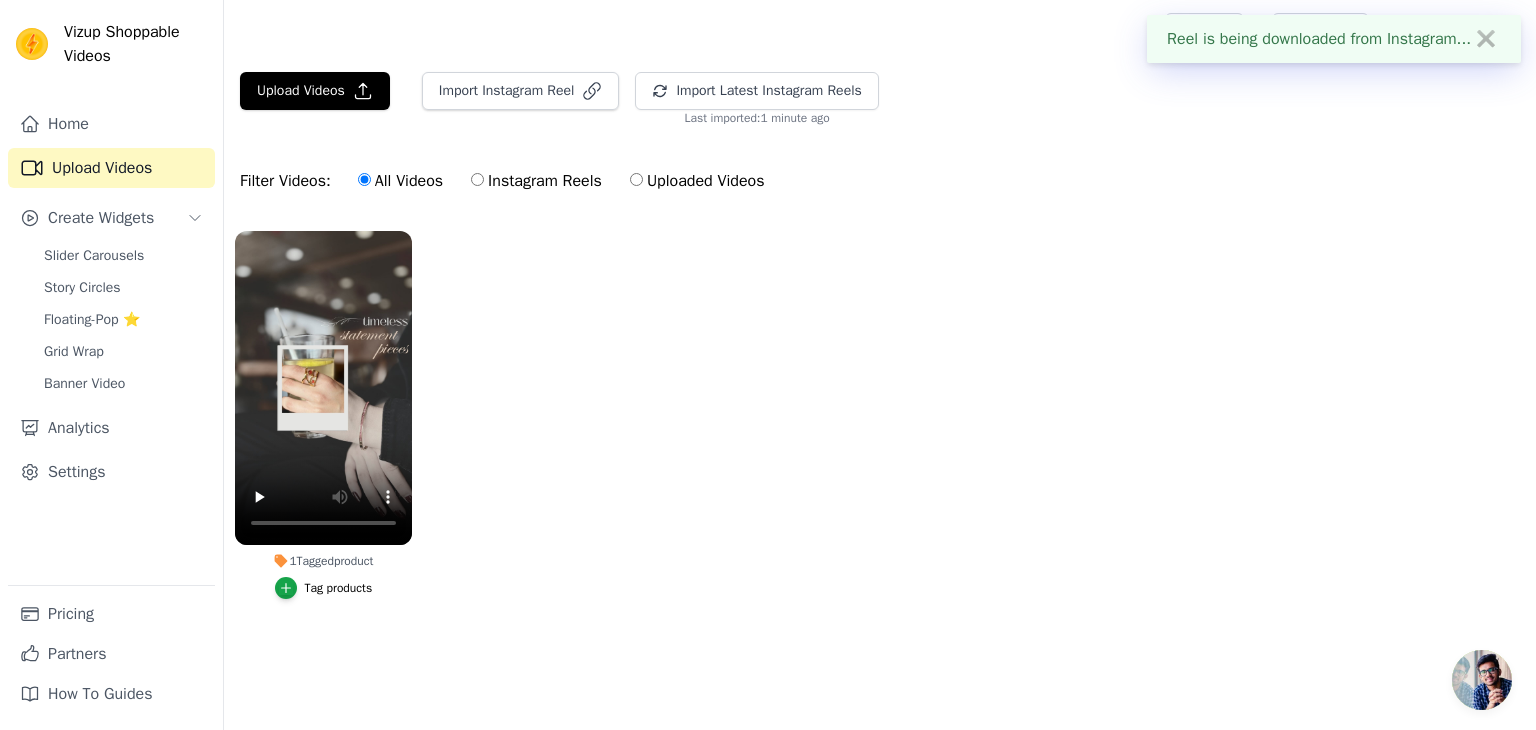 click on "1  Tagged  product       Tag products" at bounding box center (880, 435) 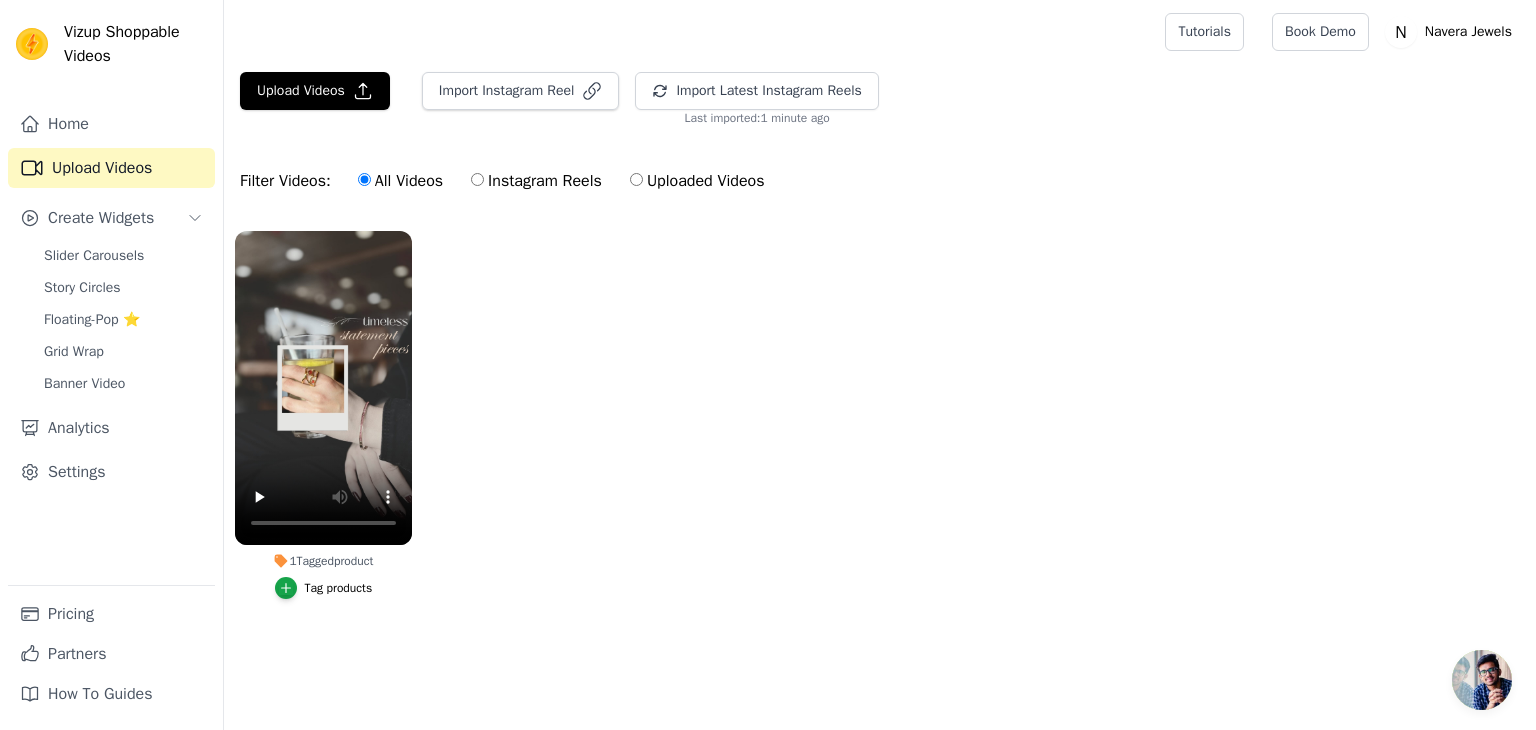 click on "1  Tagged  product       Tag products" at bounding box center [880, 435] 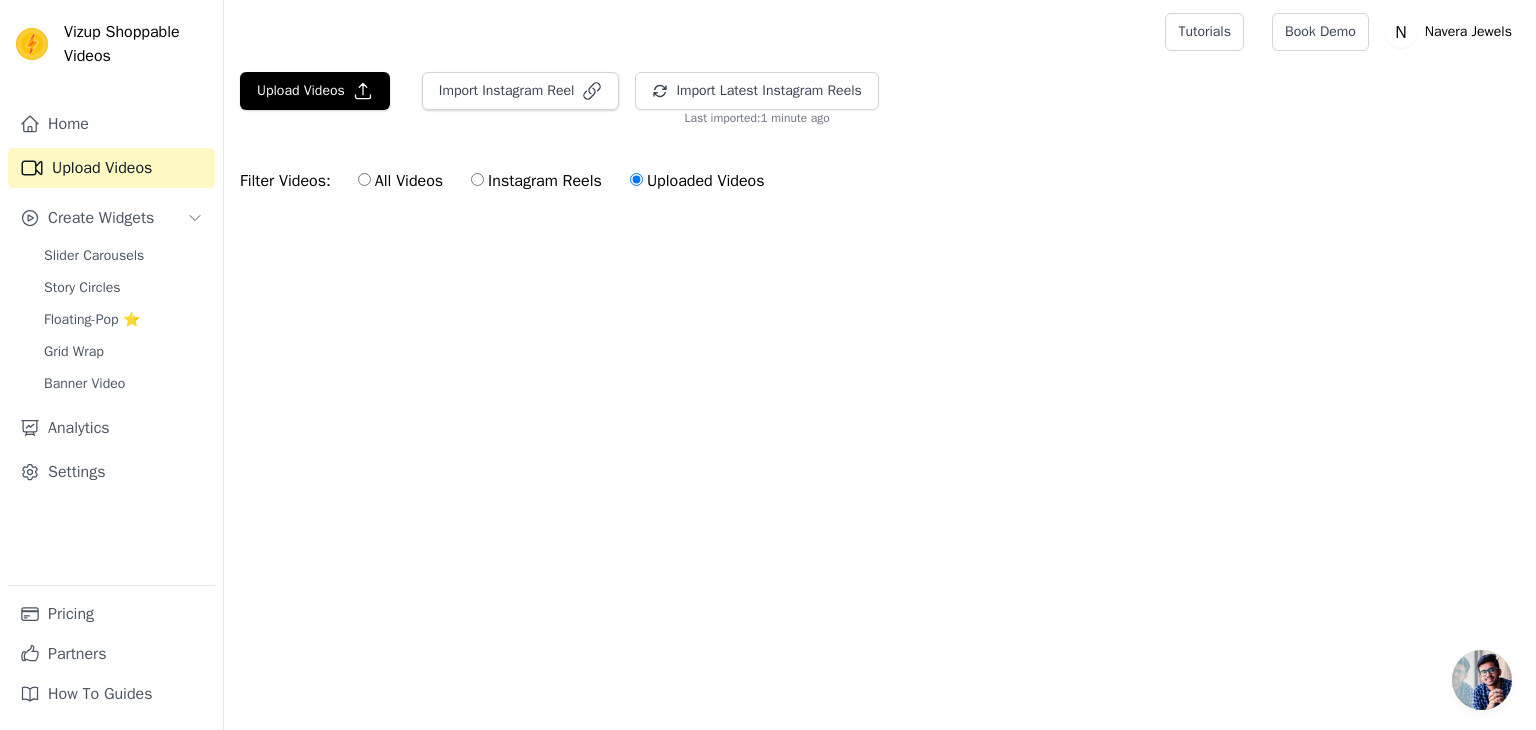click on "Instagram Reels" at bounding box center [536, 181] 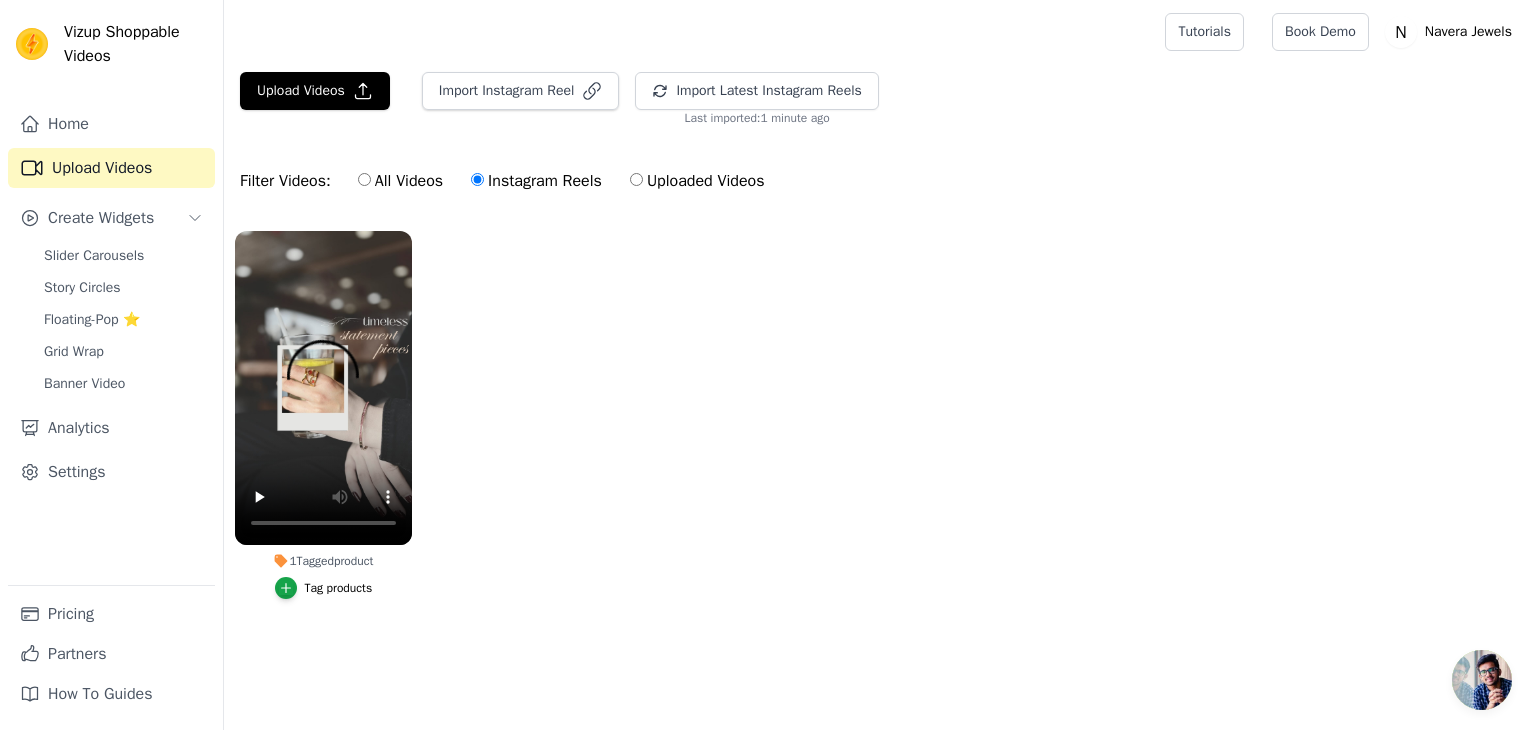 click on "All Videos" at bounding box center [400, 181] 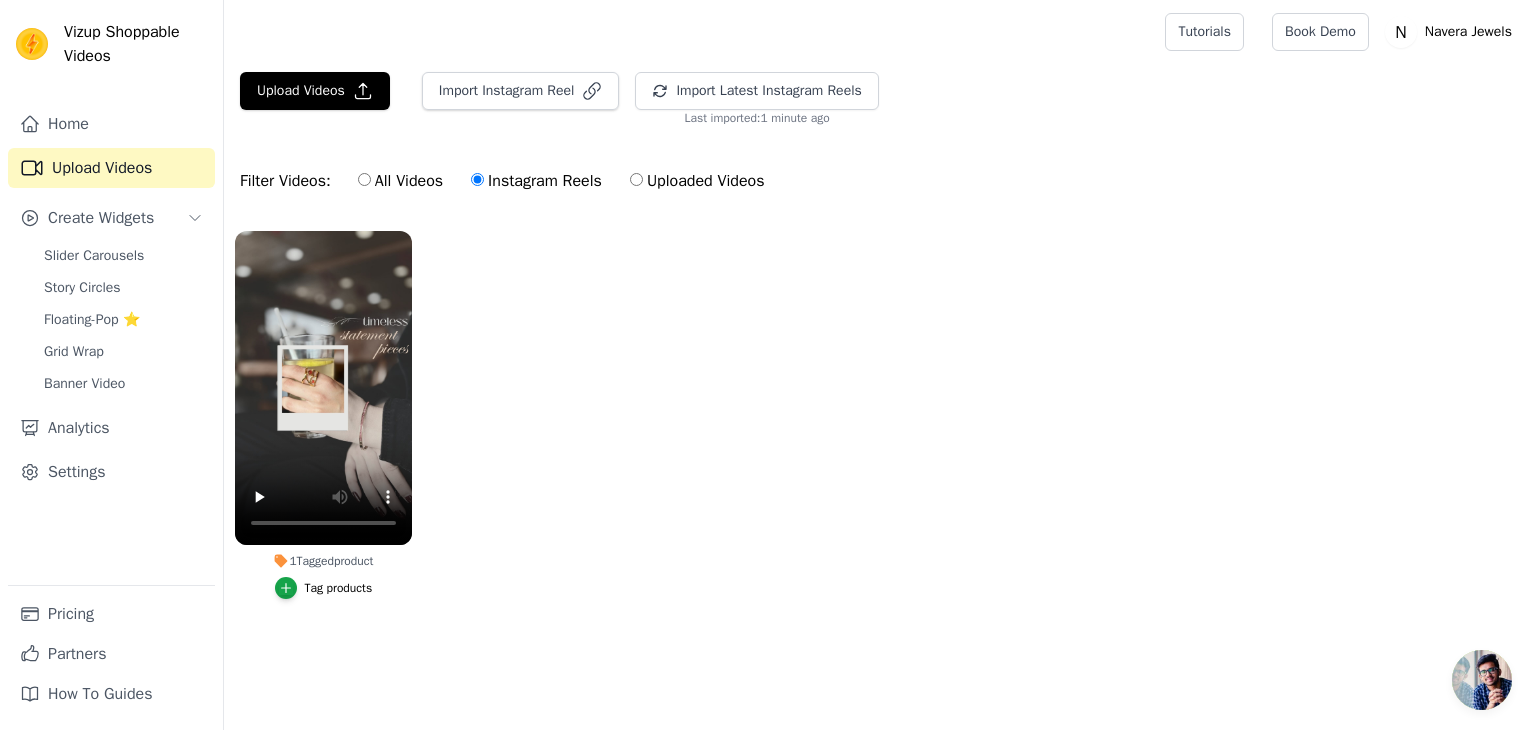 click on "All Videos" at bounding box center (364, 179) 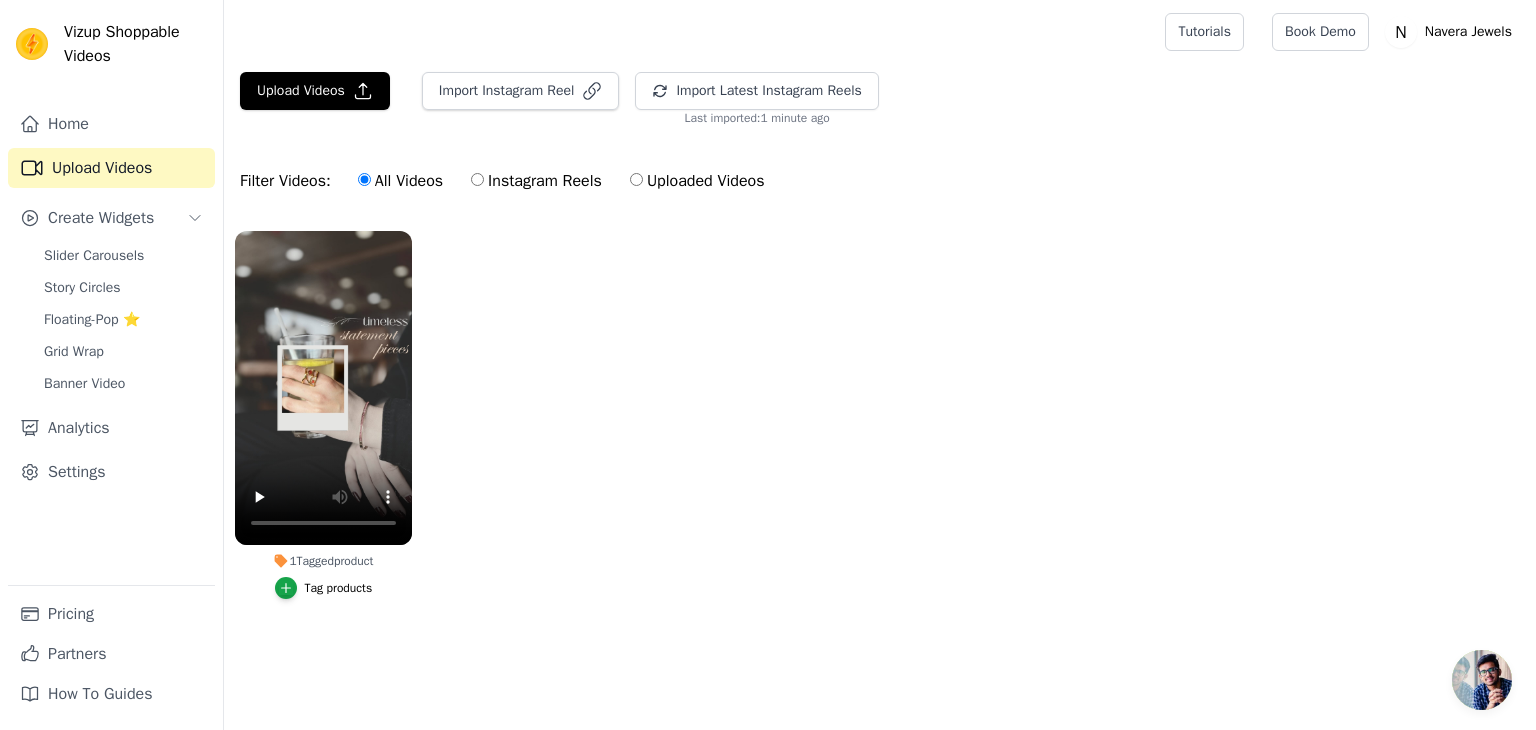 click on "Instagram Reels" at bounding box center (536, 181) 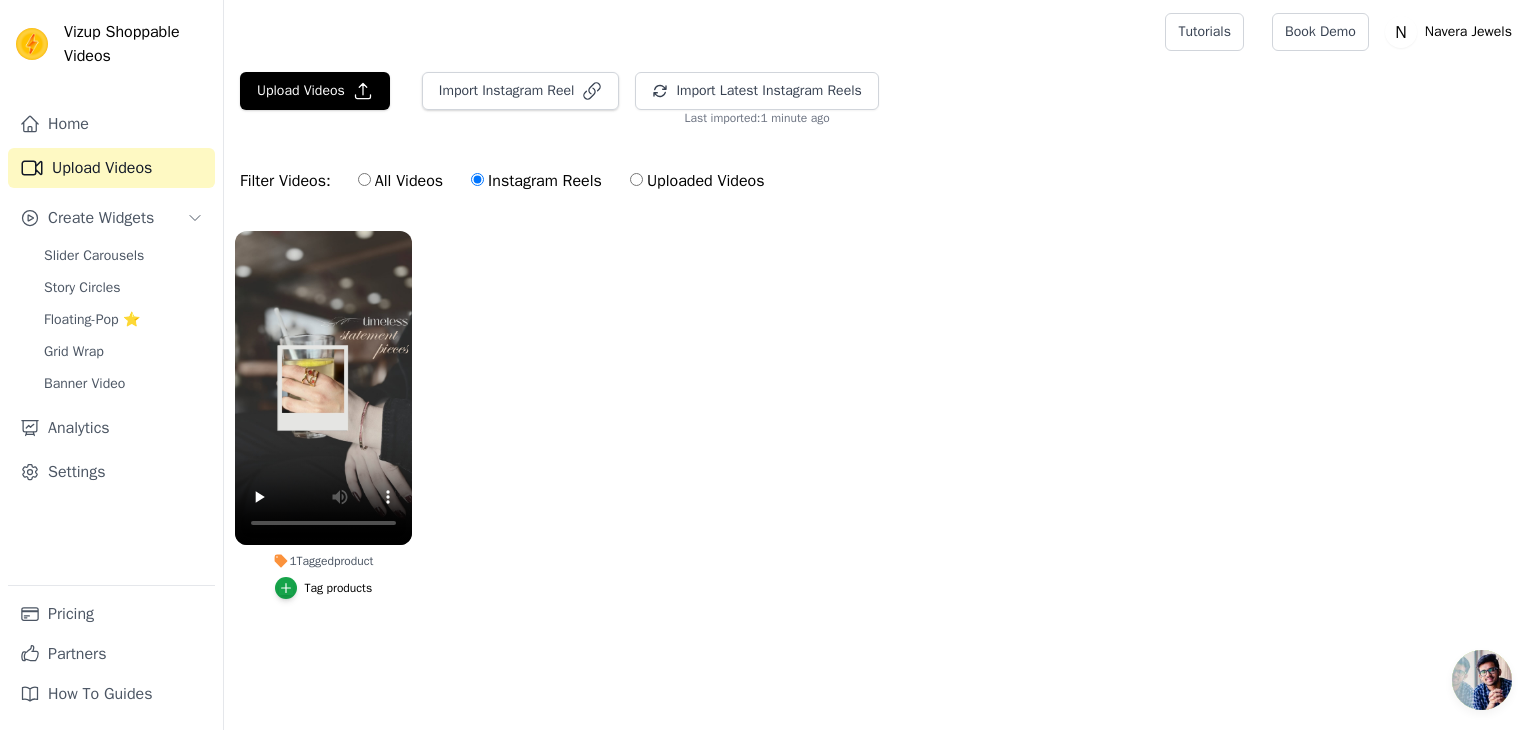 click on "All Videos" at bounding box center (400, 181) 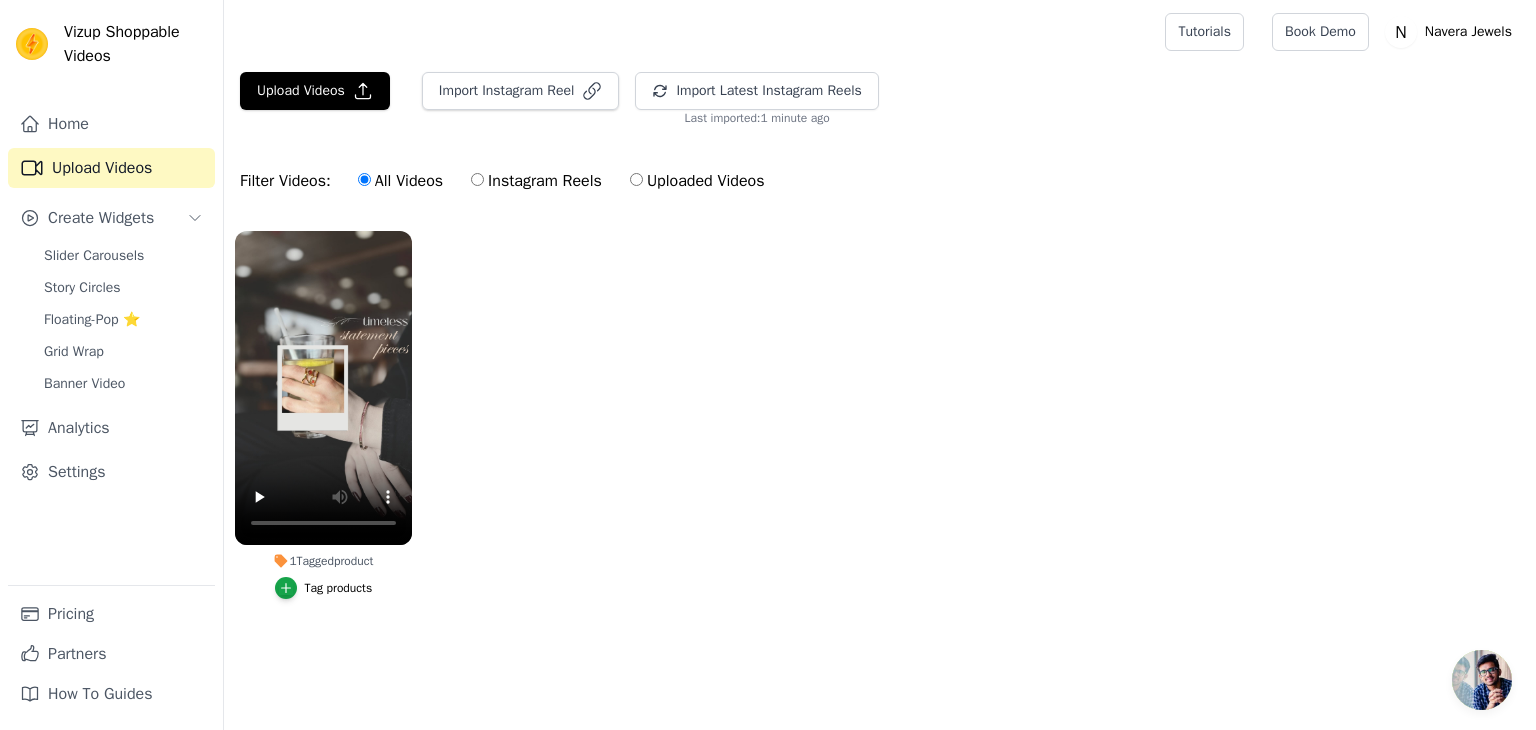 click on "Uploaded Videos" at bounding box center (697, 181) 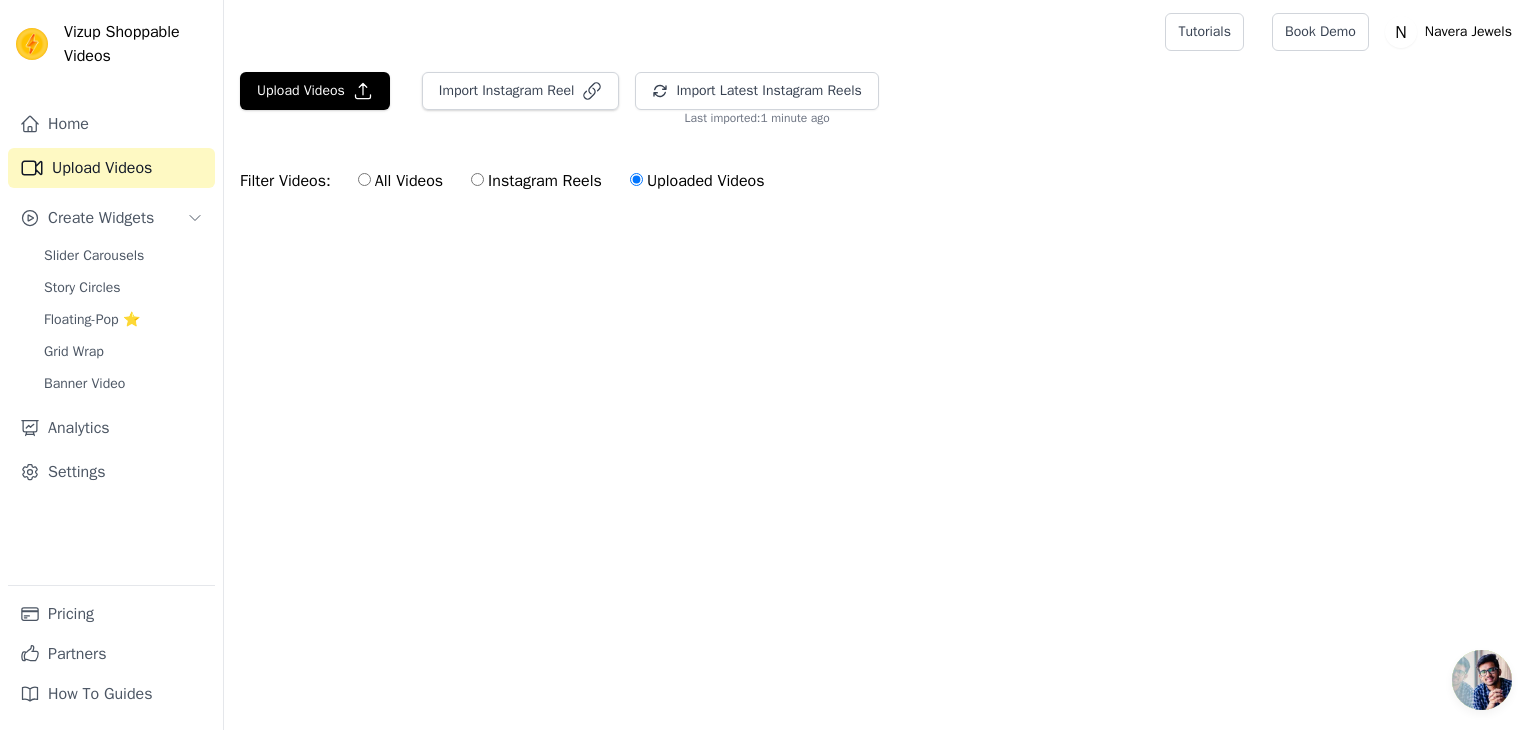click on "All Videos" at bounding box center (400, 181) 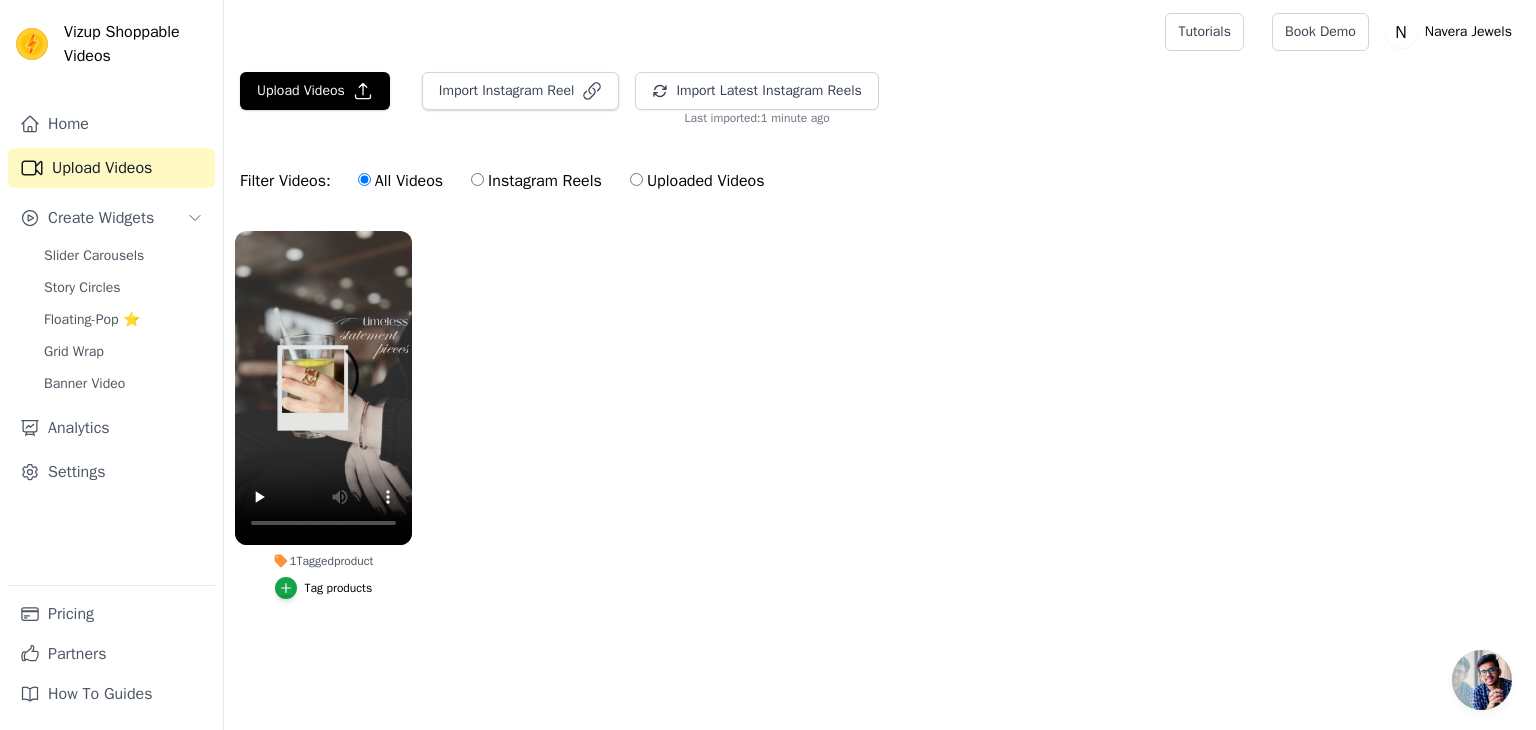 click on "All Videos
Instagram Reels
Uploaded Videos" at bounding box center (561, 181) 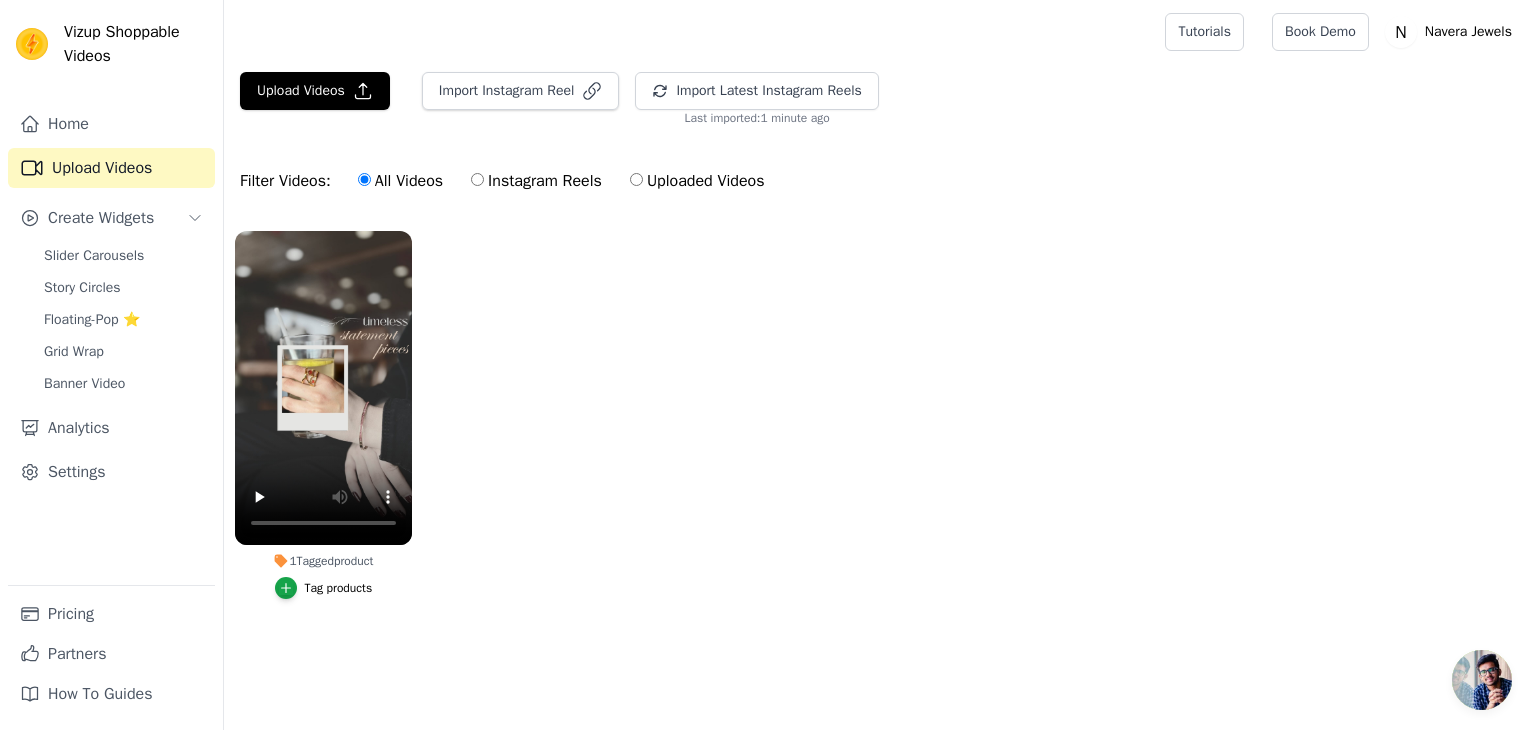 click on "Instagram Reels" at bounding box center (536, 181) 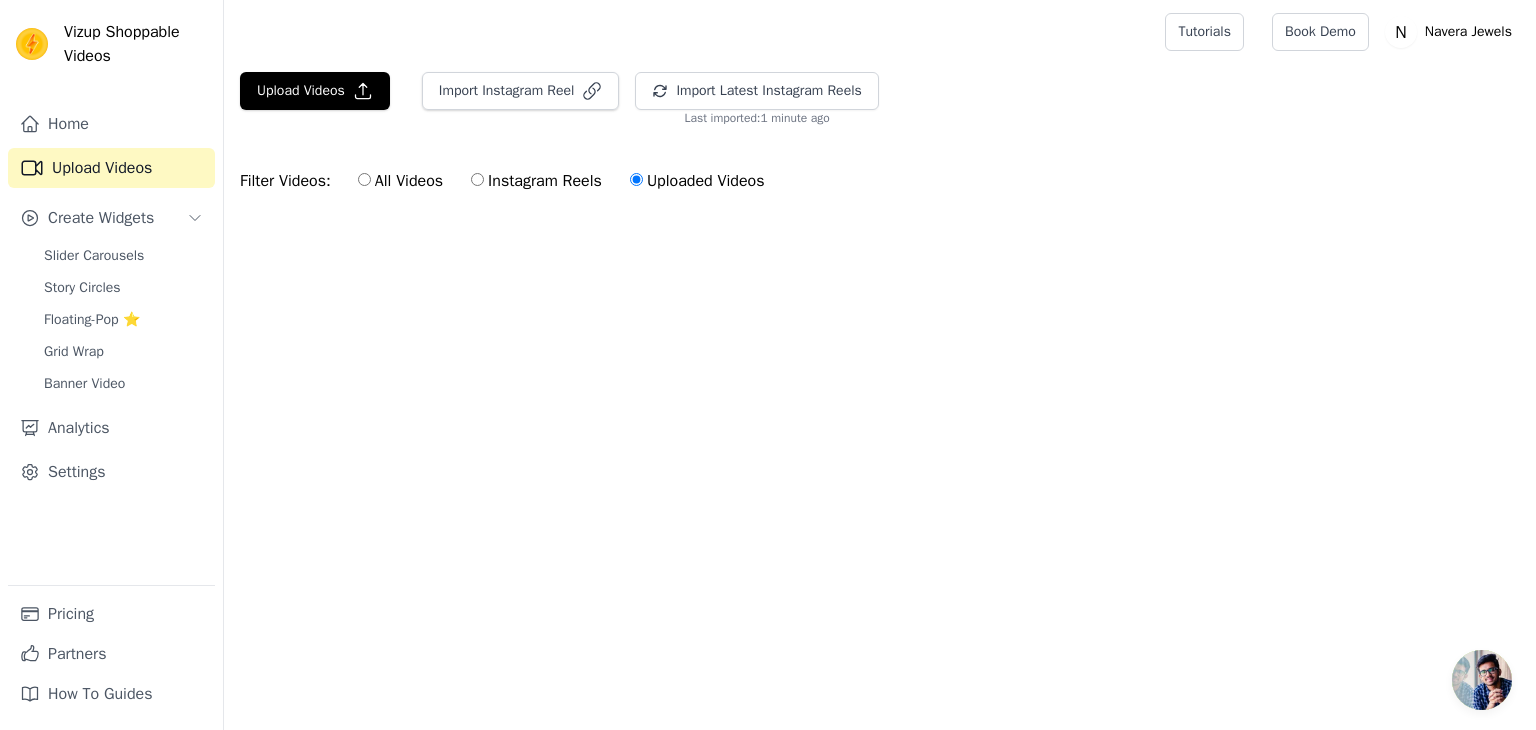 click on "All Videos
Instagram Reels
Uploaded Videos" at bounding box center (561, 181) 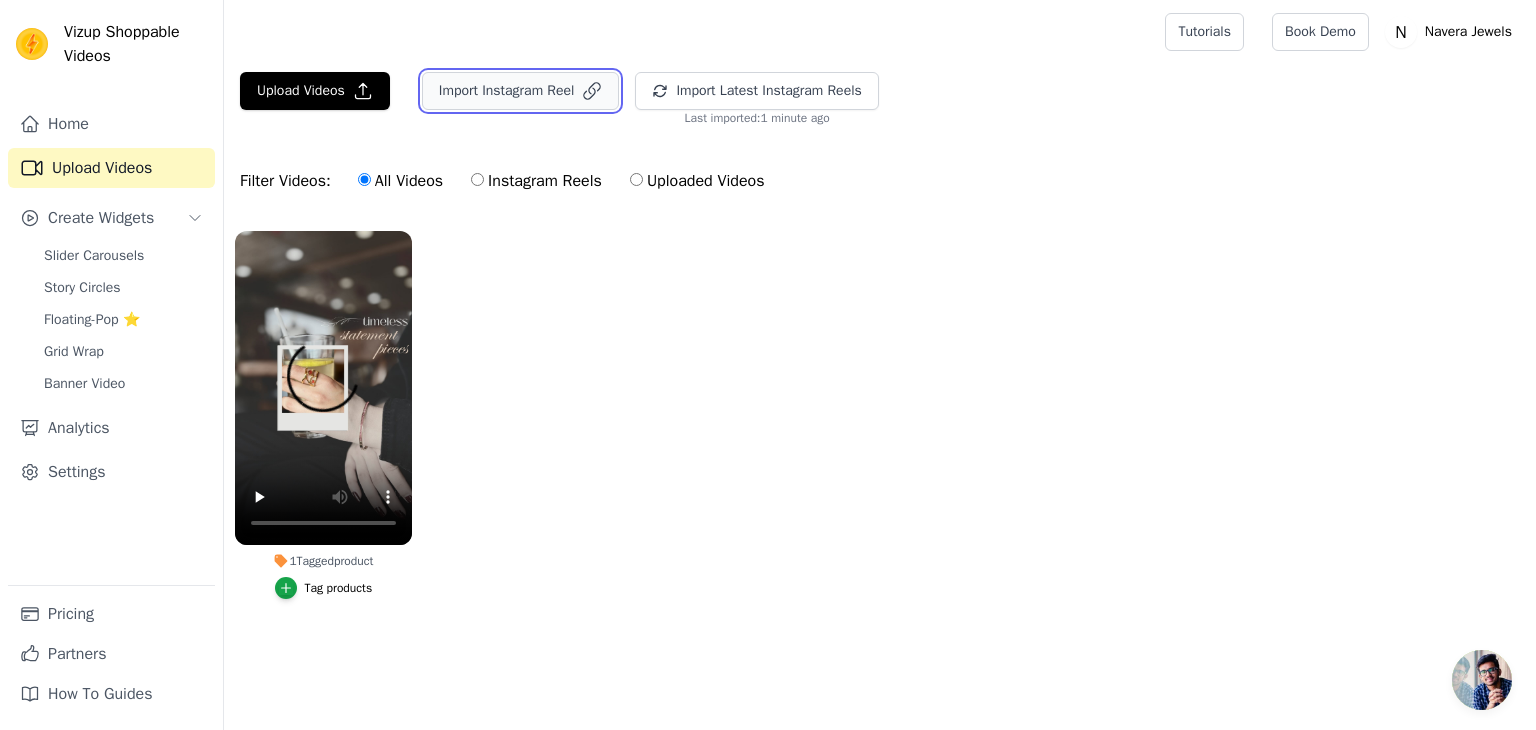 click on "Import Instagram Reel" at bounding box center [521, 91] 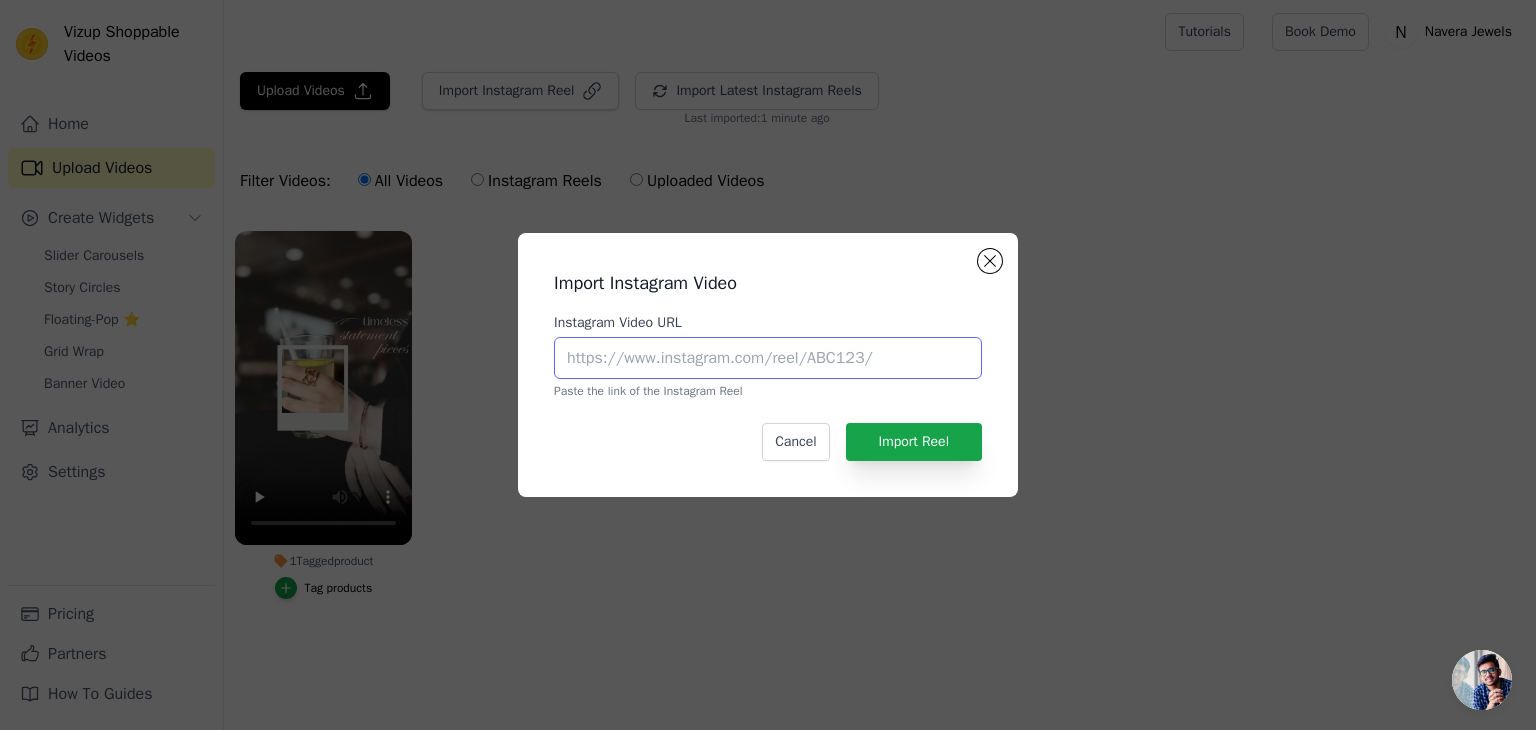 click on "Instagram Video URL" at bounding box center (768, 358) 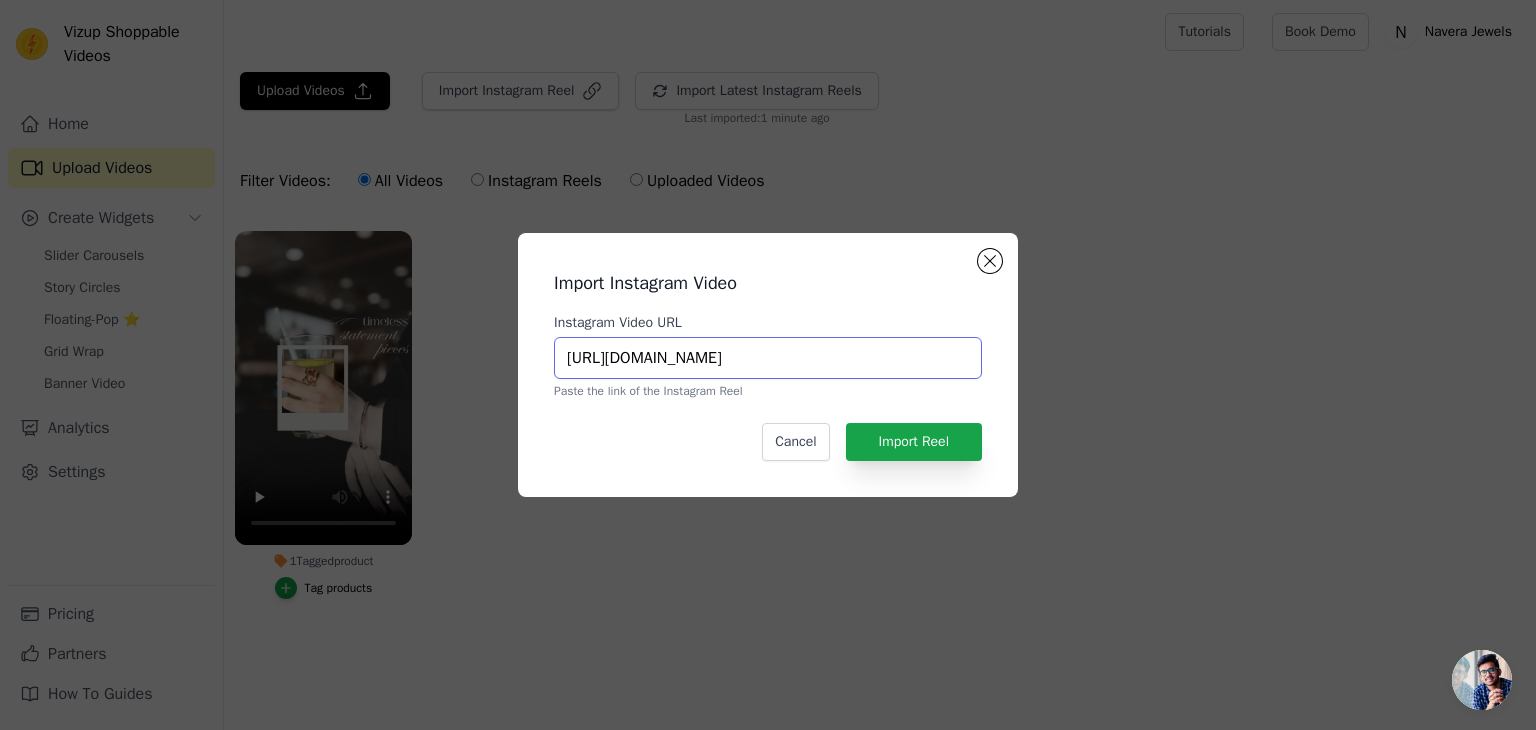 scroll, scrollTop: 0, scrollLeft: 120, axis: horizontal 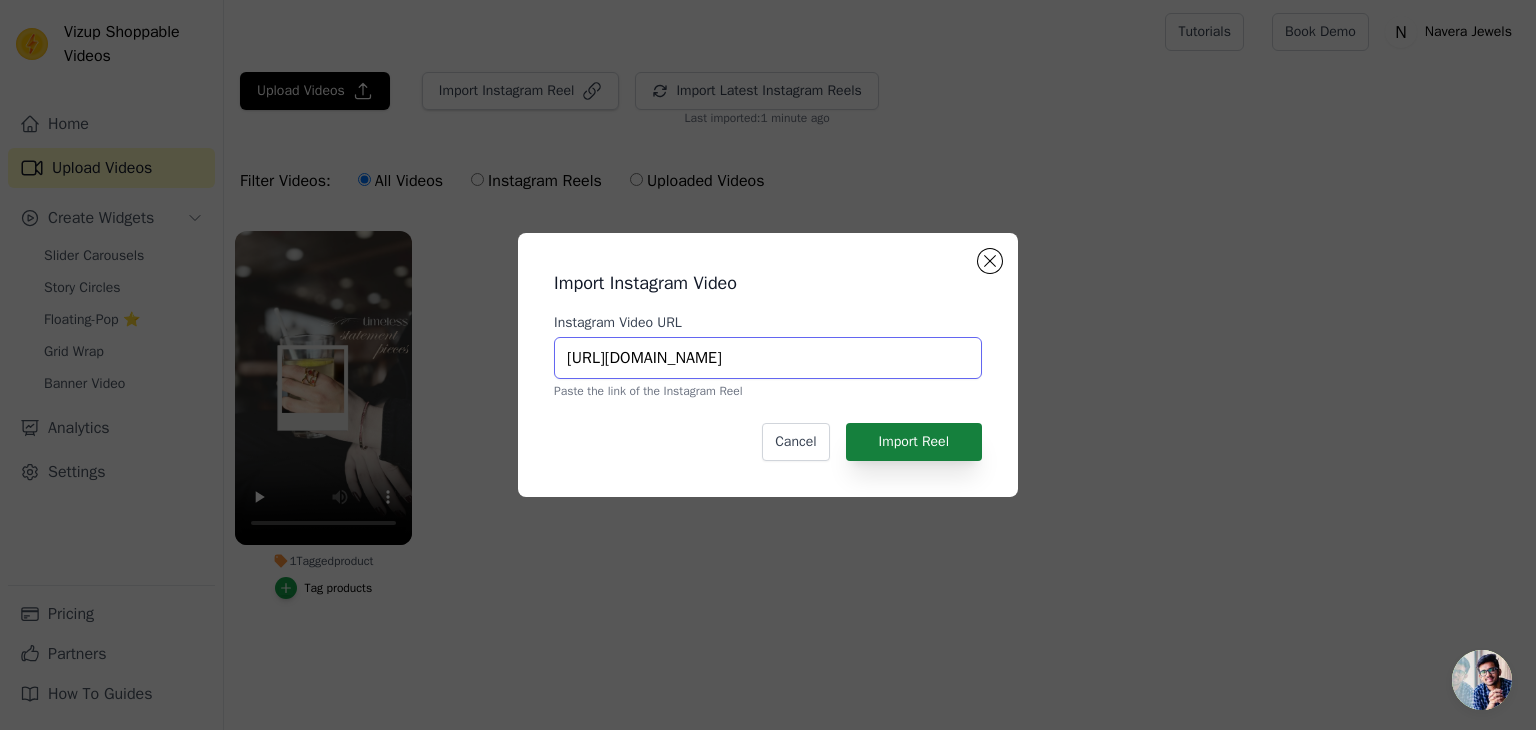 type on "https://www.instagram.com/reel/DK7Nd_5zjfa/?igsh=a2c5YzZ2MzE5ZW9k" 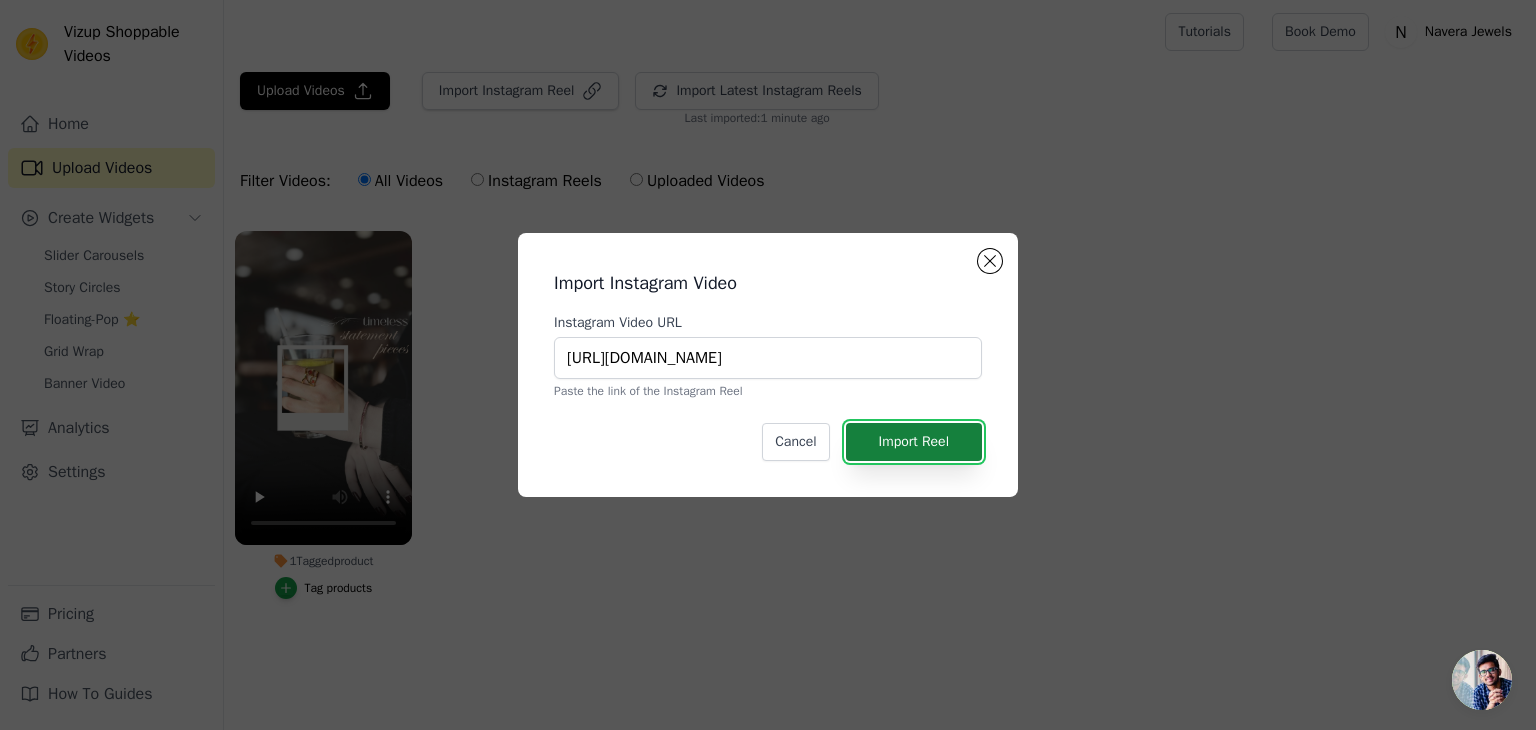 scroll, scrollTop: 0, scrollLeft: 0, axis: both 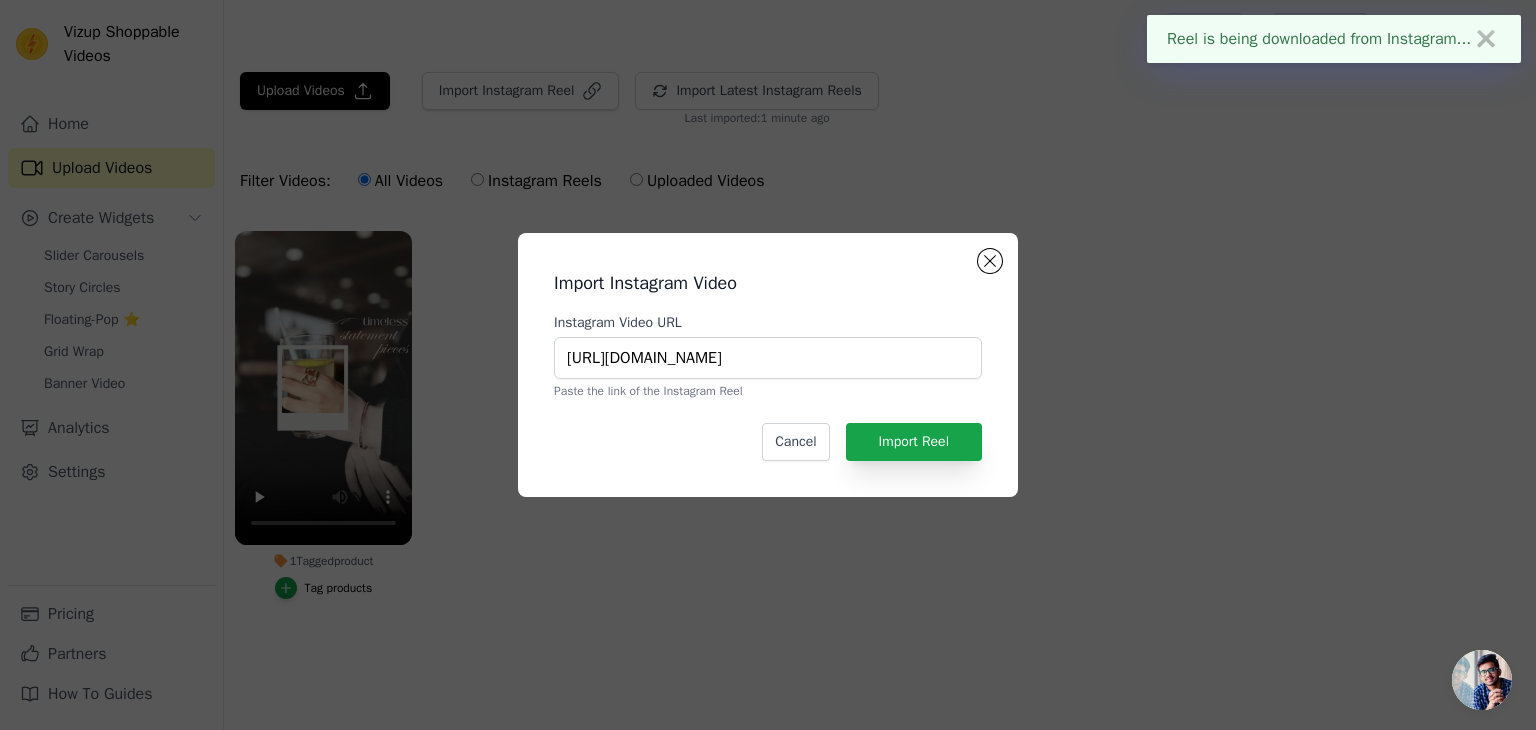 click on "Reel is being downloaded from Instagram... ✖" at bounding box center [1334, 39] 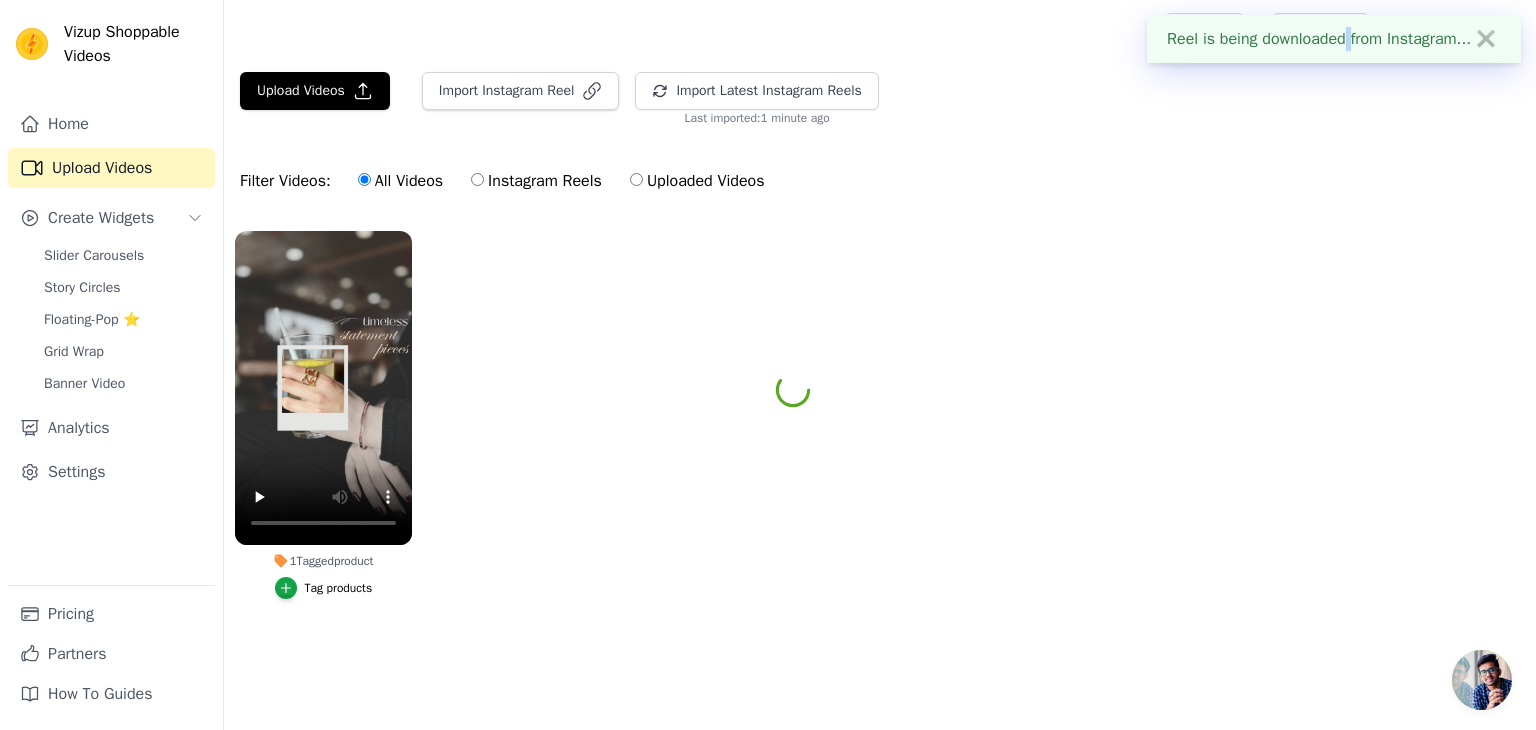 click on "Reel is being downloaded from Instagram... ✖" at bounding box center (1334, 39) 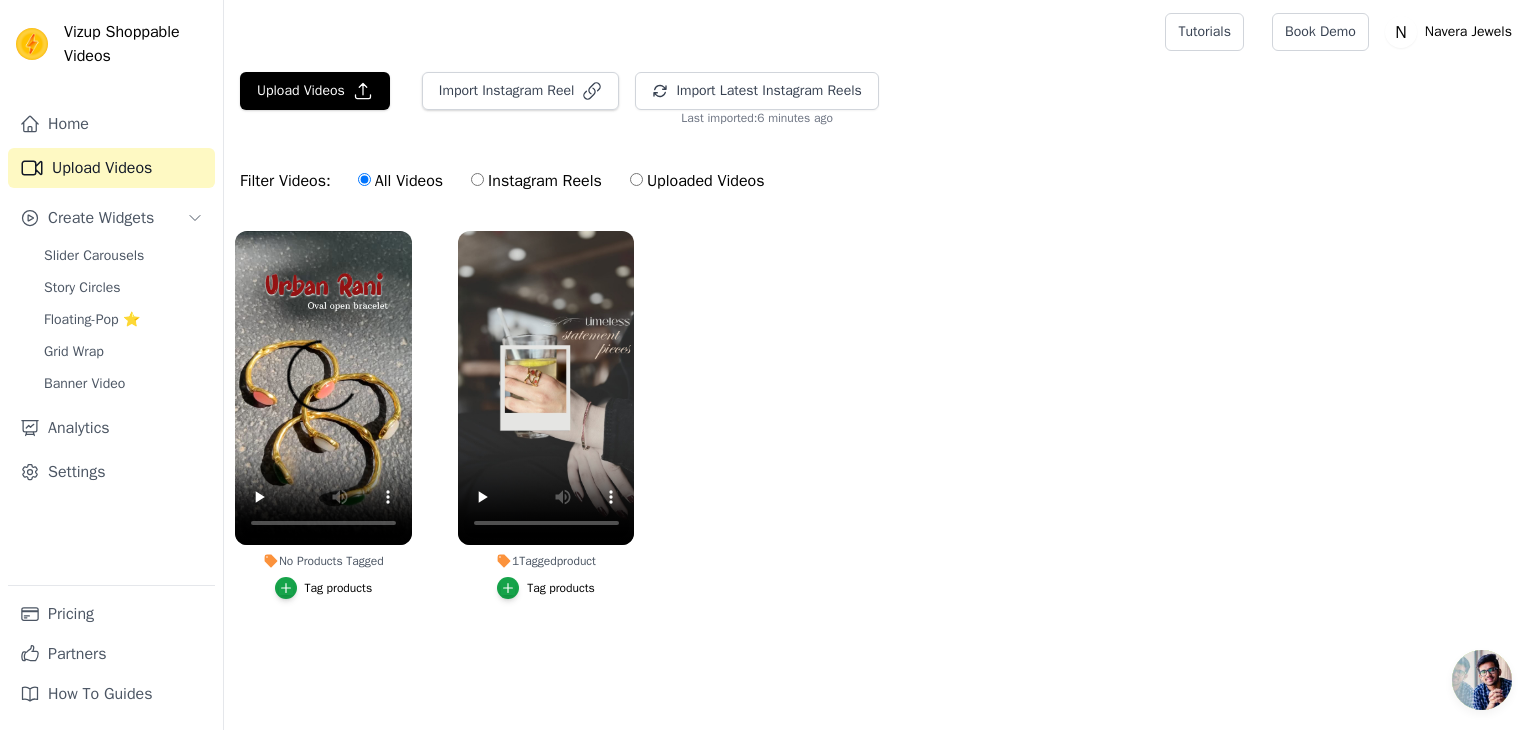 click on "Tag products" at bounding box center (324, 588) 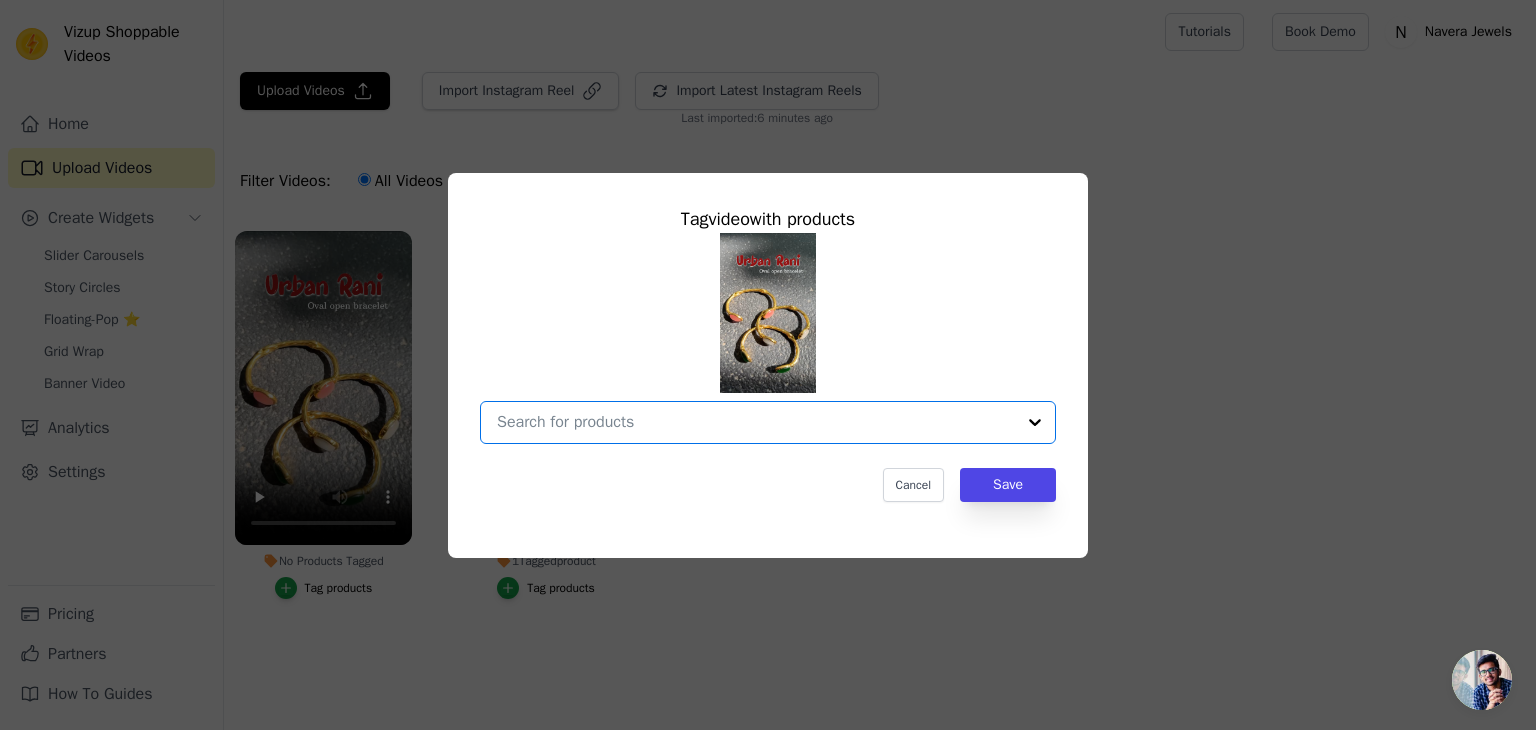 click on "No Products Tagged     Tag  video  with products       Option undefined, selected.   Select is focused, type to refine list, press down to open the menu.                   Cancel   Save     Tag products" at bounding box center (756, 422) 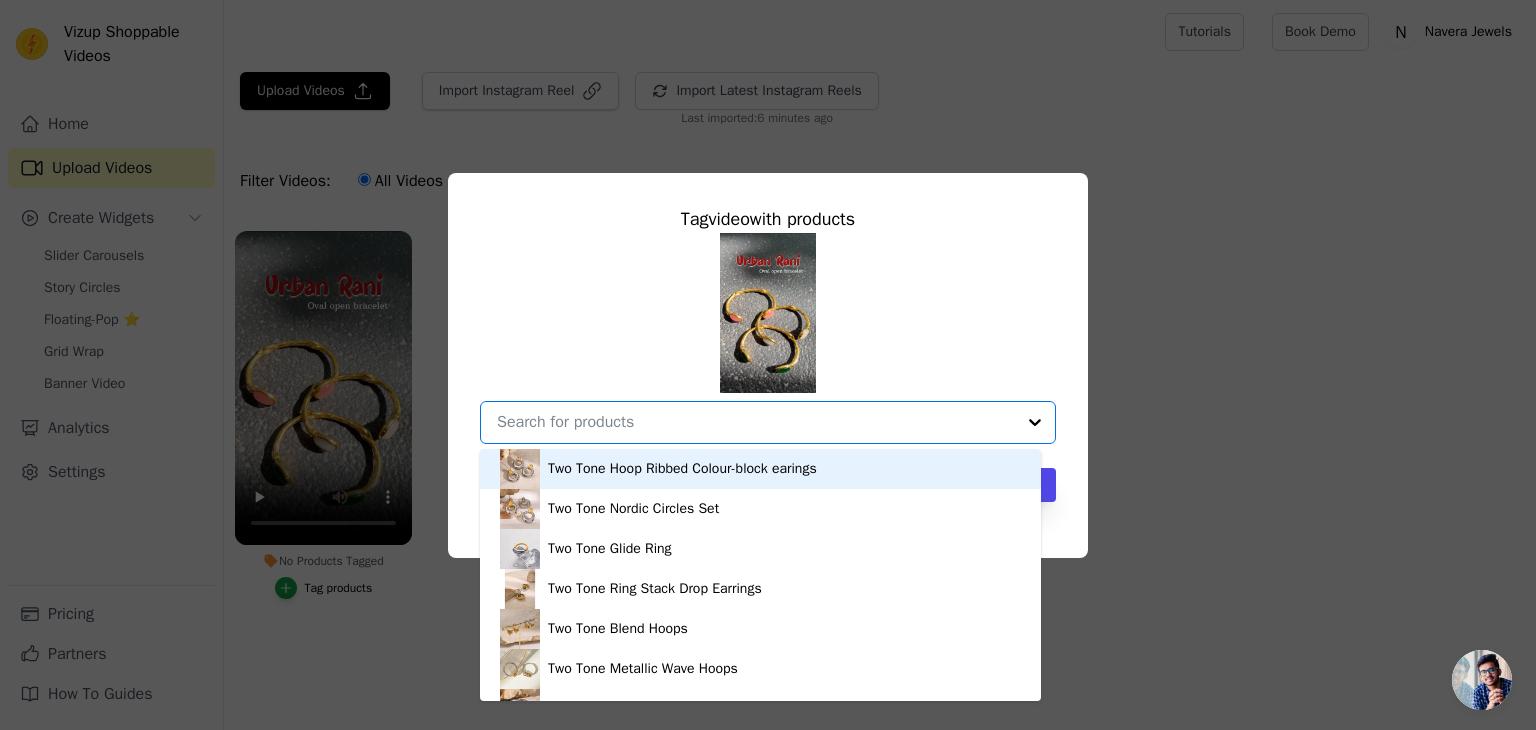 paste on "Urban Rani Oval Grace Open Bracelet" 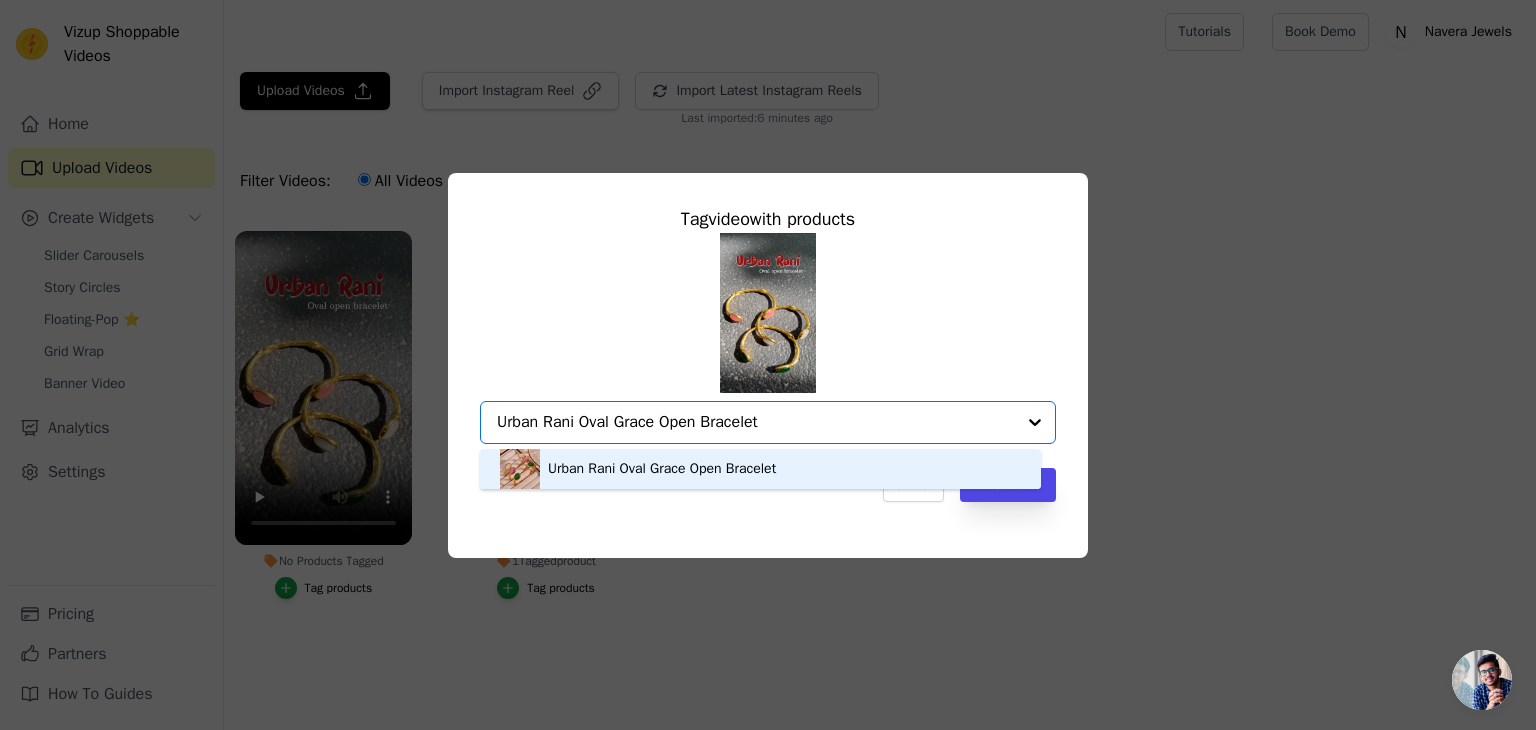click on "Urban Rani Oval Grace Open Bracelet" at bounding box center (662, 469) 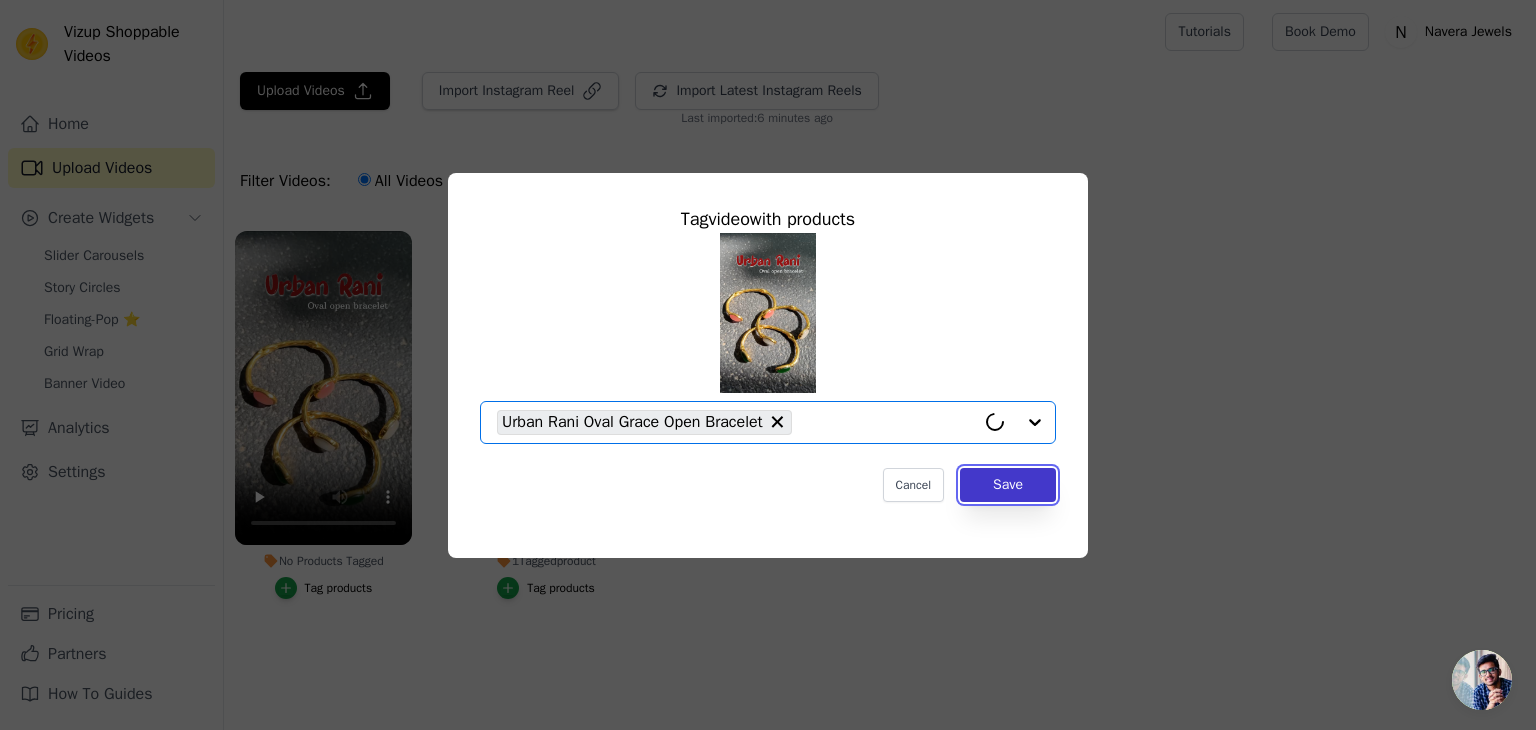 click on "Save" at bounding box center [1008, 485] 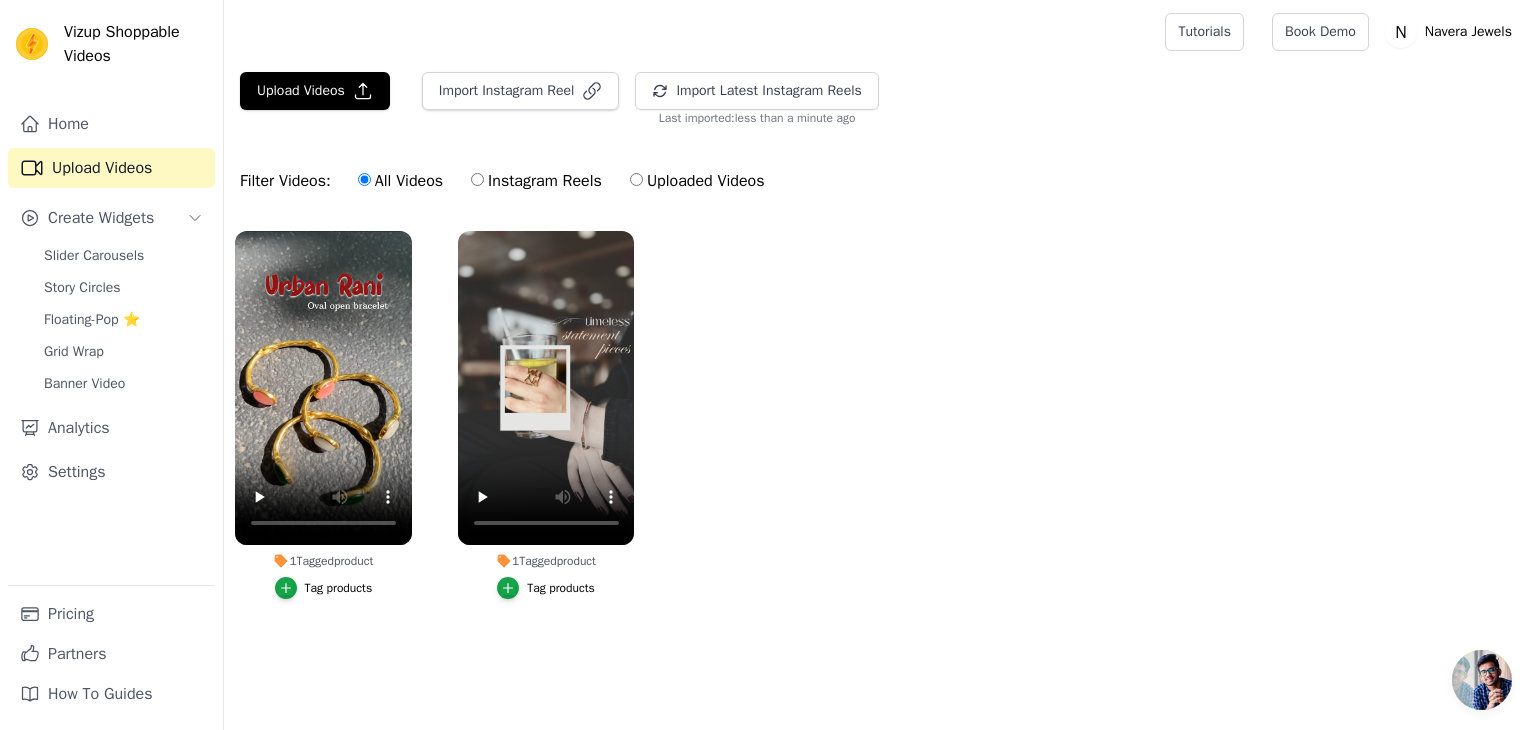 click on "Uploaded Videos" at bounding box center (697, 181) 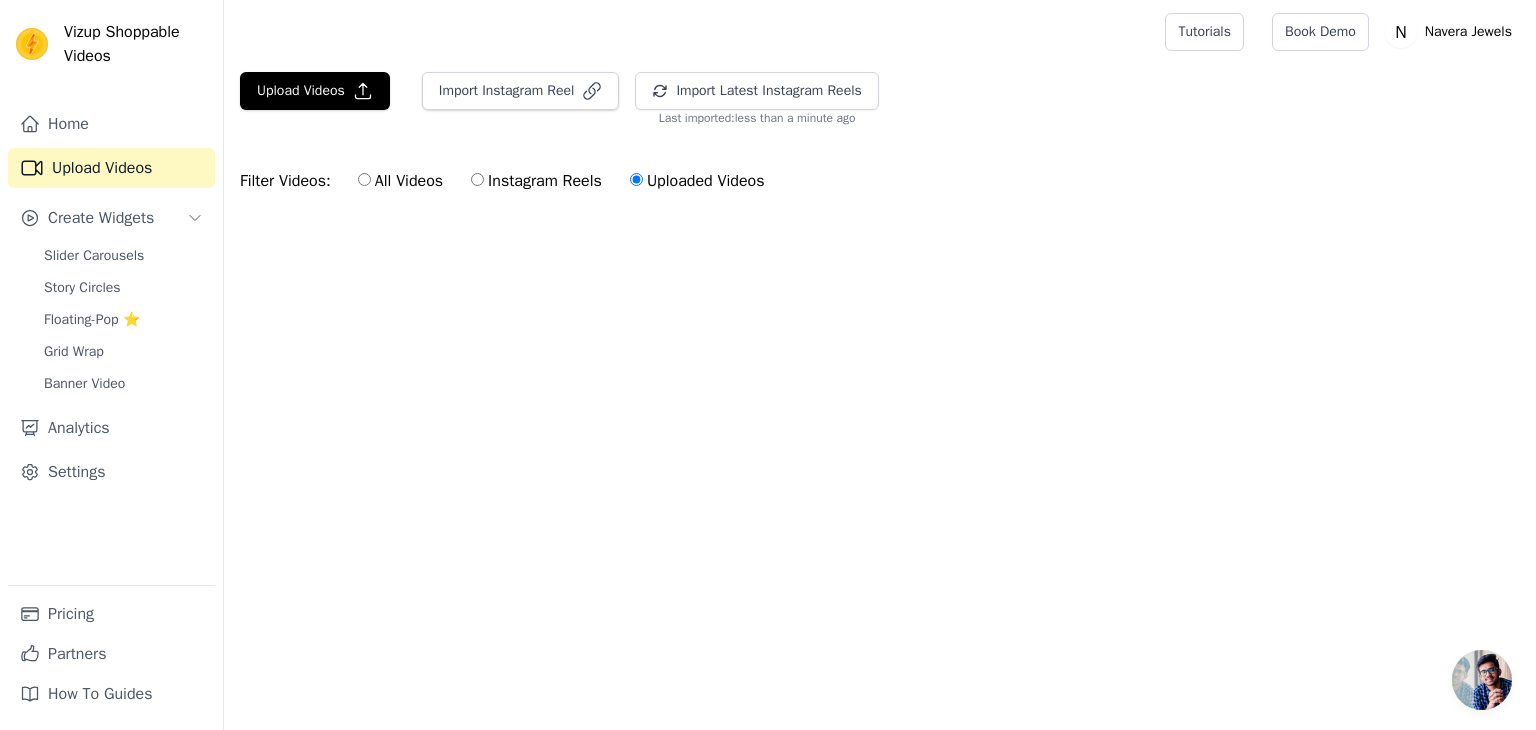 click on "Filter Videos:
All Videos
Instagram Reels
Uploaded Videos" at bounding box center (507, 181) 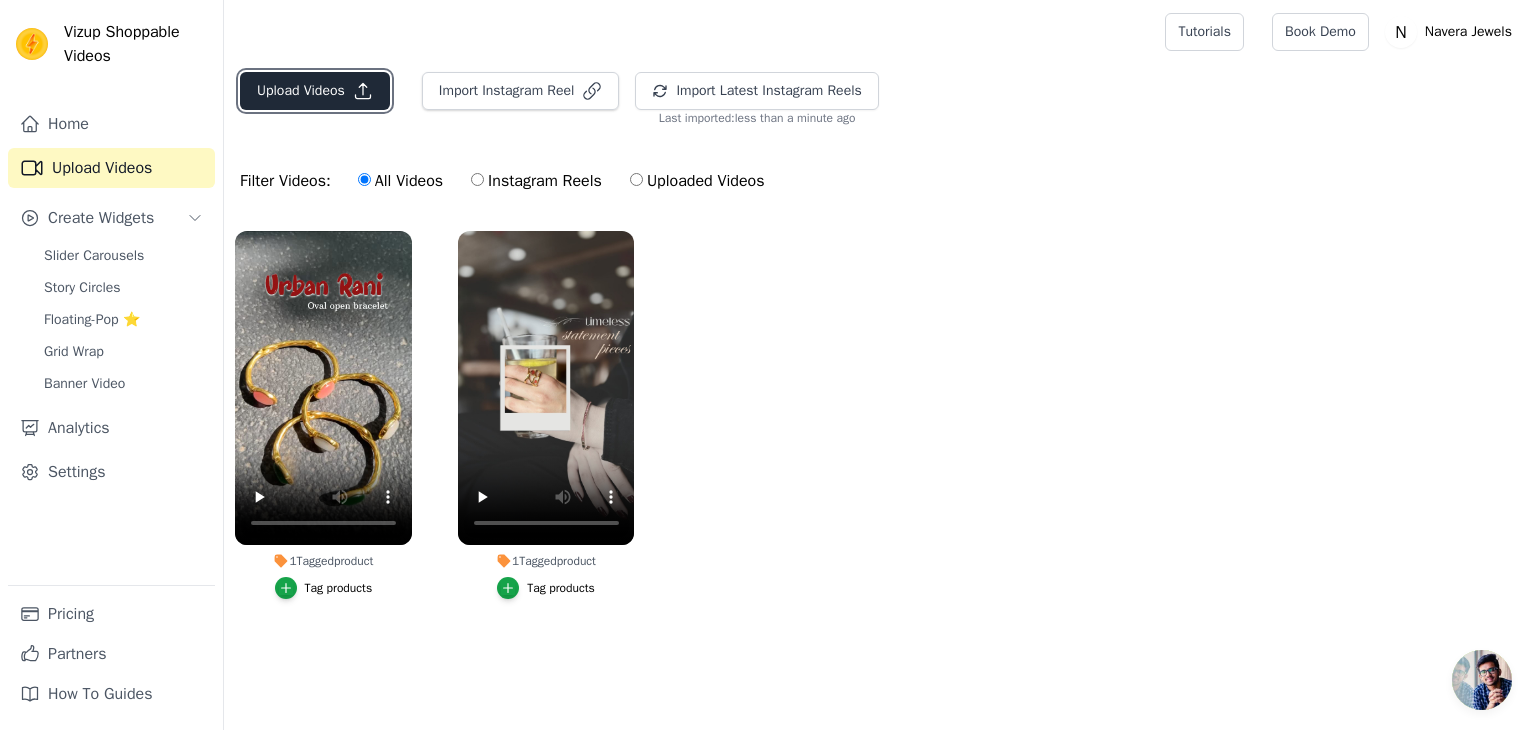 click on "Upload Videos" at bounding box center [315, 91] 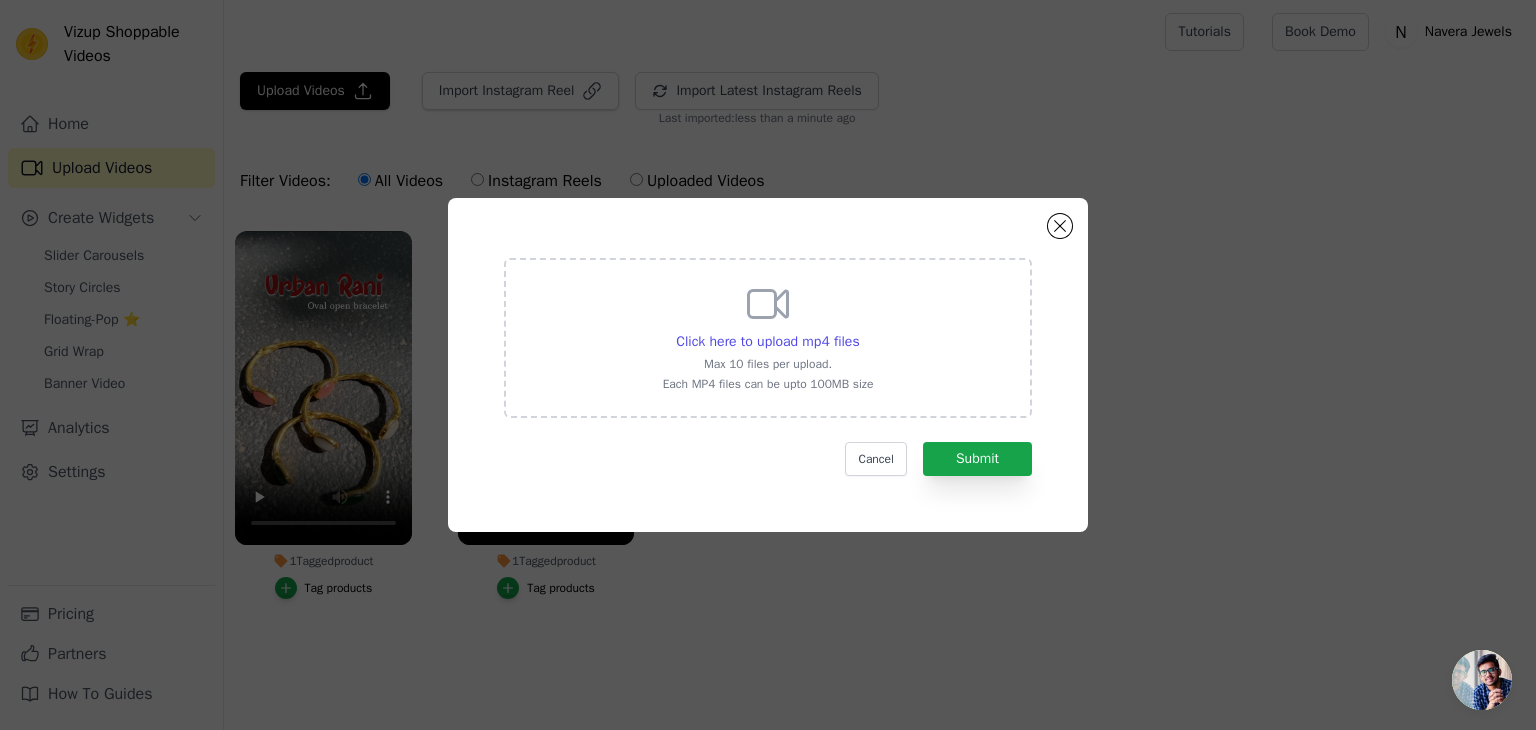 click on "Max 10 files per upload." at bounding box center [768, 364] 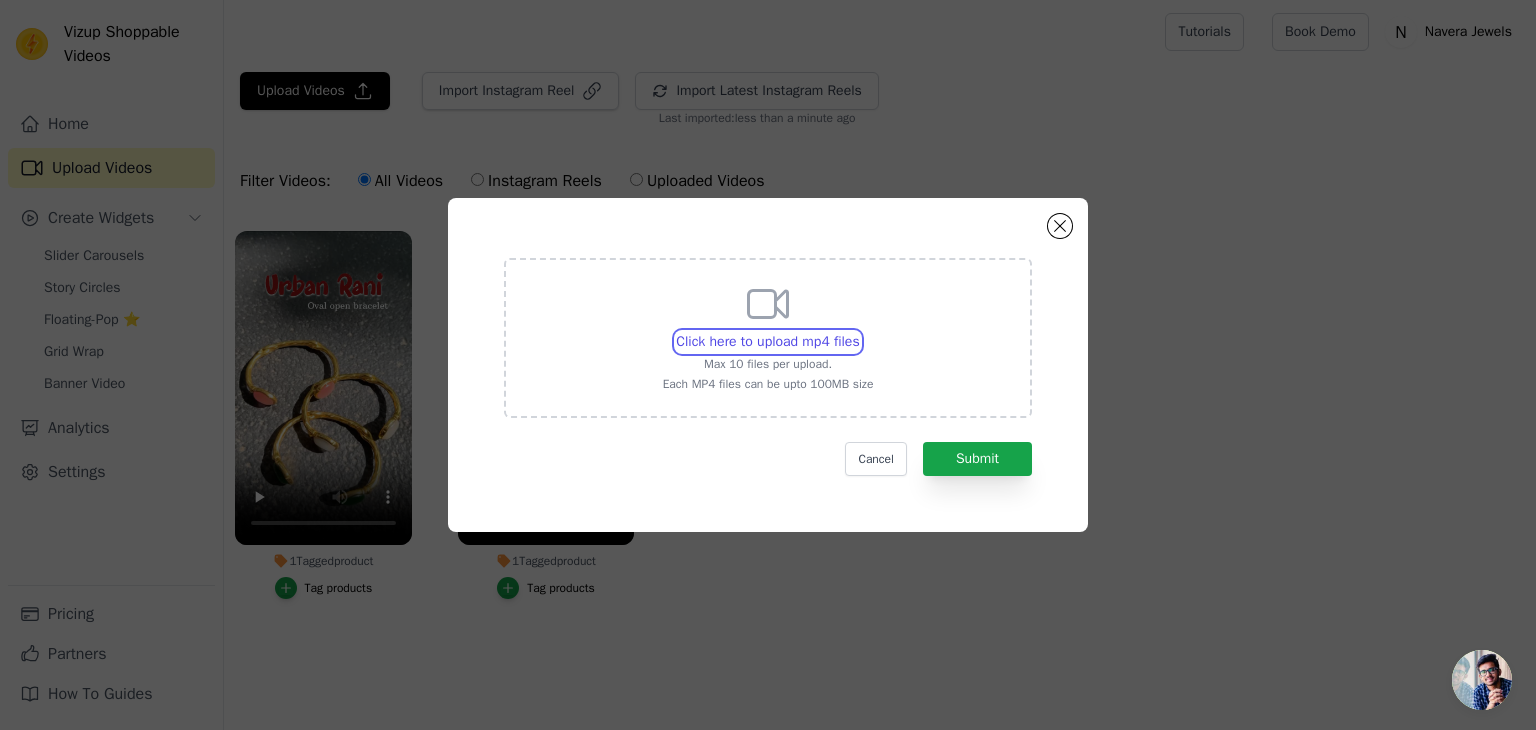 click on "Click here to upload mp4 files     Max 10 files per upload.   Each MP4 files can be upto 100MB size" at bounding box center [859, 331] 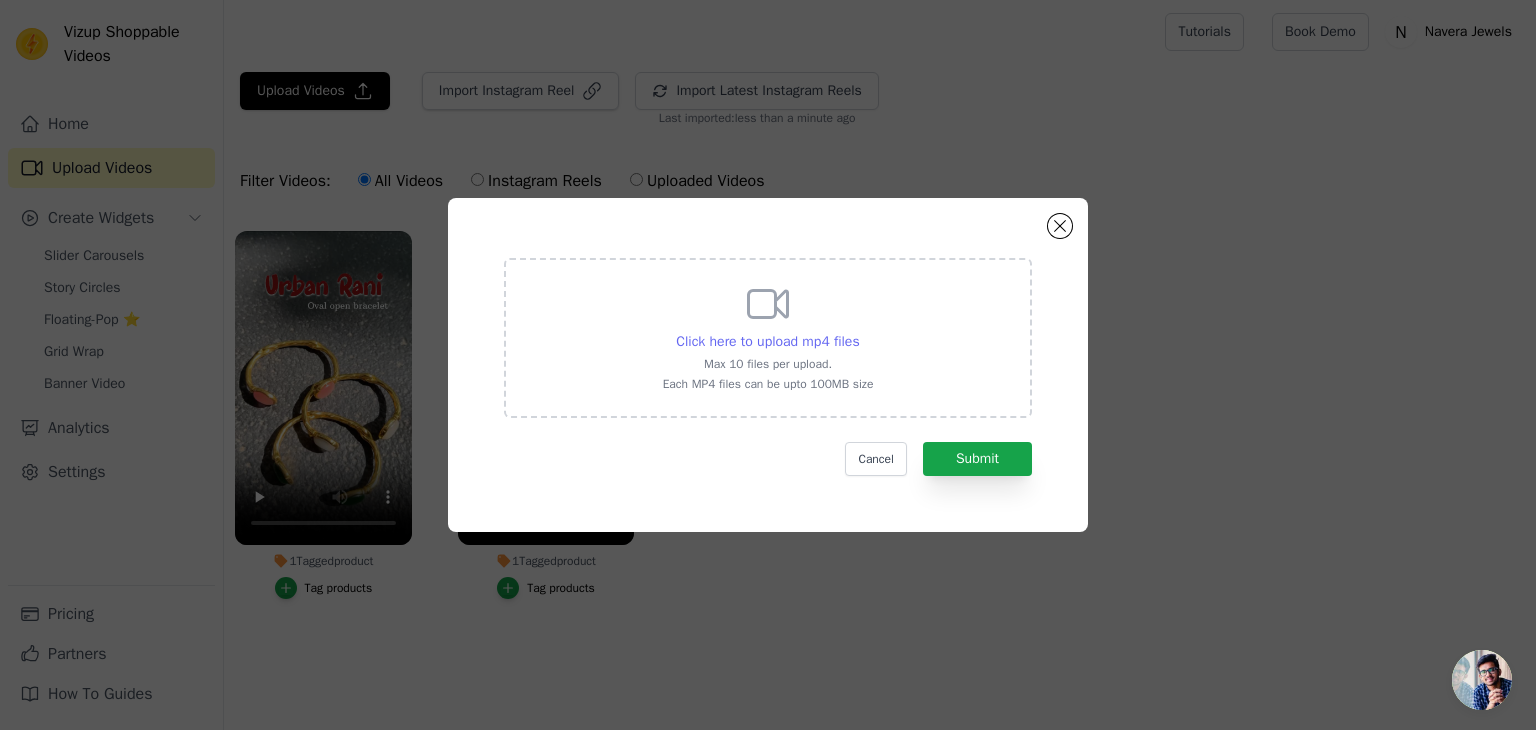 click on "Click here to upload mp4 files" at bounding box center (767, 341) 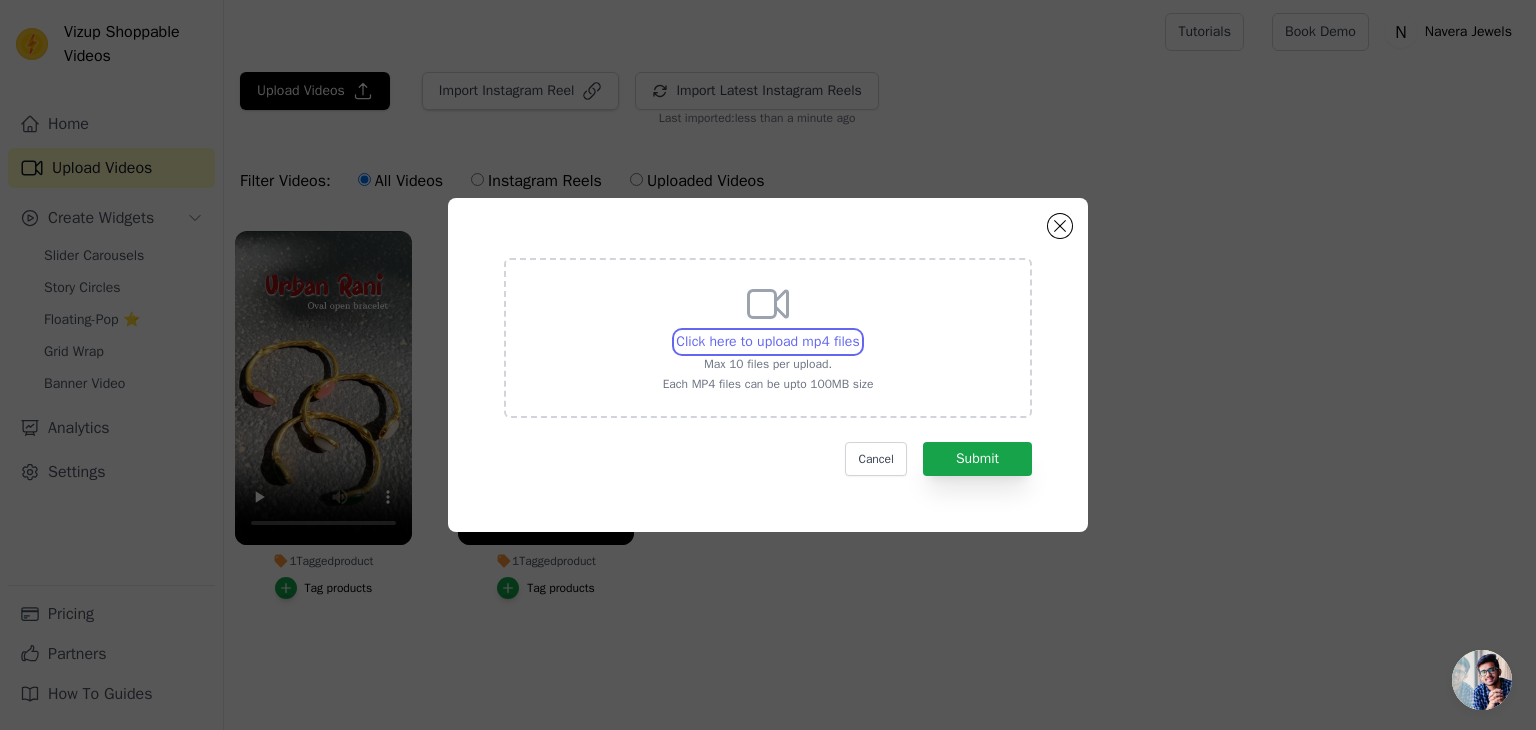 click on "Click here to upload mp4 files     Max 10 files per upload.   Each MP4 files can be upto 100MB size" at bounding box center [859, 331] 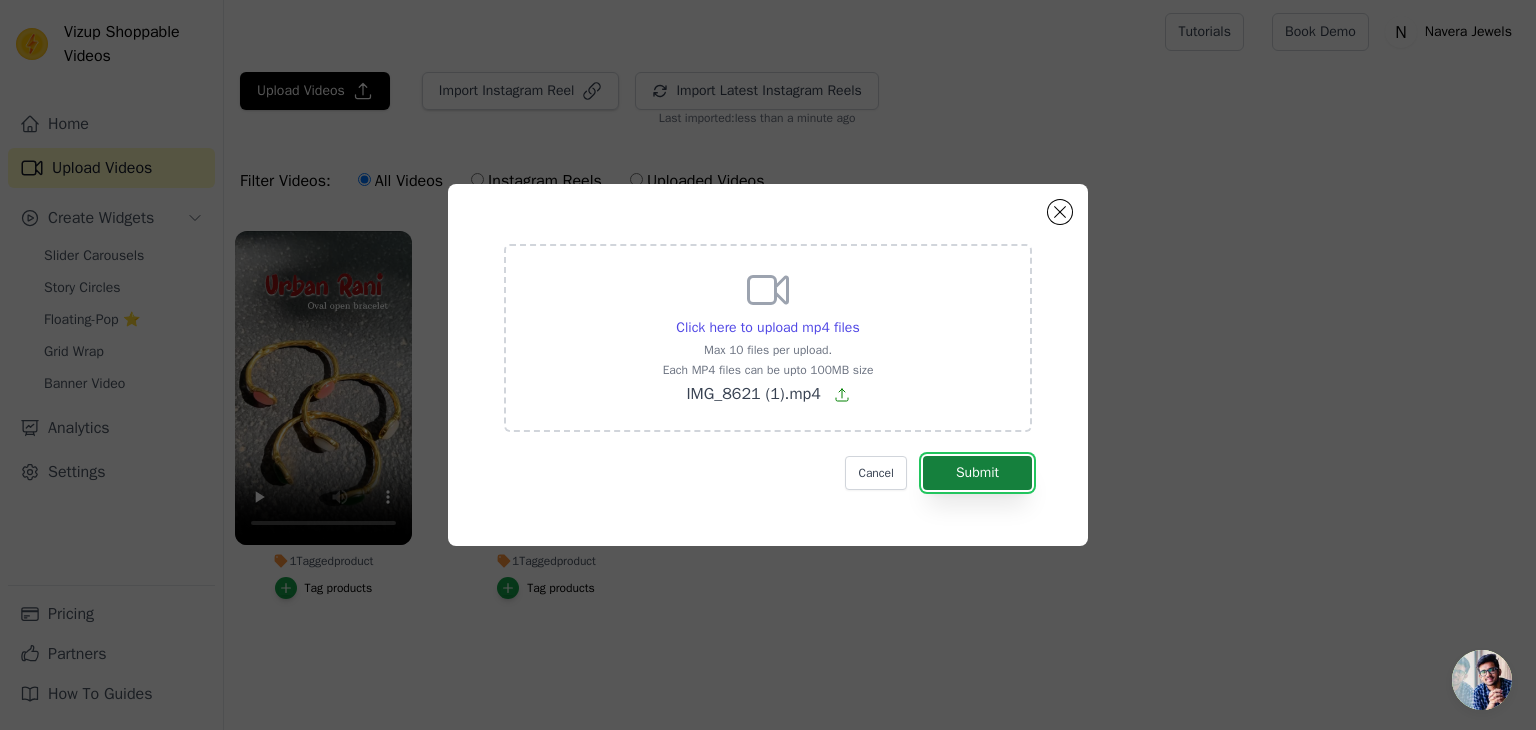 click on "Submit" at bounding box center [977, 473] 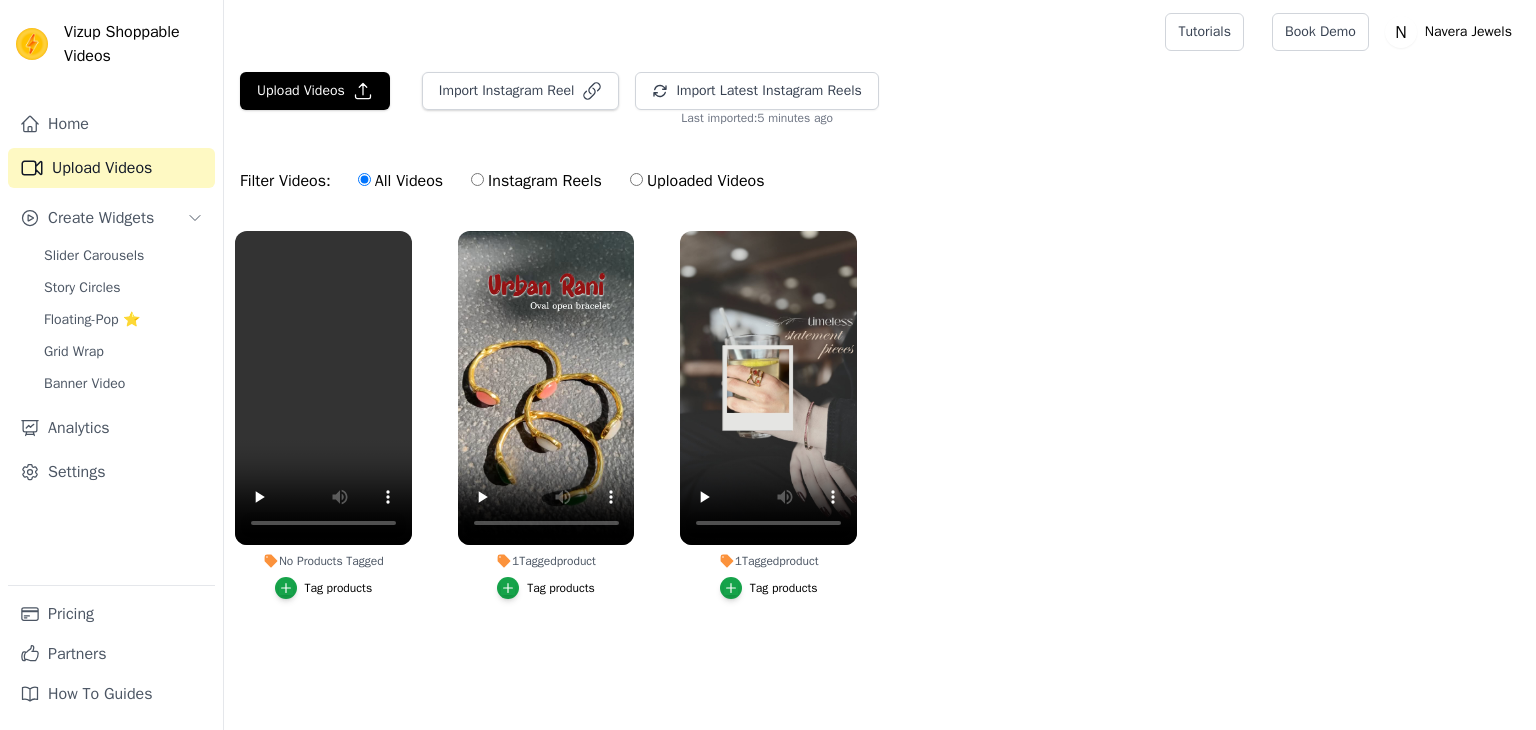 scroll, scrollTop: 0, scrollLeft: 0, axis: both 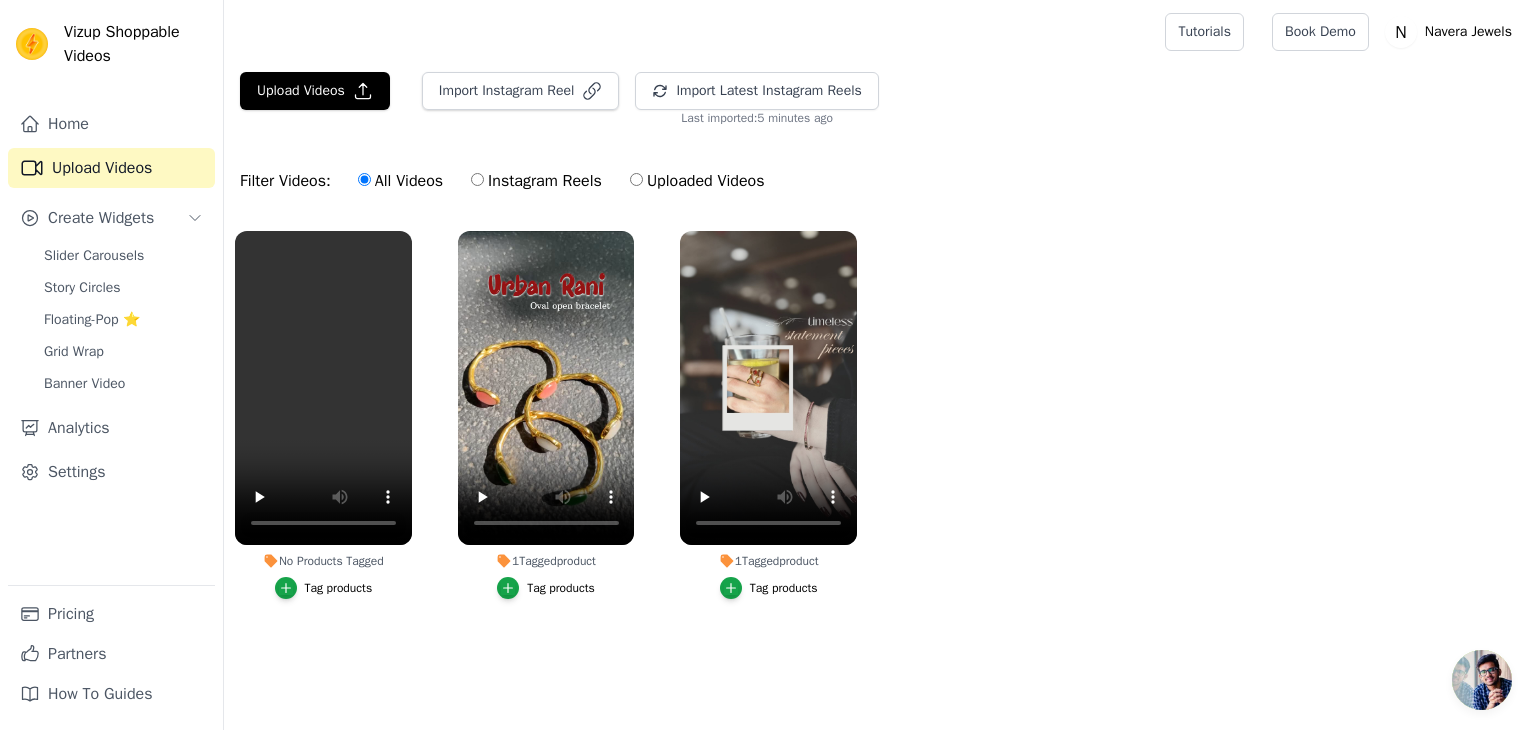 click on "Tag products" at bounding box center [339, 588] 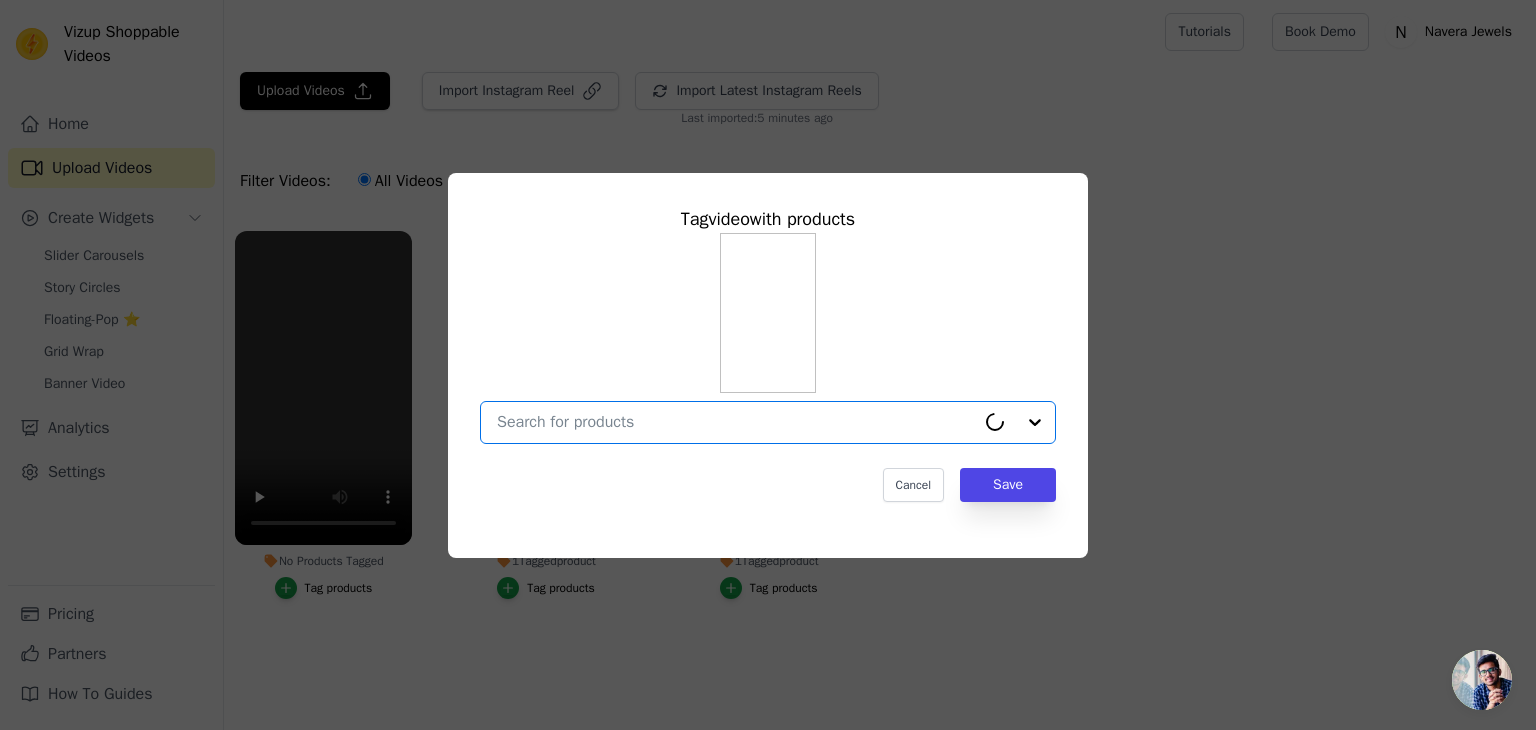 click on "No Products Tagged     Tag  video  with products       Option undefined, selected.                     Cancel   Save     Tag products" at bounding box center [736, 422] 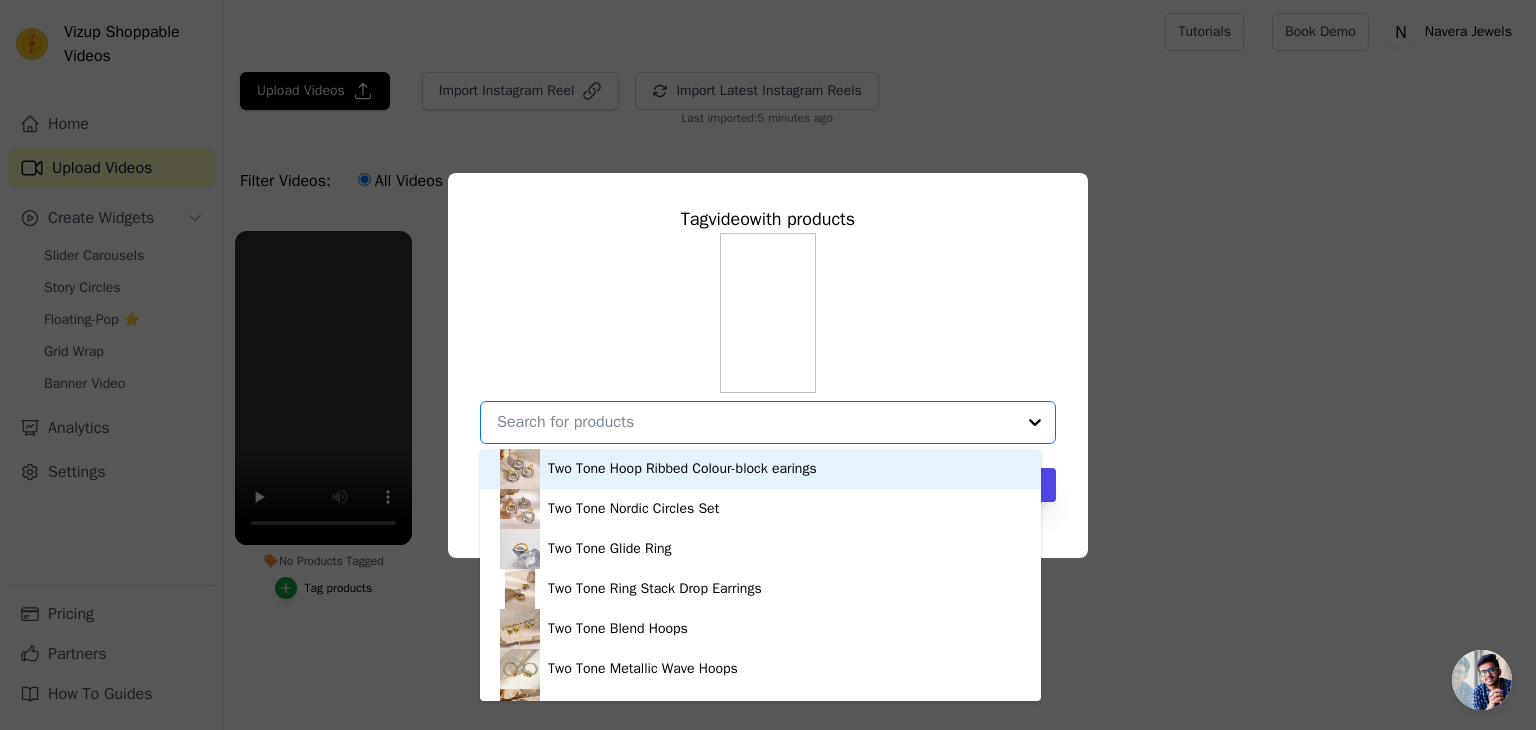paste on "Urban Rani Star Ring" 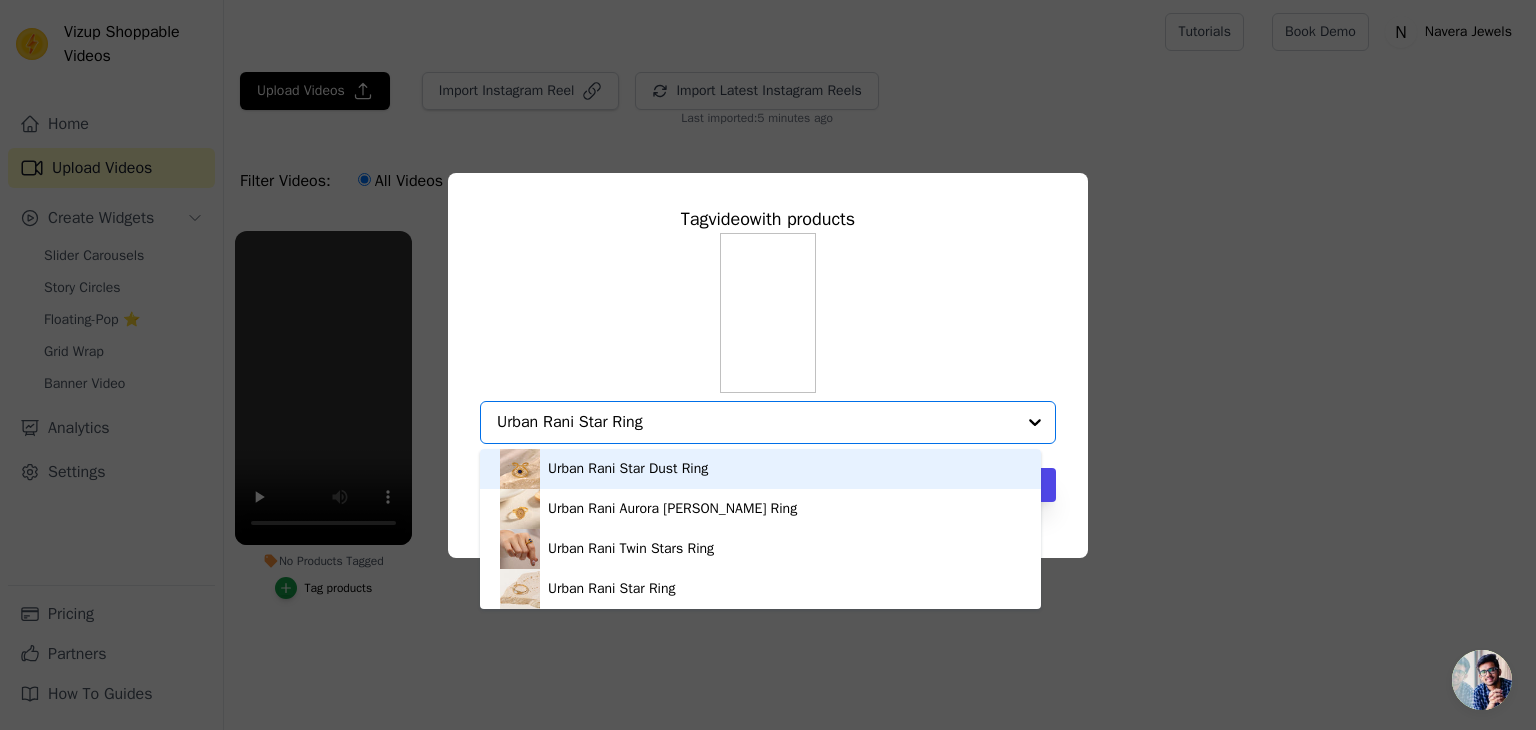 type on "Urban Rani Star Ring" 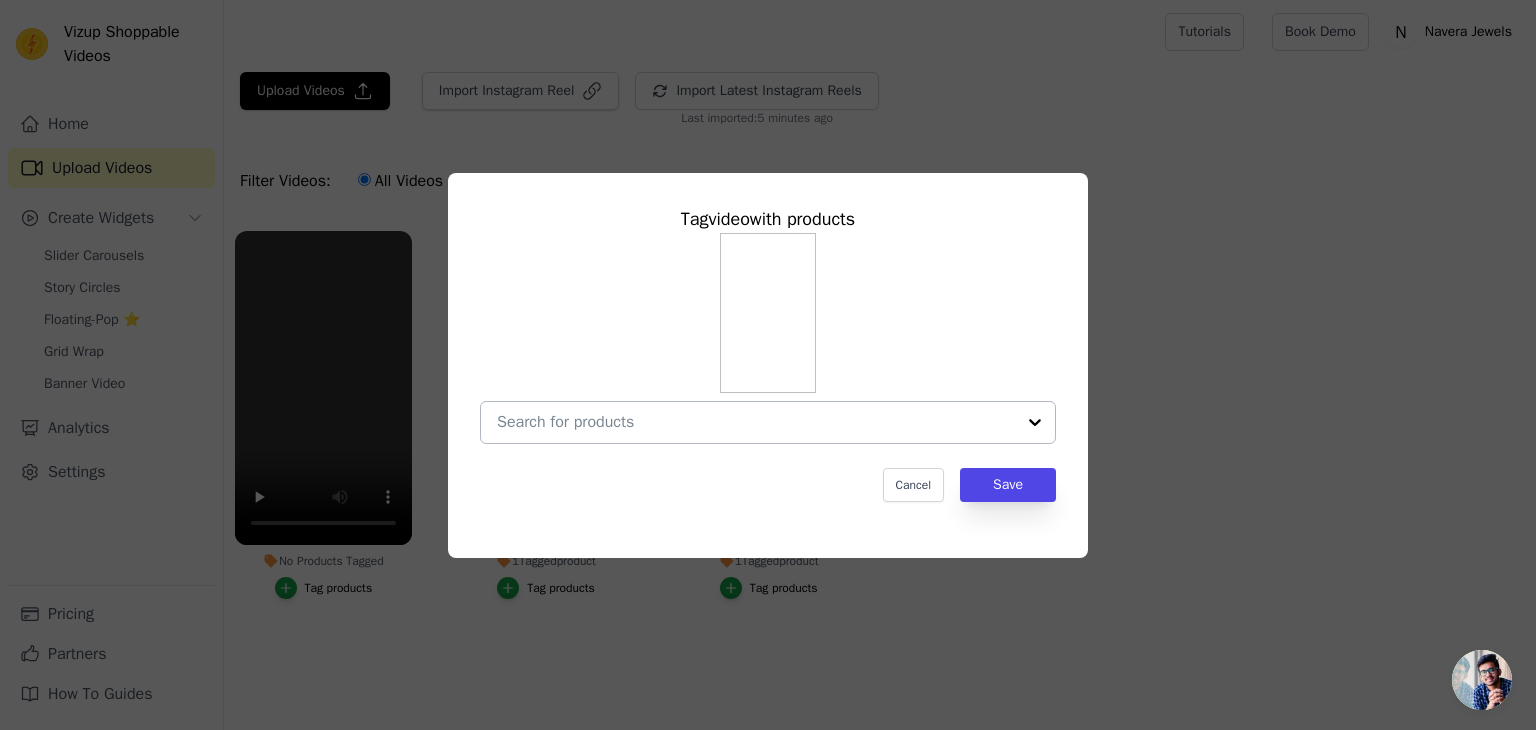 click on "No Products Tagged     Tag  video  with products                         Cancel   Save     Tag products" at bounding box center [756, 422] 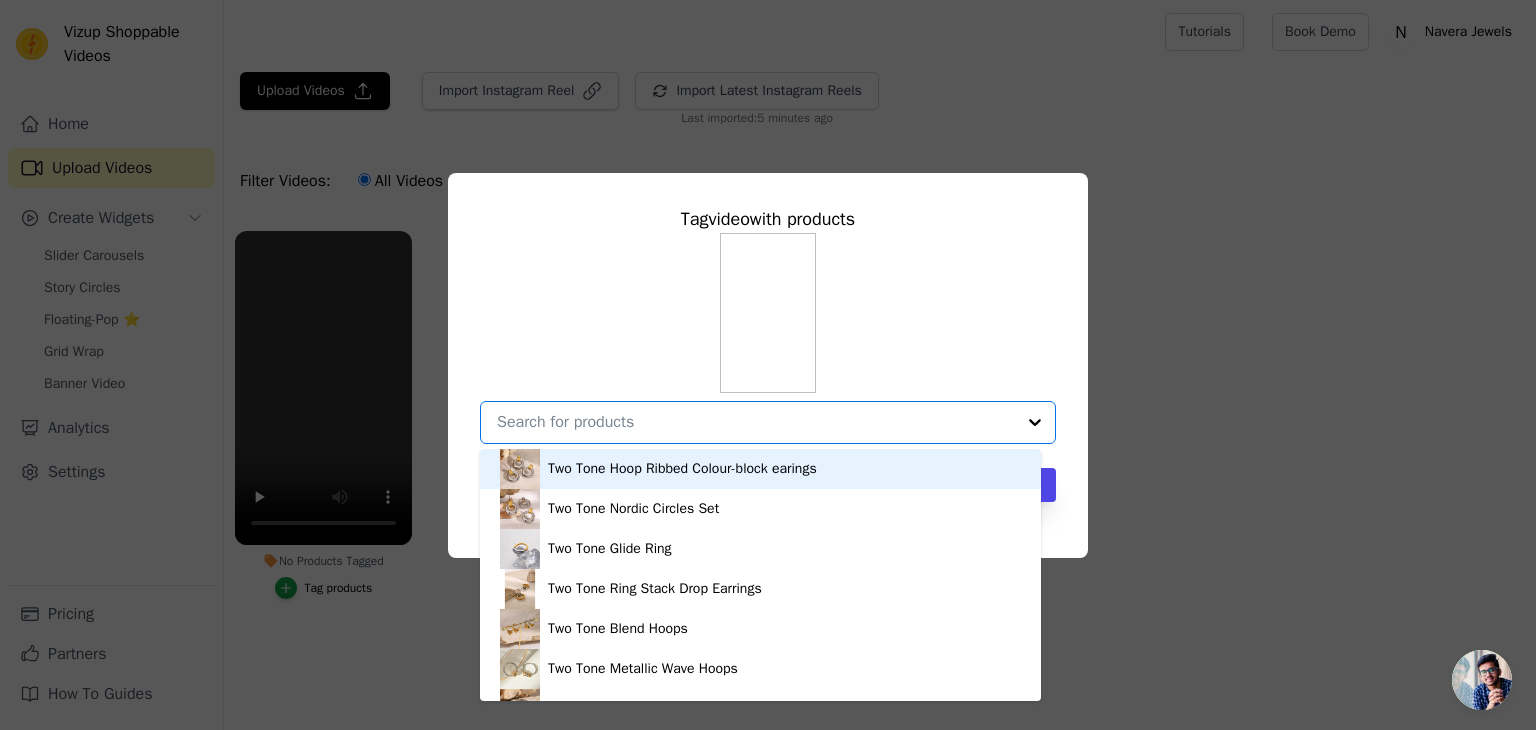 paste on "Urban Rani Star Ring" 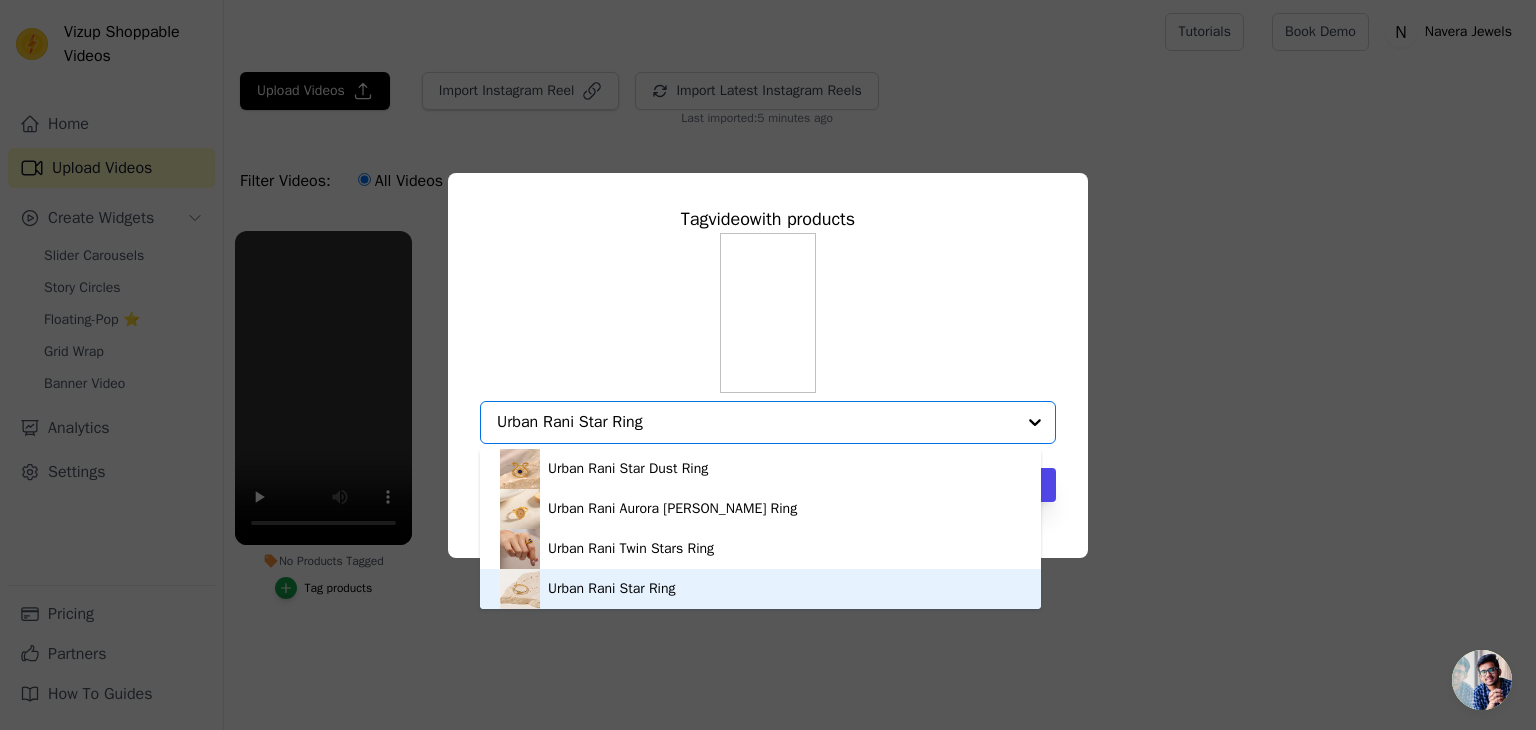 click on "Urban Rani Star Ring" at bounding box center (612, 589) 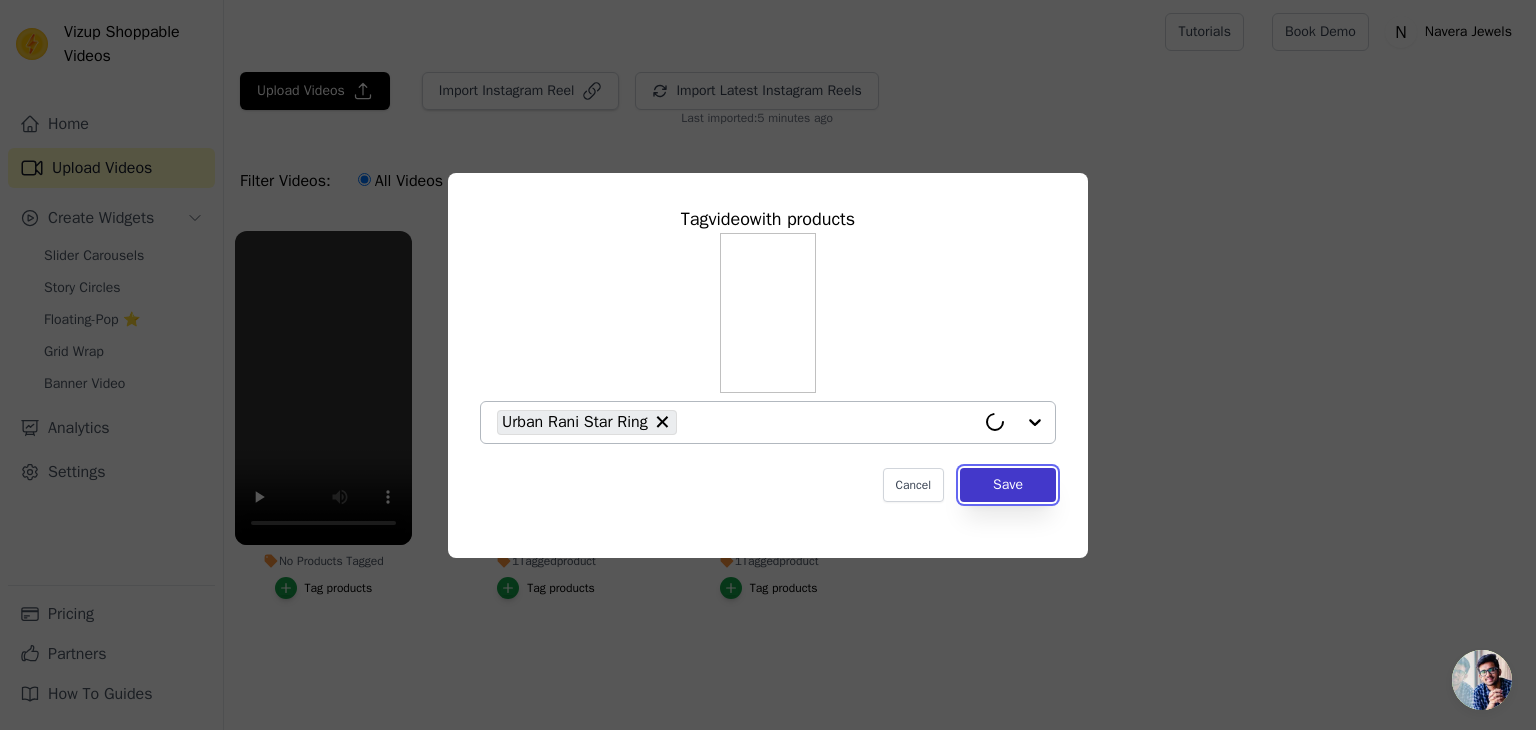 click on "Save" at bounding box center [1008, 485] 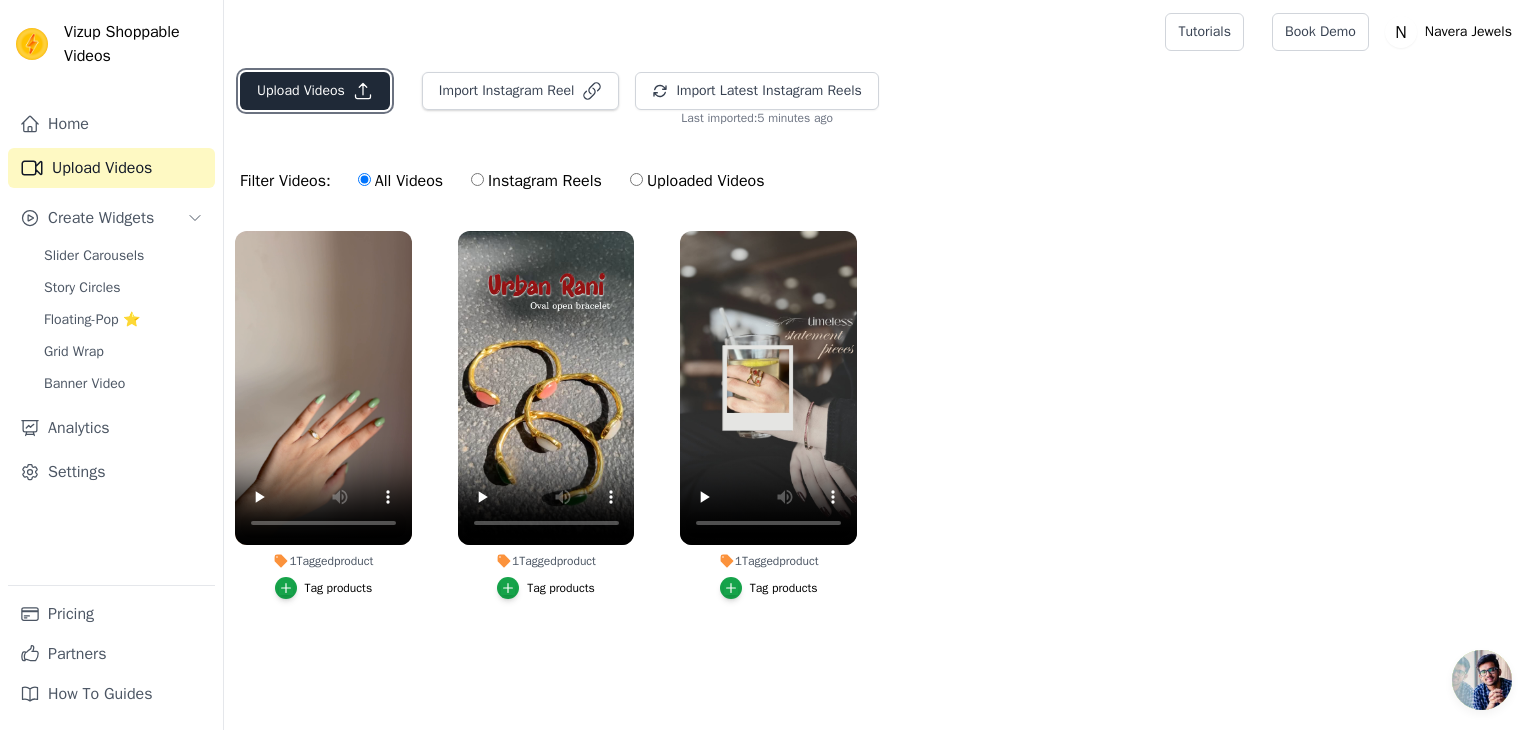 click on "Upload Videos" at bounding box center [315, 91] 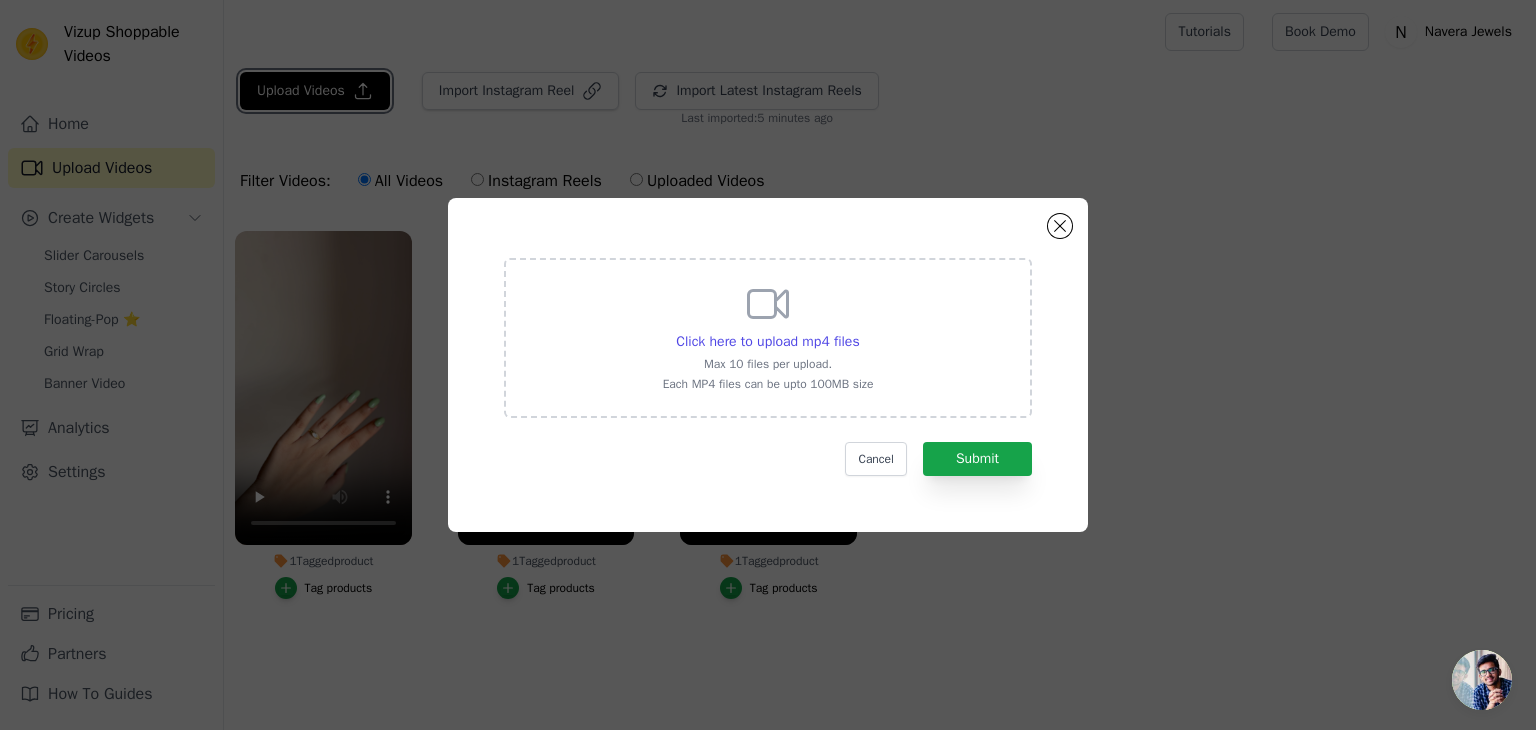 type 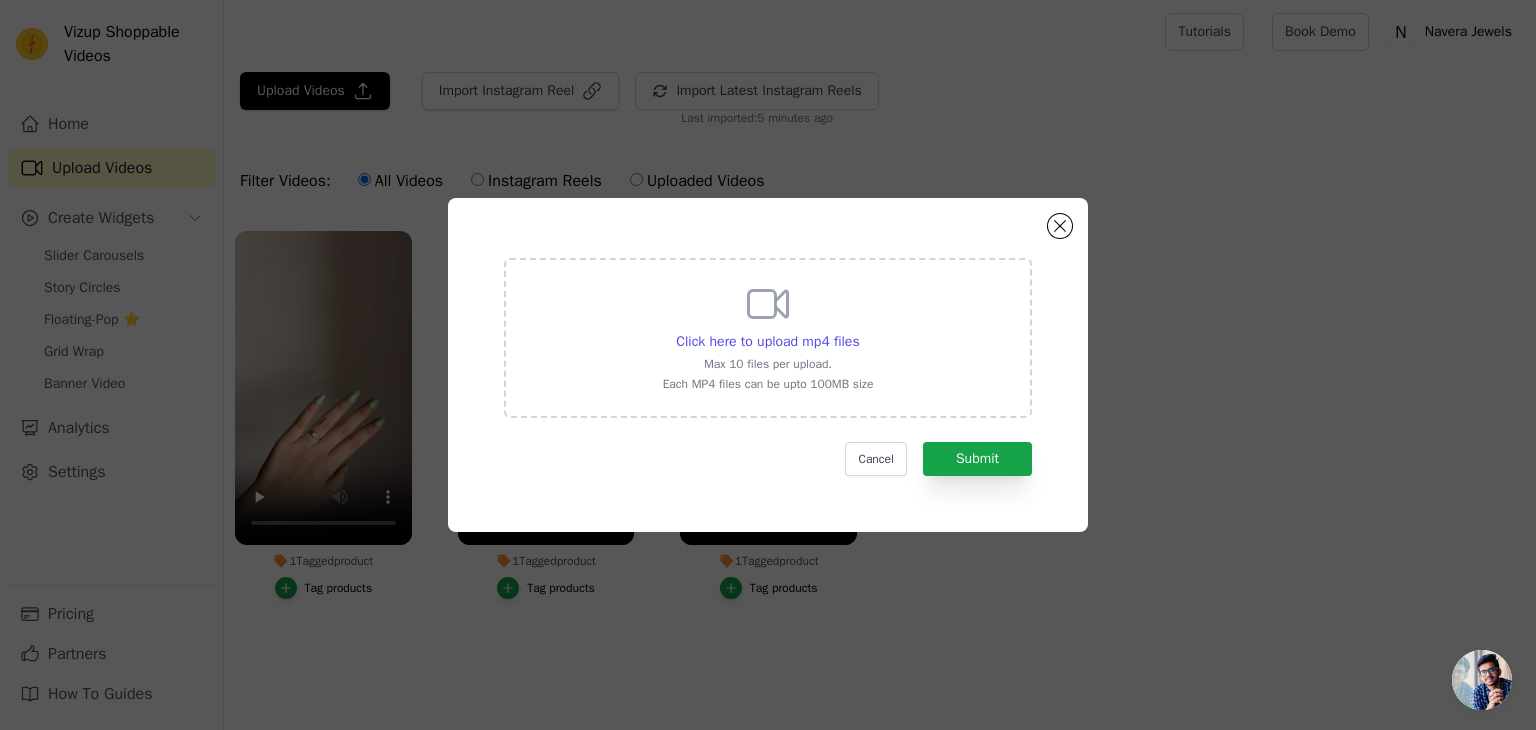click on "Each MP4 files can be upto 100MB size" at bounding box center [768, 384] 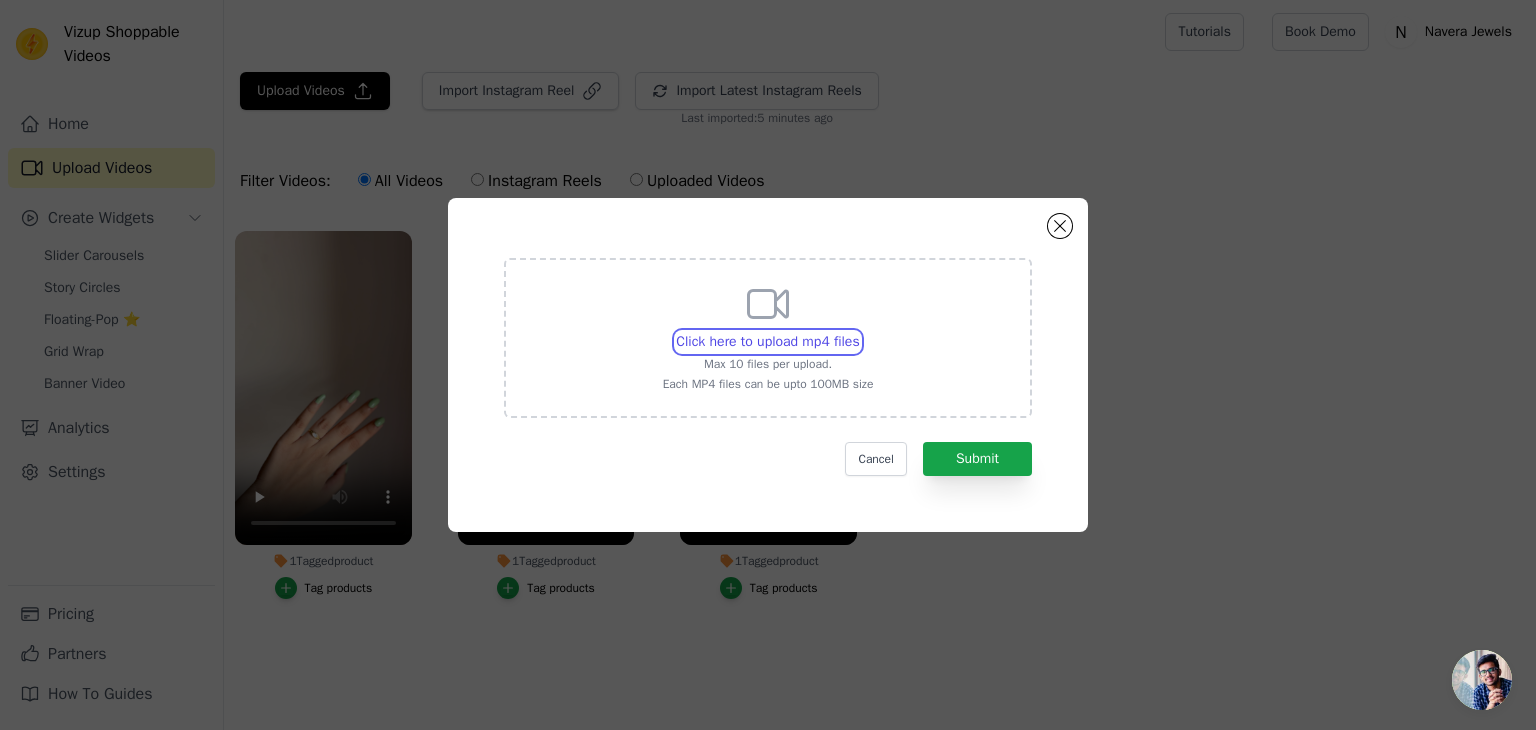 click on "Click here to upload mp4 files     Max 10 files per upload.   Each MP4 files can be upto 100MB size" at bounding box center [859, 331] 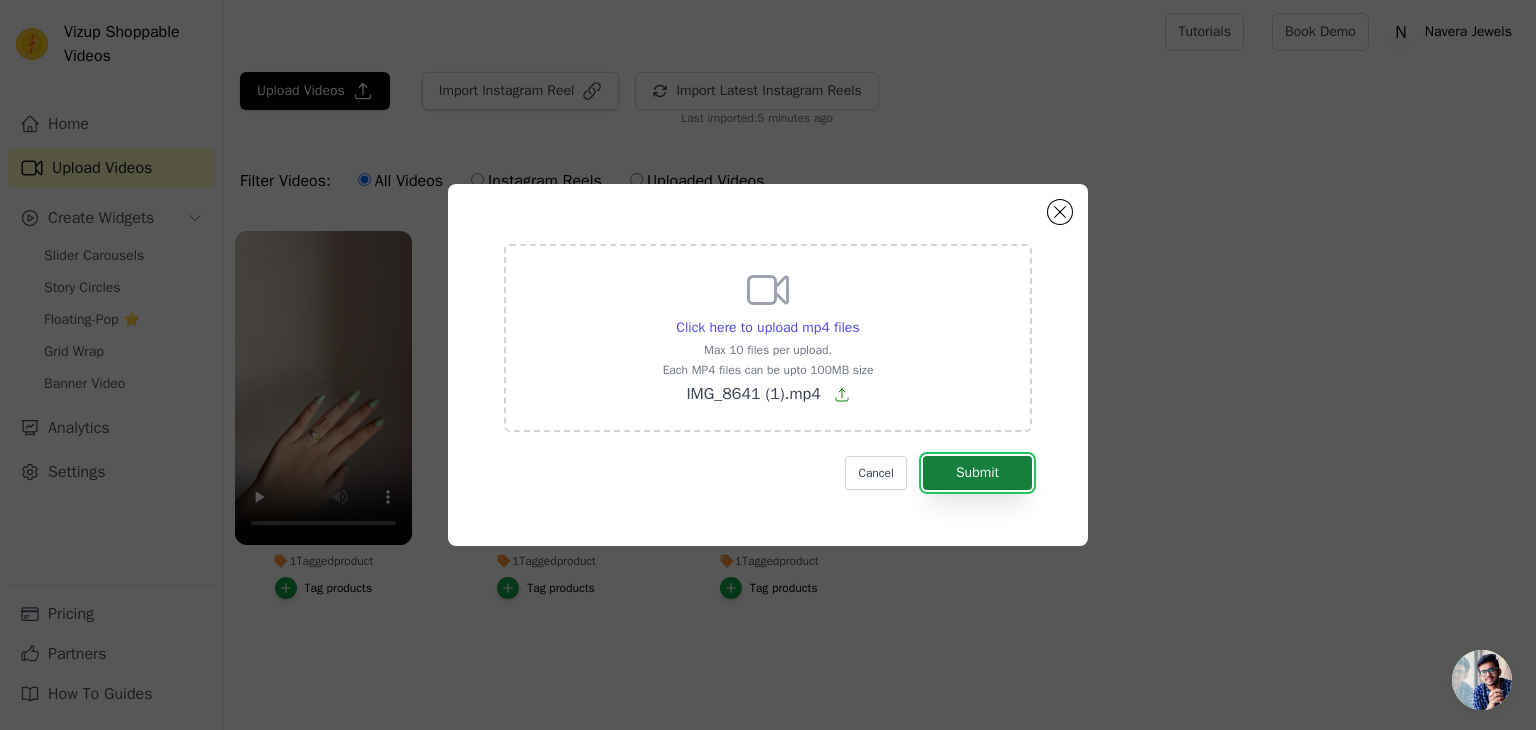 click on "Submit" at bounding box center [977, 473] 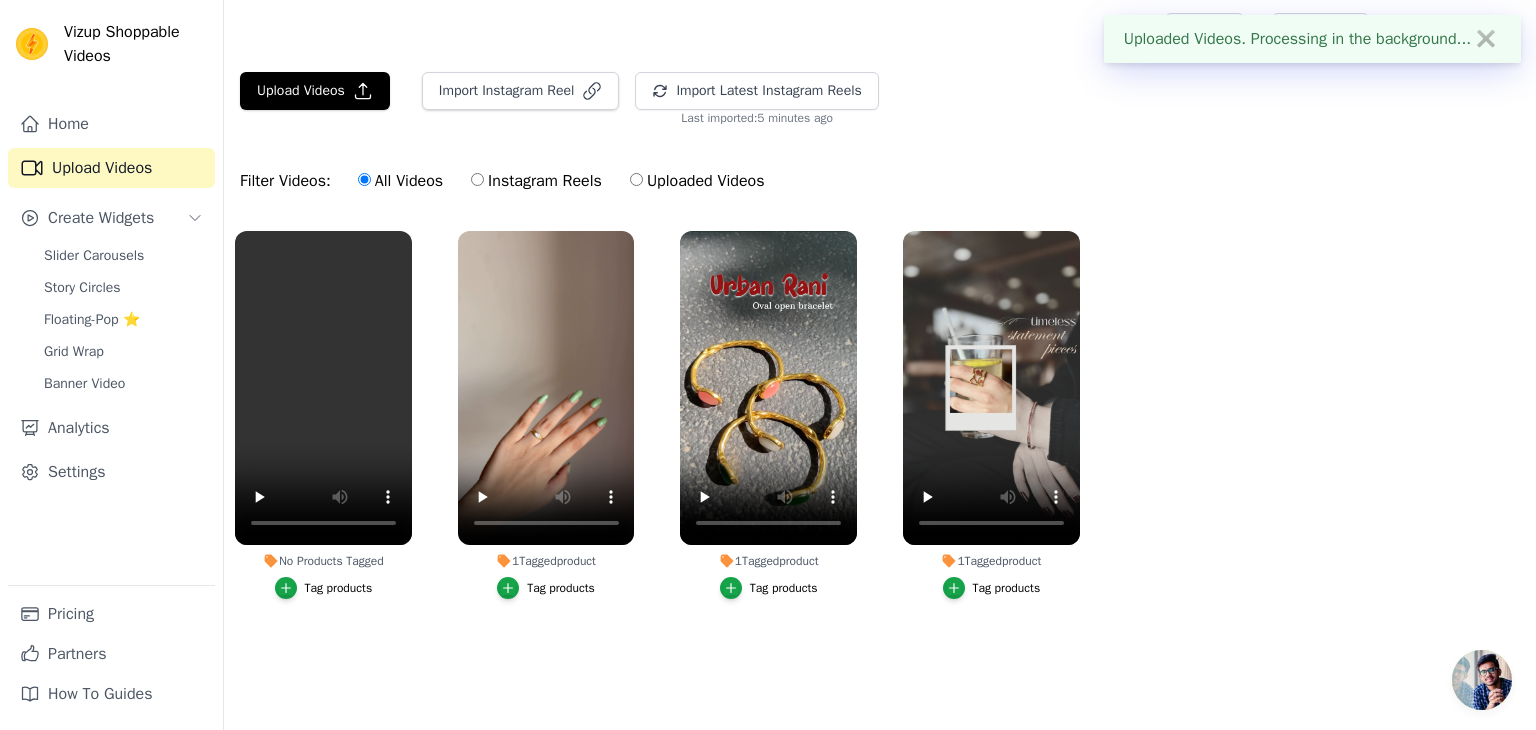 click on "Tag products" at bounding box center [339, 588] 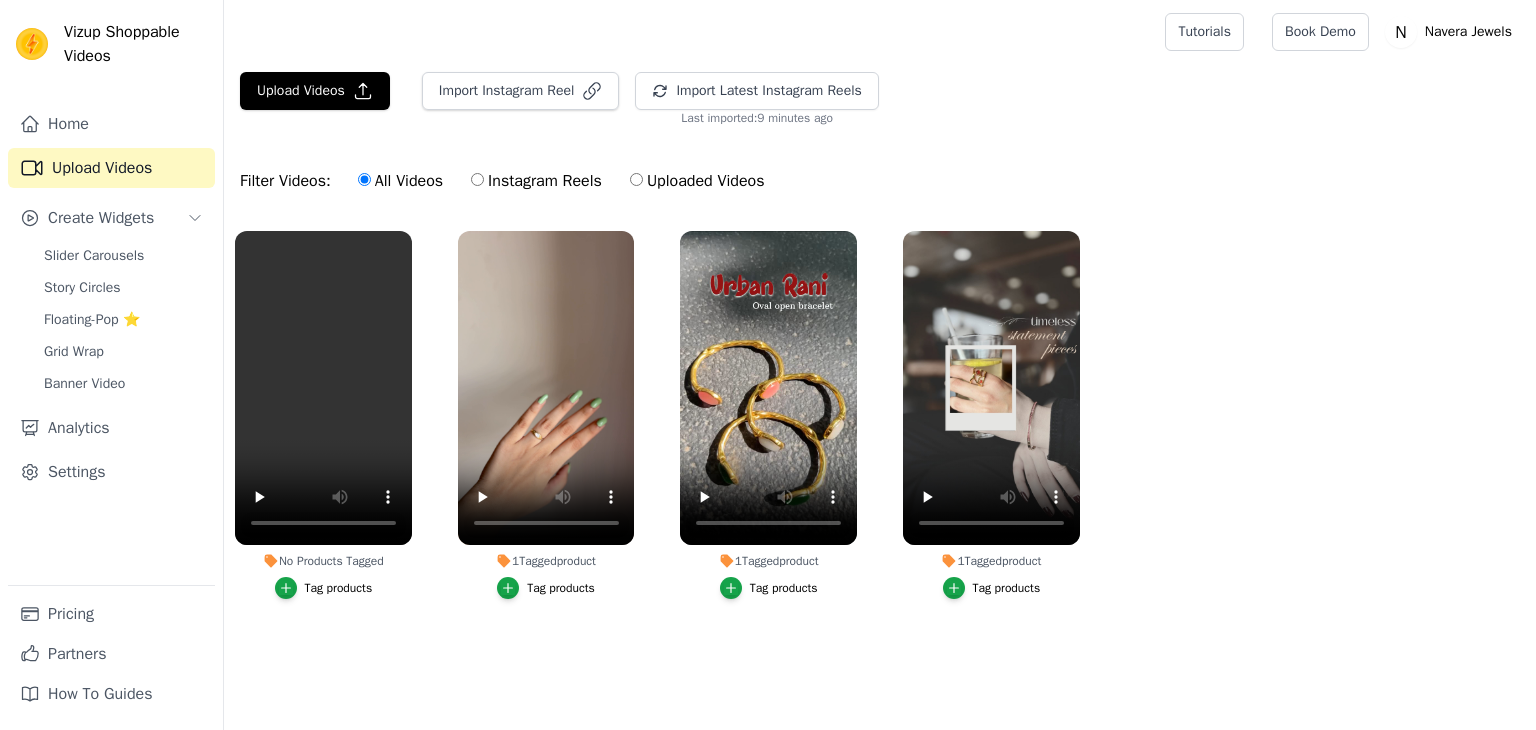 scroll, scrollTop: 0, scrollLeft: 0, axis: both 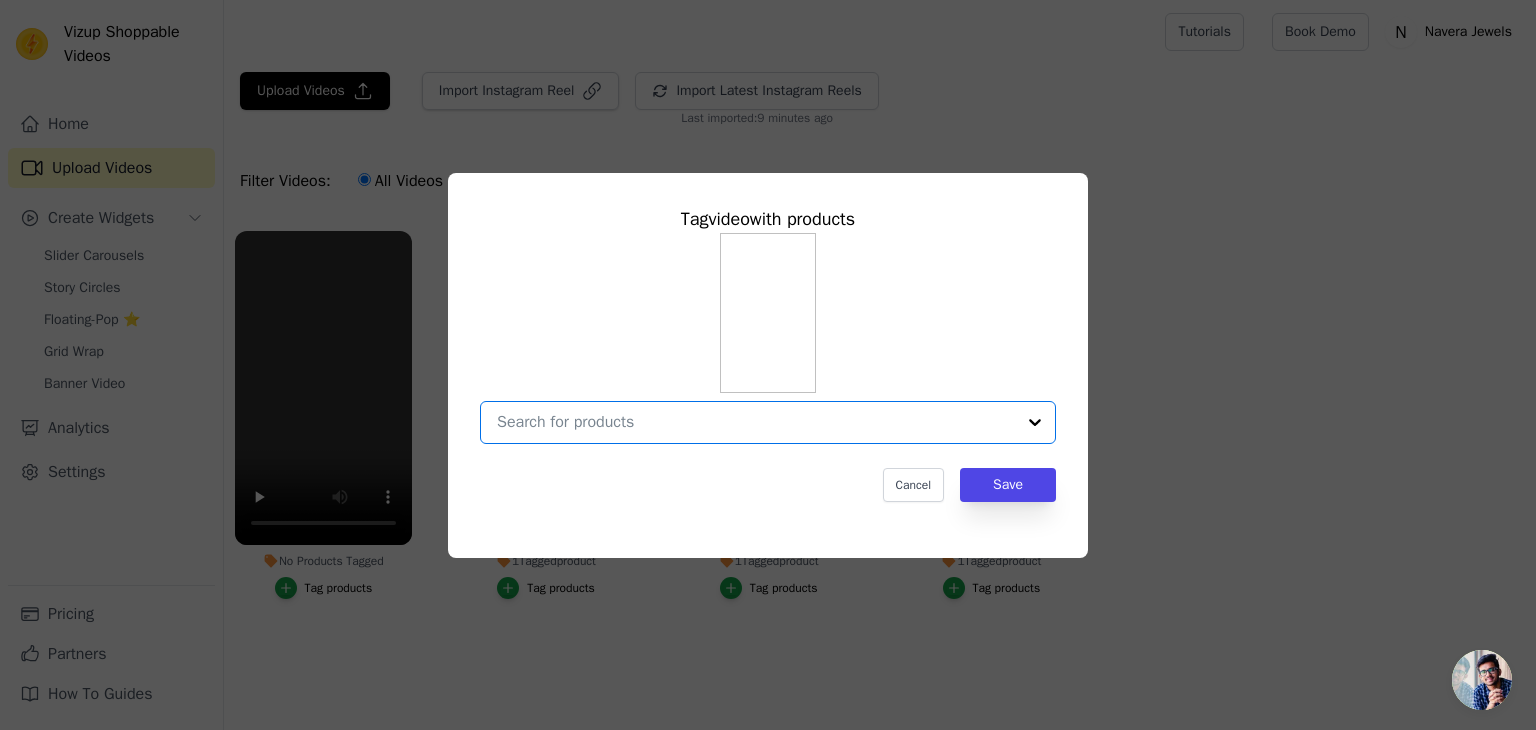 click on "No Products Tagged     Tag  video  with products       Option undefined, selected.   Select is focused, type to refine list, press down to open the menu.                   Cancel   Save     Tag products" at bounding box center (756, 422) 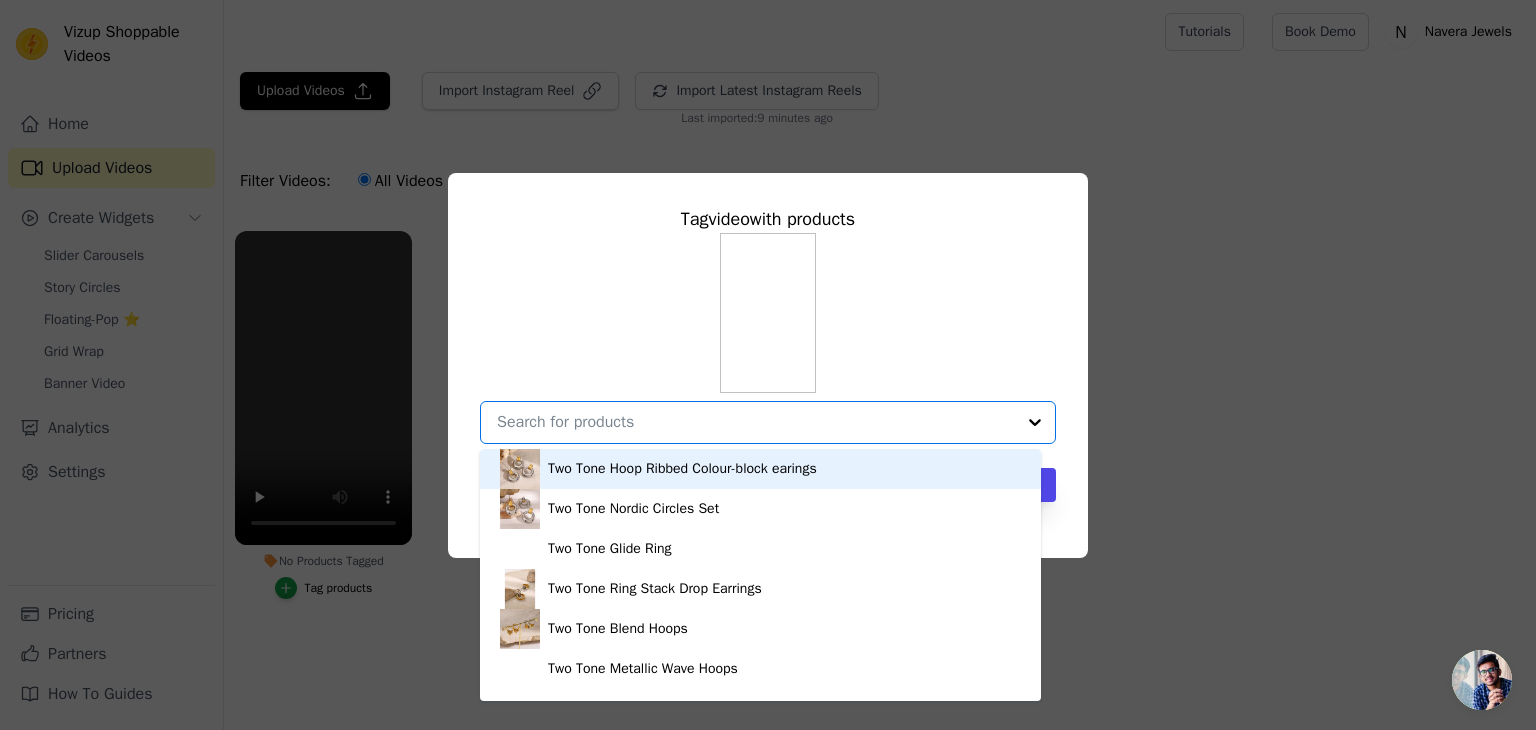 paste on "Two Tone Stack Ring" 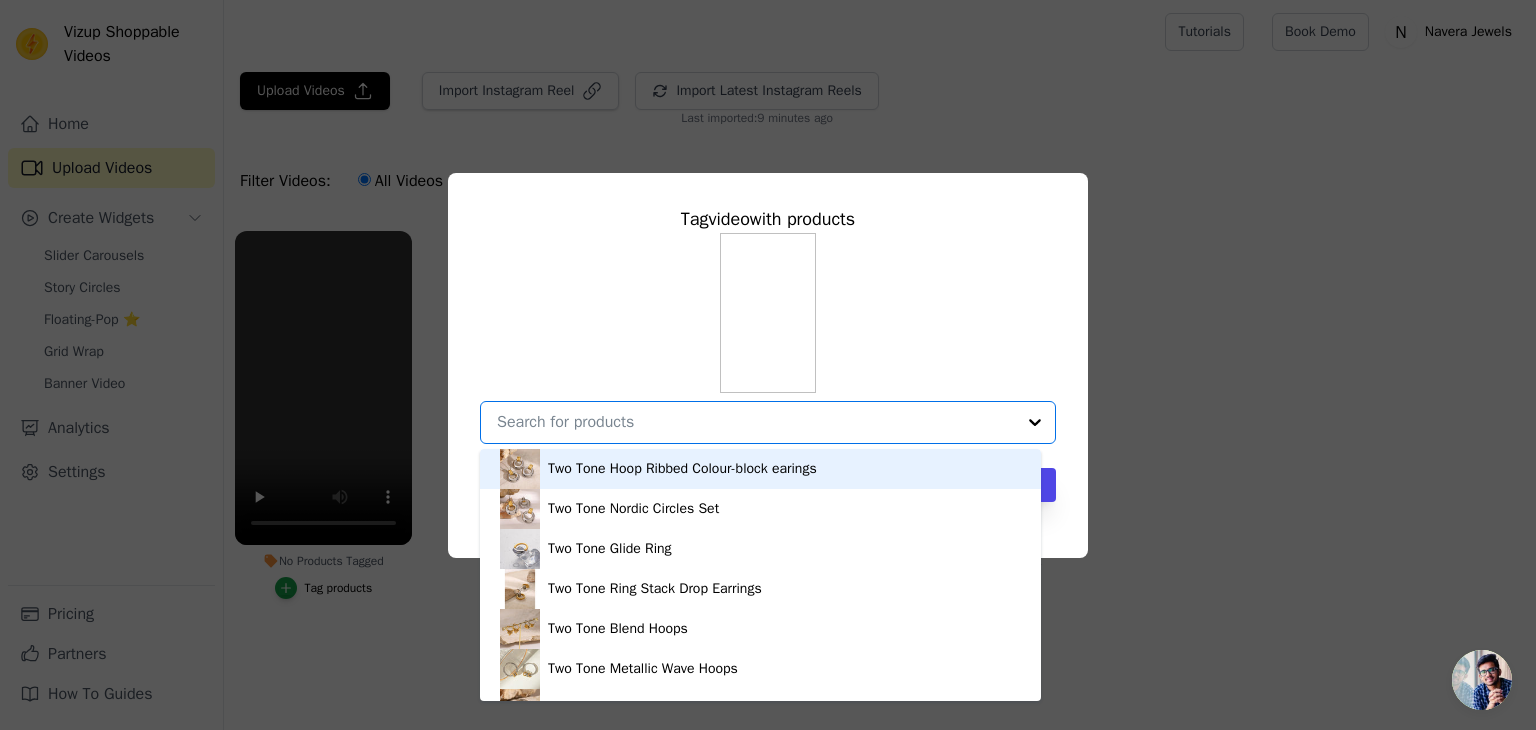 type on "Two Tone Stack Ring" 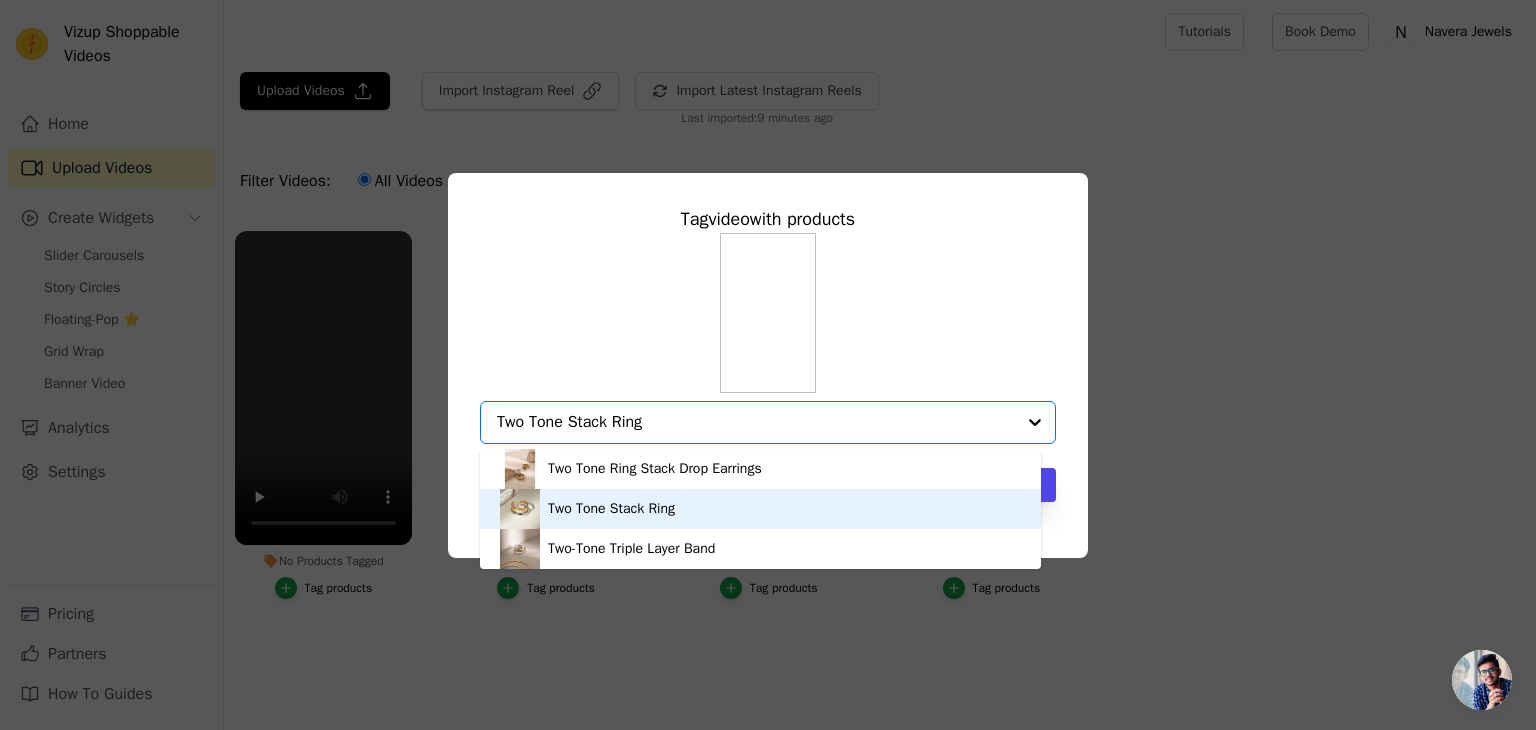 click on "Two Tone Stack Ring" at bounding box center (760, 509) 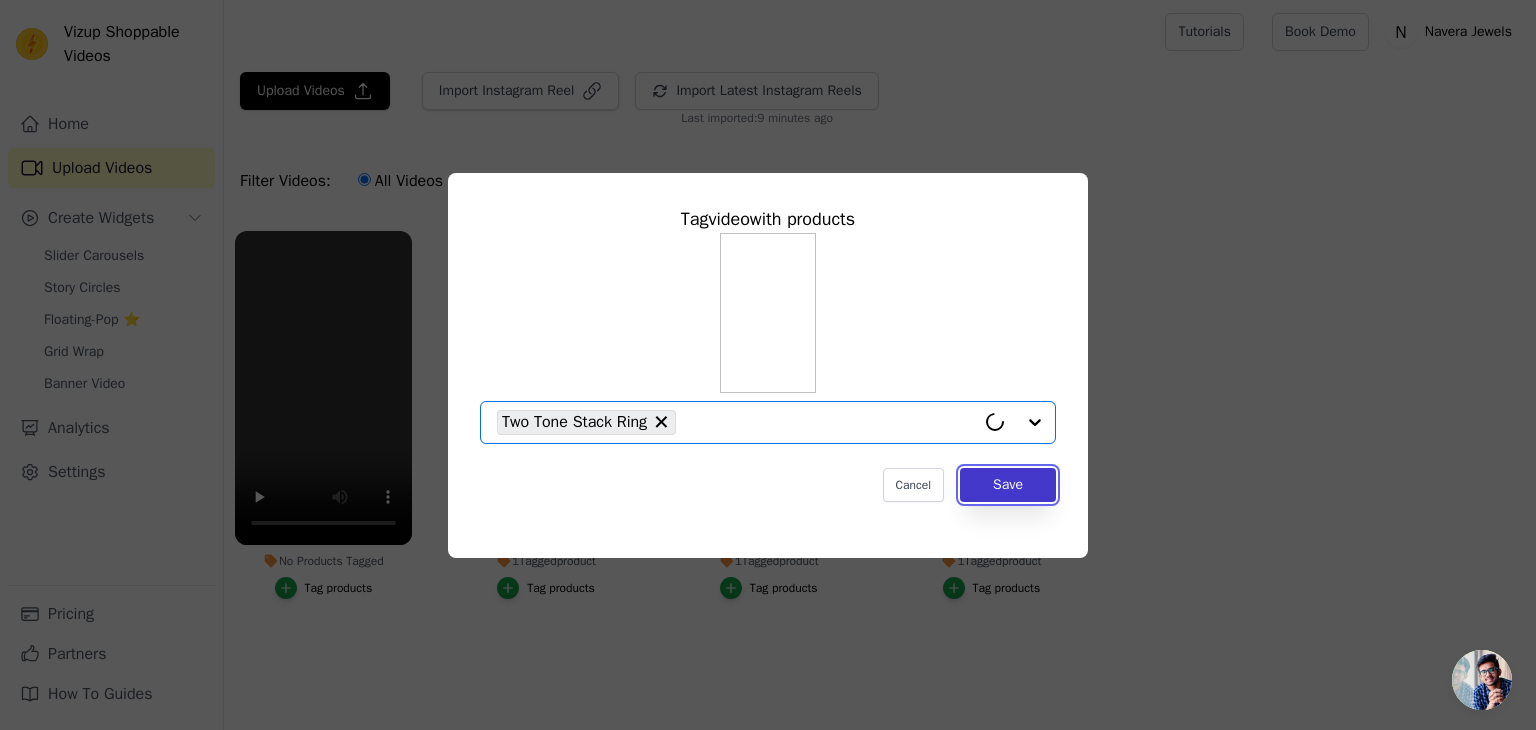 click on "Save" at bounding box center (1008, 485) 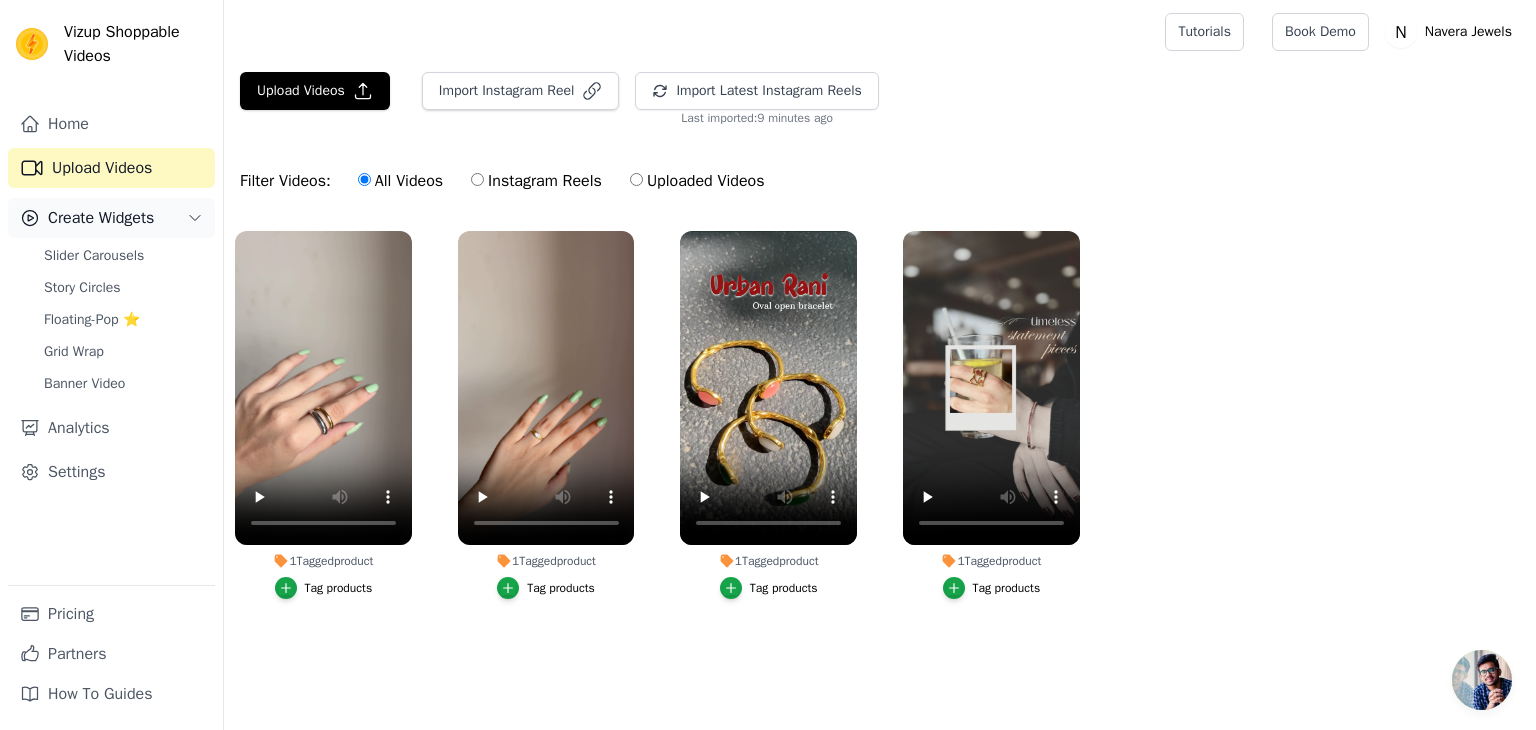 click on "Create Widgets" at bounding box center (101, 218) 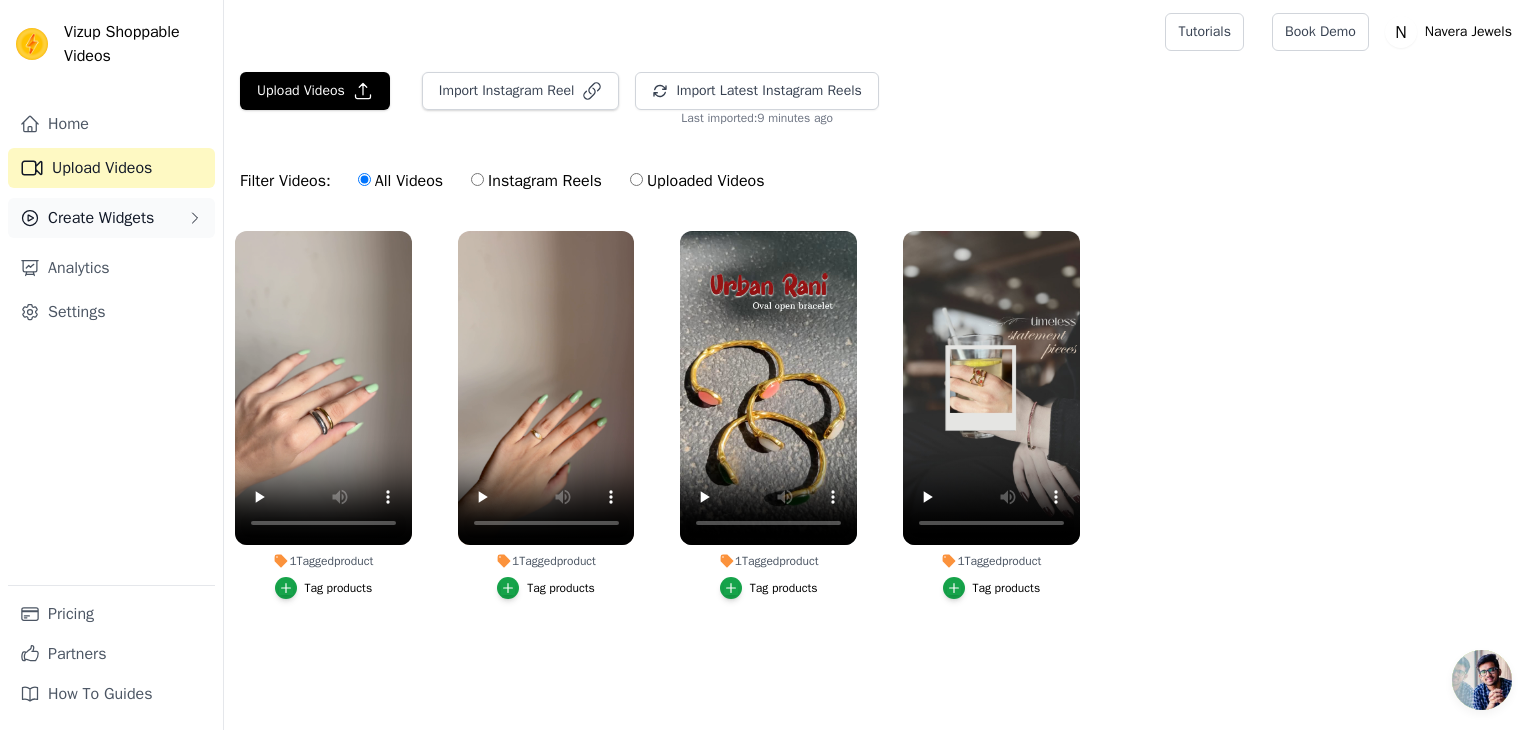 click on "Create Widgets" at bounding box center (101, 218) 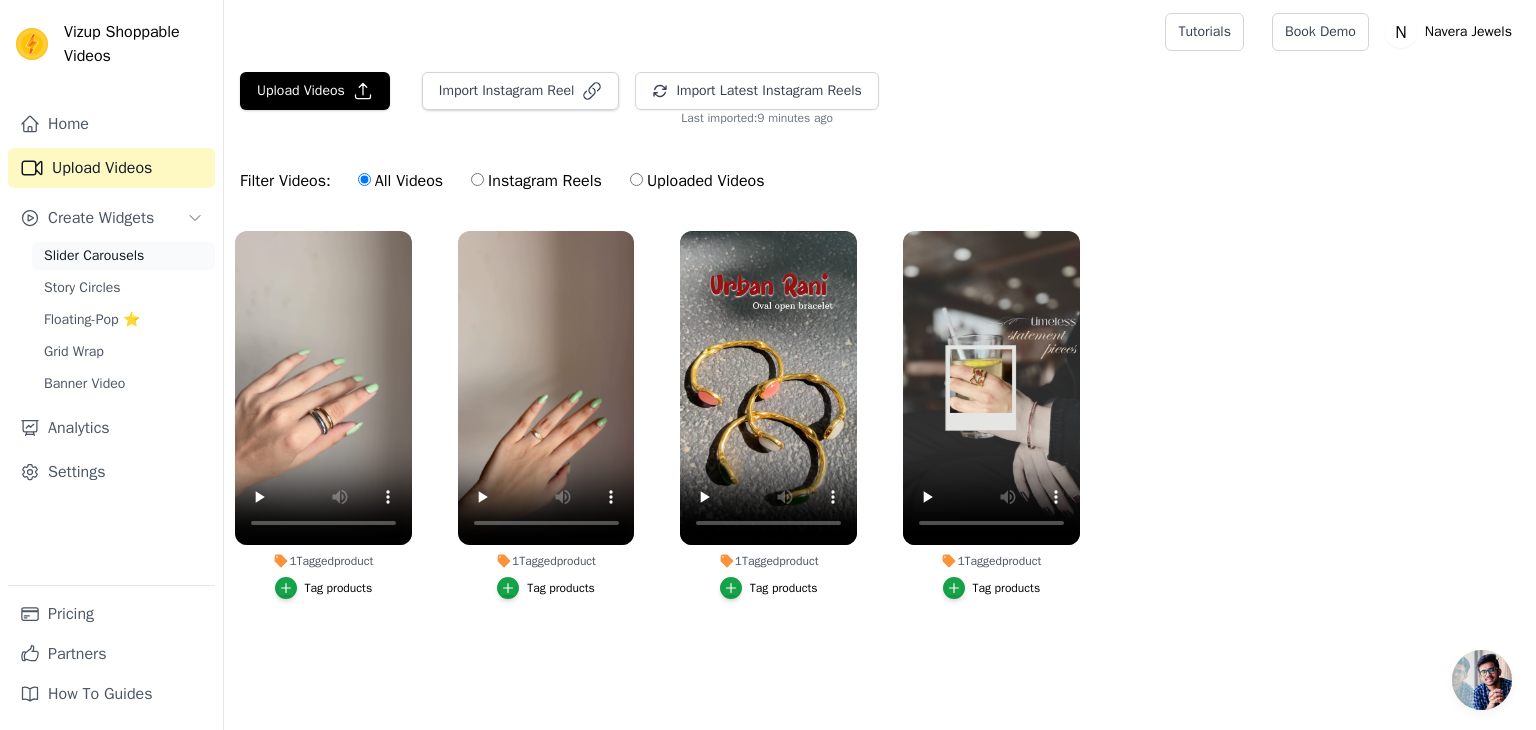 click on "Slider Carousels" at bounding box center [94, 256] 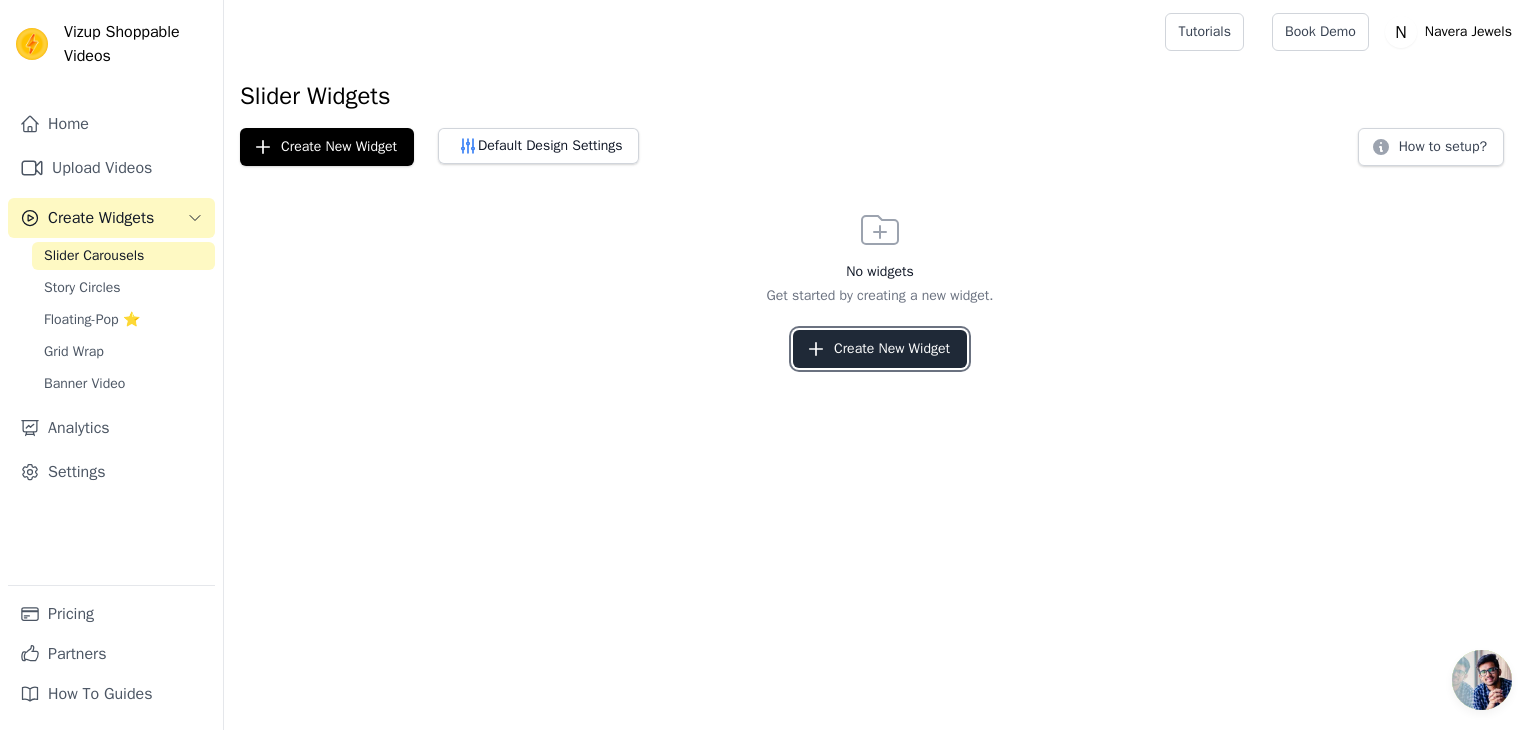 click on "Create New Widget" at bounding box center [880, 349] 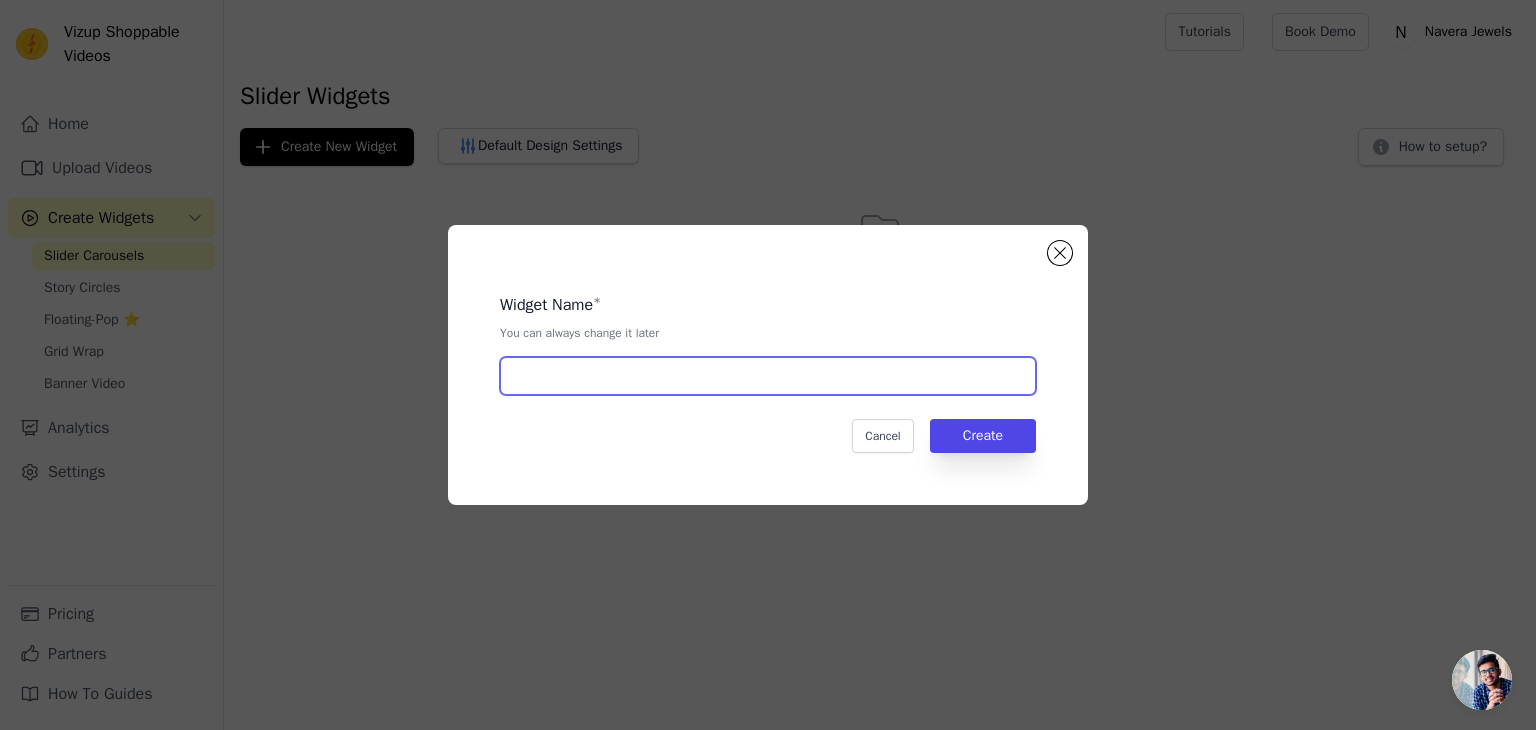 click at bounding box center (768, 376) 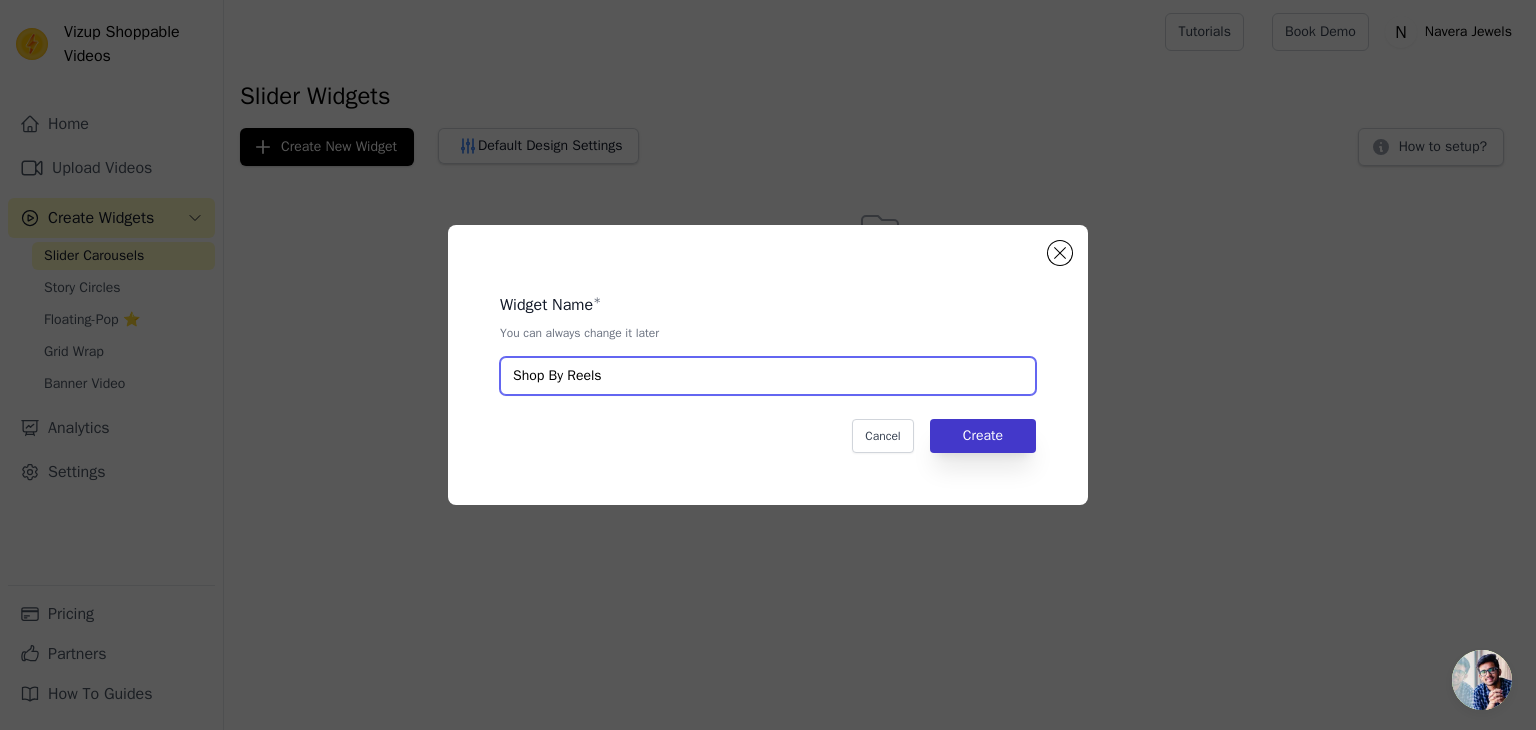 type on "Shop By Reels" 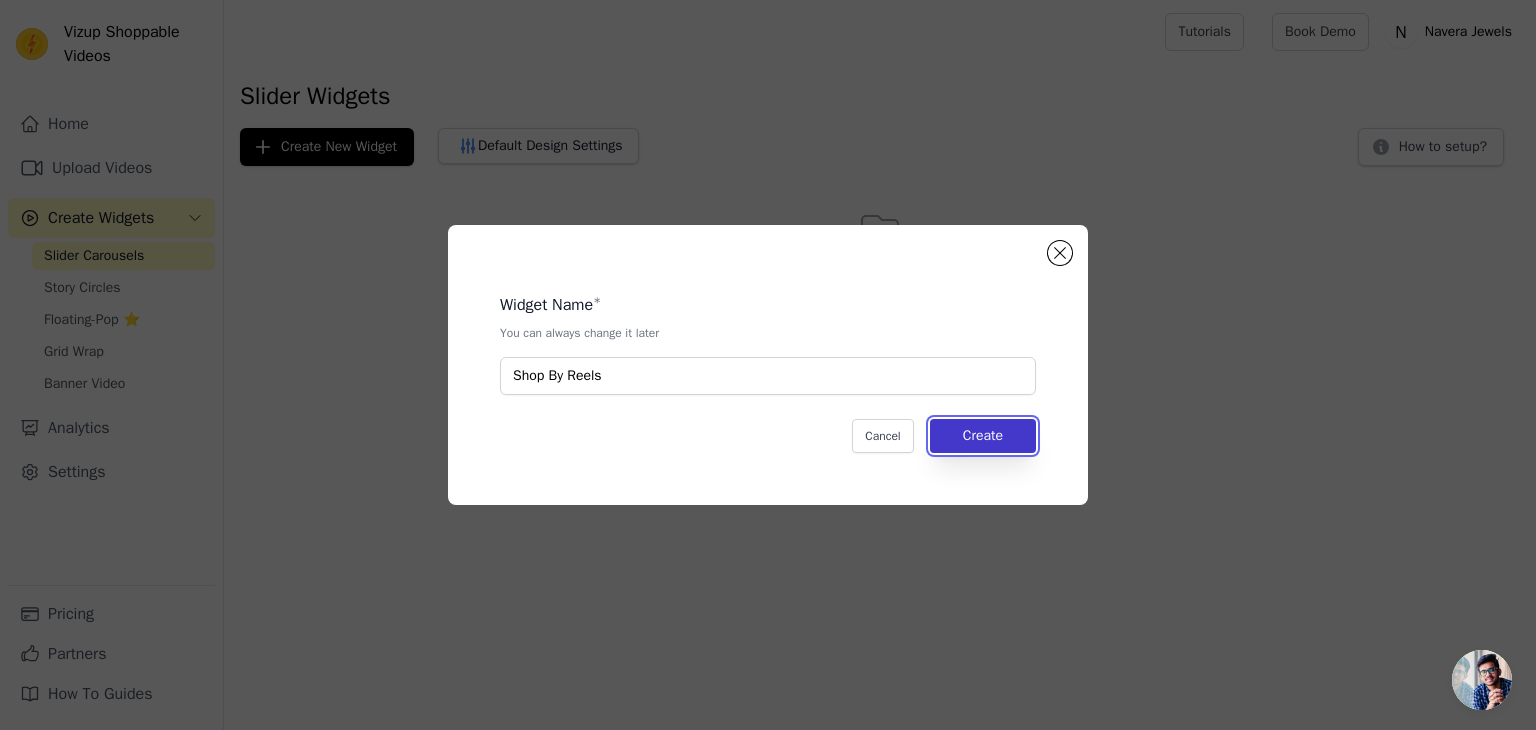 click on "Create" at bounding box center [983, 436] 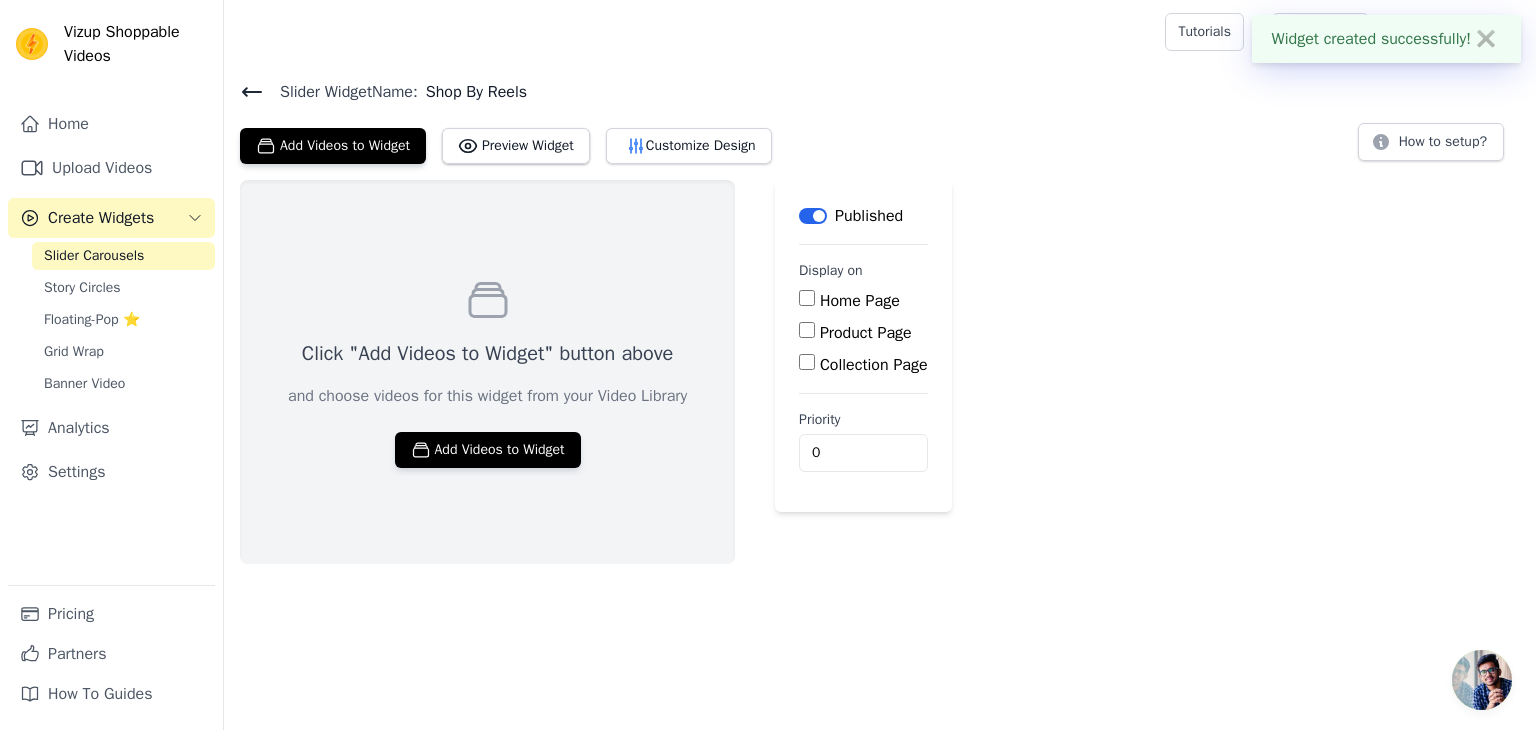 click on "Home Page" at bounding box center [807, 298] 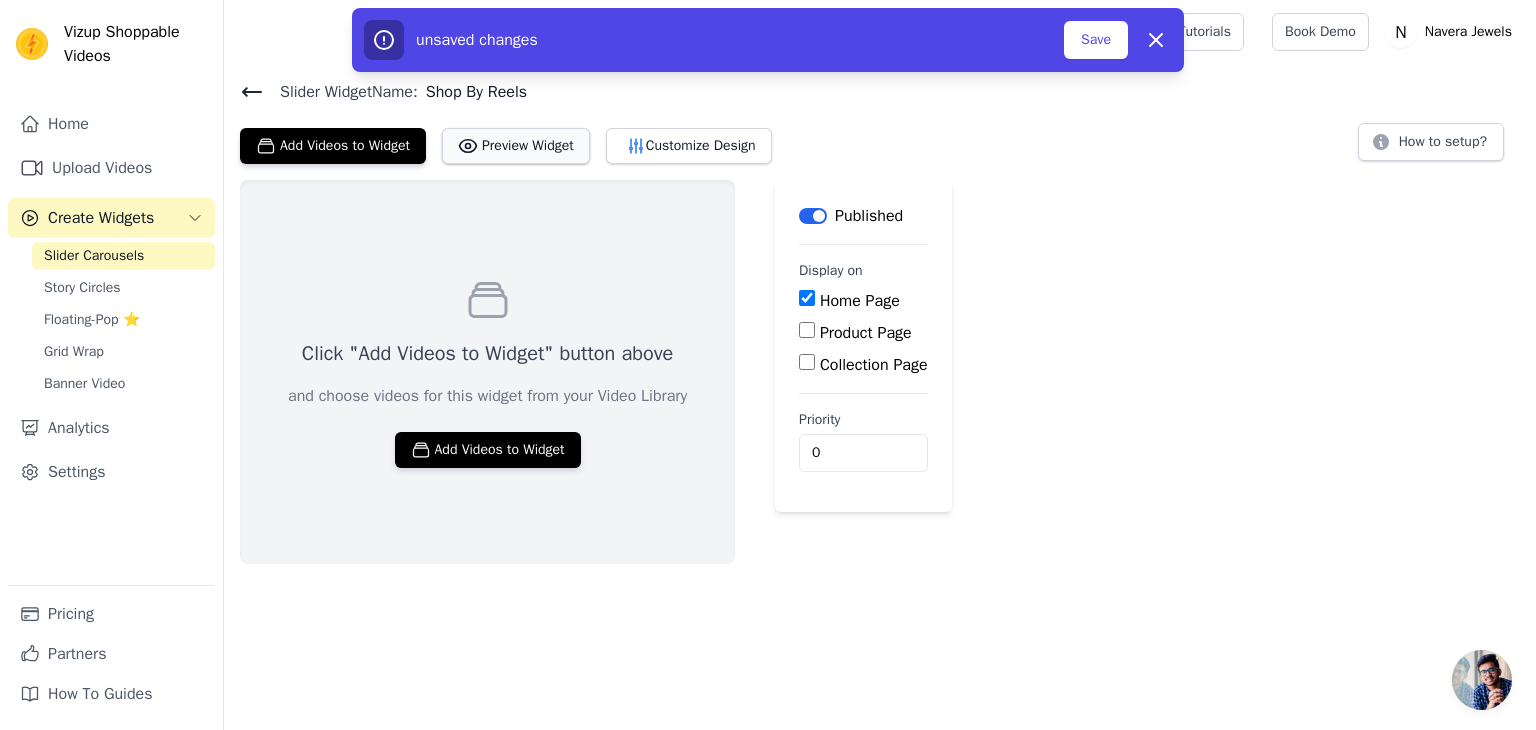 click on "Preview Widget" at bounding box center [516, 146] 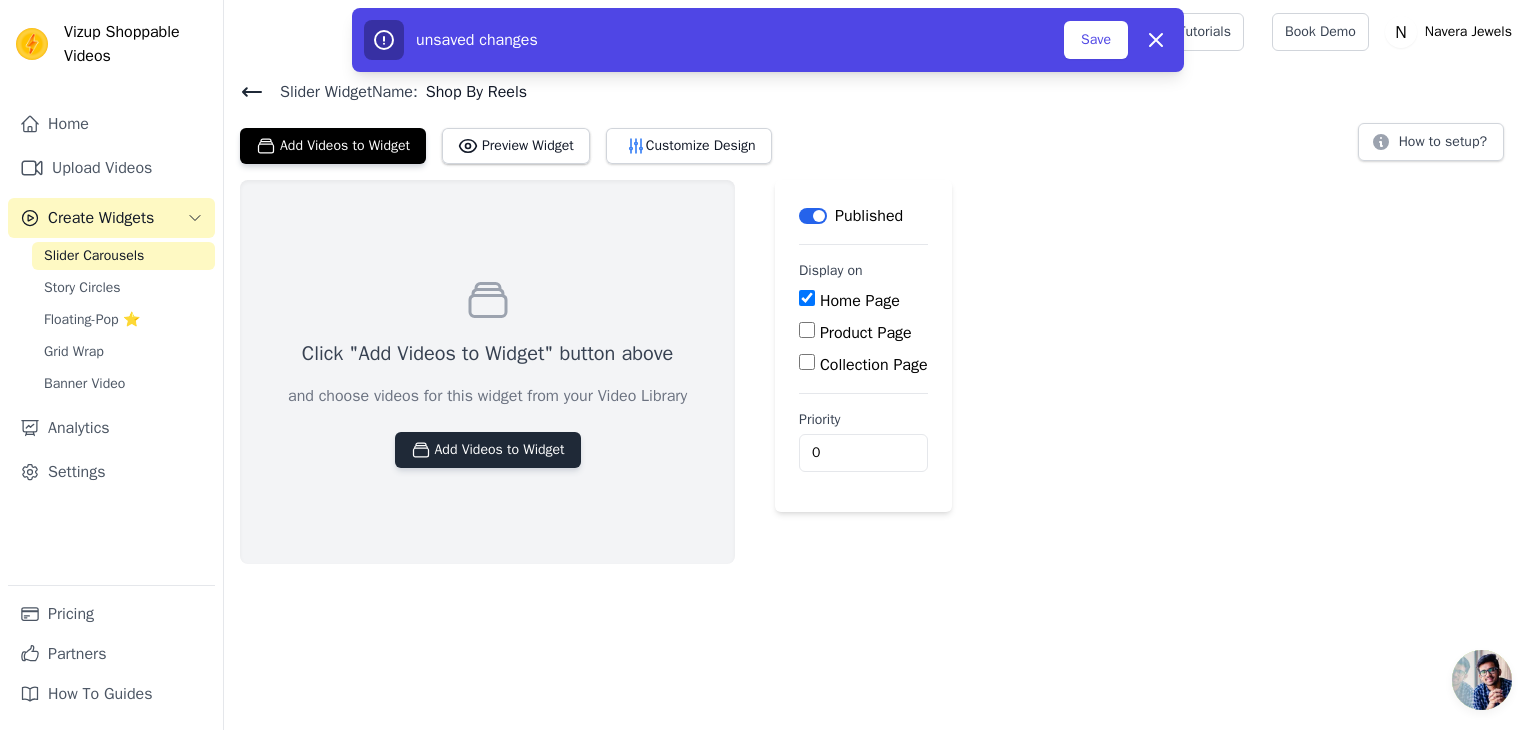 click on "Add Videos to Widget" at bounding box center (488, 450) 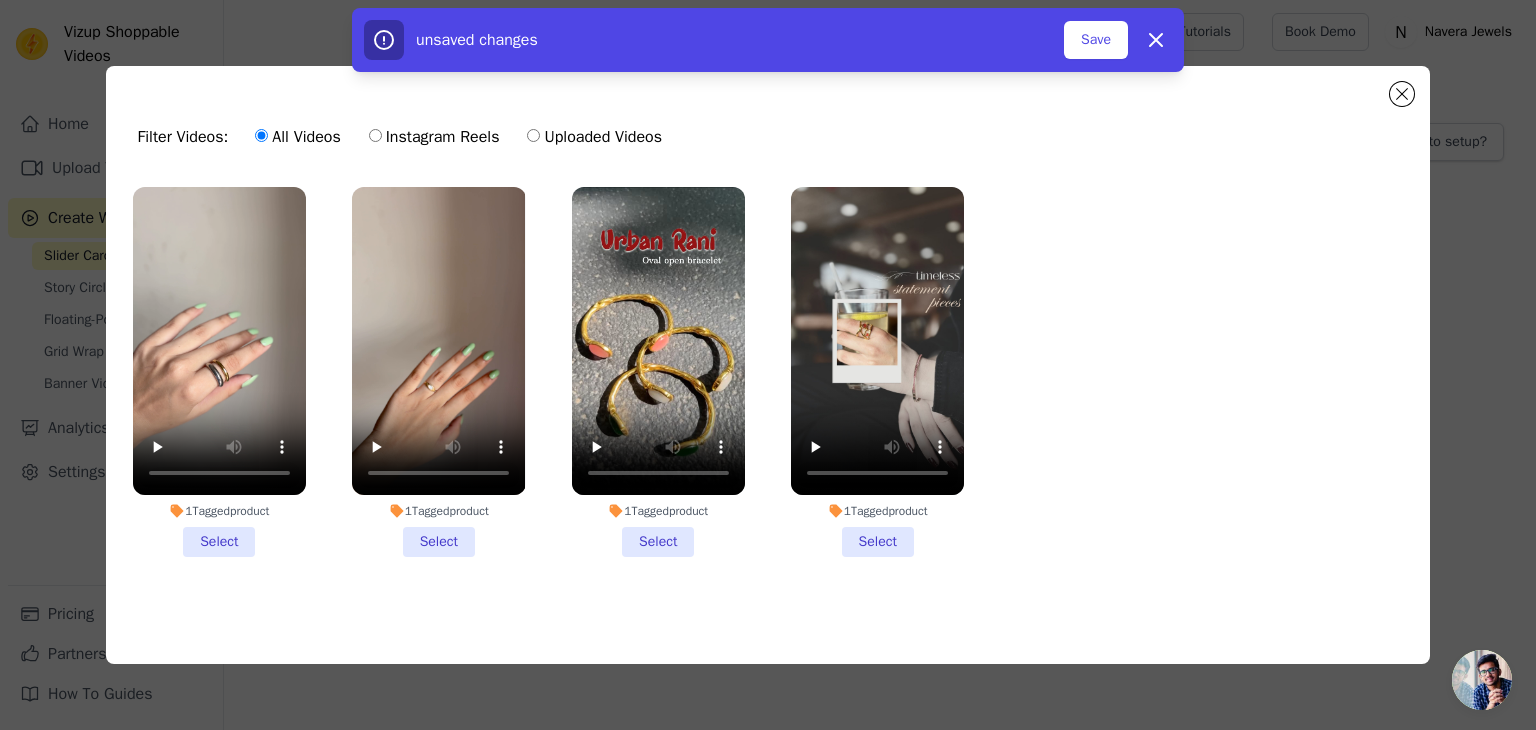 click on "1  Tagged  product     Select" at bounding box center (658, 372) 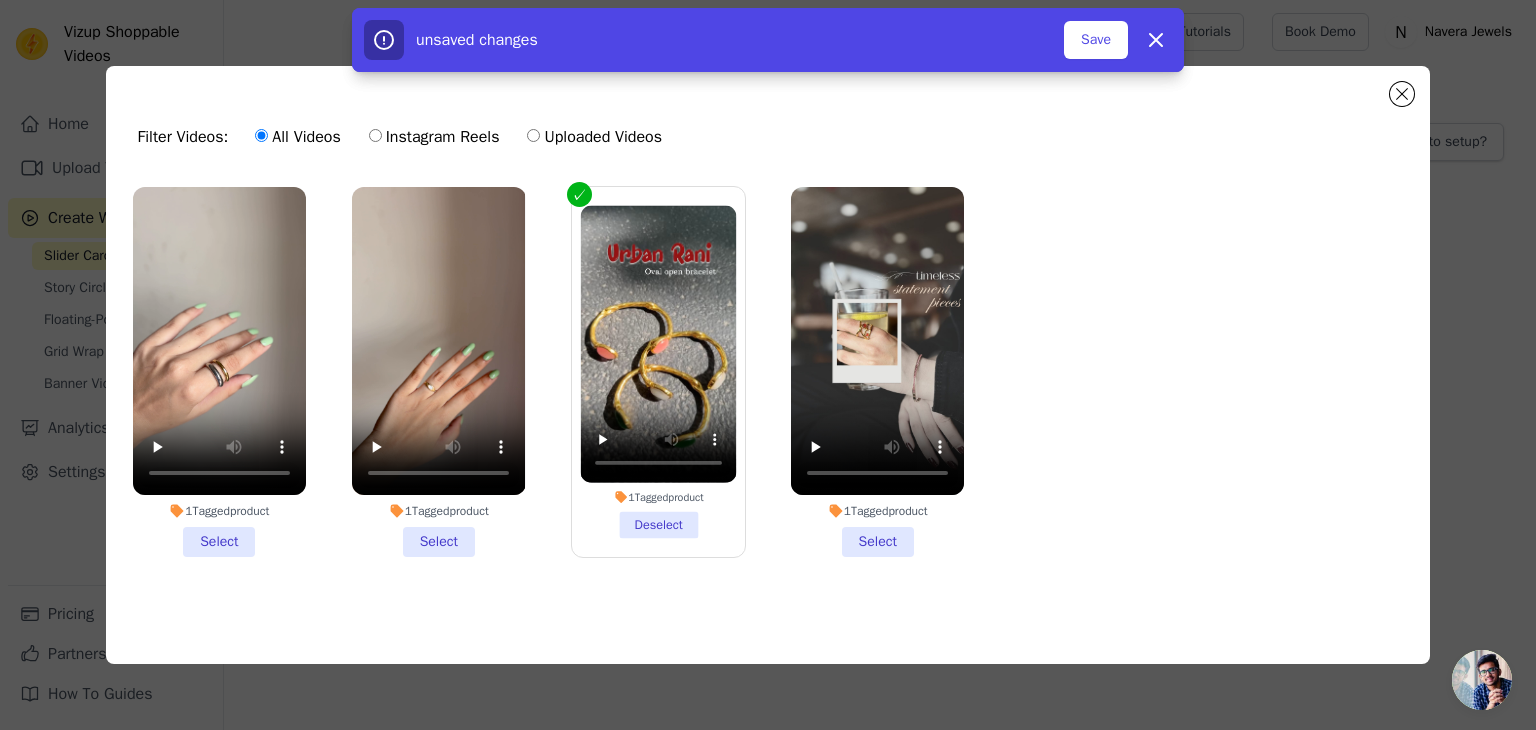 click on "1  Tagged  product     Select" at bounding box center [219, 372] 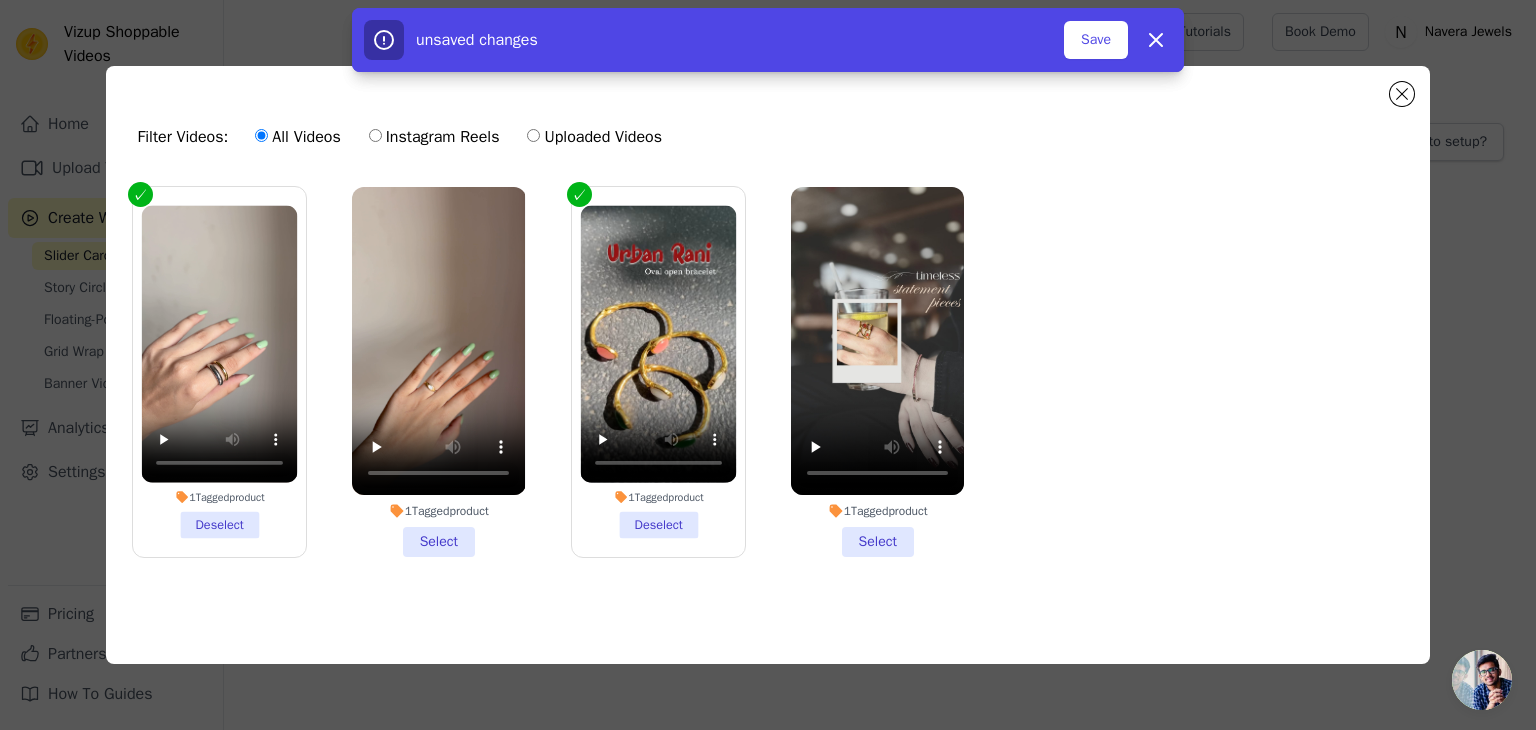 click on "1  Tagged  product     Select" at bounding box center (877, 372) 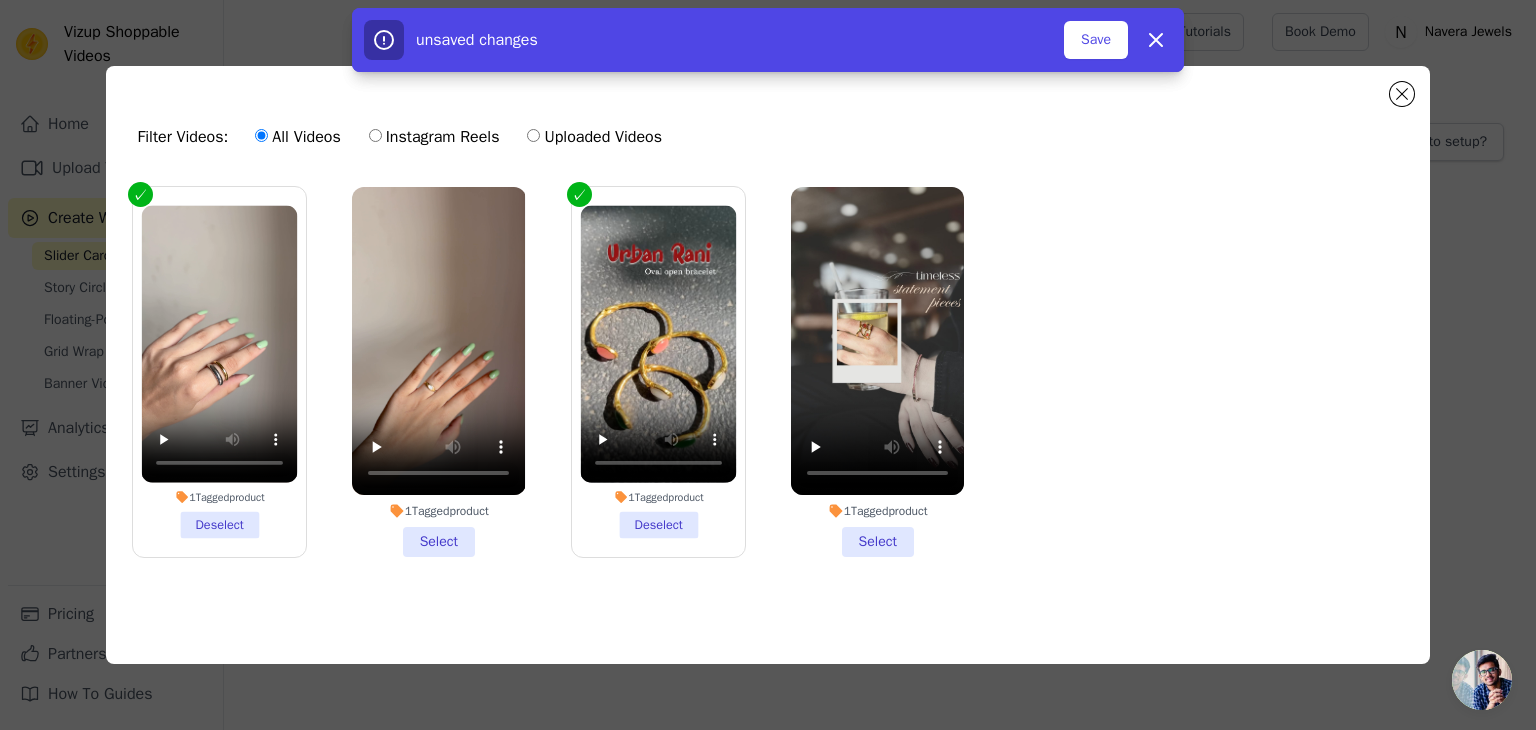 click on "1  Tagged  product     Select" at bounding box center [0, 0] 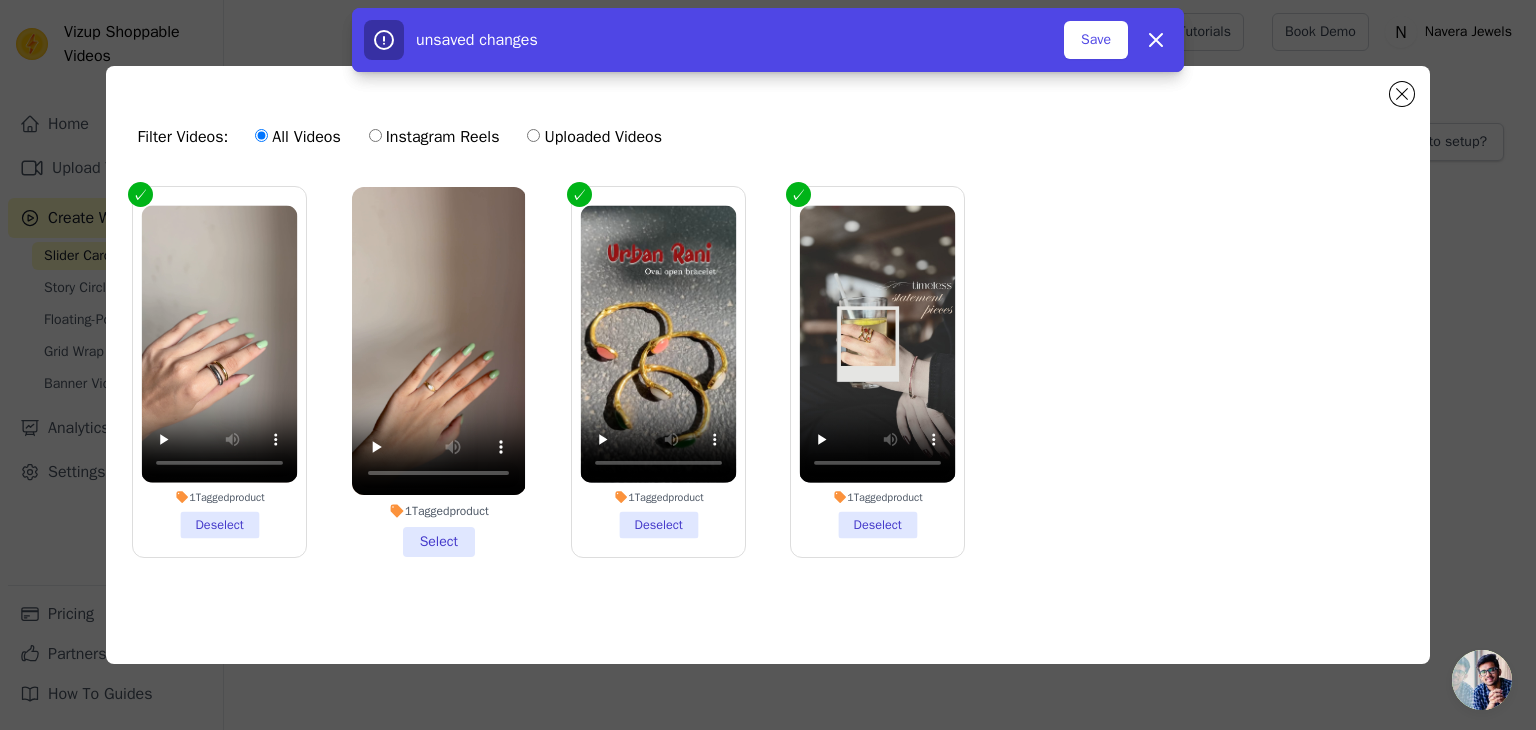 click on "1  Tagged  product     Select" at bounding box center [438, 372] 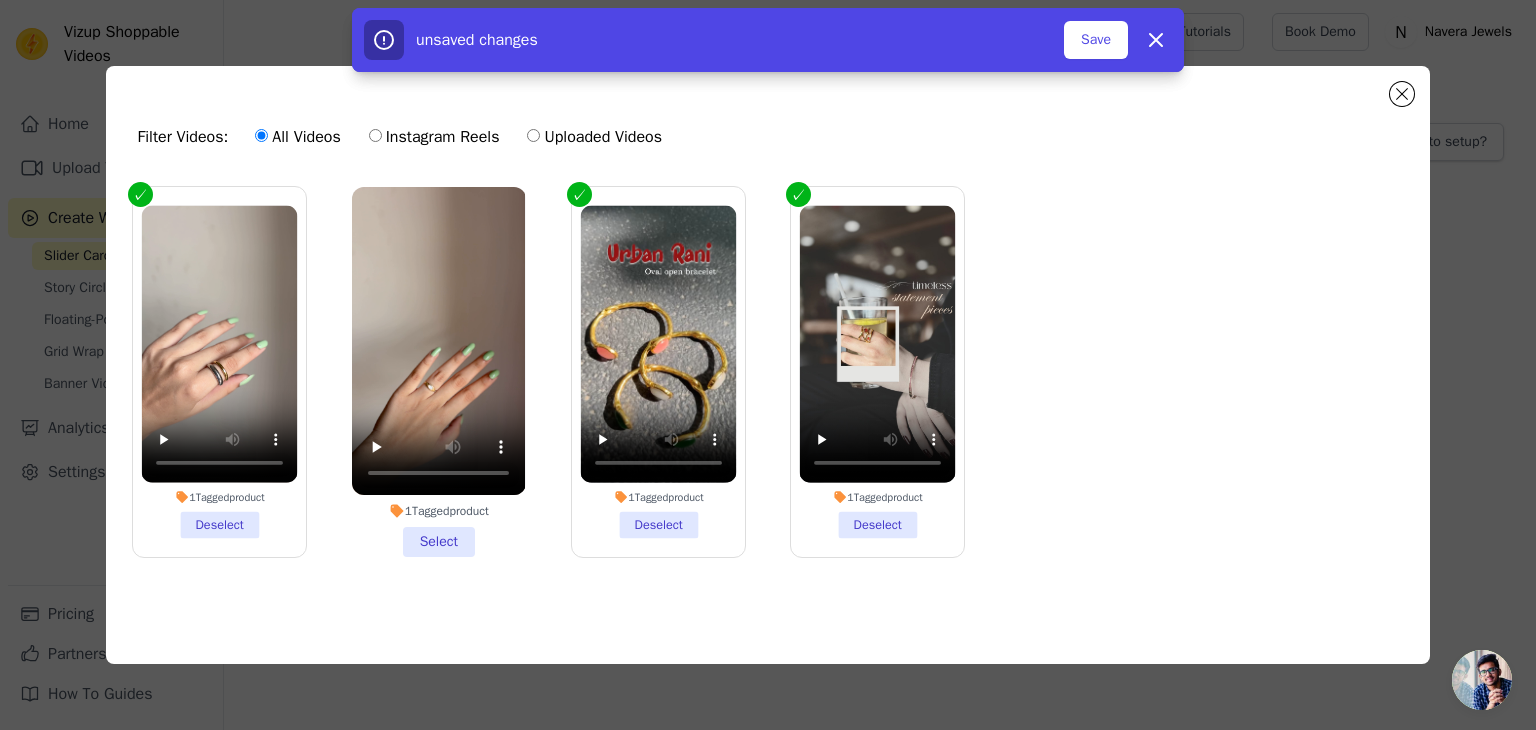 click on "1  Tagged  product     Select" at bounding box center (0, 0) 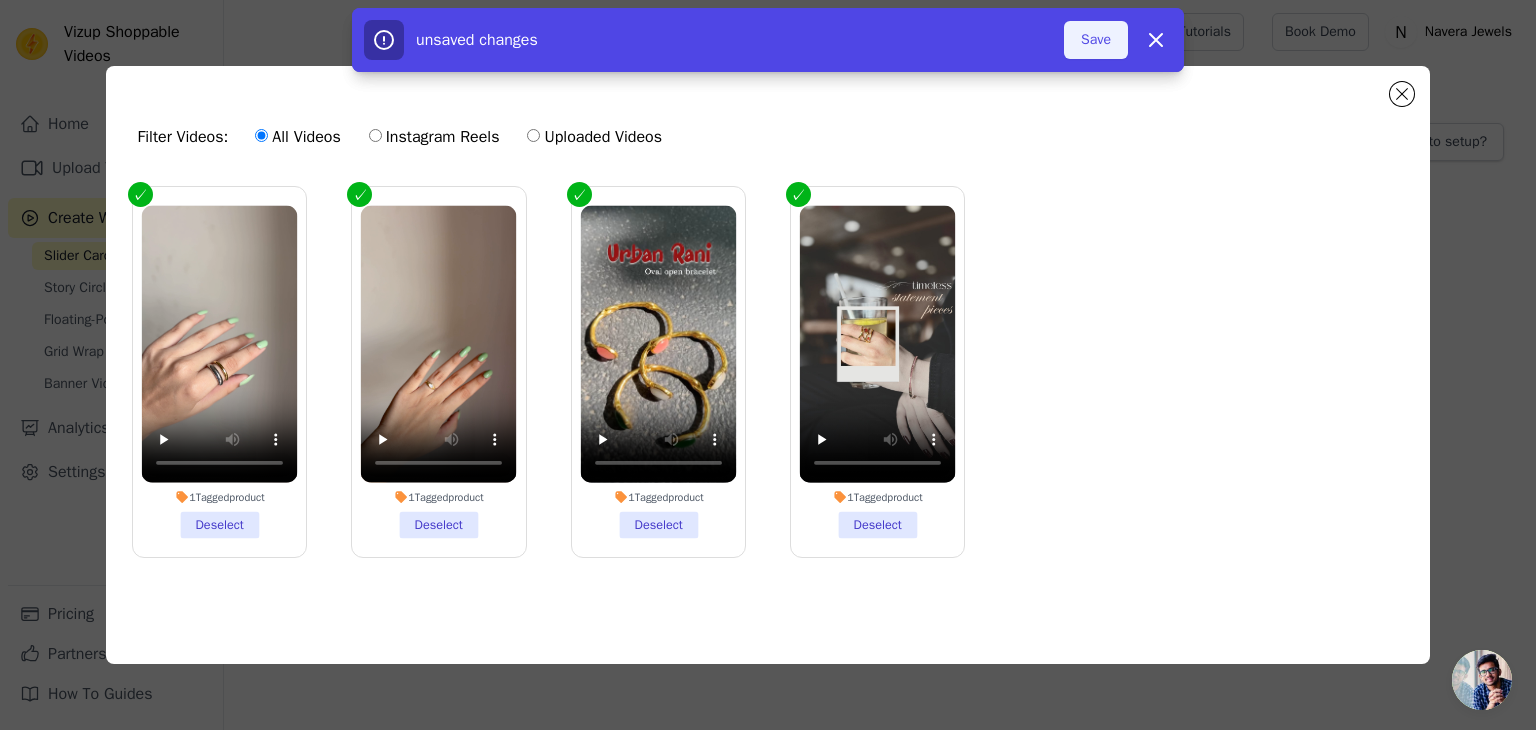 click on "Save" at bounding box center [1096, 40] 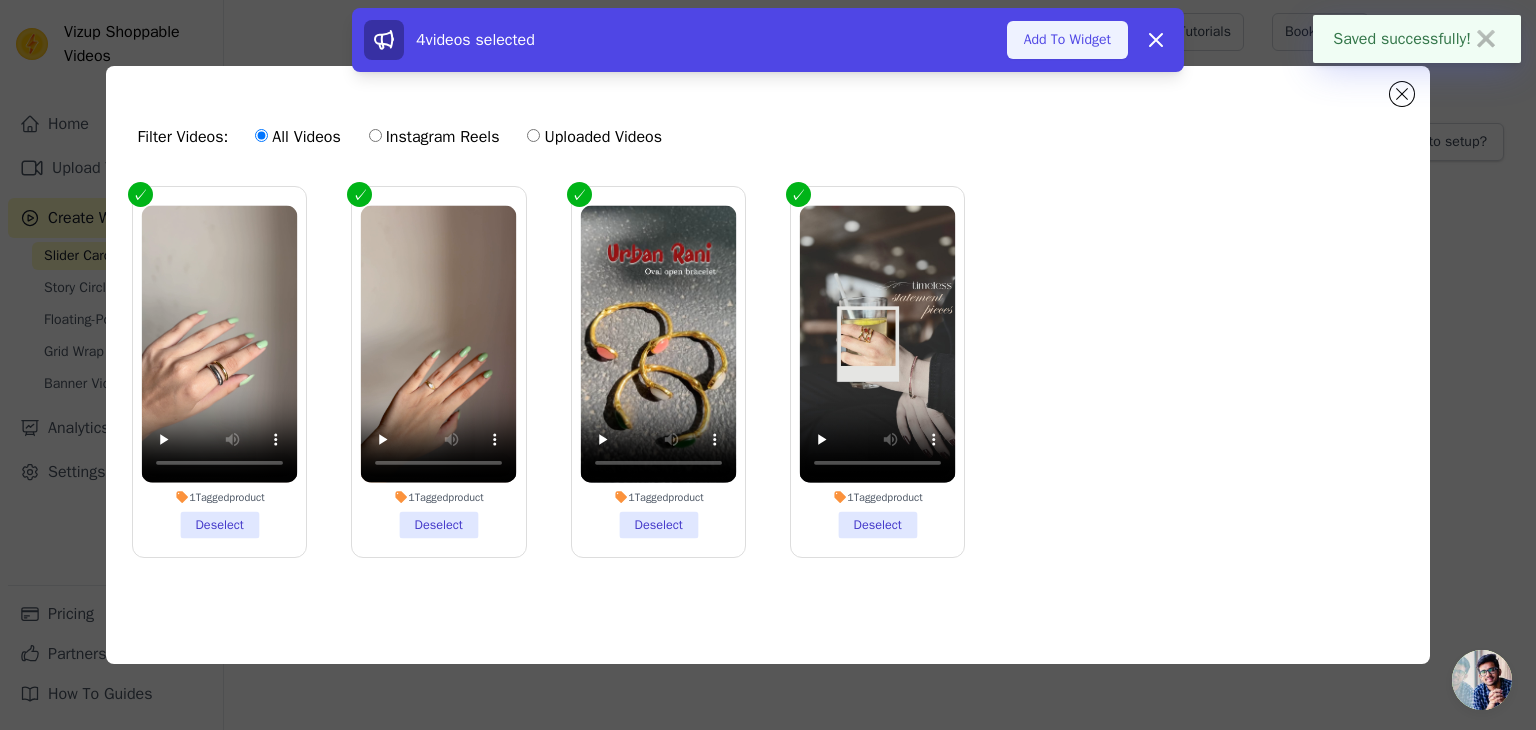 click on "Add To Widget" at bounding box center (1067, 40) 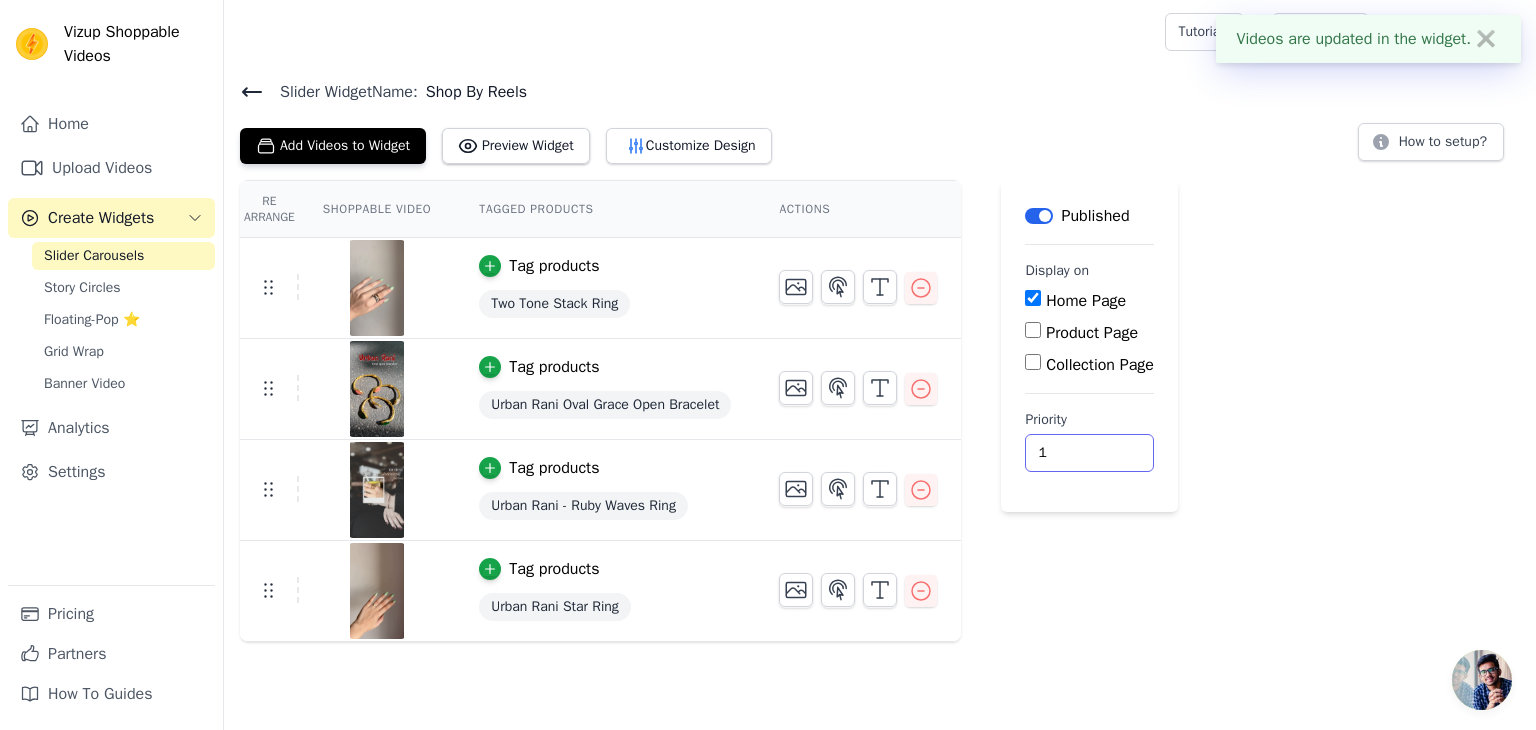 click on "1" at bounding box center (1089, 453) 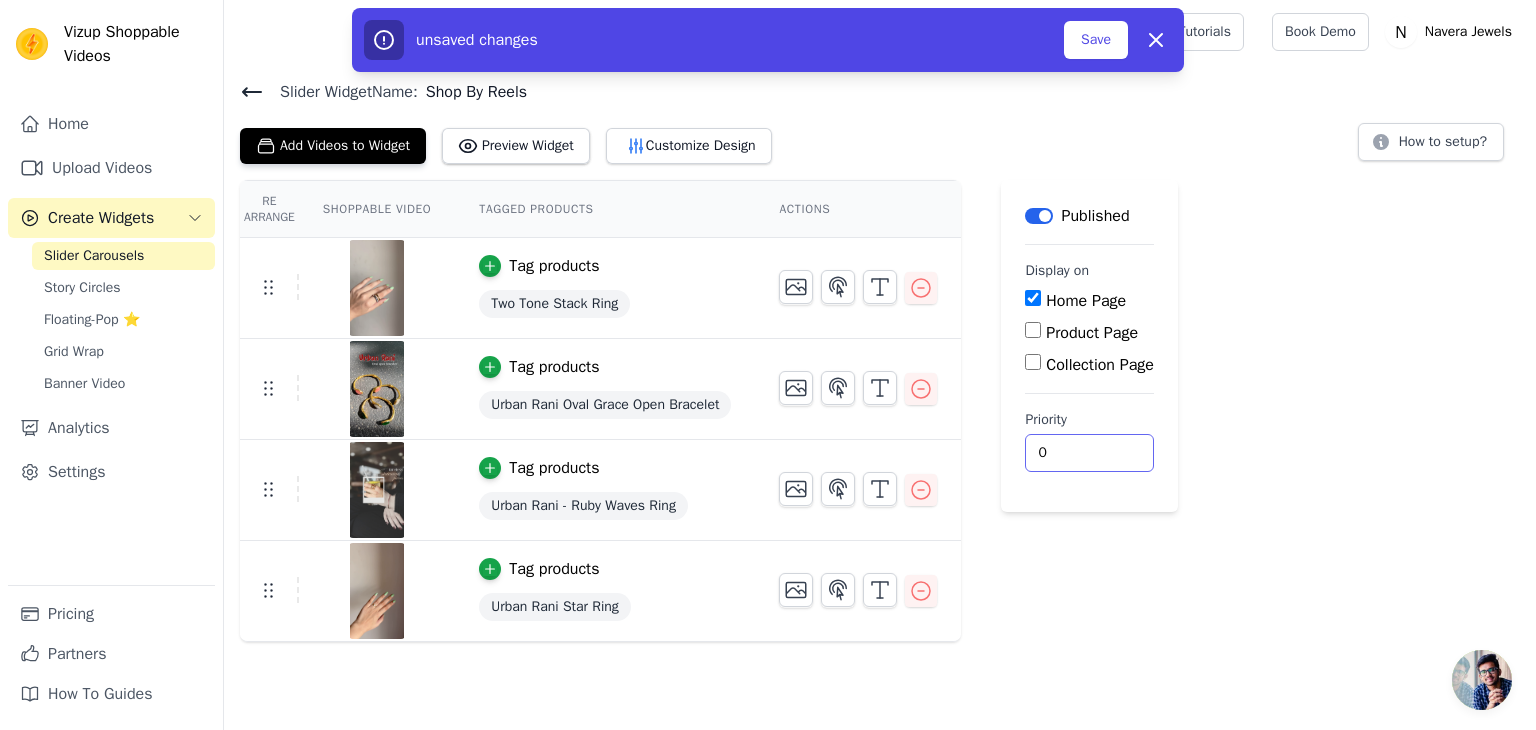 type on "0" 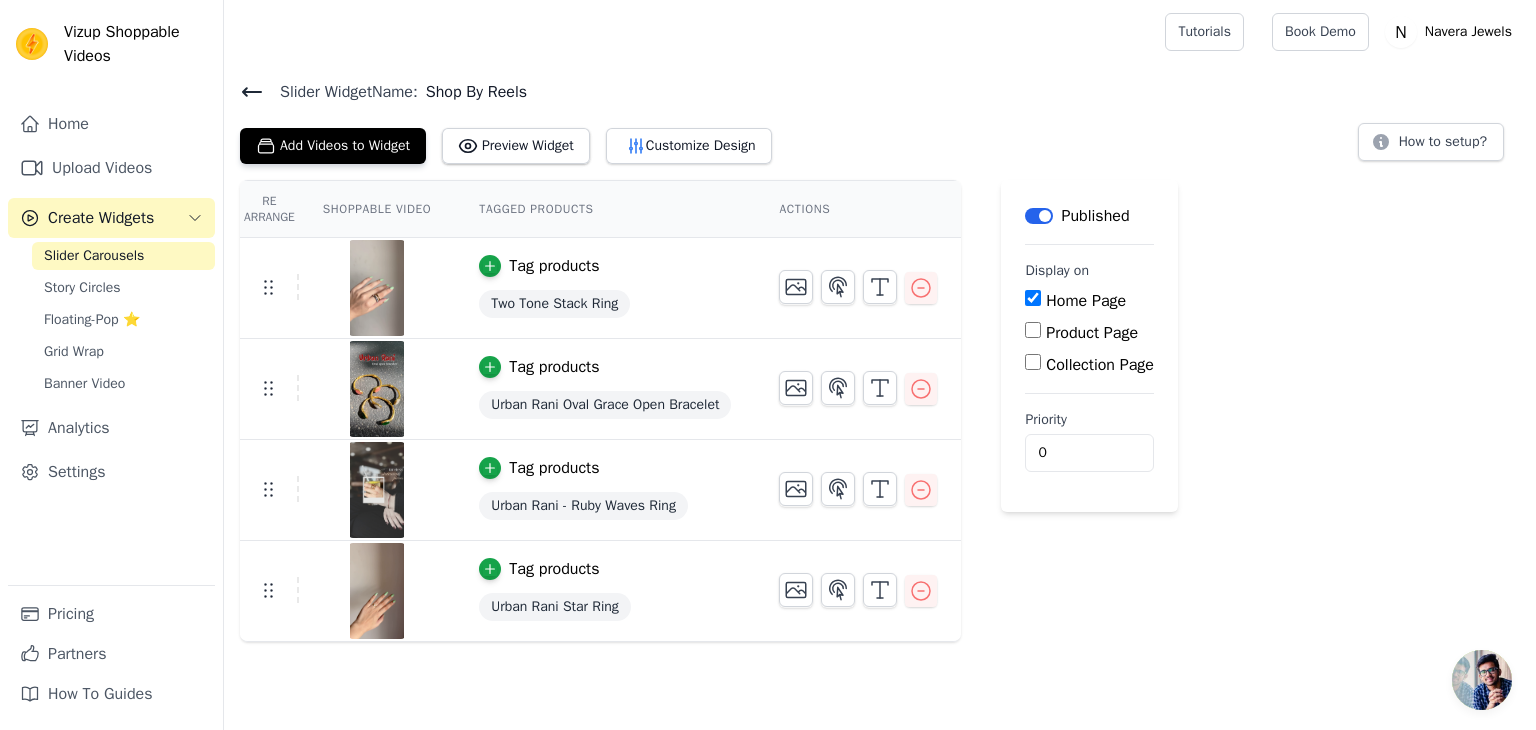click on "Re Arrange   Shoppable Video   Tagged Products   Actions             Tag products   Two Tone Stack Ring                             Tag products   Urban Rani Oval Grace Open Bracelet                             Tag products   Urban Rani - Ruby Waves Ring                             Tag products   Urban Rani Star Ring                       Save Videos In This New Order   Save   Dismiss     Label     Published     Display on     Home Page     Product Page       Collection Page       Priority   0" at bounding box center [880, 411] 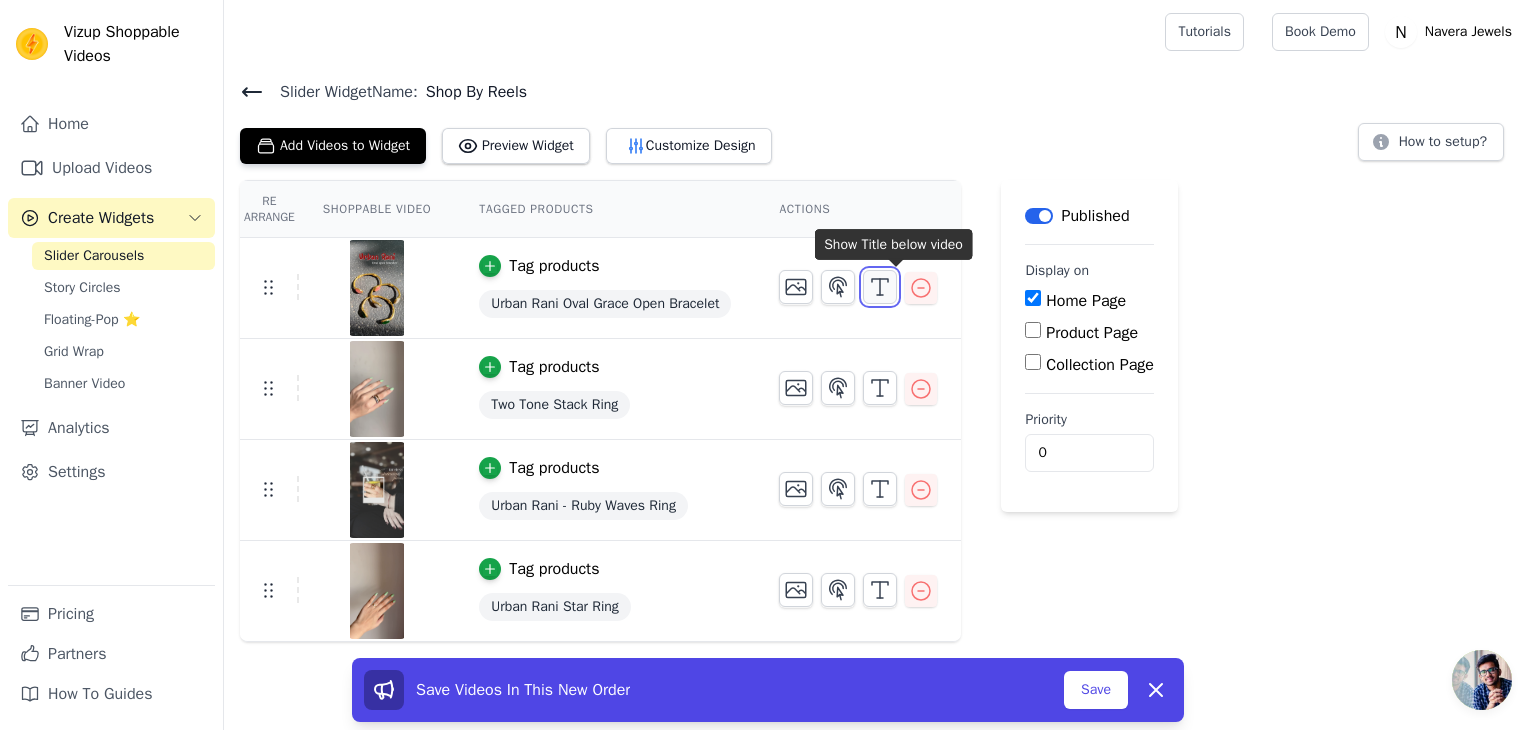 click 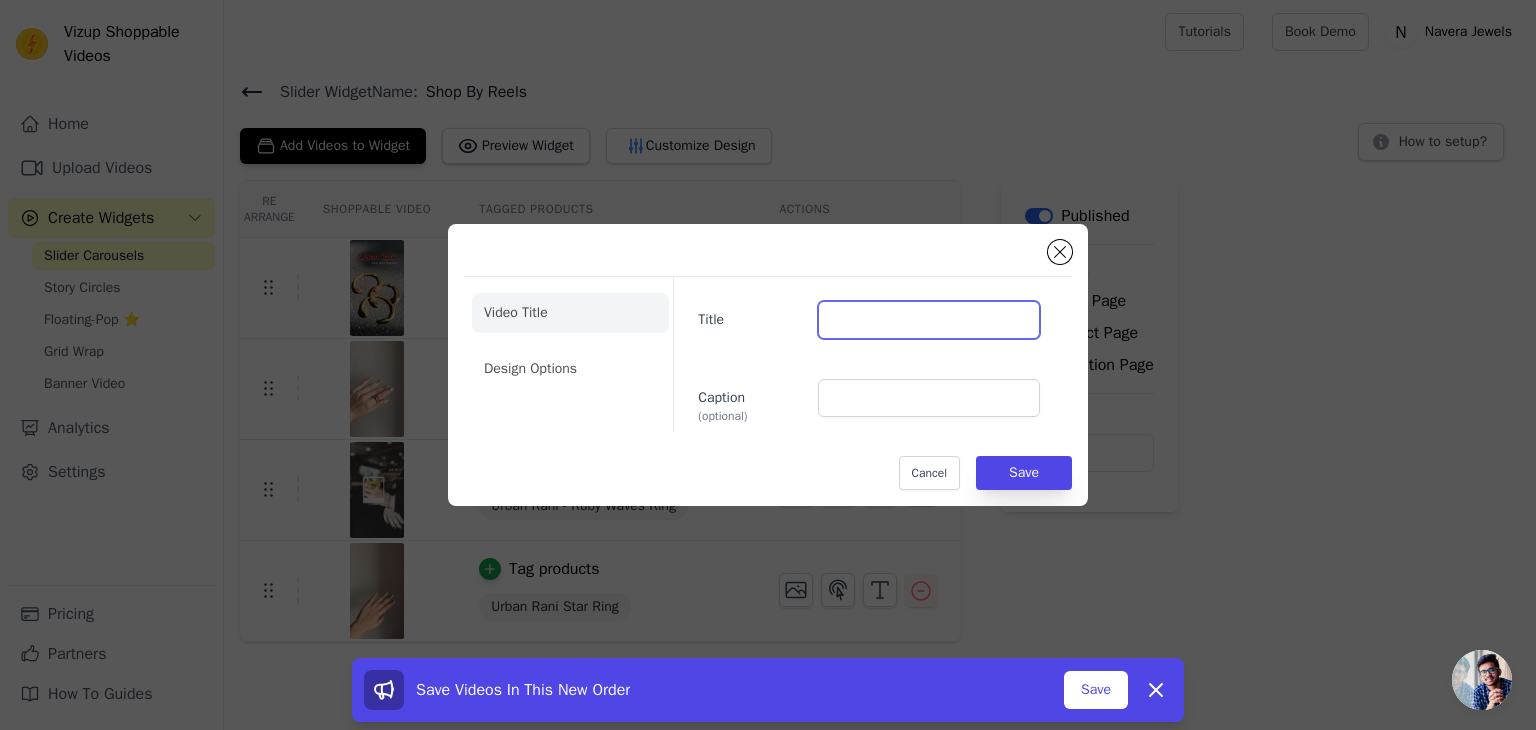 click on "Title" at bounding box center [929, 320] 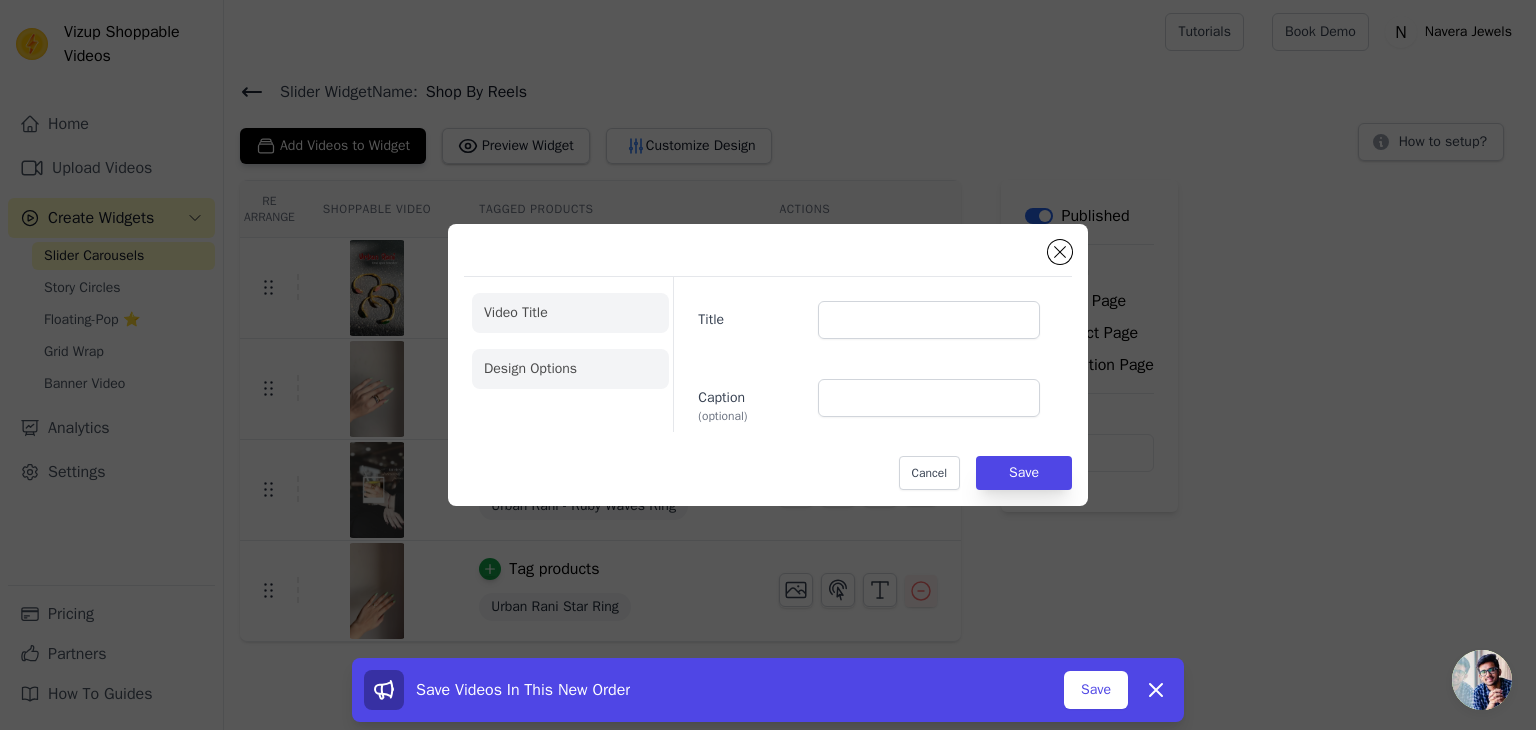 click on "Design Options" 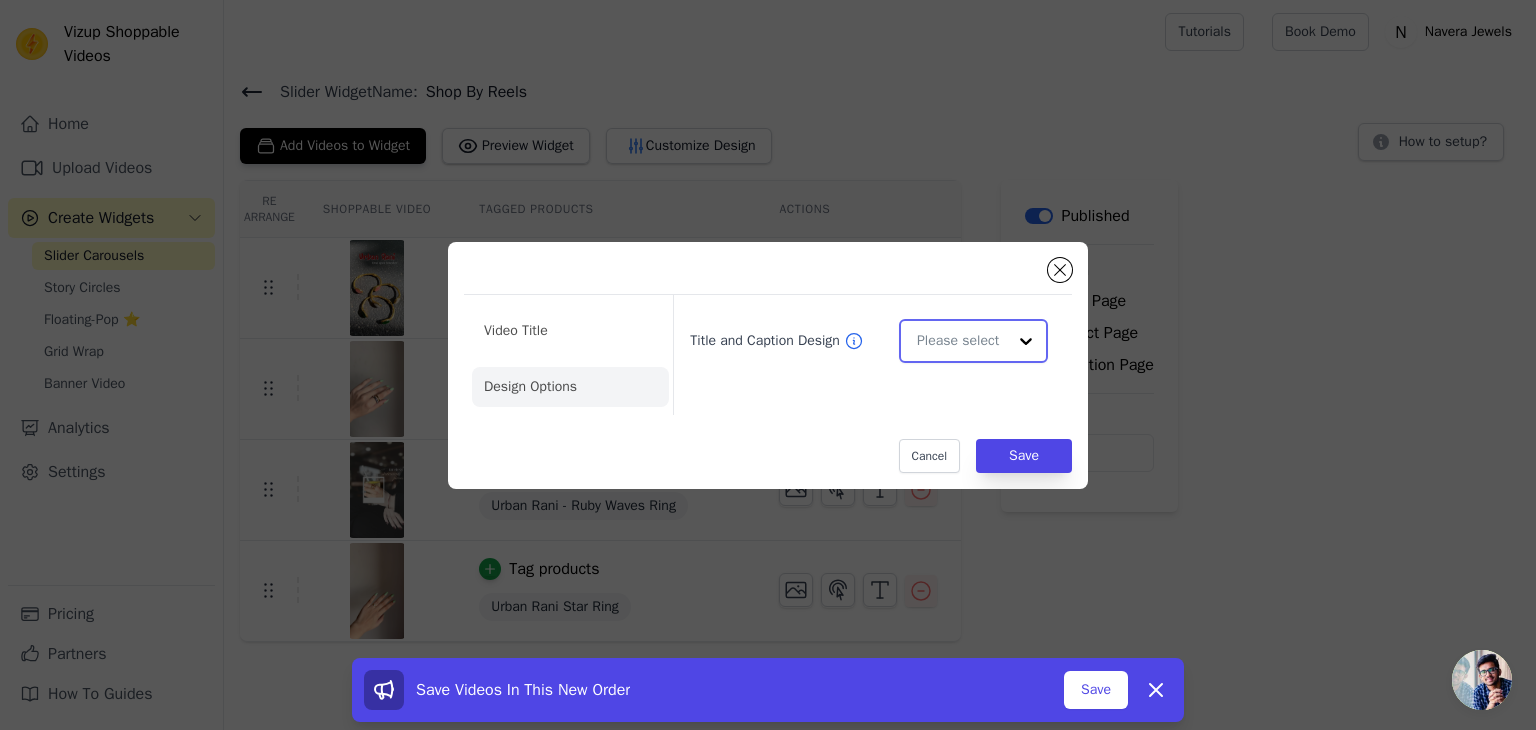 click on "Title and Caption Design" at bounding box center [961, 341] 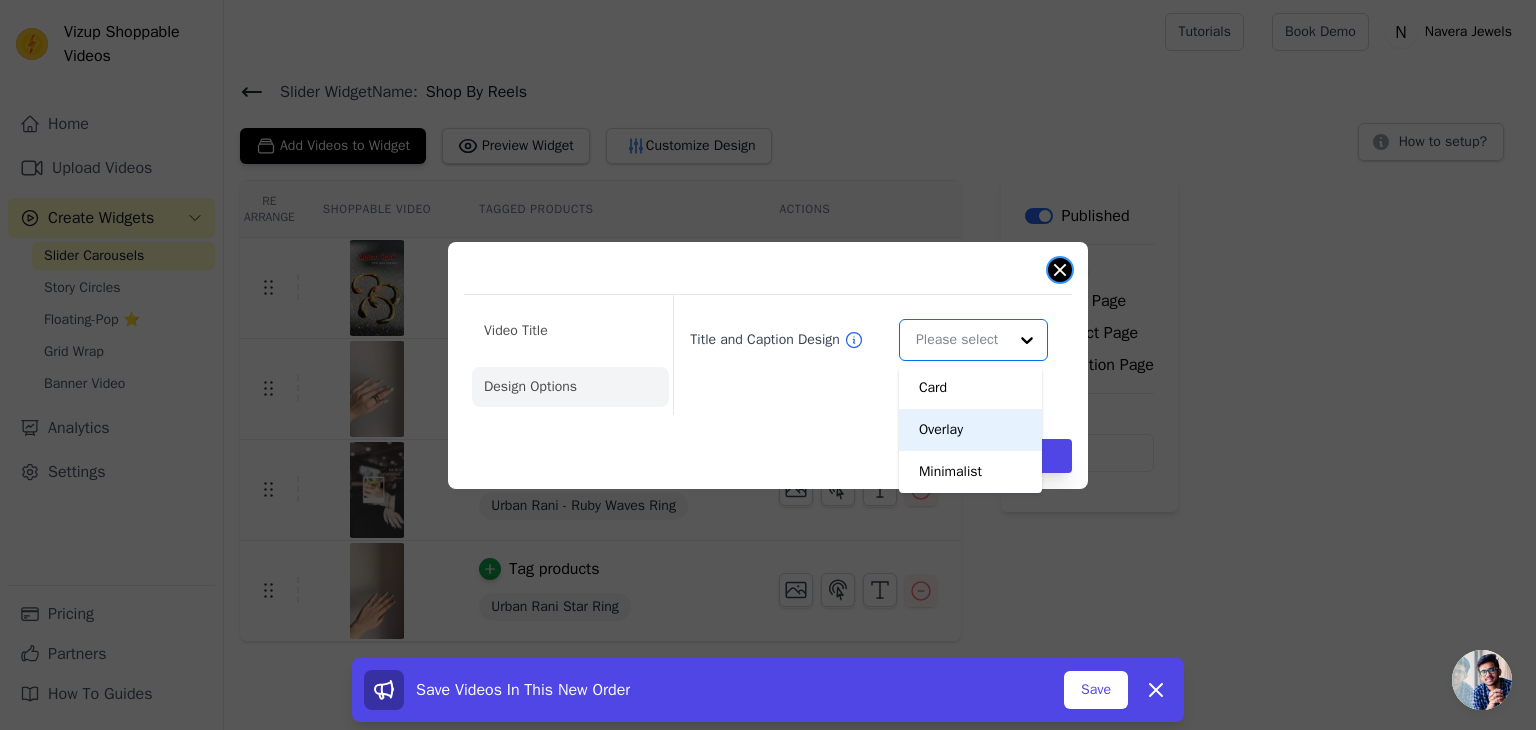 click at bounding box center [1060, 270] 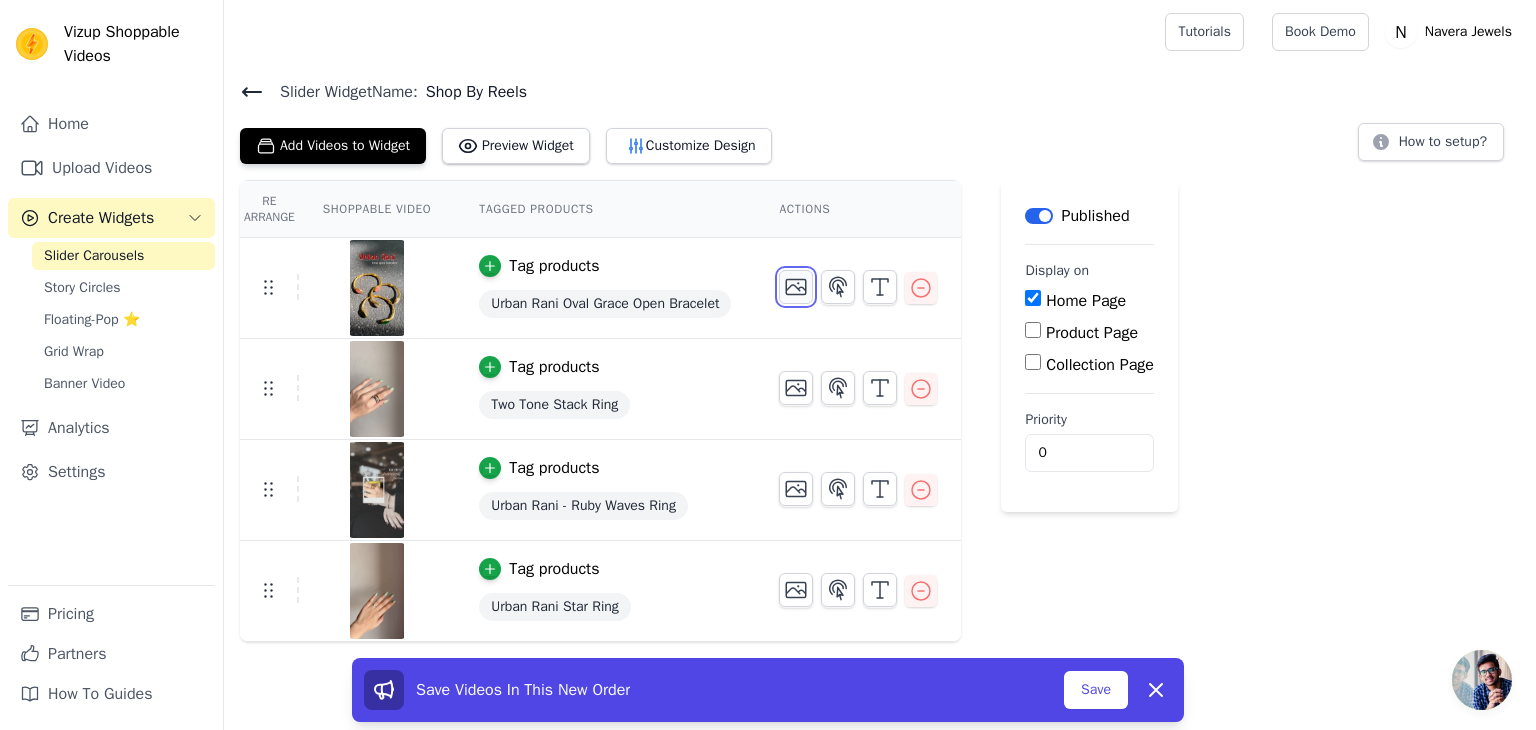 click 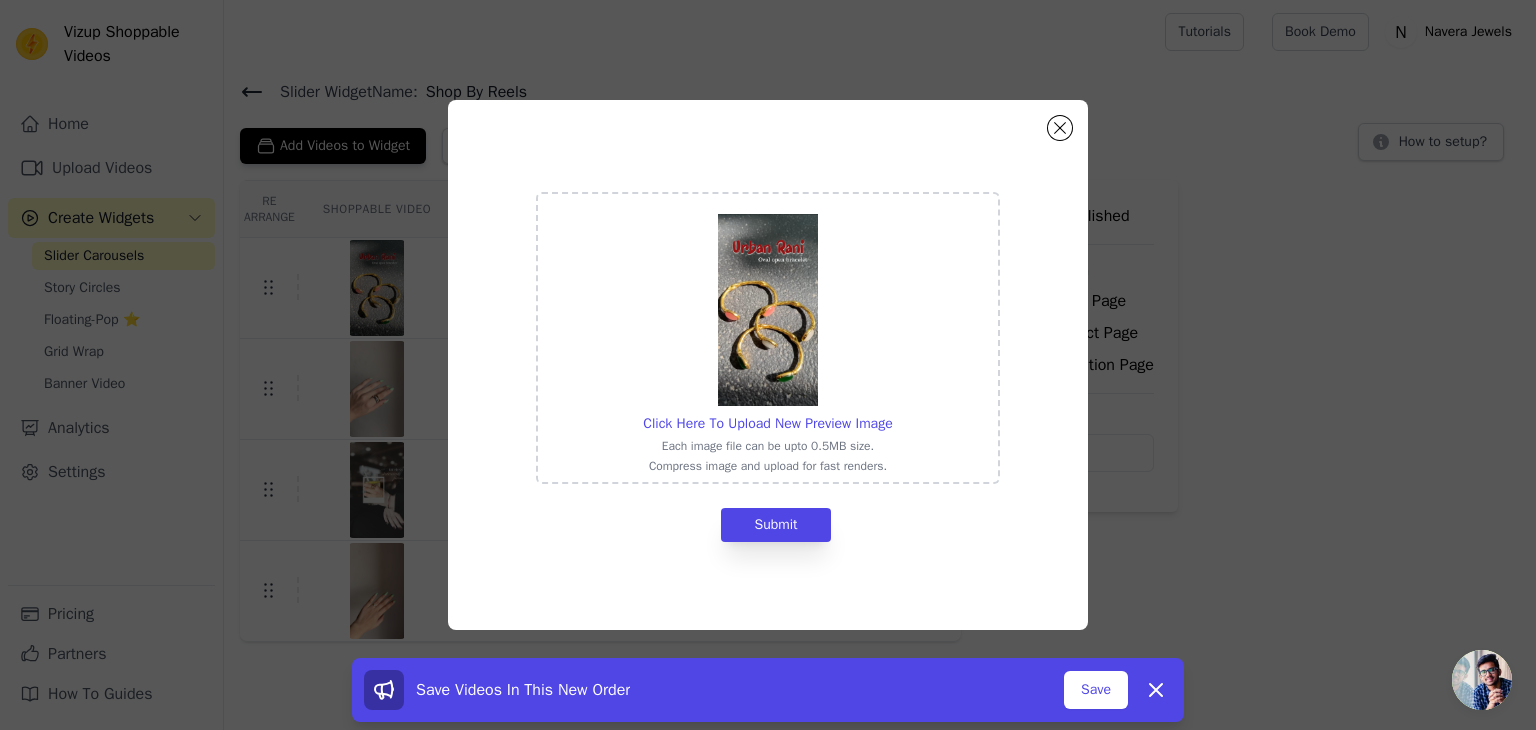 click on "Click Here To Upload New Preview Image     Each image file can be upto 0.5MB size.   Compress image and upload for fast renders.     Submit" at bounding box center [768, 365] 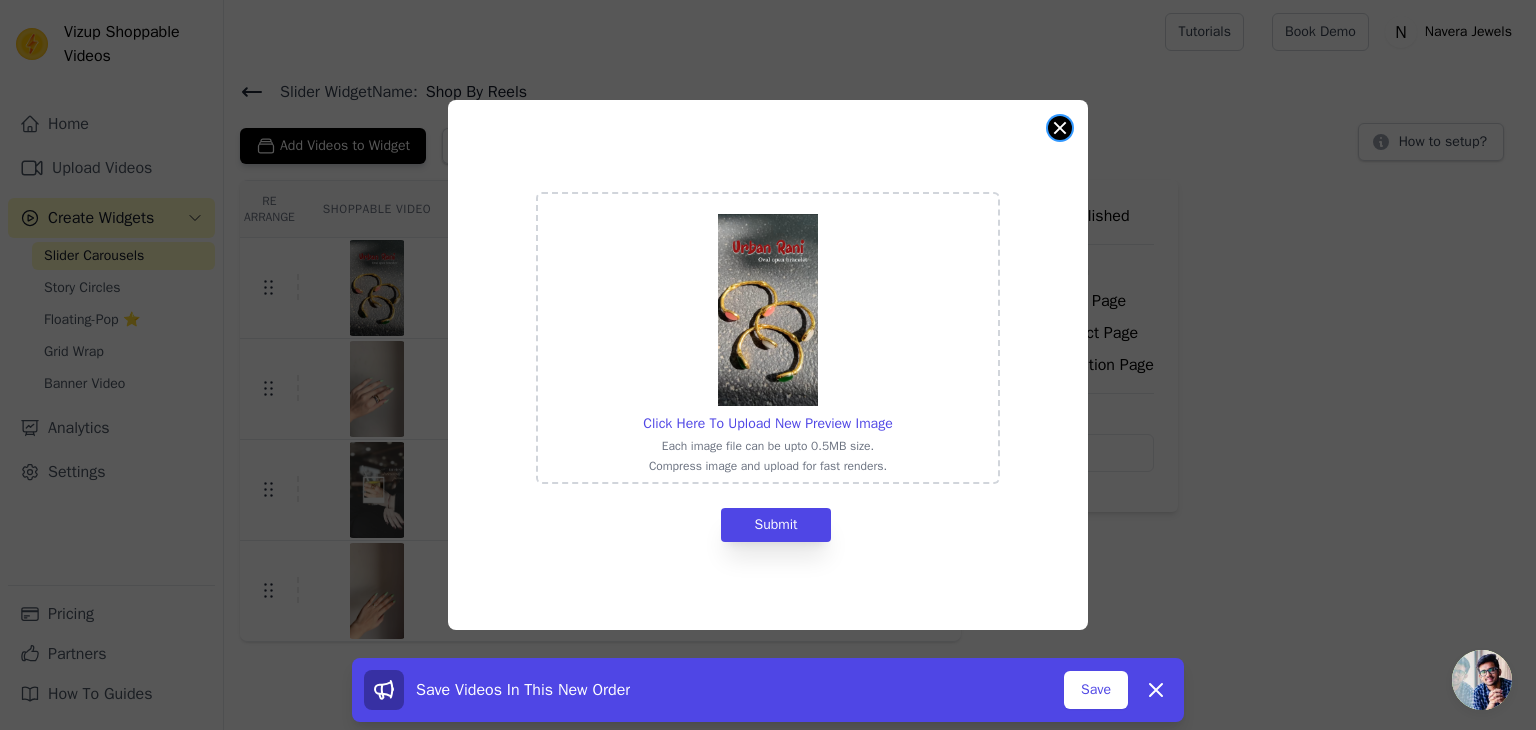click at bounding box center [1060, 128] 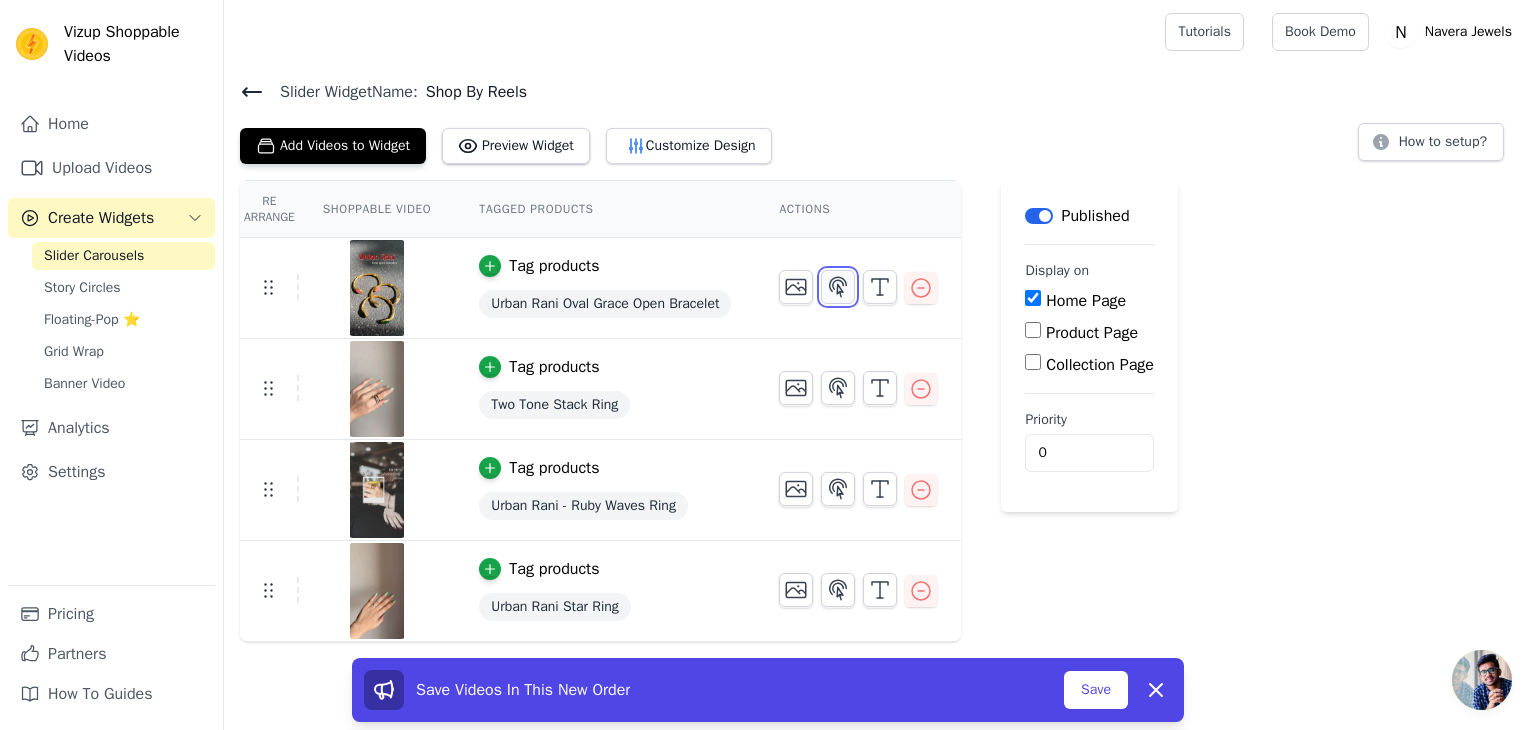 click 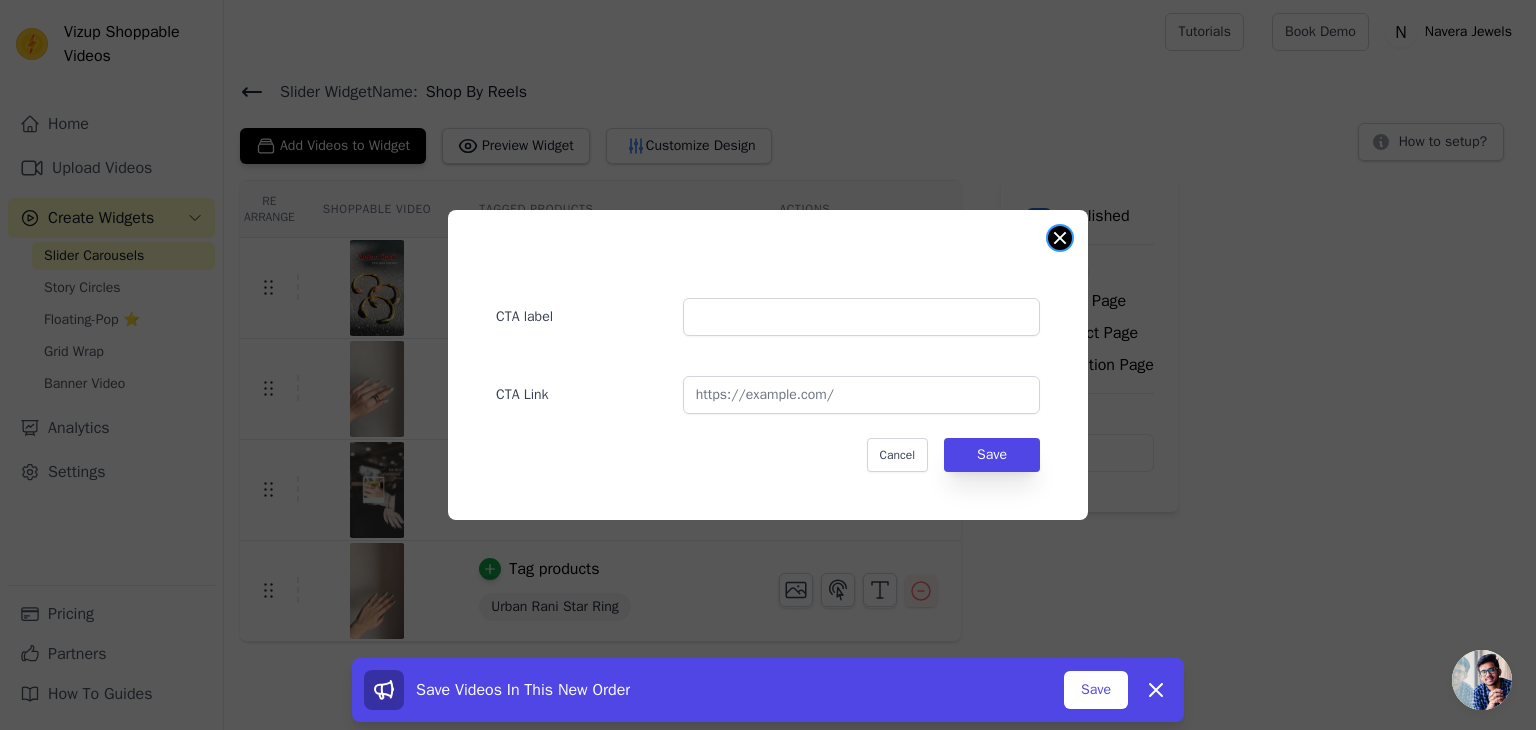 click at bounding box center [1060, 238] 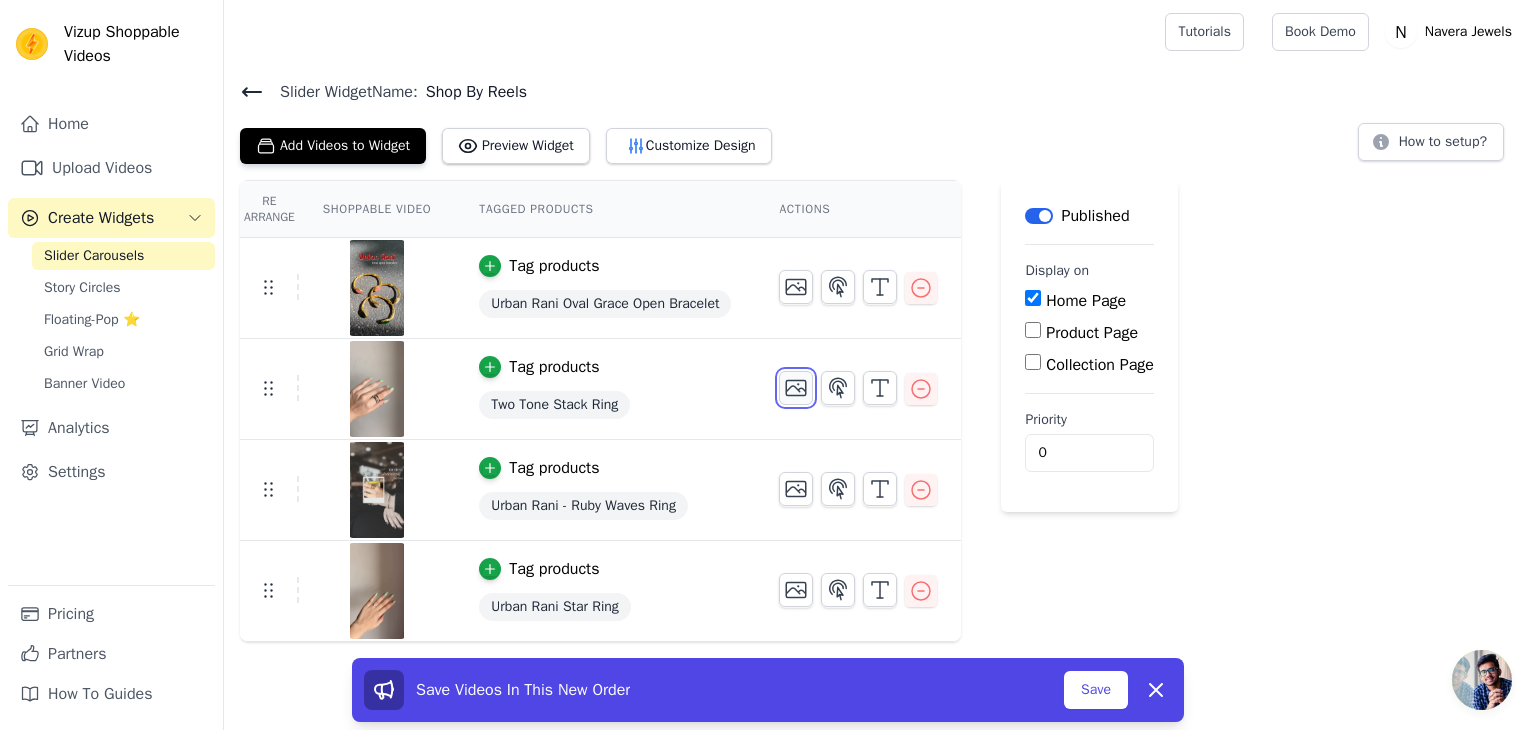 click 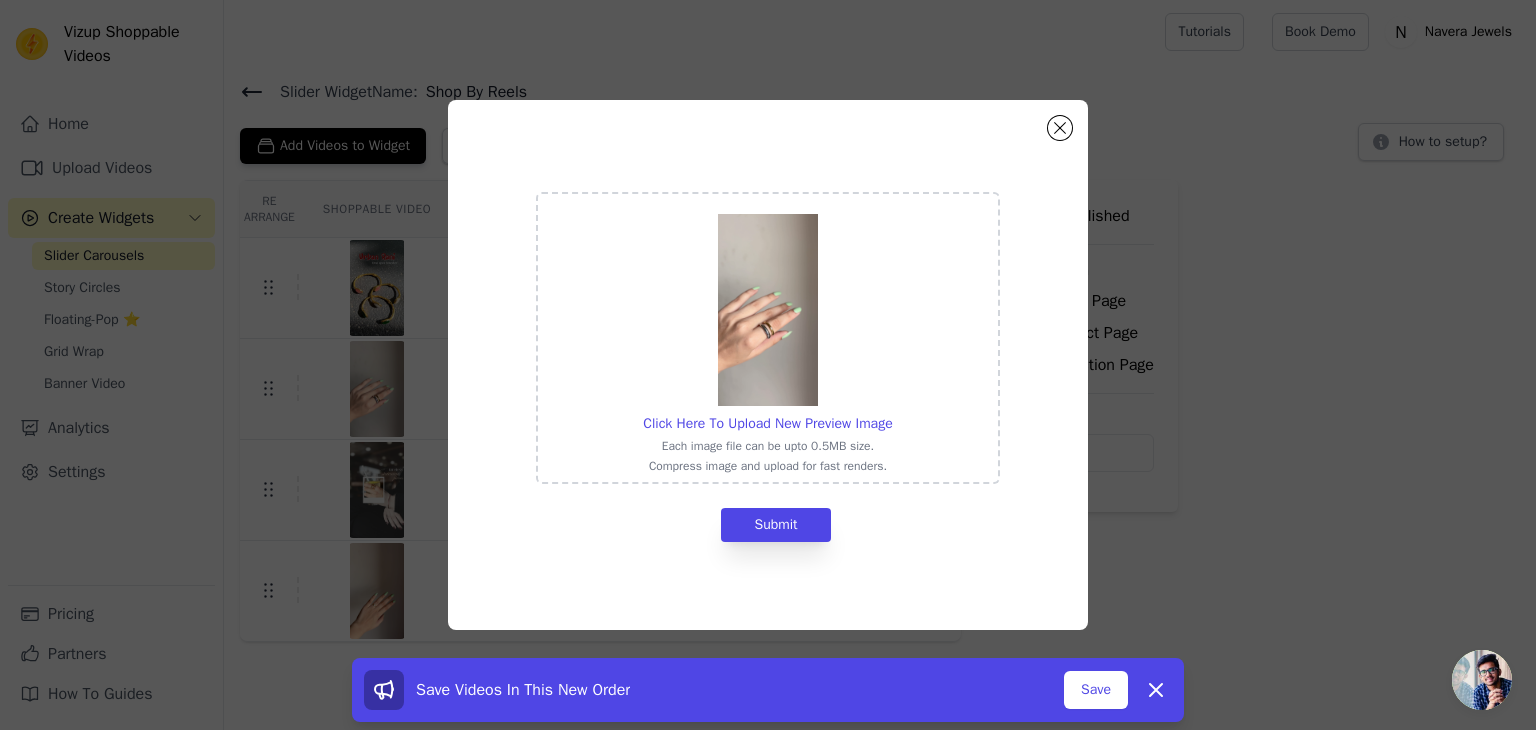 click at bounding box center (768, 310) 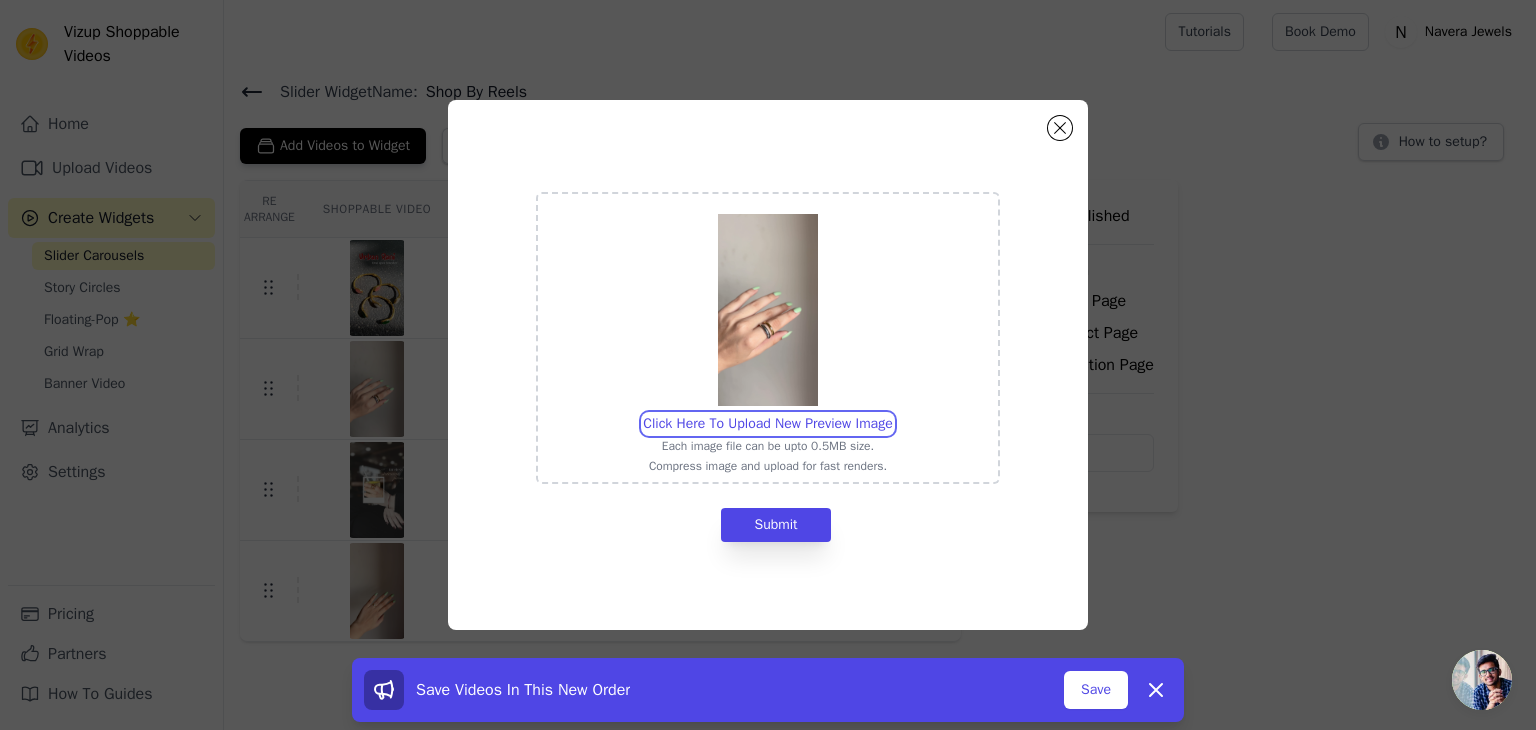 click on "Click Here To Upload New Preview Image     Each image file can be upto 0.5MB size.   Compress image and upload for fast renders." at bounding box center (892, 413) 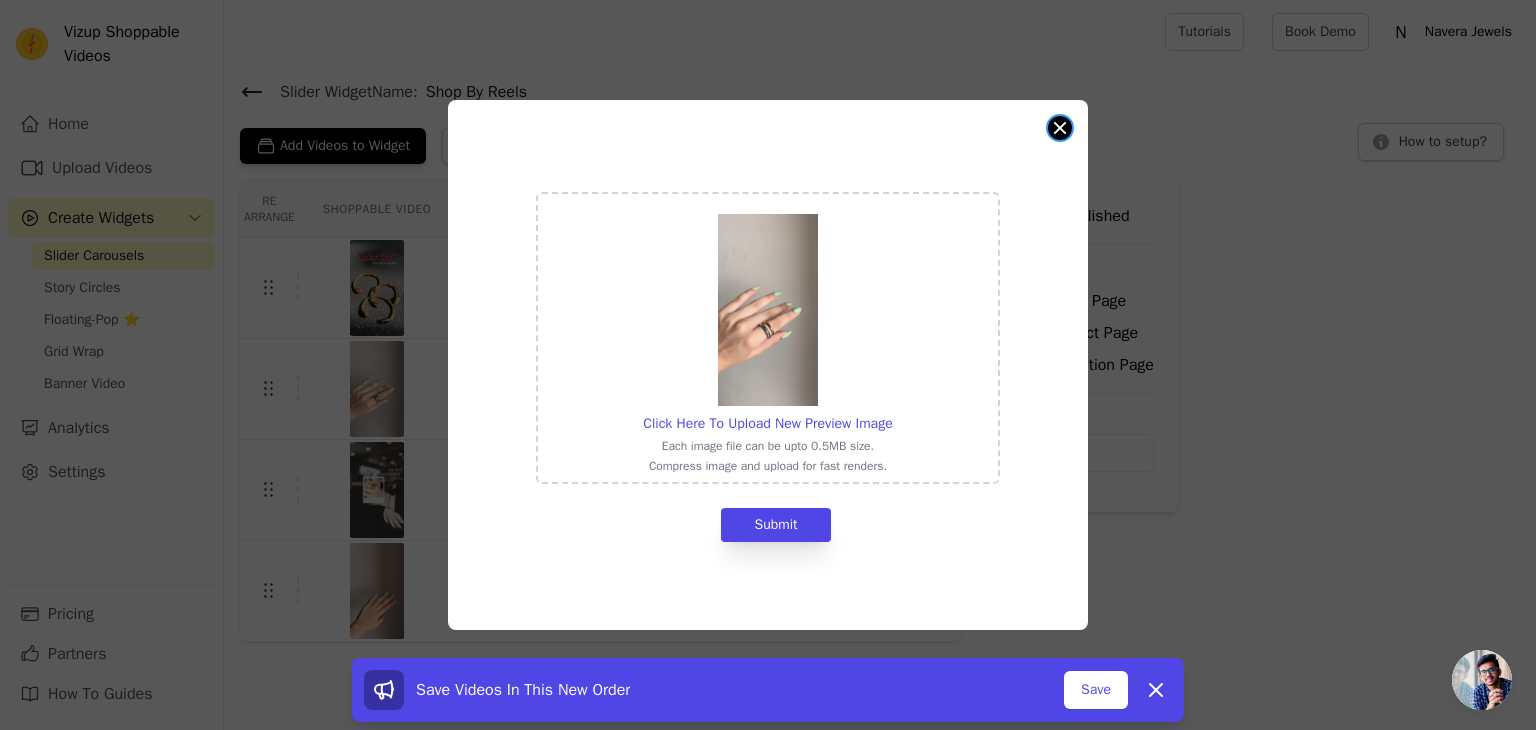 click at bounding box center [1060, 128] 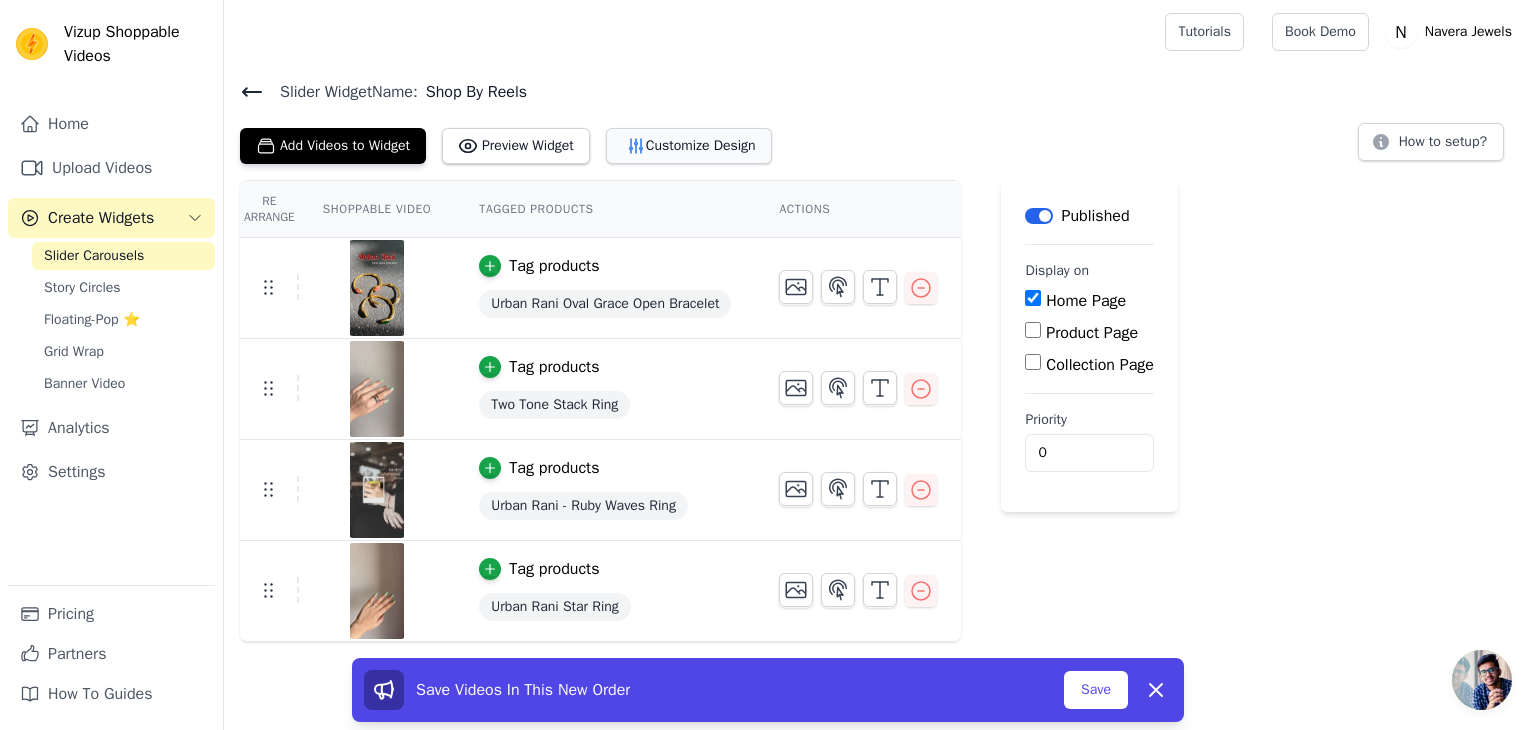 click on "Customize Design" at bounding box center (689, 146) 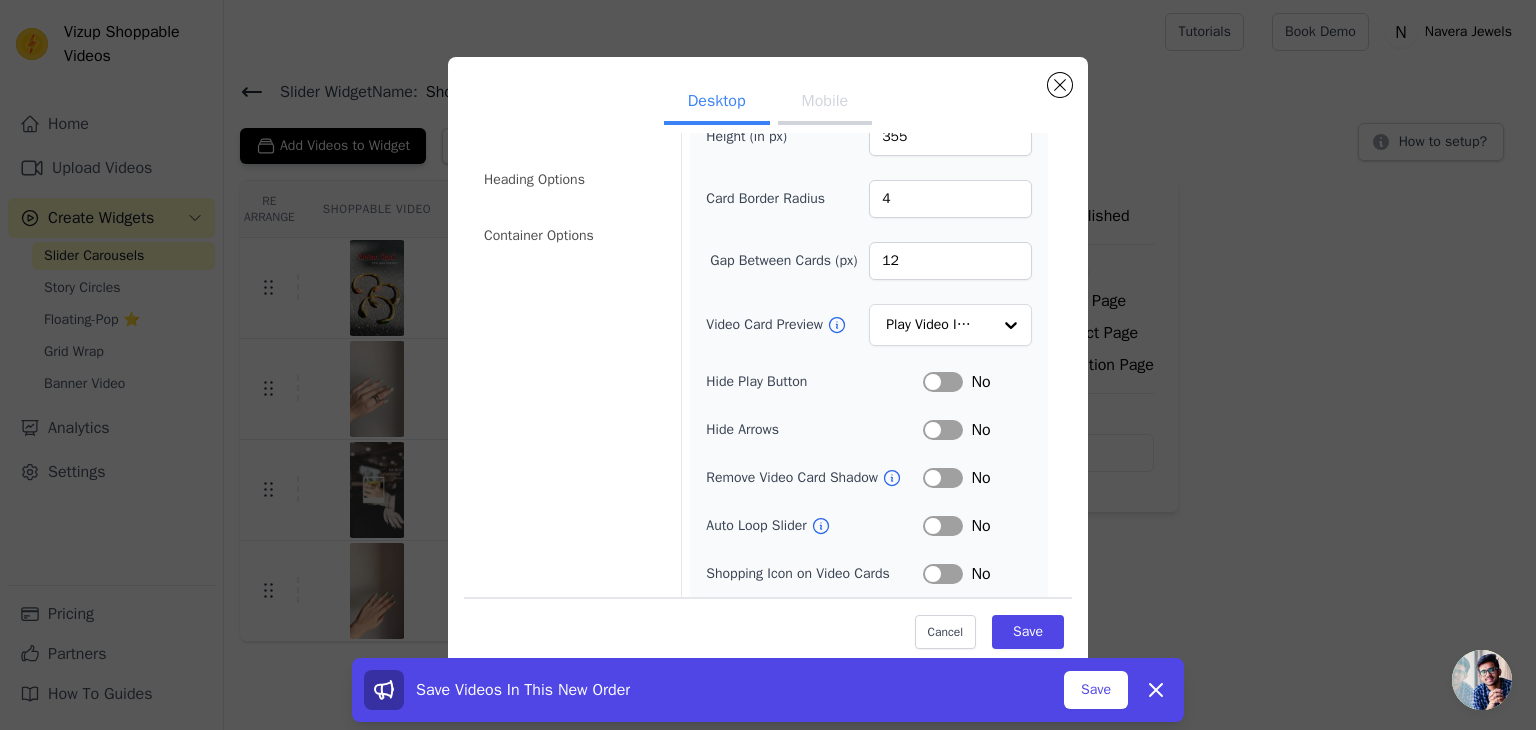 scroll, scrollTop: 156, scrollLeft: 0, axis: vertical 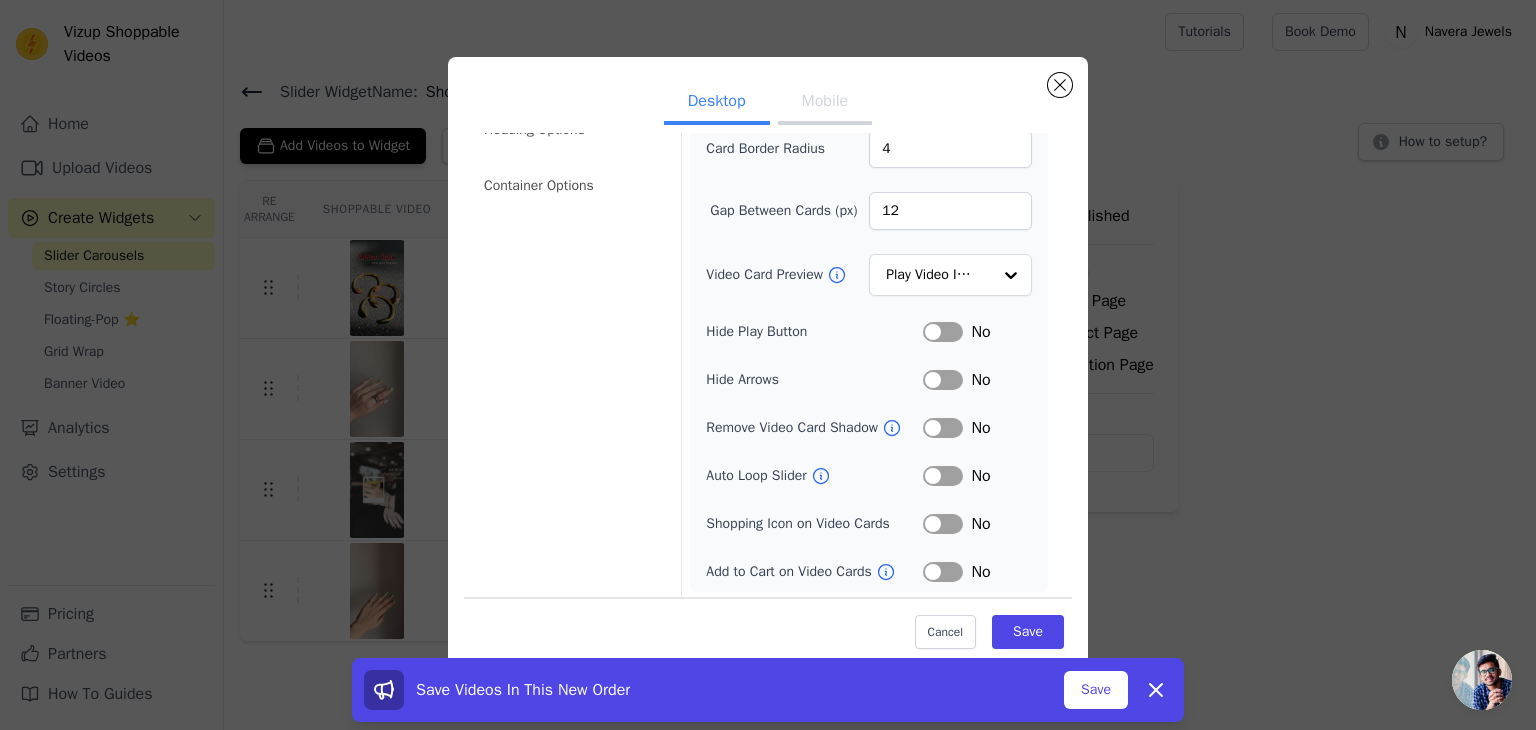 click on "Label" at bounding box center [943, 476] 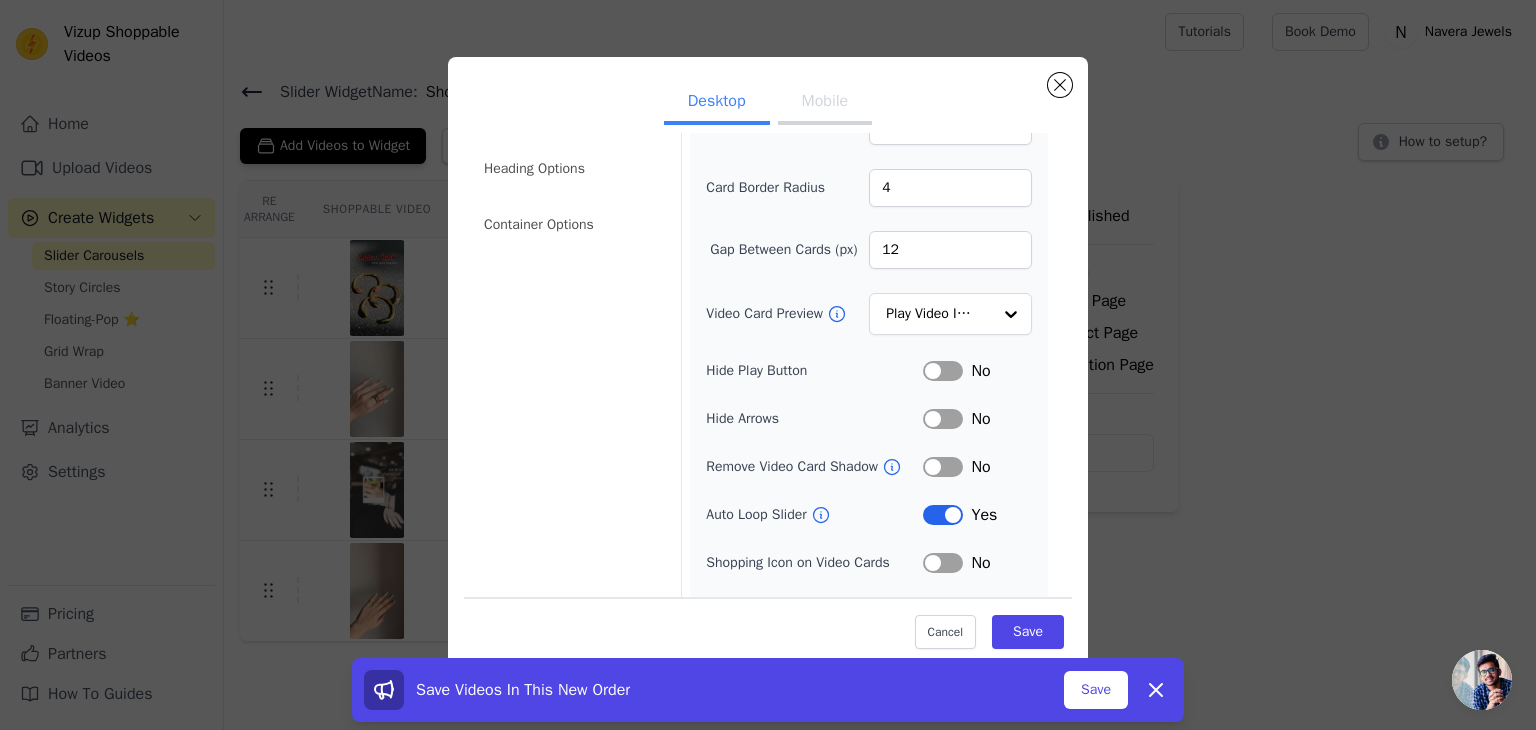 scroll, scrollTop: 156, scrollLeft: 0, axis: vertical 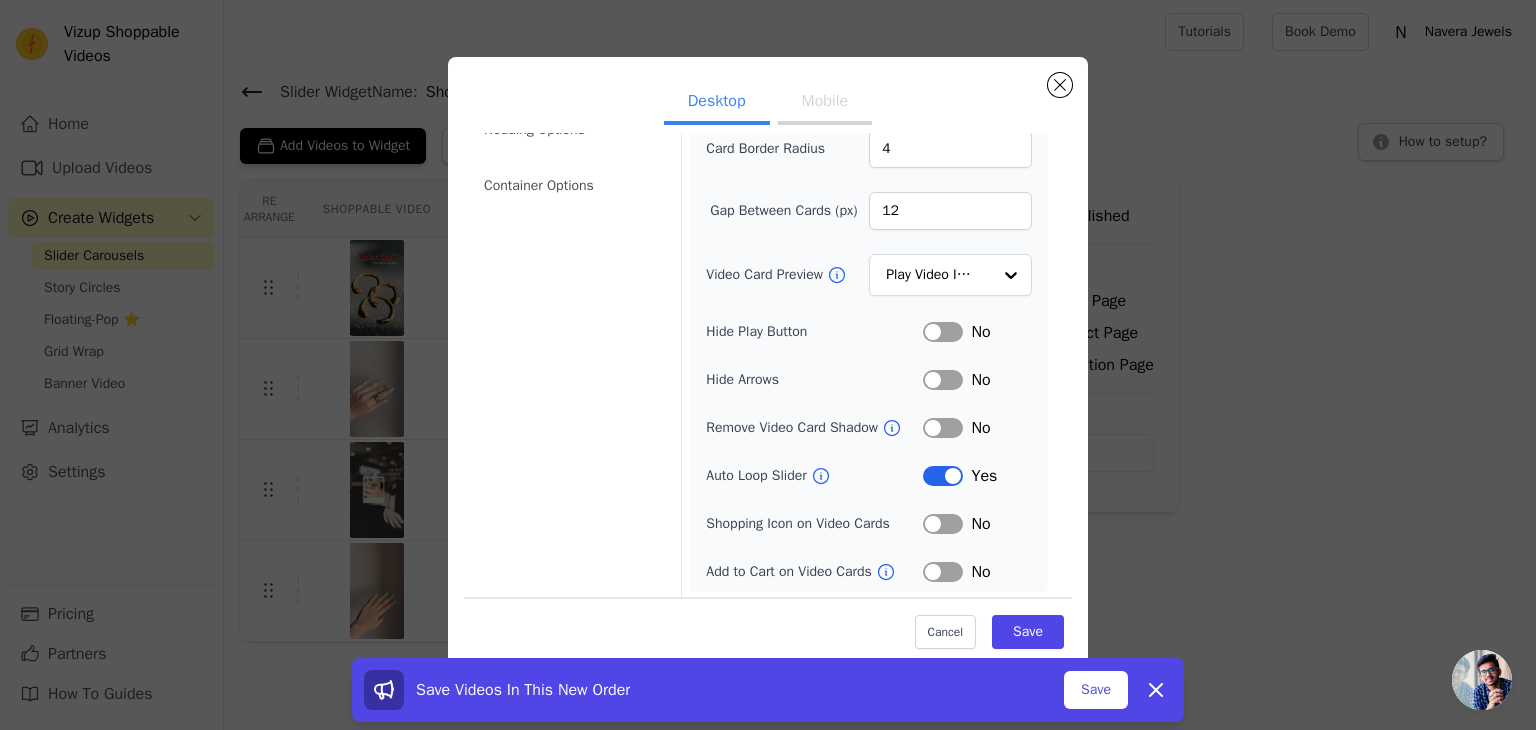 click on "Label" at bounding box center [943, 572] 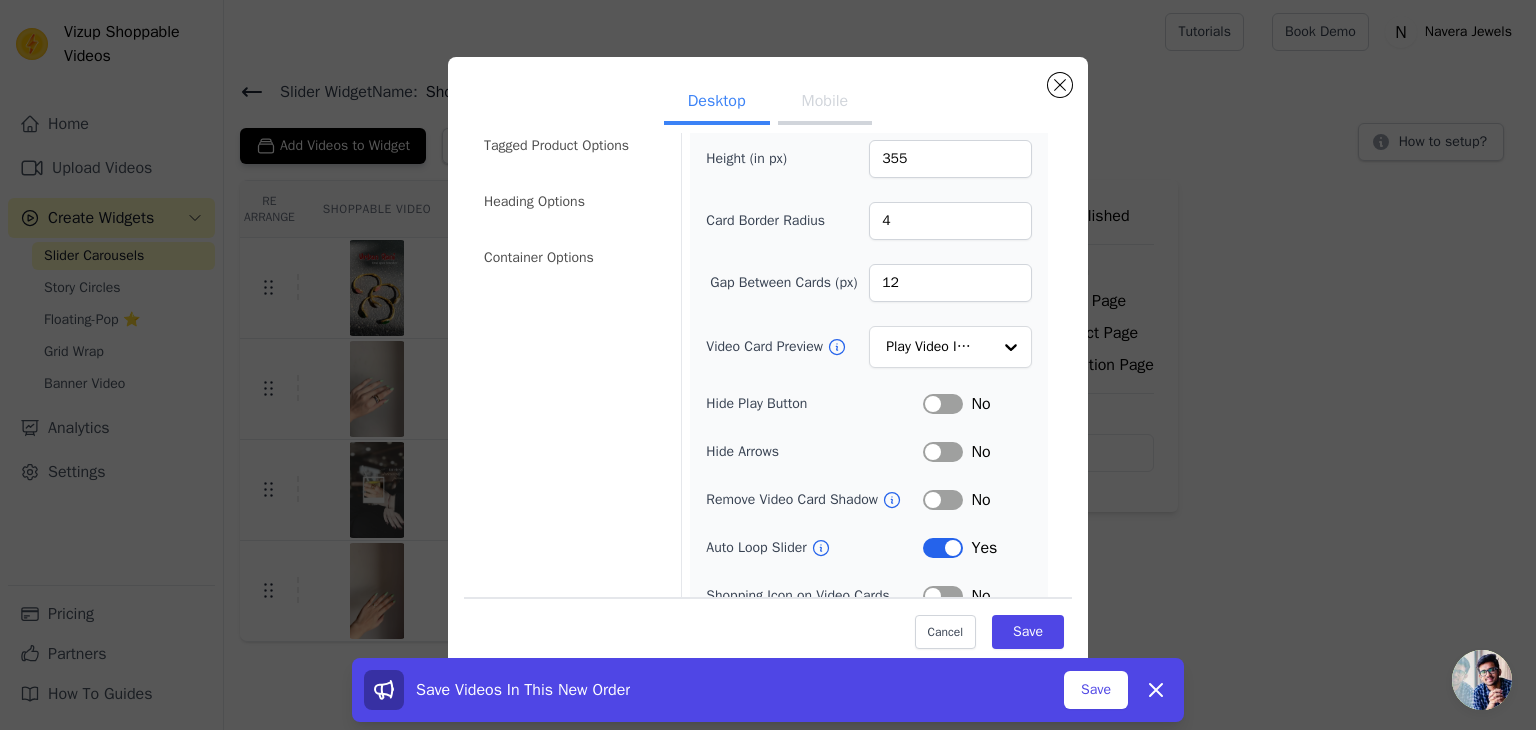 scroll, scrollTop: 0, scrollLeft: 0, axis: both 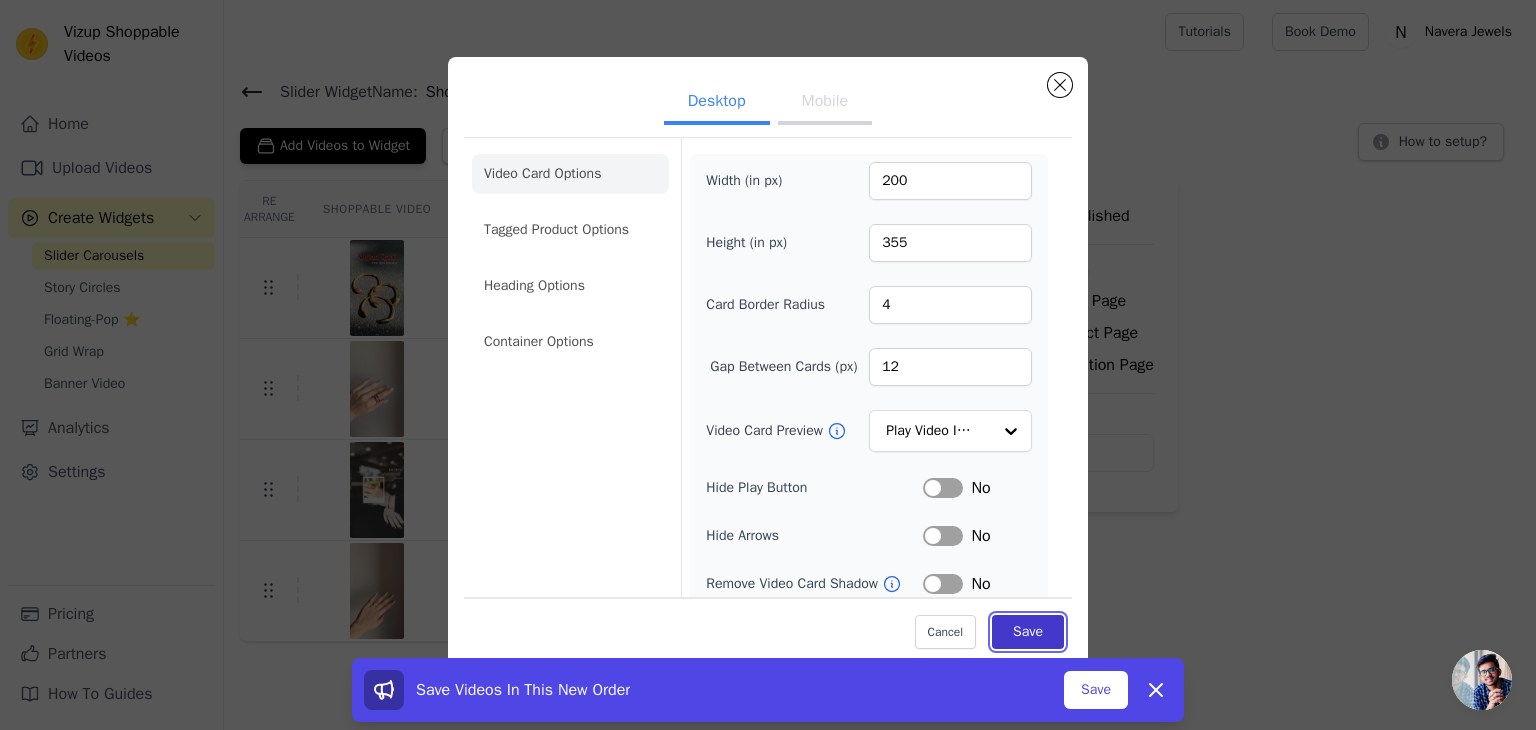 click on "Save" at bounding box center [1028, 632] 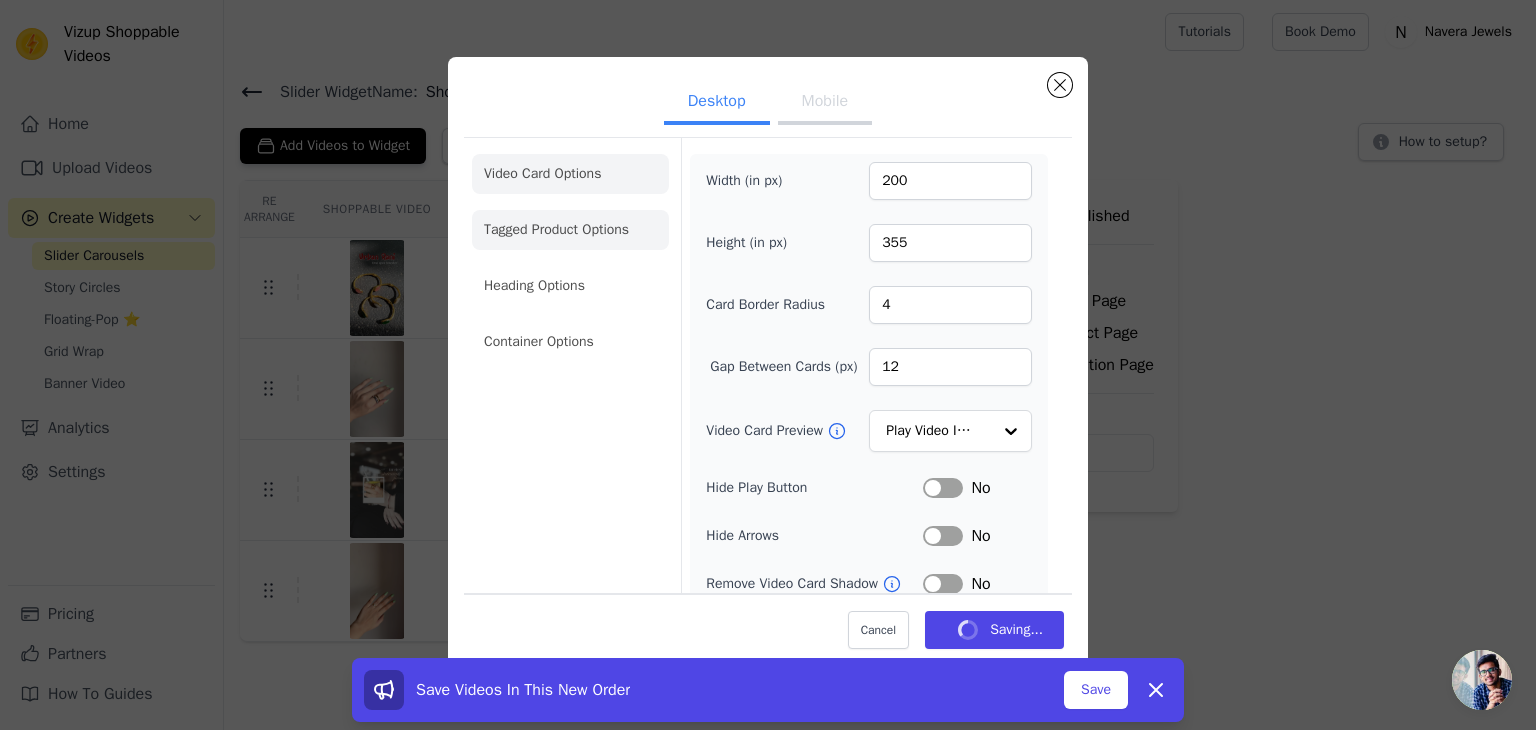 click on "Tagged Product Options" 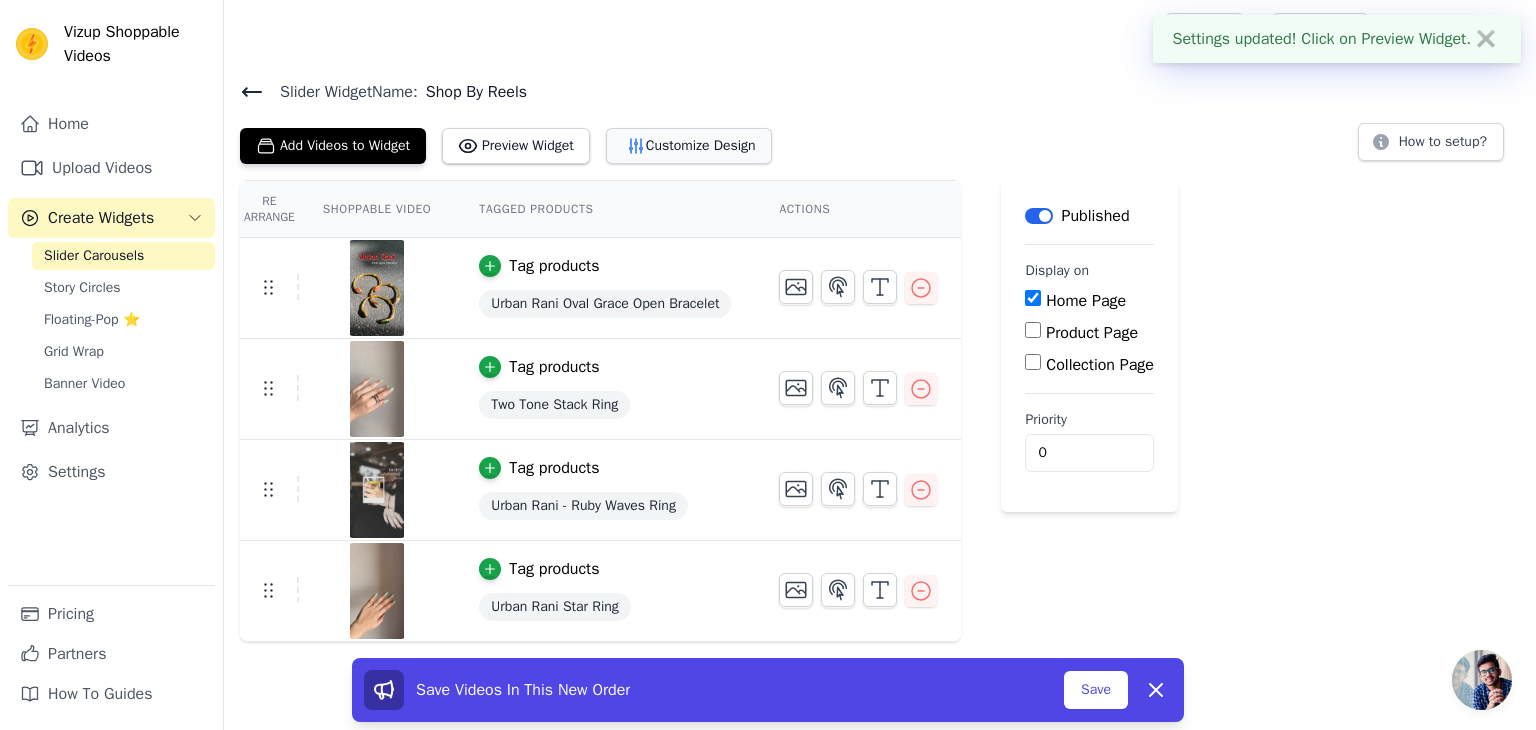 click on "Customize Design" at bounding box center (689, 146) 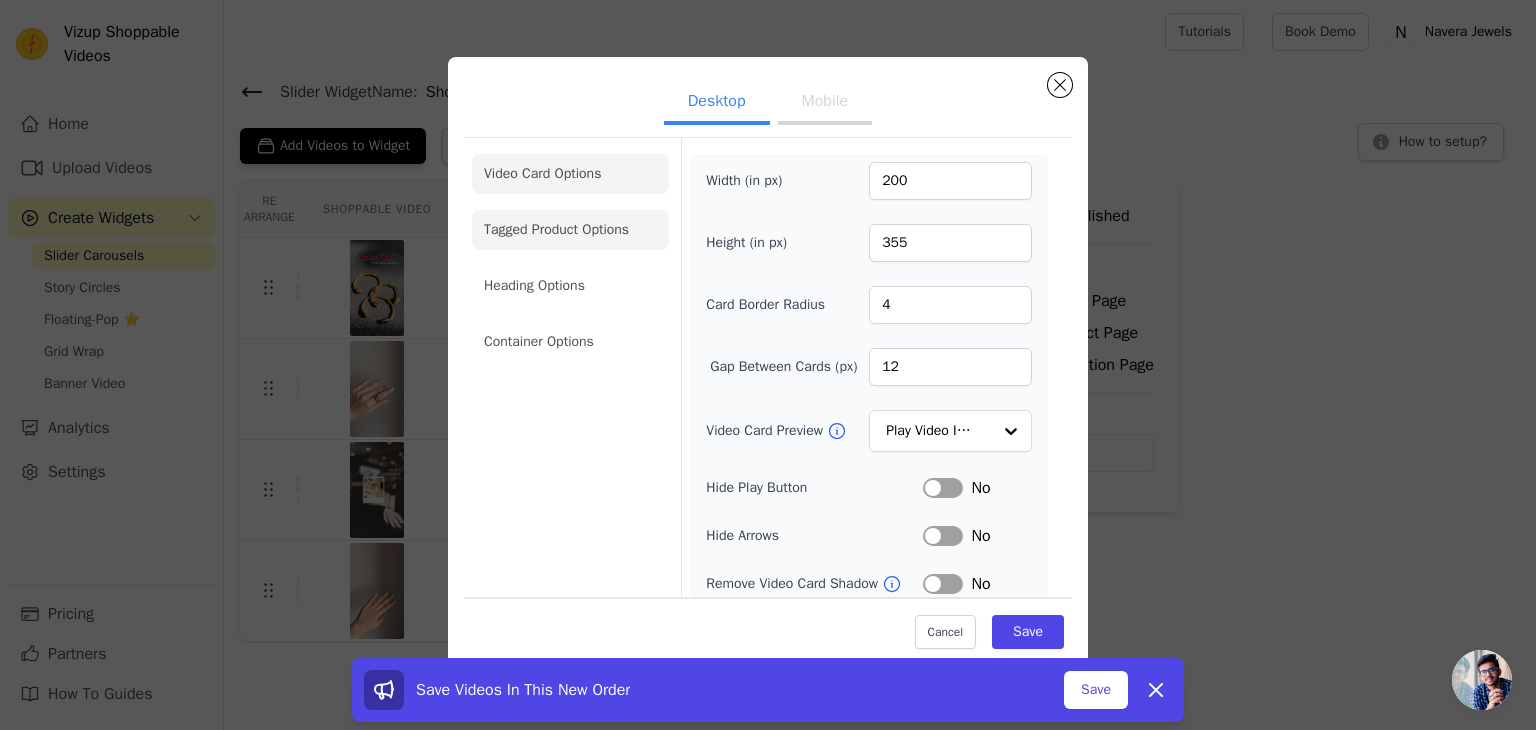 click on "Tagged Product Options" 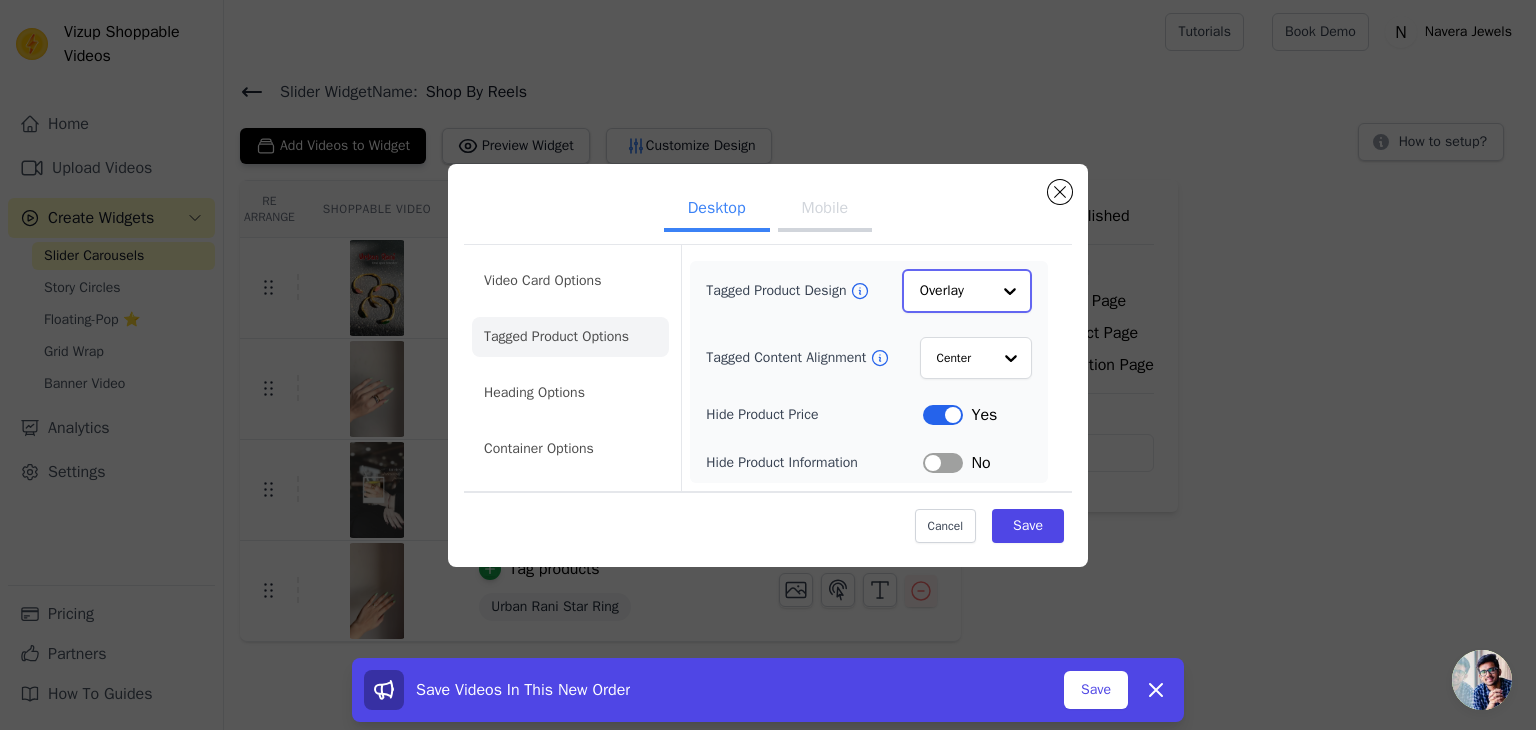 click on "Tagged Product Design" 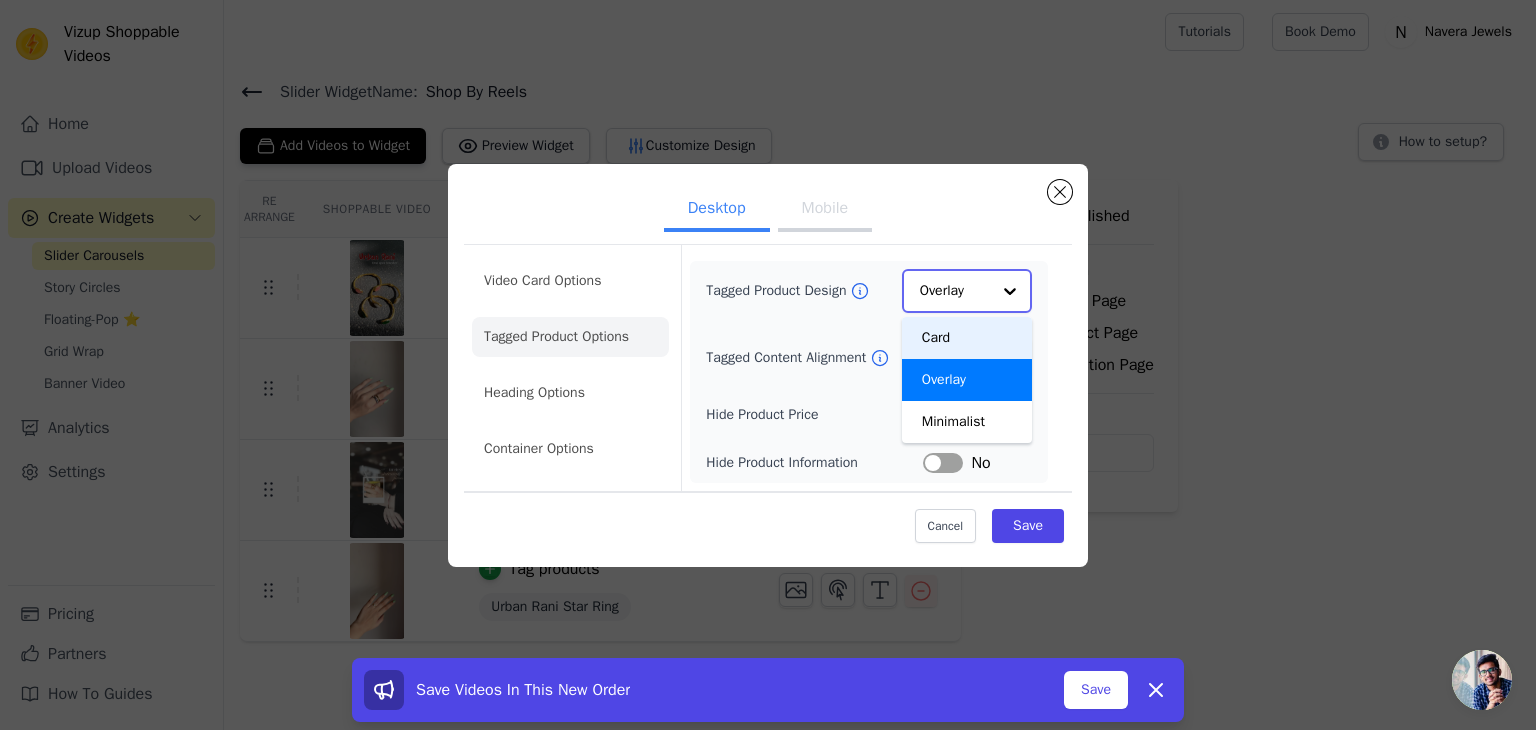 click on "Card" at bounding box center (967, 338) 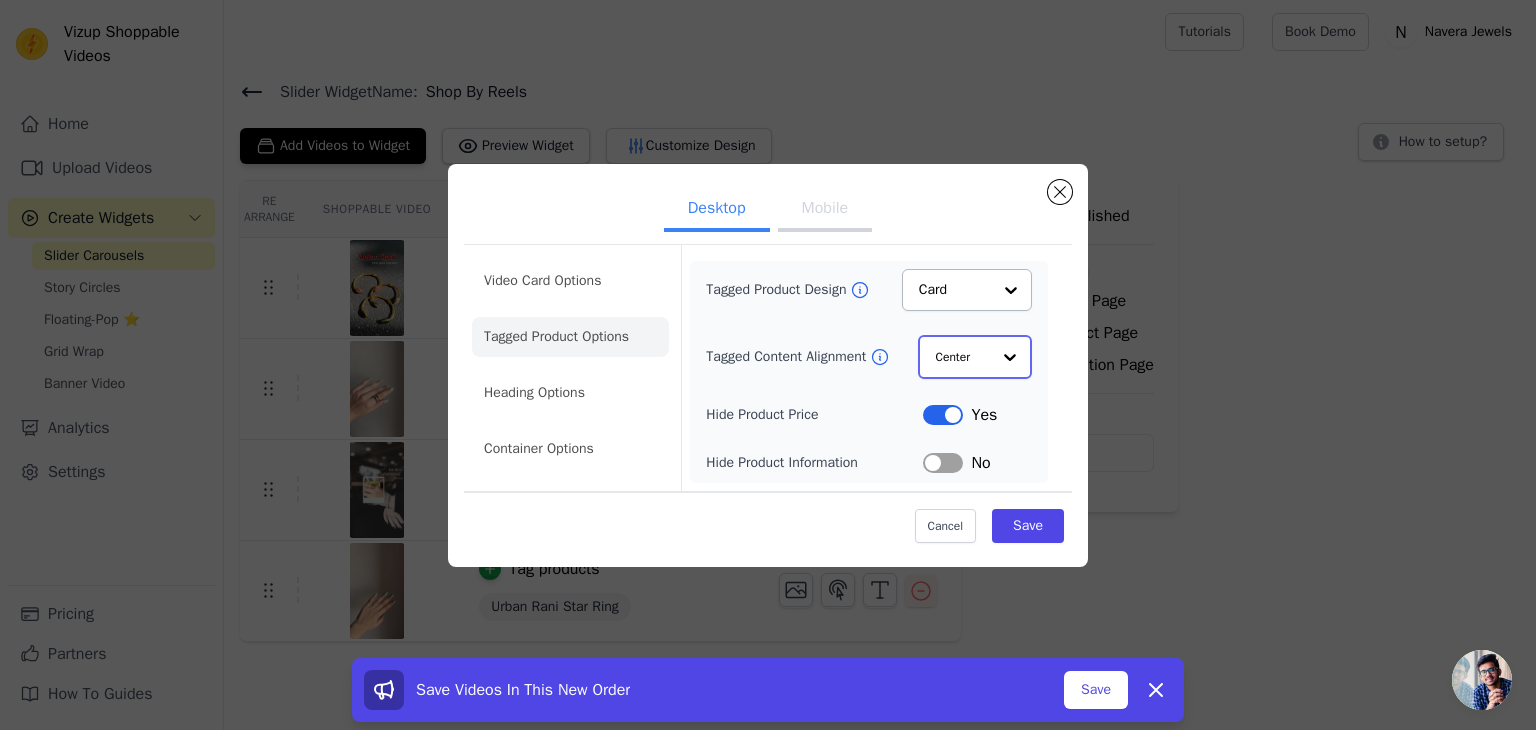 click on "Tagged Content Alignment" 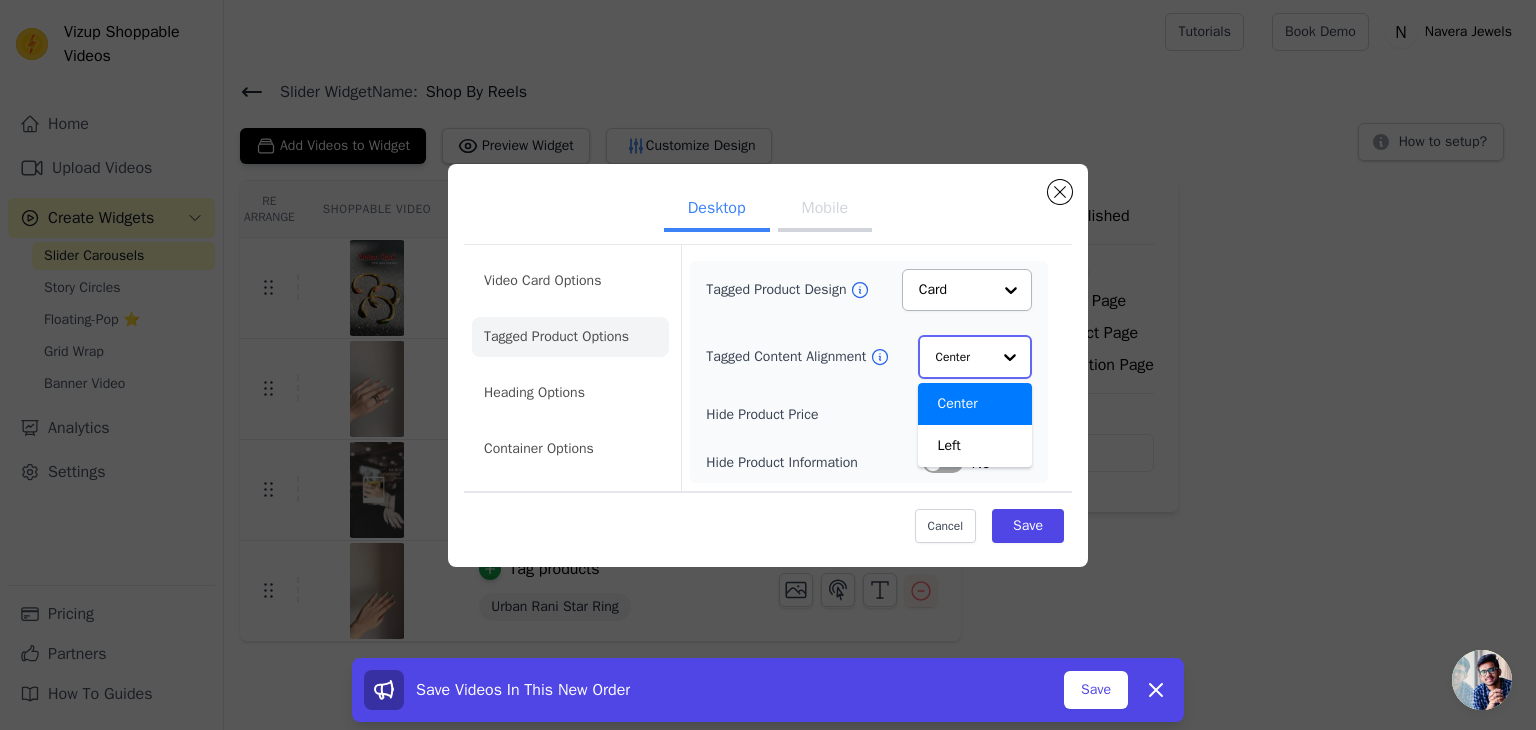 click on "Tagged Content Alignment" 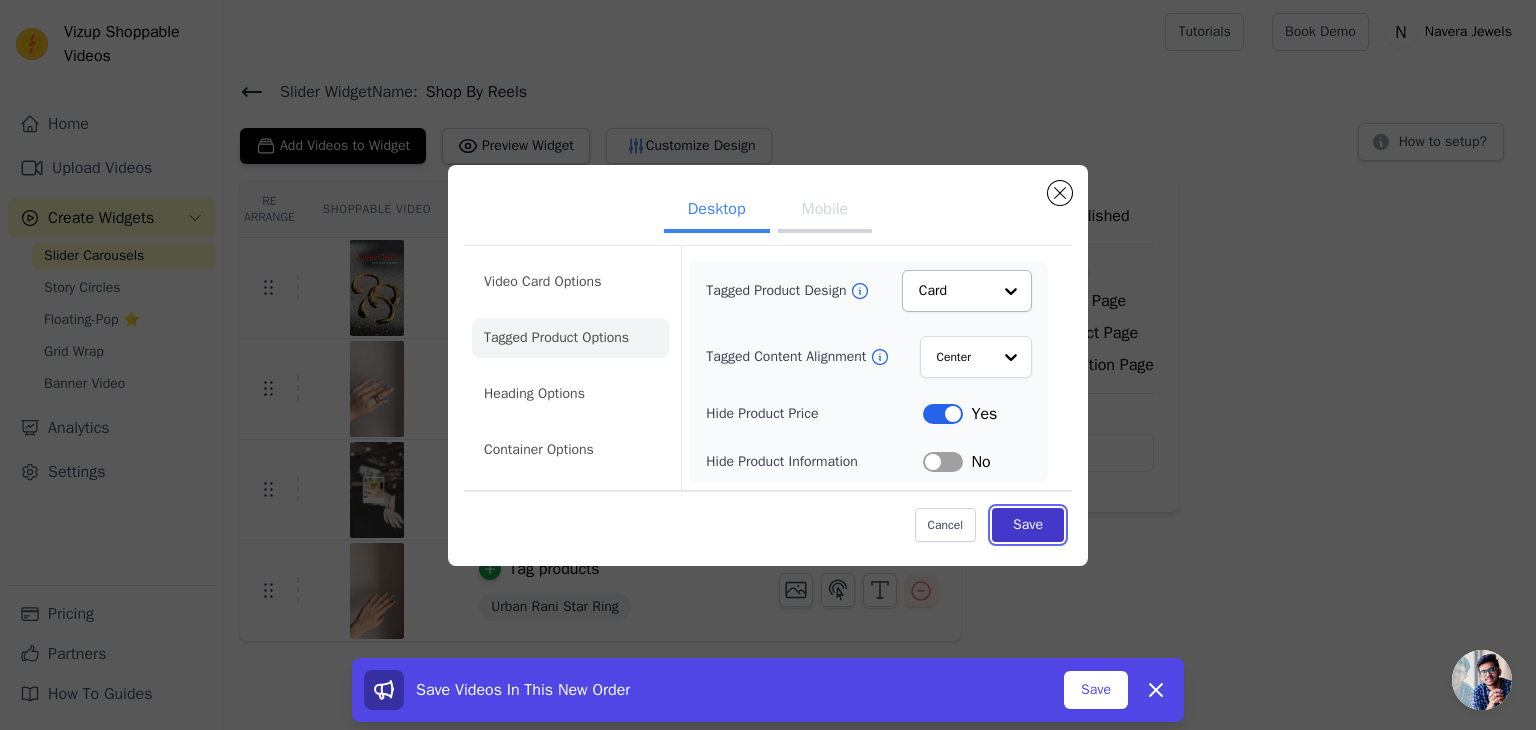 click on "Save" at bounding box center [1028, 525] 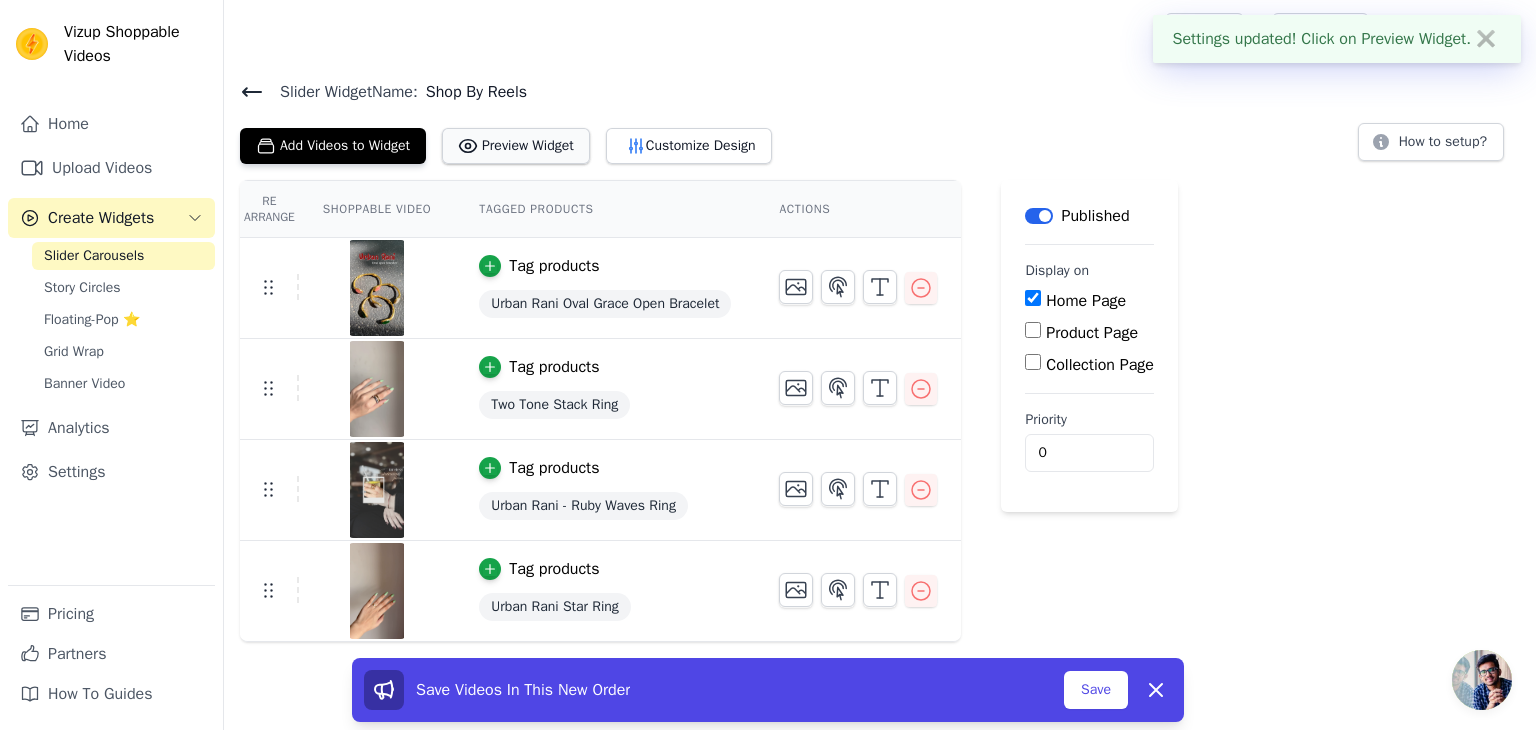 click on "Preview Widget" at bounding box center [516, 146] 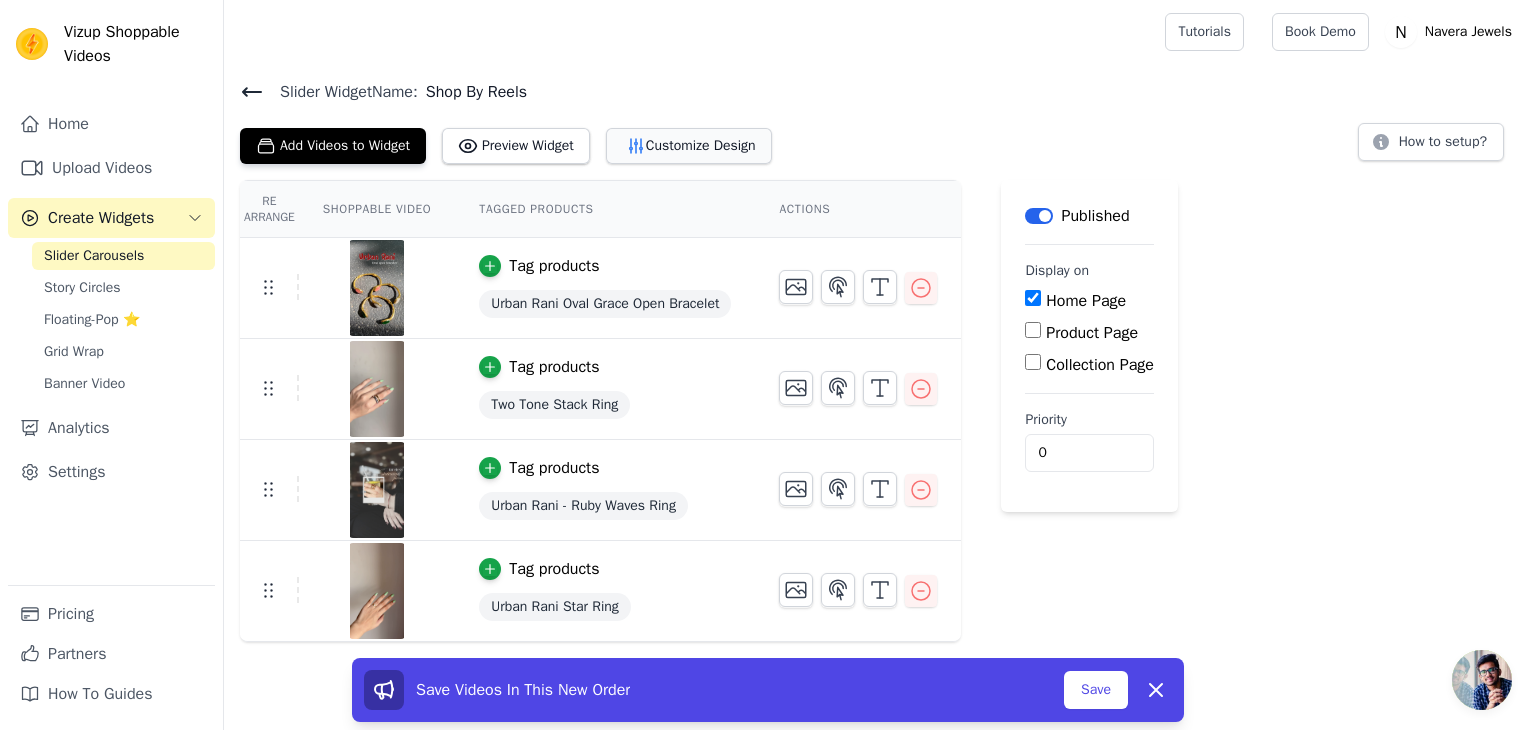 click on "Customize Design" at bounding box center (689, 146) 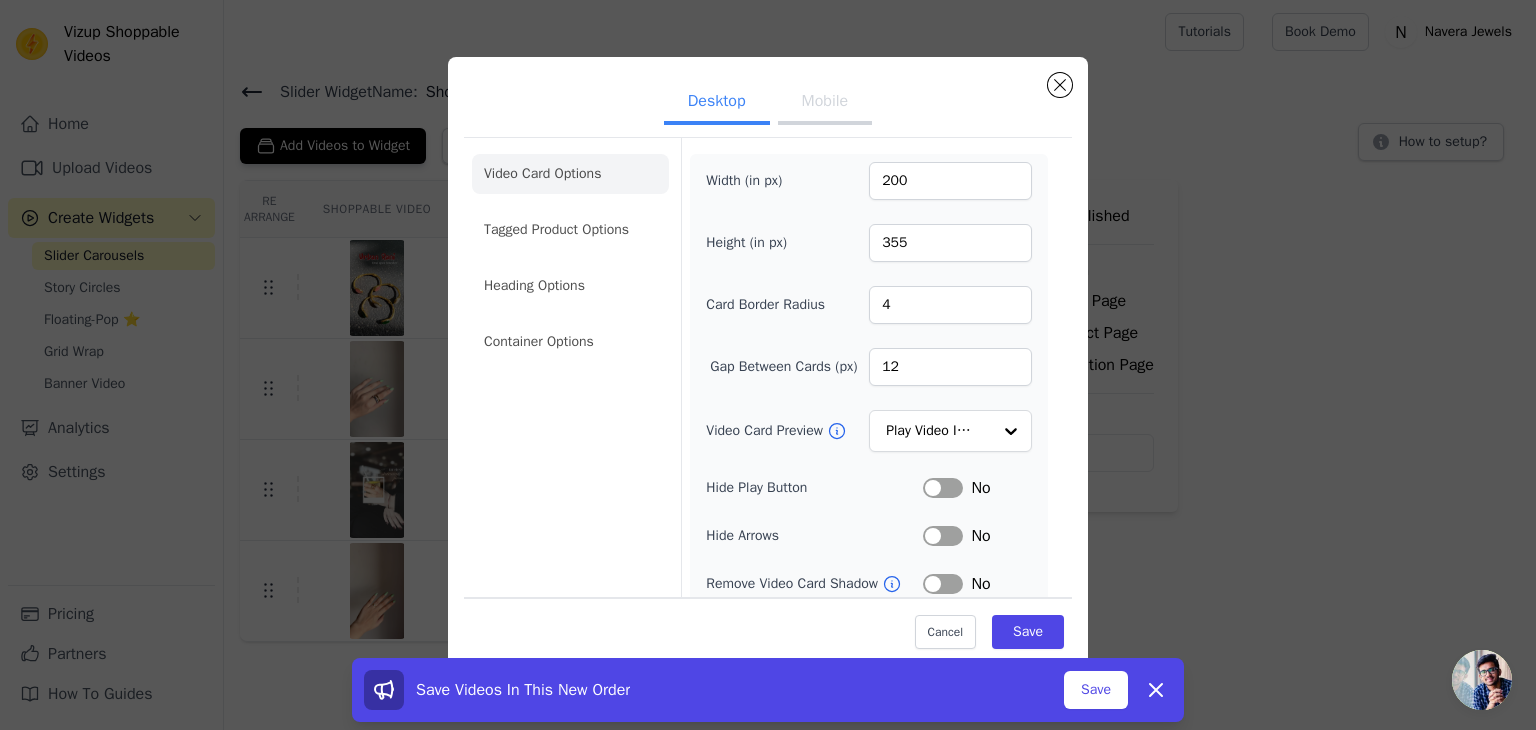 click on "Mobile" at bounding box center (825, 103) 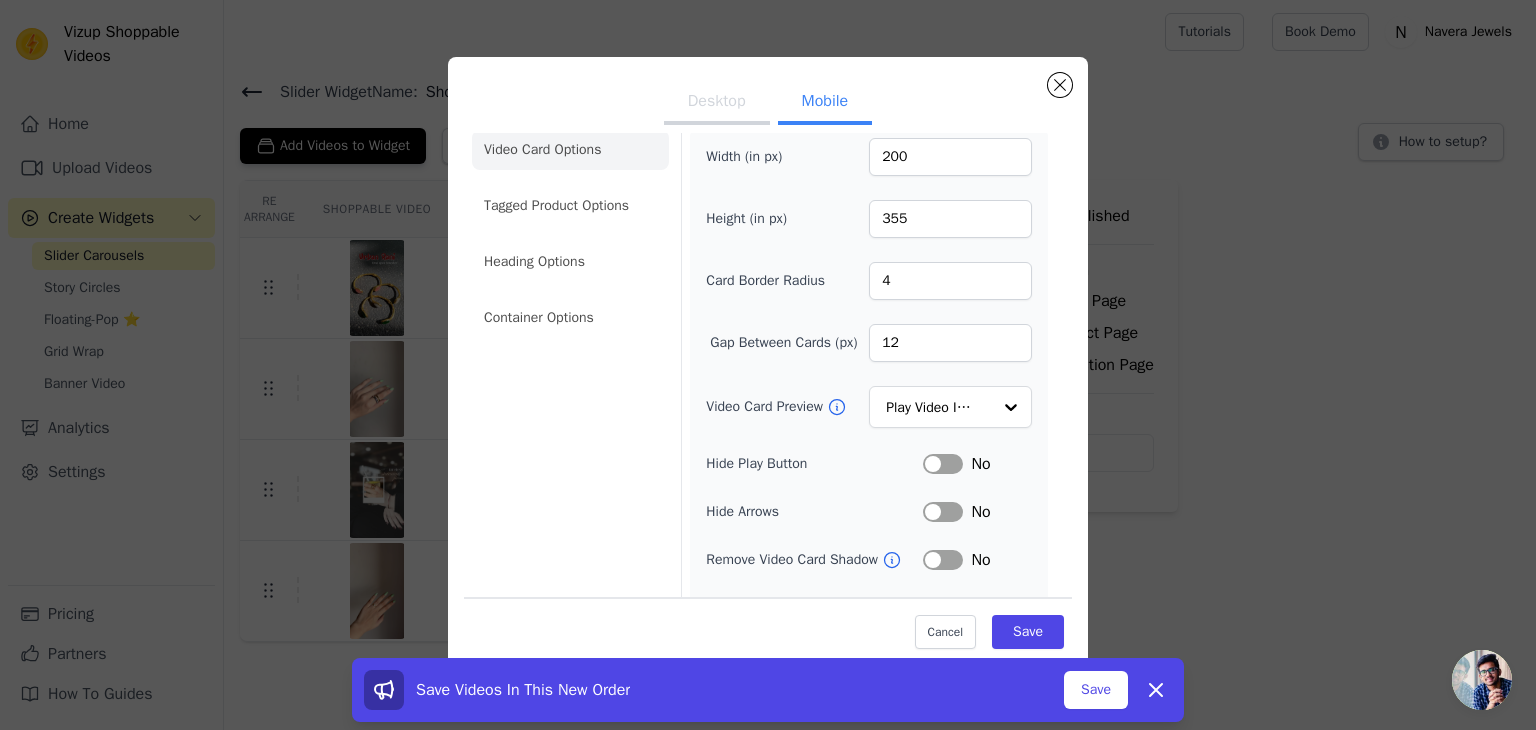scroll, scrollTop: 0, scrollLeft: 0, axis: both 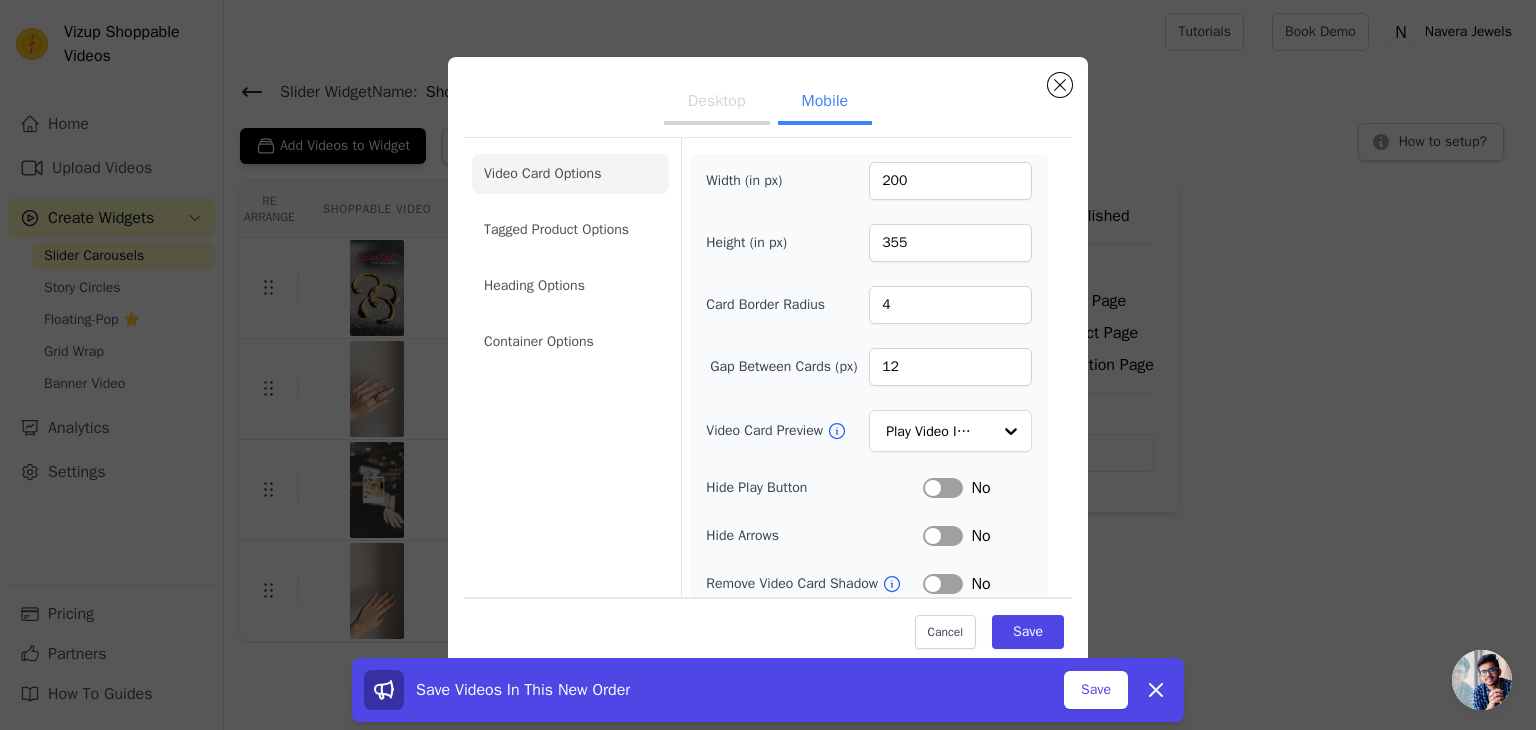 click on "Desktop" at bounding box center (717, 103) 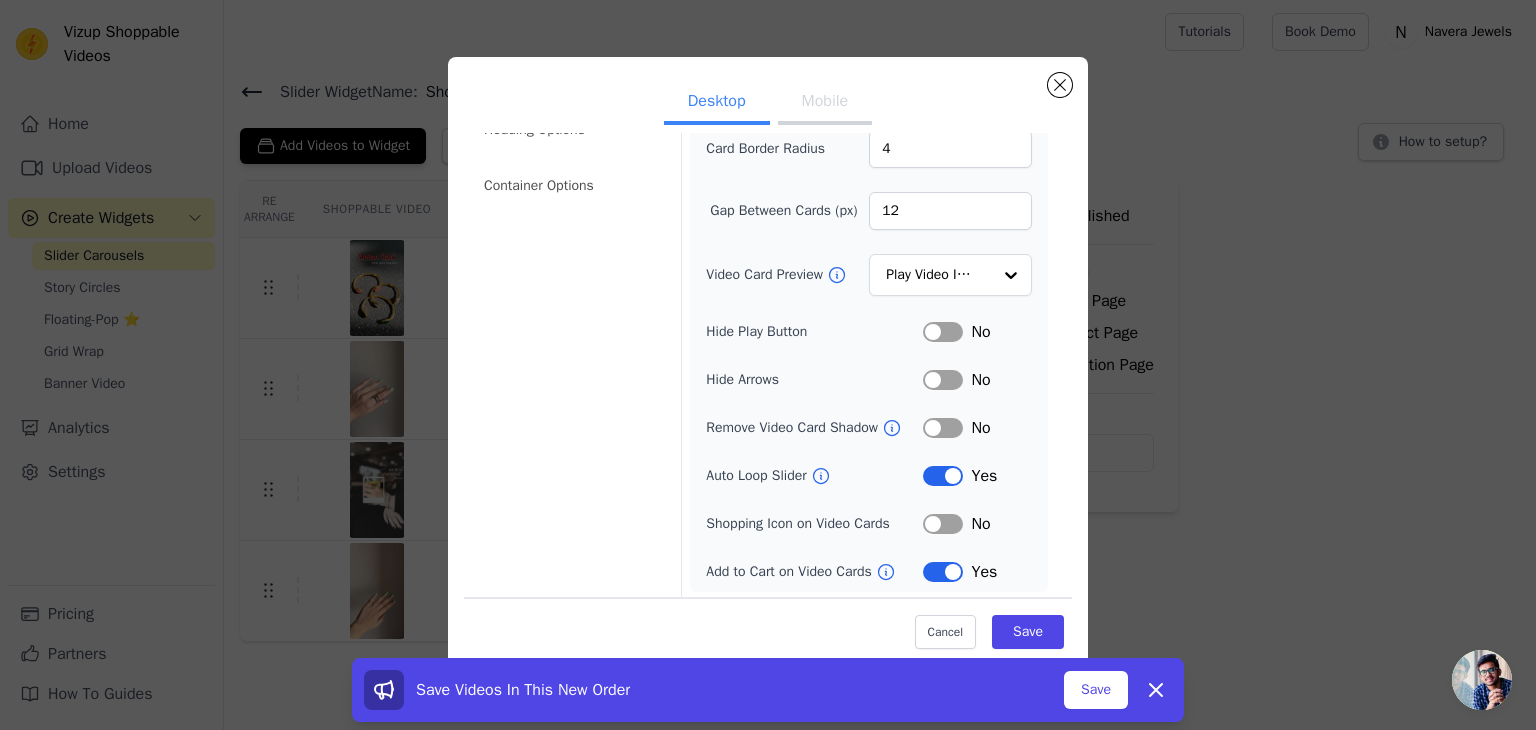 scroll, scrollTop: 0, scrollLeft: 0, axis: both 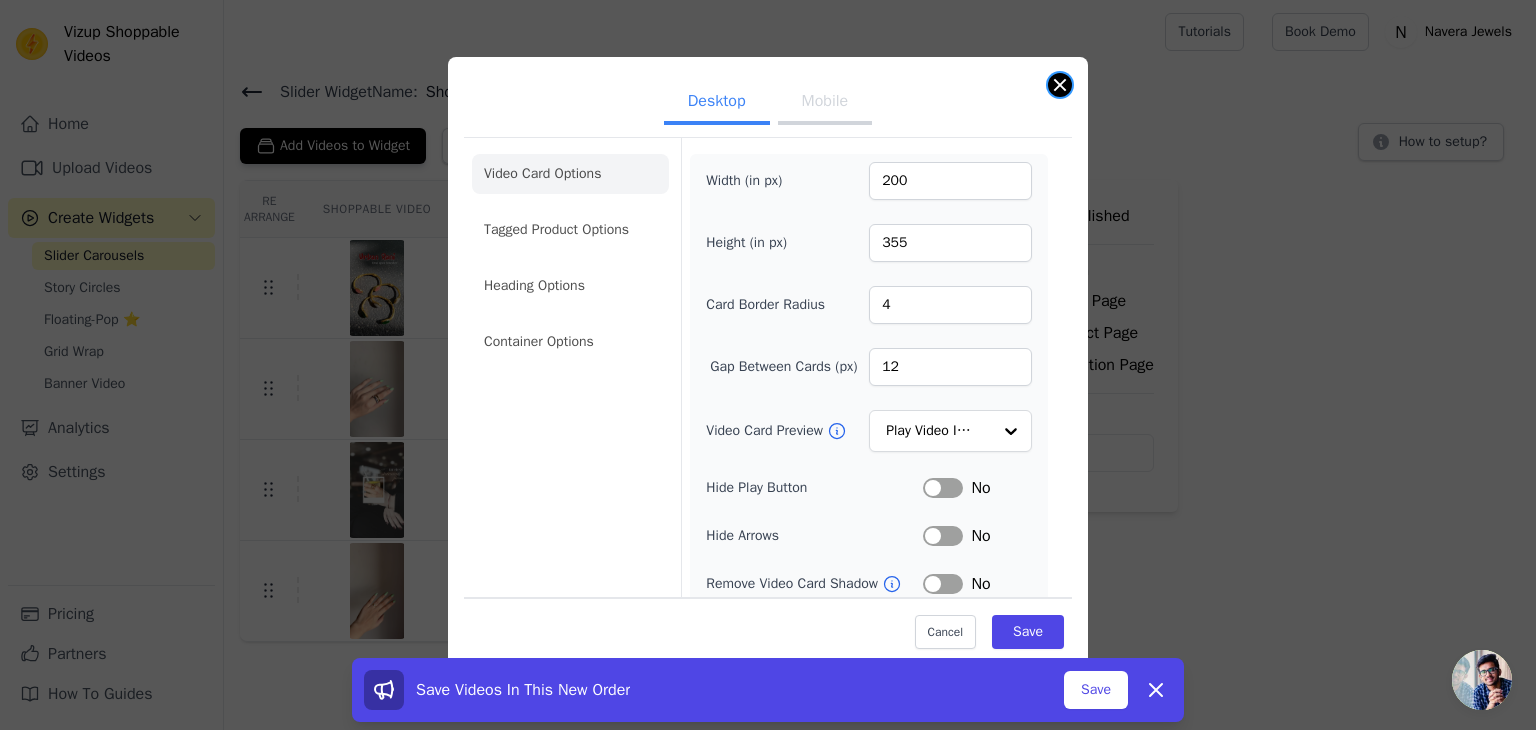 click at bounding box center (1060, 85) 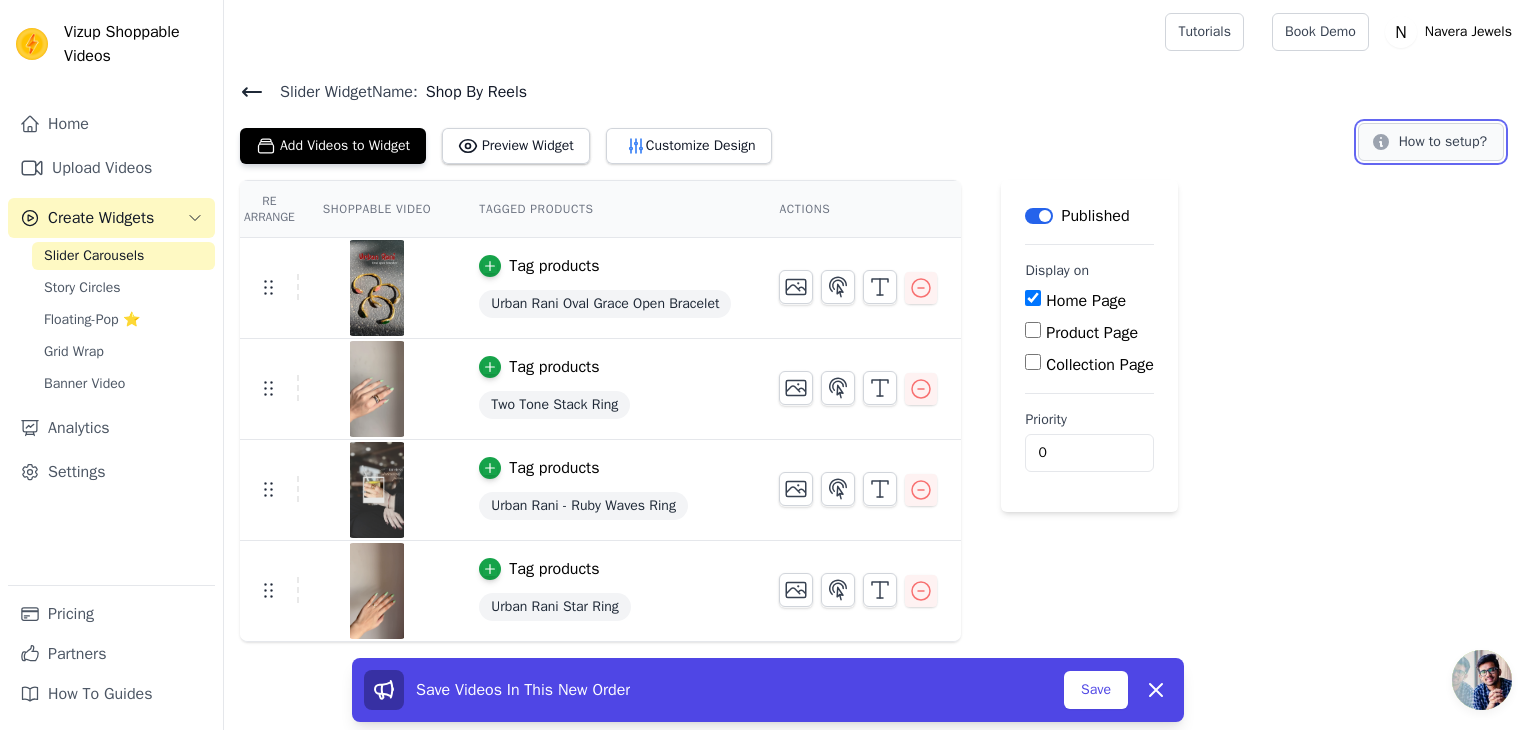 click on "How to setup?" at bounding box center [1431, 142] 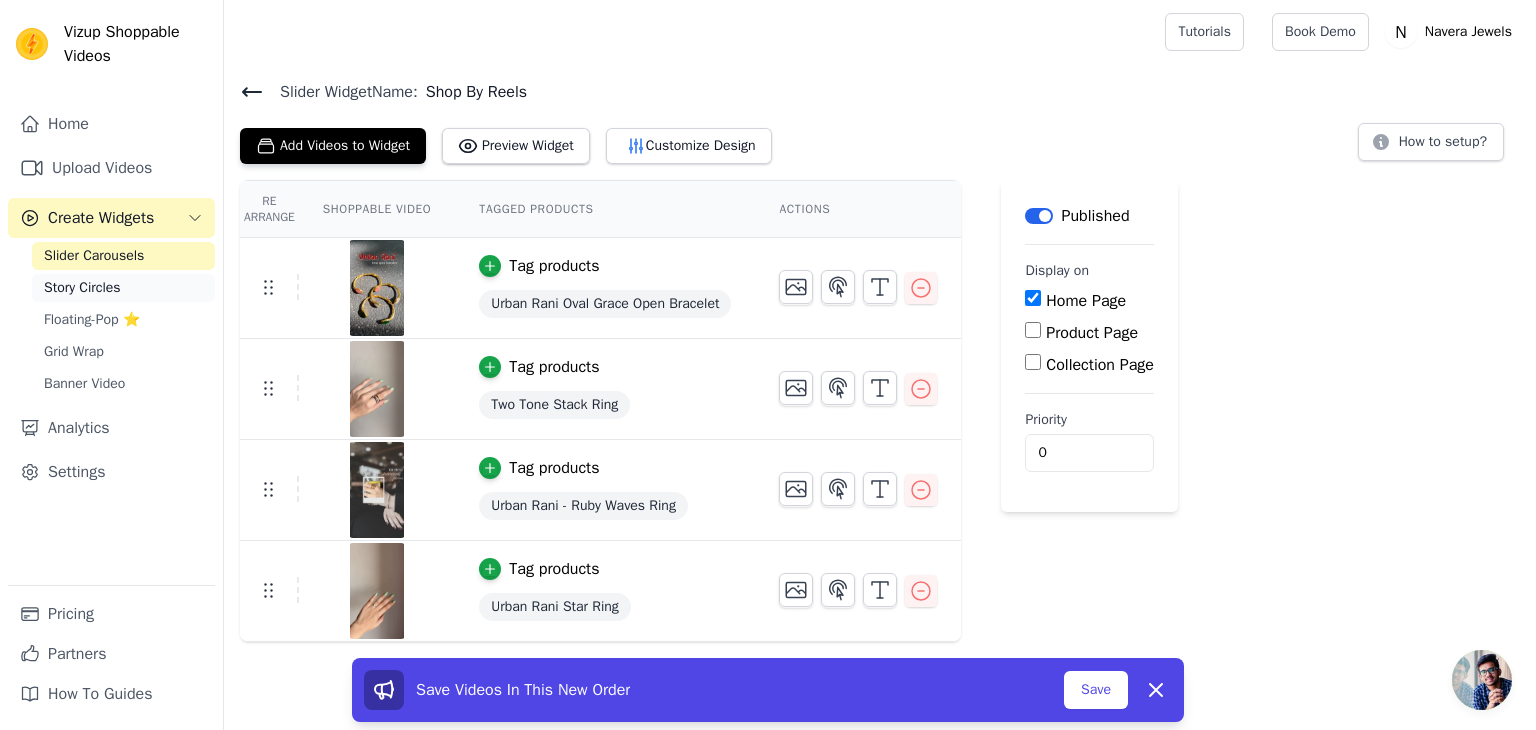 click on "Story Circles" at bounding box center [123, 288] 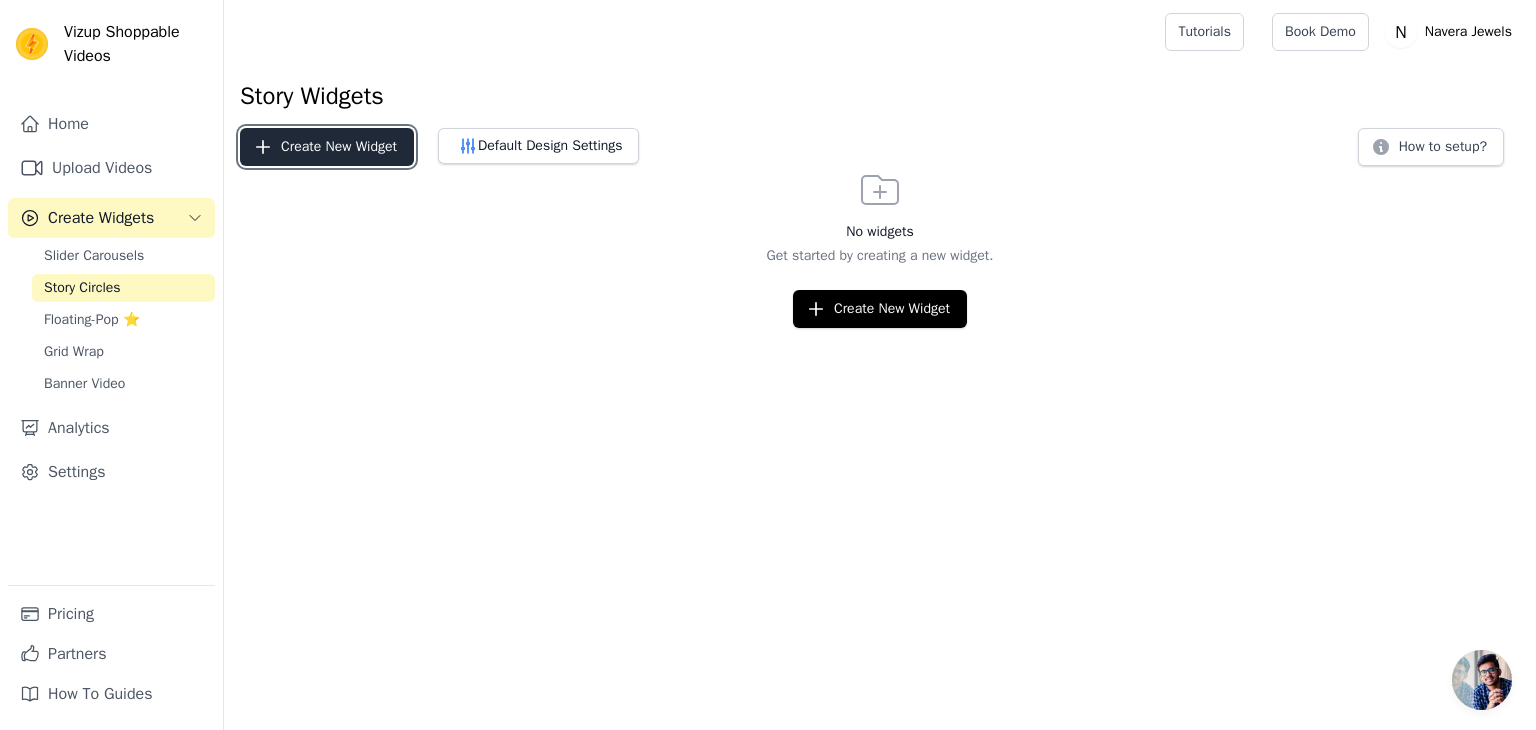 click on "Create New Widget" at bounding box center (327, 147) 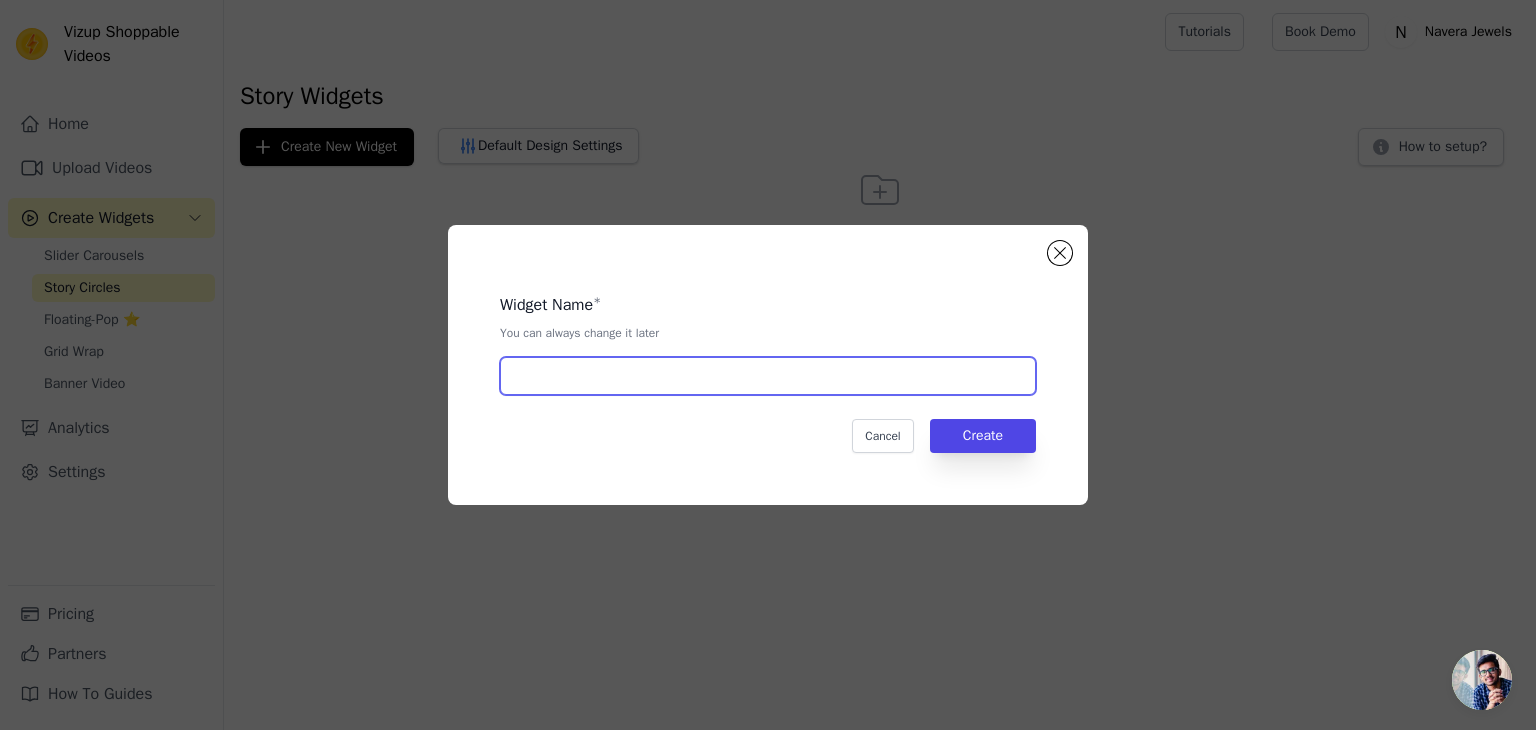 click at bounding box center [768, 376] 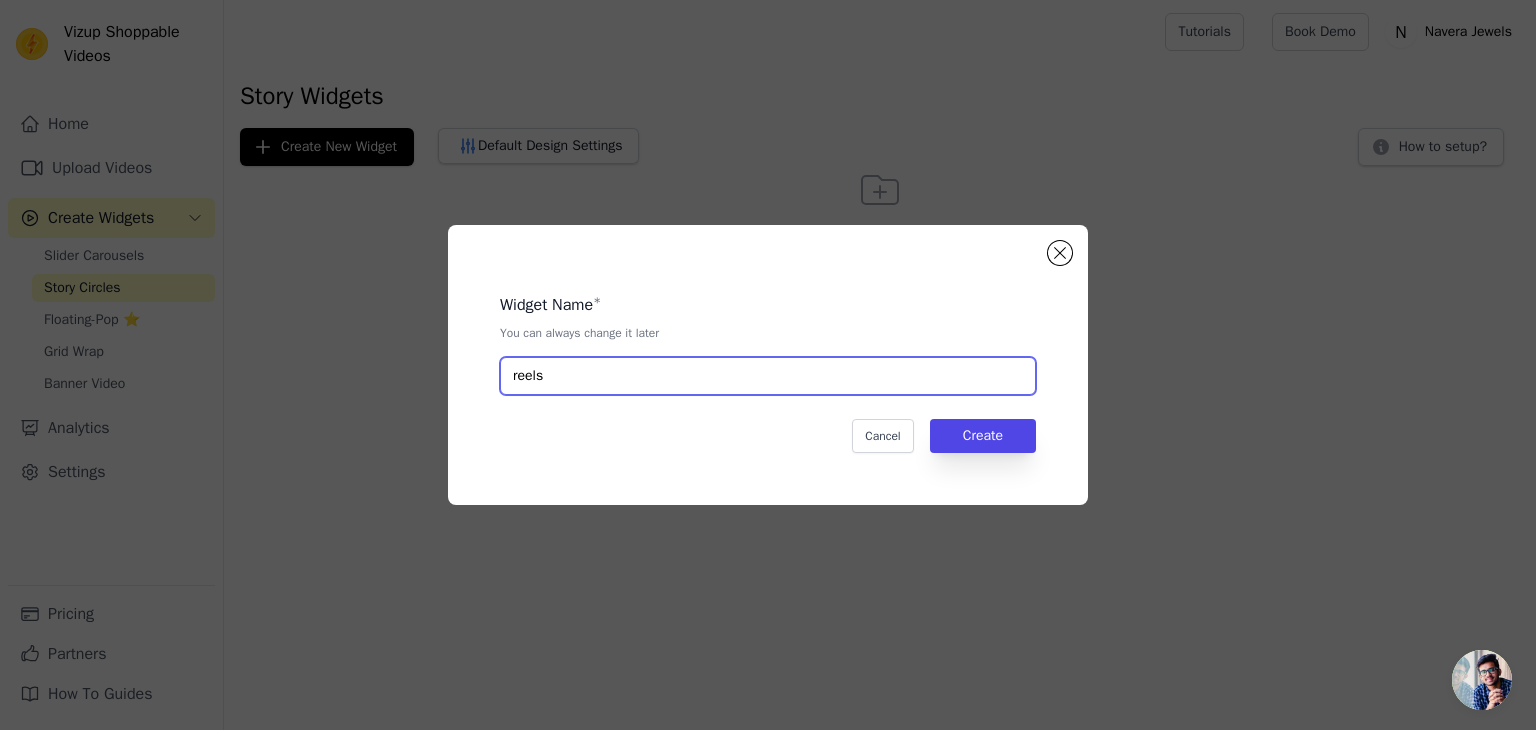 type on "reels" 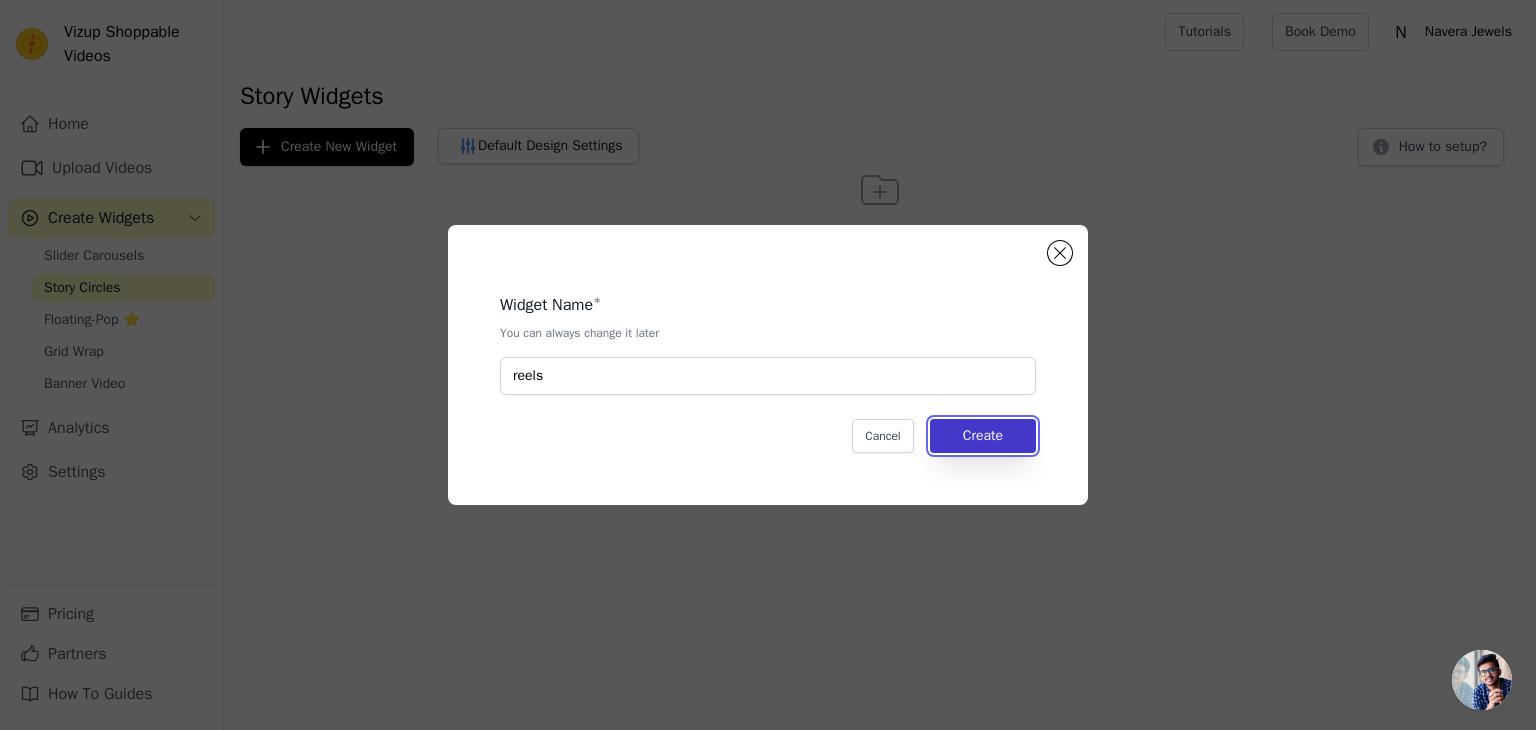 click on "Create" at bounding box center [983, 436] 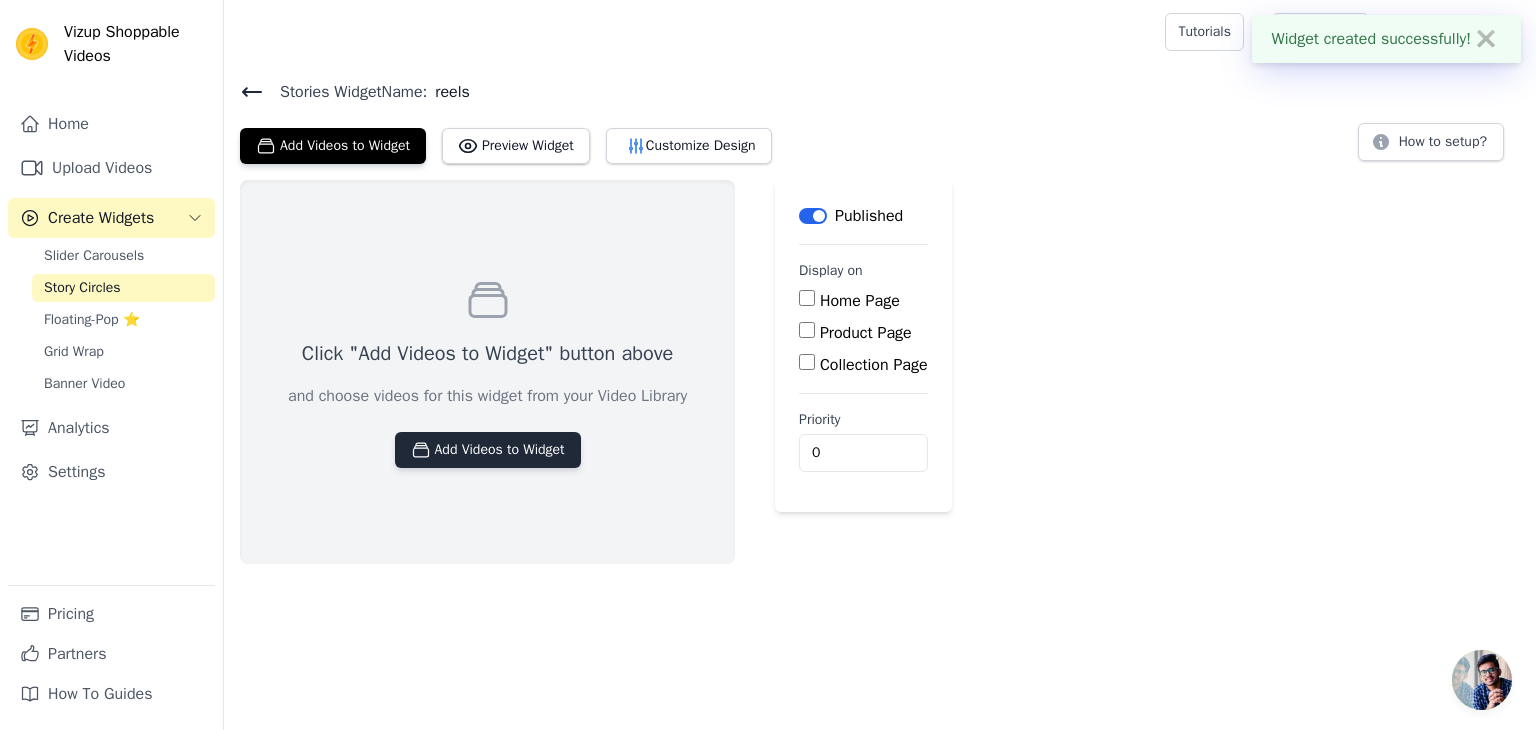 click on "Add Videos to Widget" at bounding box center (488, 450) 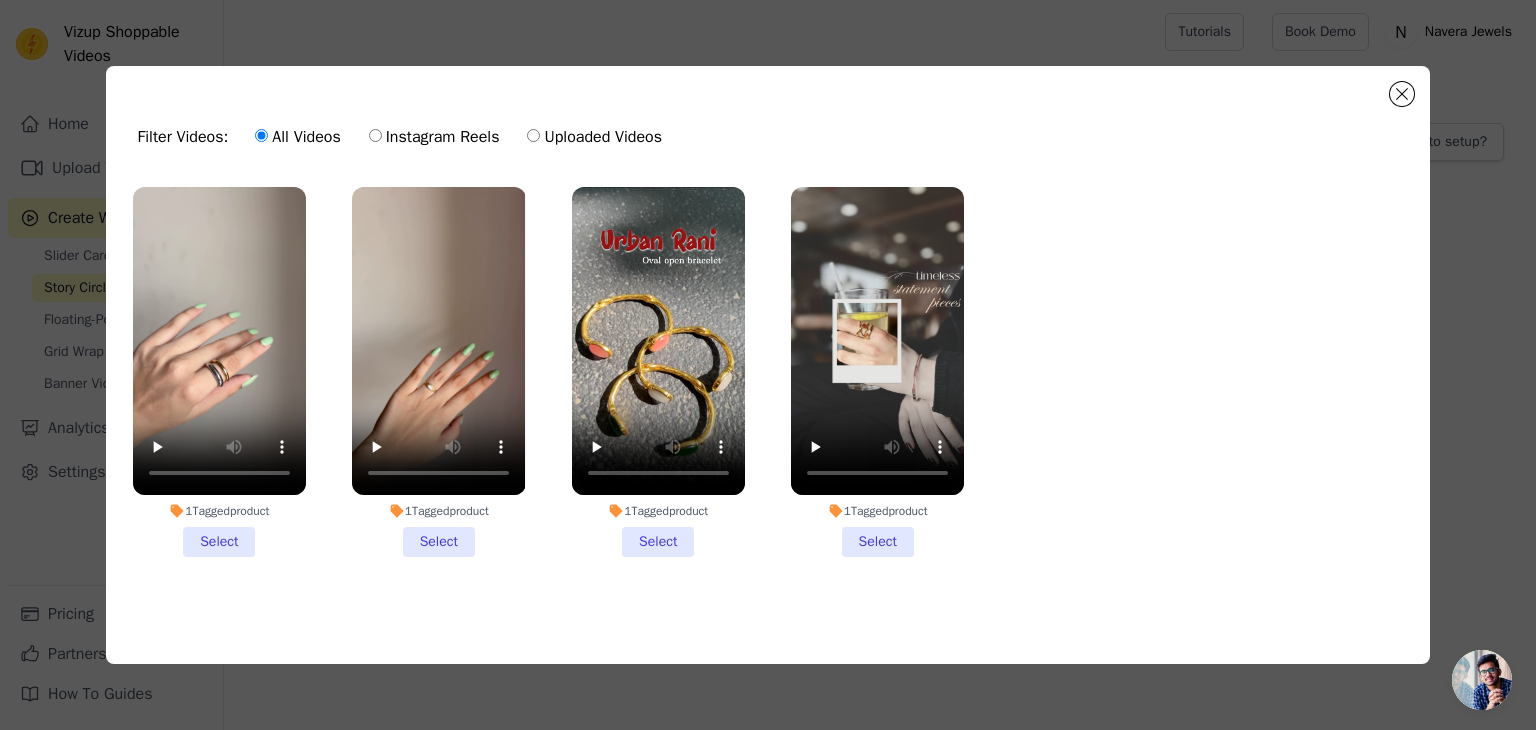 click on "1  Tagged  product     Select" at bounding box center (658, 372) 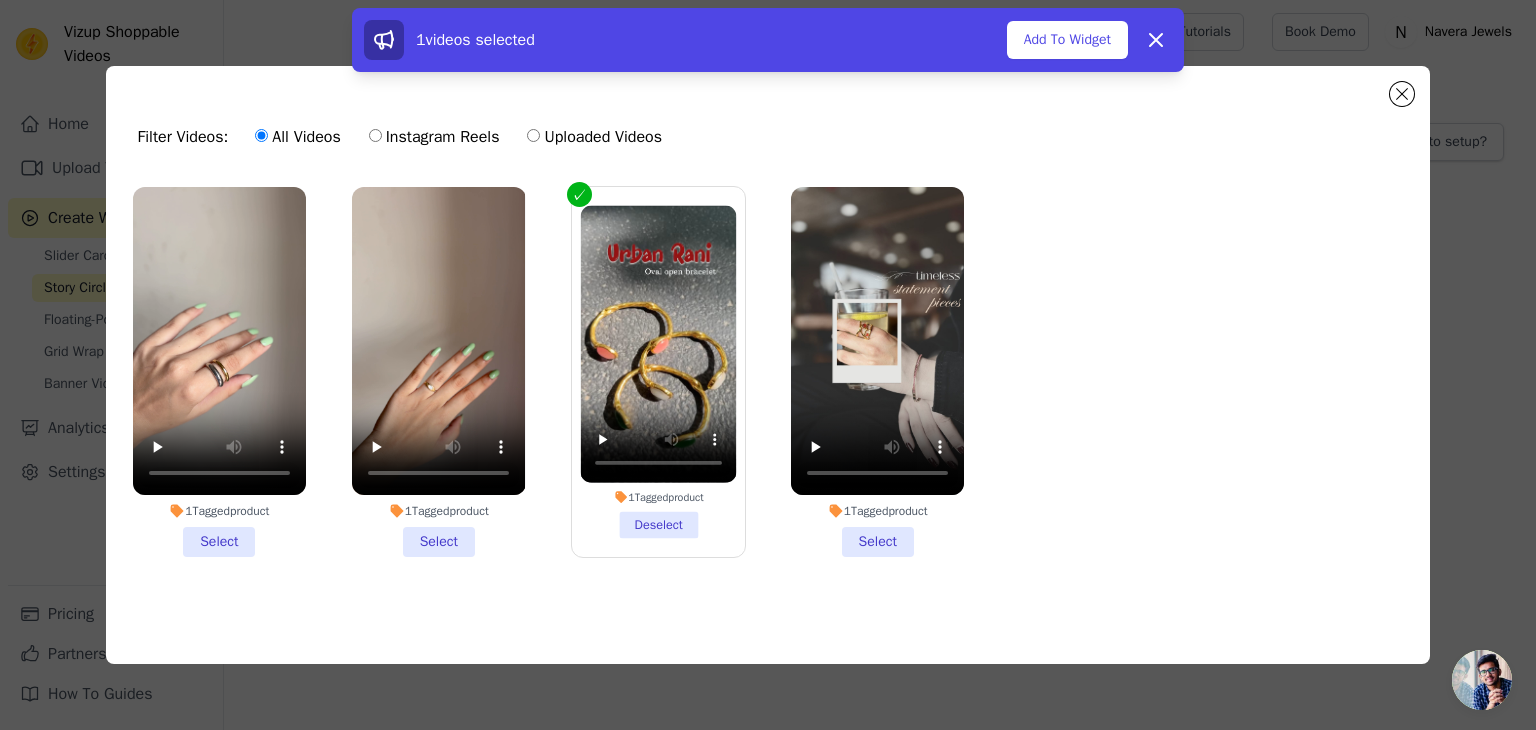 click on "1  Tagged  product     Select" at bounding box center (877, 372) 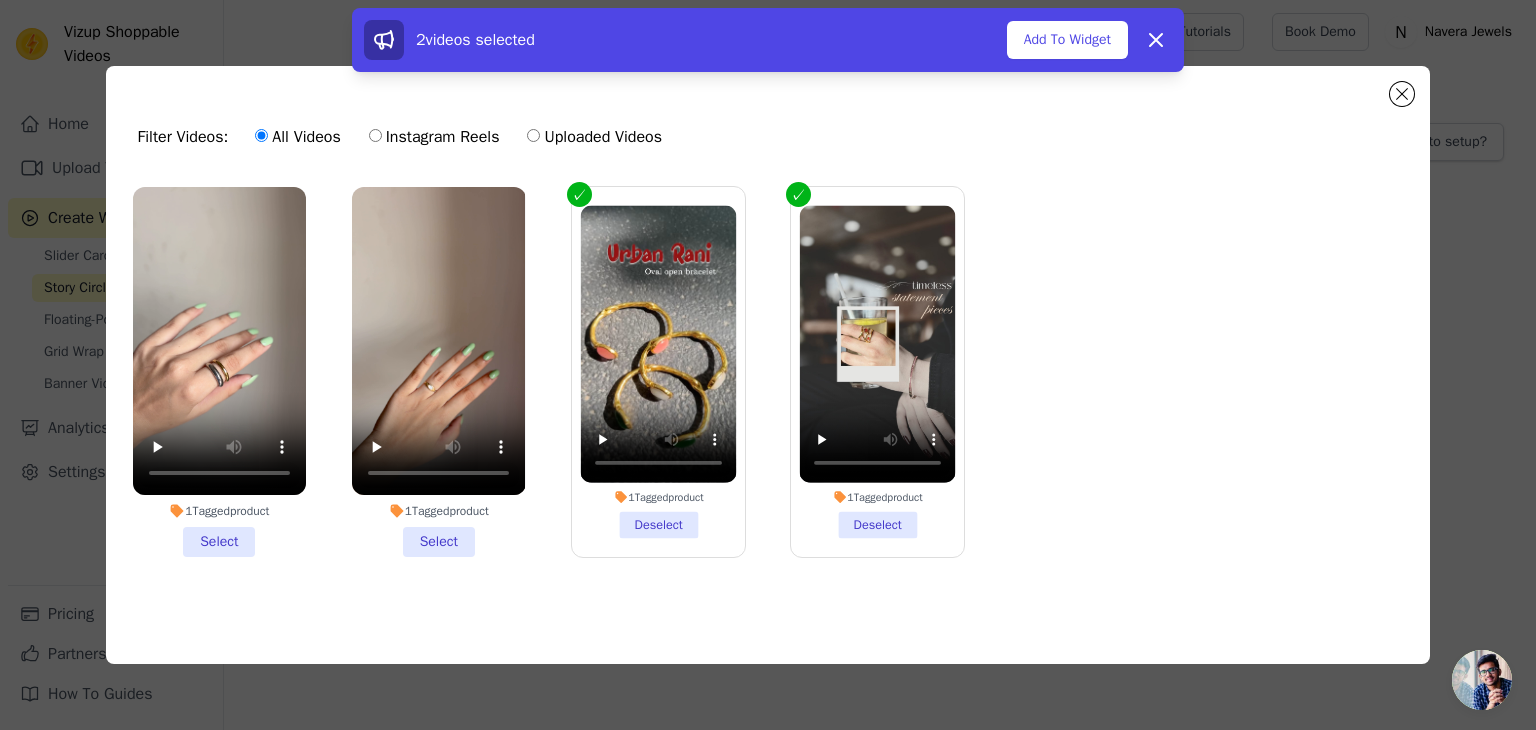 click on "1  Tagged  product     Select" at bounding box center (438, 372) 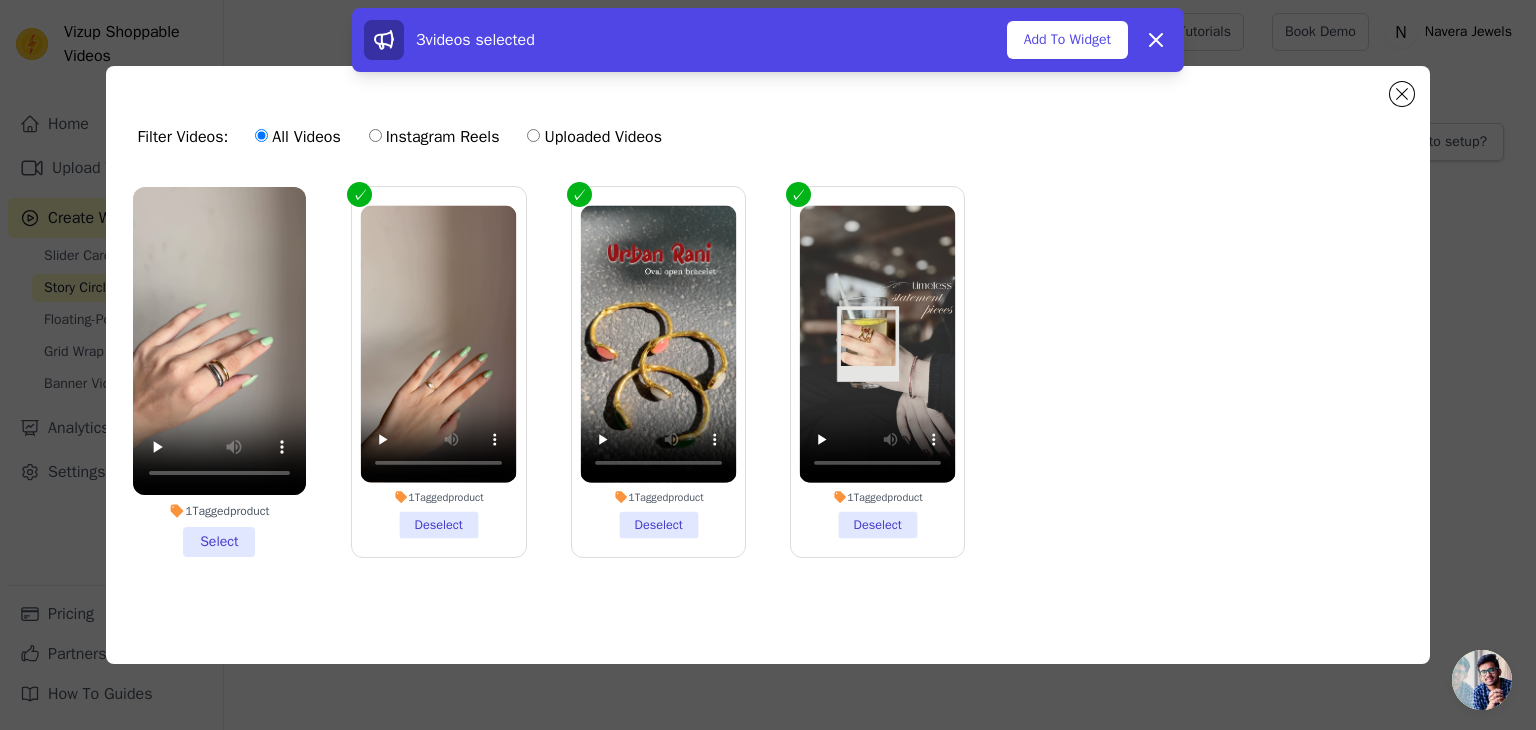 click on "1  Tagged  product     Select" at bounding box center (219, 372) 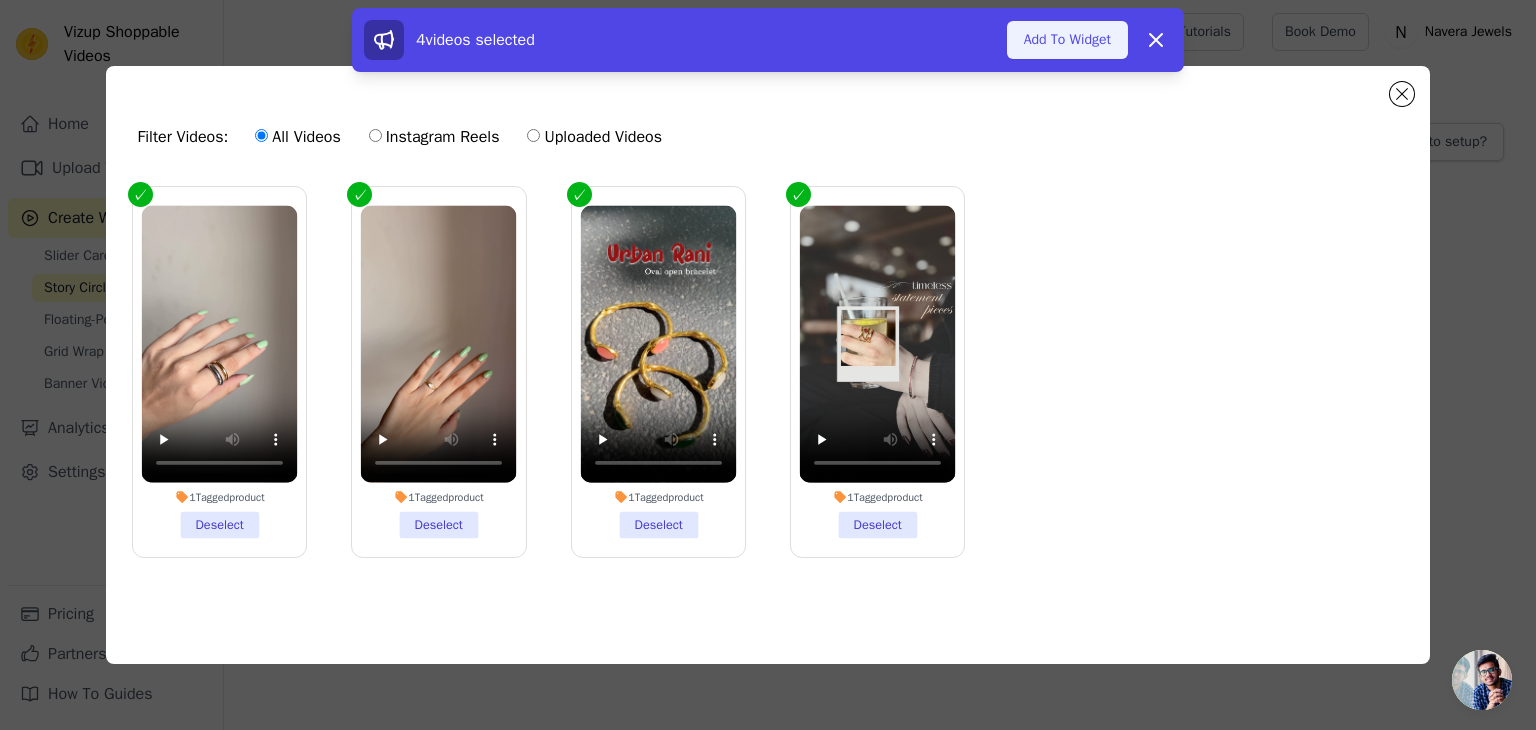 click on "Add To Widget" at bounding box center (1067, 40) 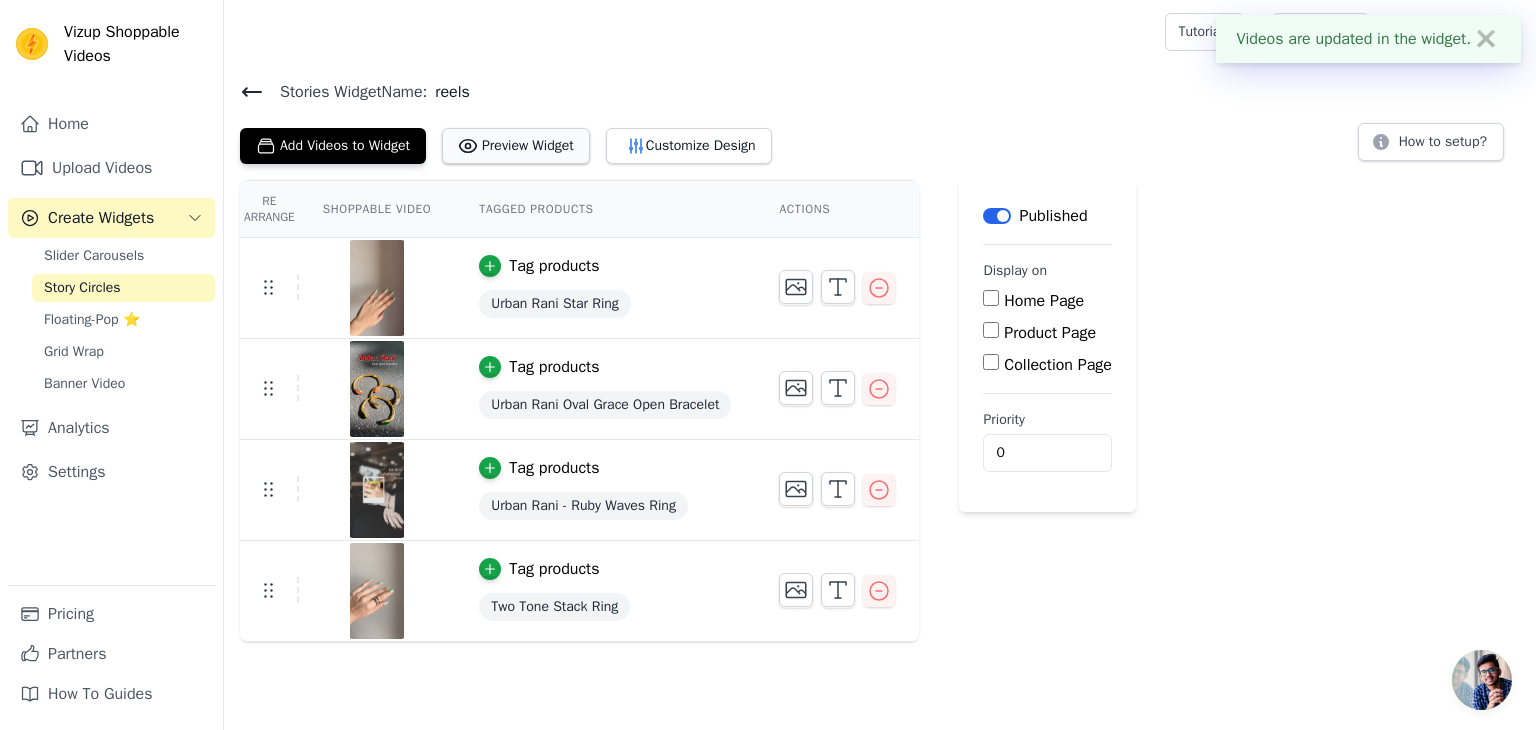 click on "Preview Widget" at bounding box center (516, 146) 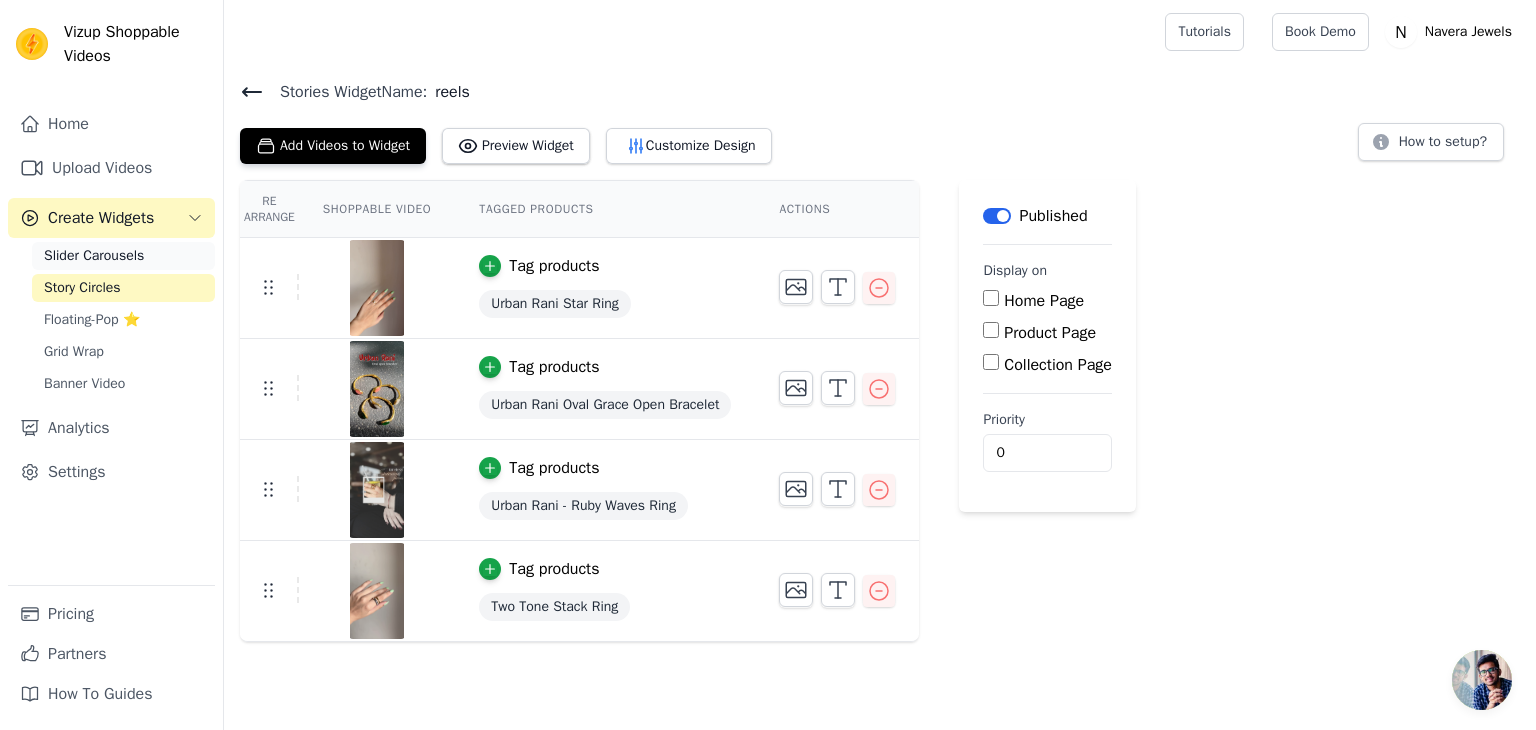 click on "Slider Carousels" at bounding box center [94, 256] 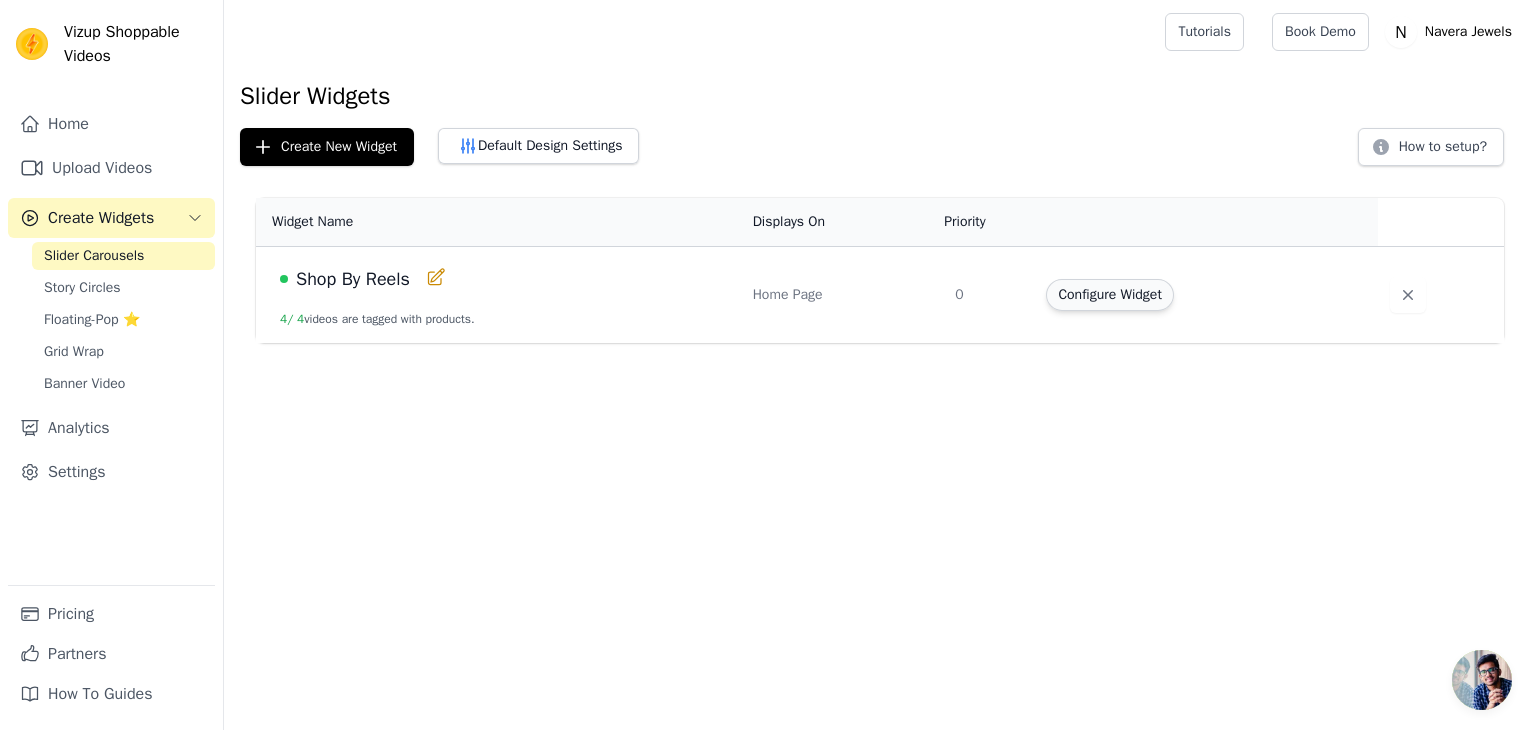 click on "Configure Widget" at bounding box center [1109, 295] 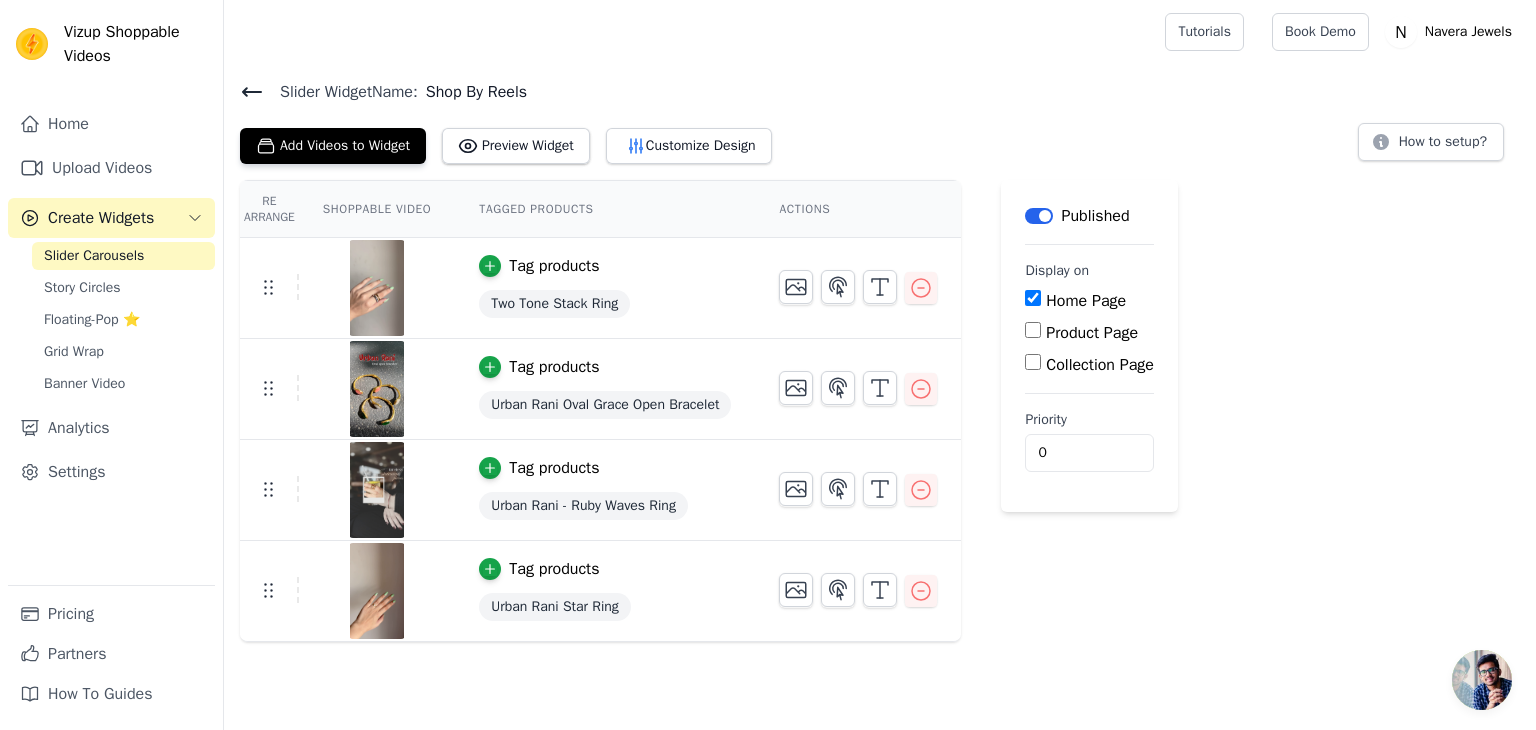 click on "Slider Widget  Name:   Shop By Reels
Add Videos to Widget
Preview Widget       Customize Design
How to setup?         Re Arrange   Shoppable Video   Tagged Products   Actions             Tag products   Two Tone Stack Ring                             Tag products   Urban Rani Oval Grace Open Bracelet                             Tag products   Urban Rani - Ruby Waves Ring                             Tag products   Urban Rani Star Ring                       Save Videos In This New Order   Save   Dismiss     Label     Published     Display on     Home Page     Product Page       Collection Page       Priority   0" at bounding box center [880, 361] 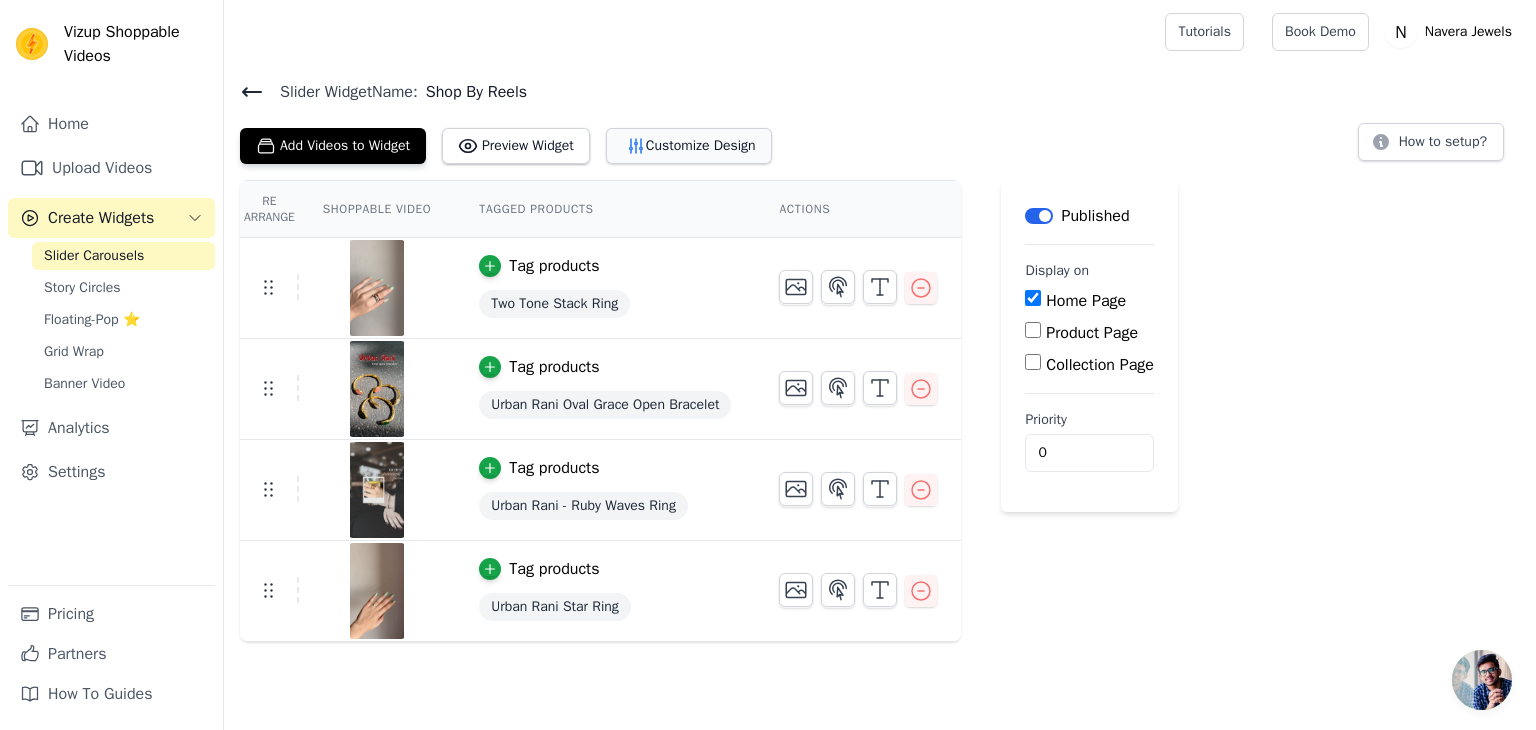 click on "Customize Design" at bounding box center [689, 146] 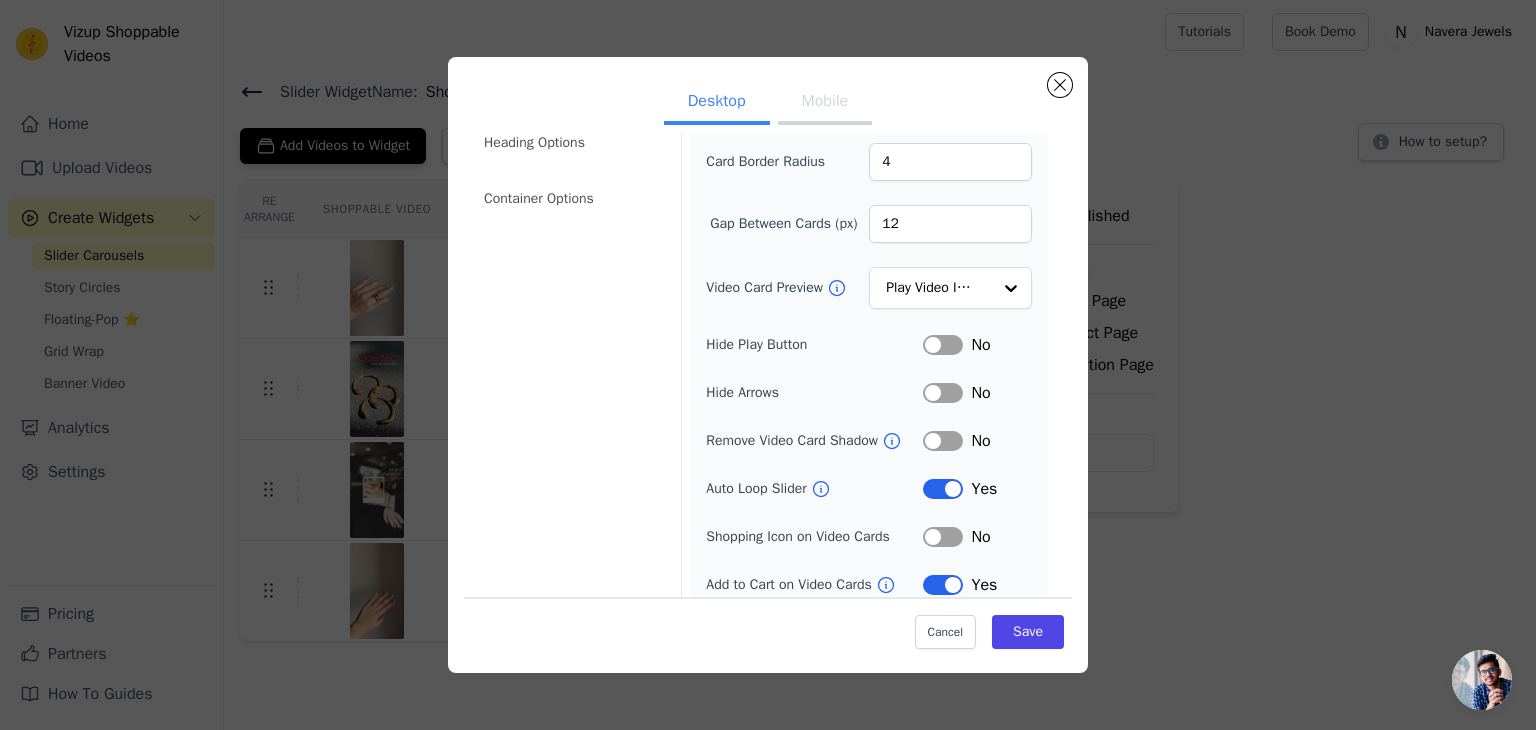 scroll, scrollTop: 148, scrollLeft: 0, axis: vertical 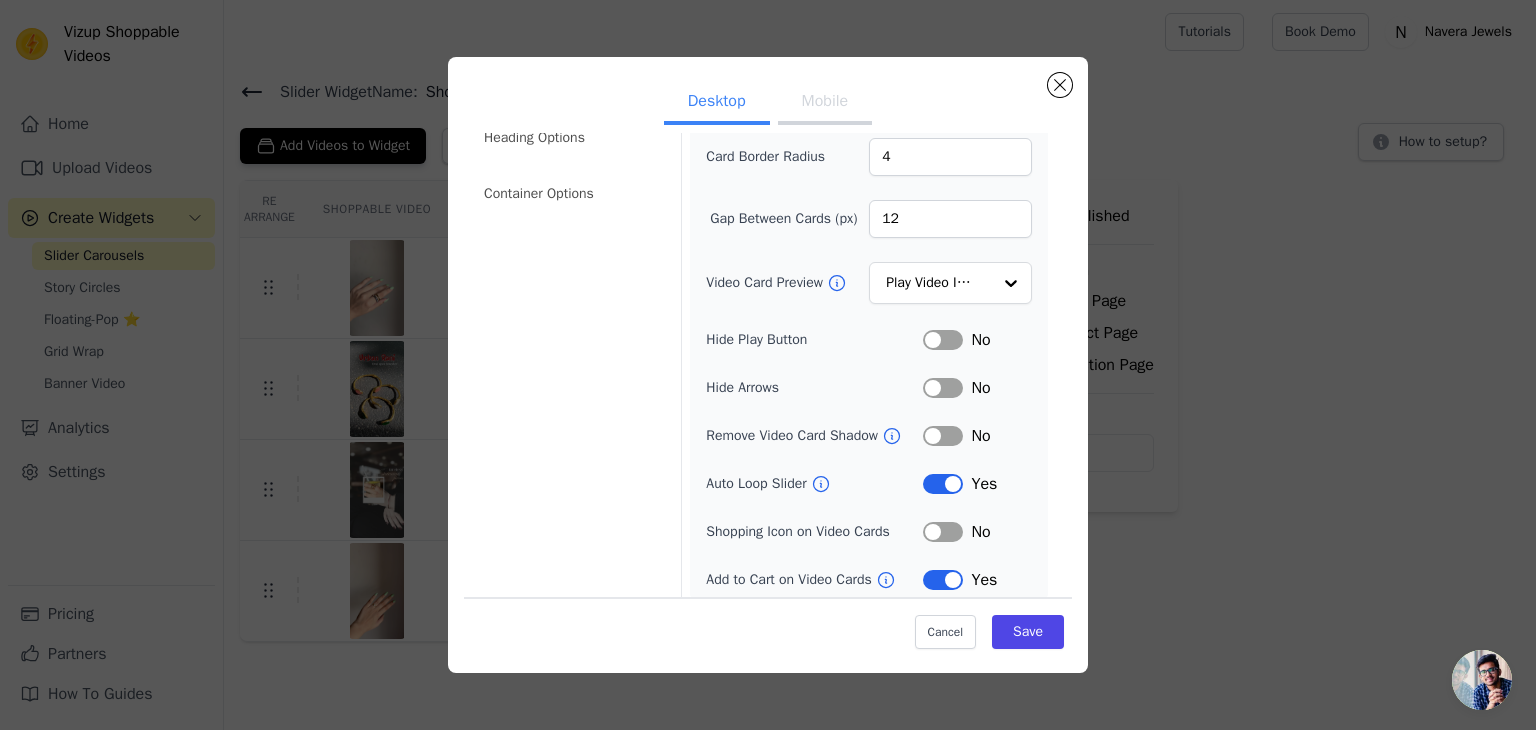 click on "Label" at bounding box center [943, 484] 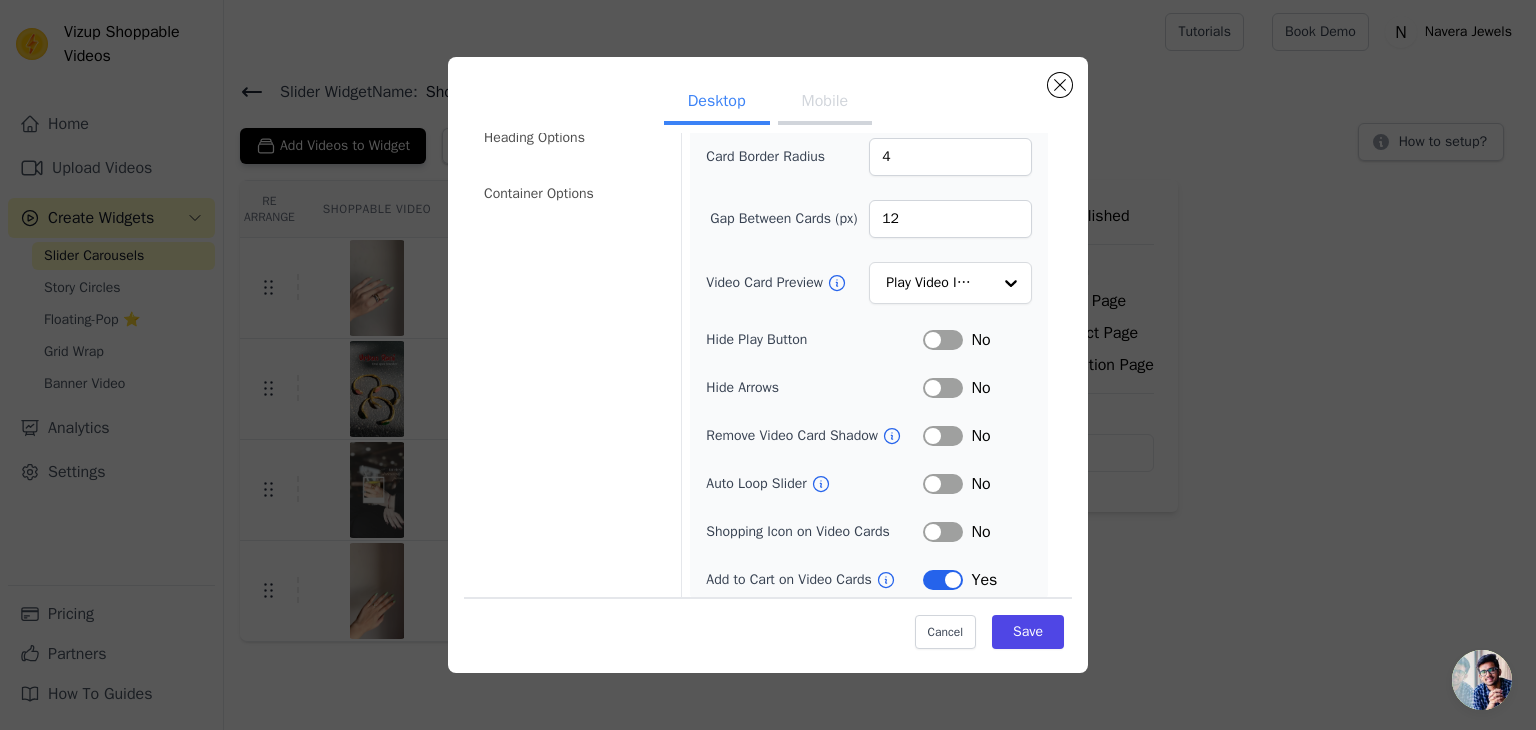 scroll, scrollTop: 0, scrollLeft: 0, axis: both 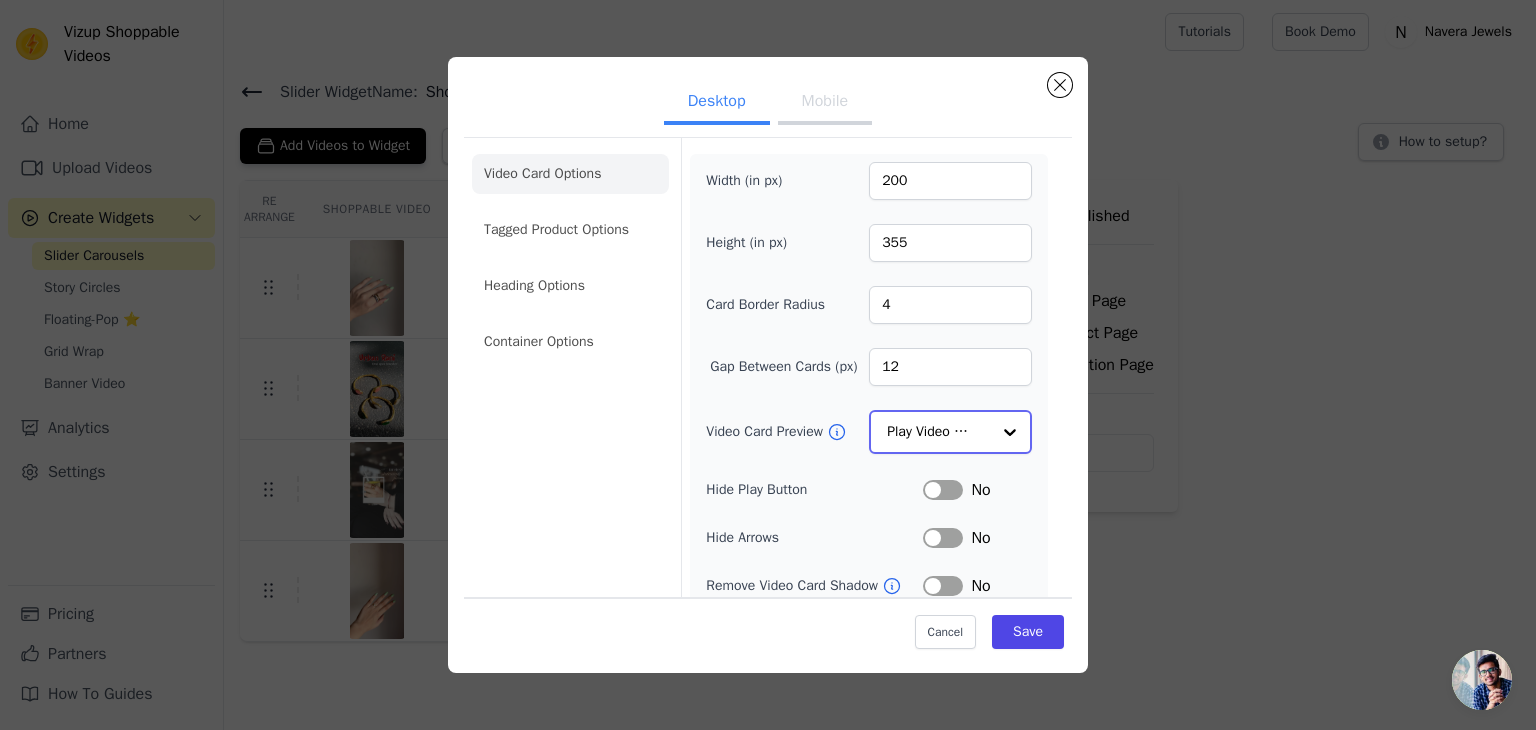 click at bounding box center (1010, 432) 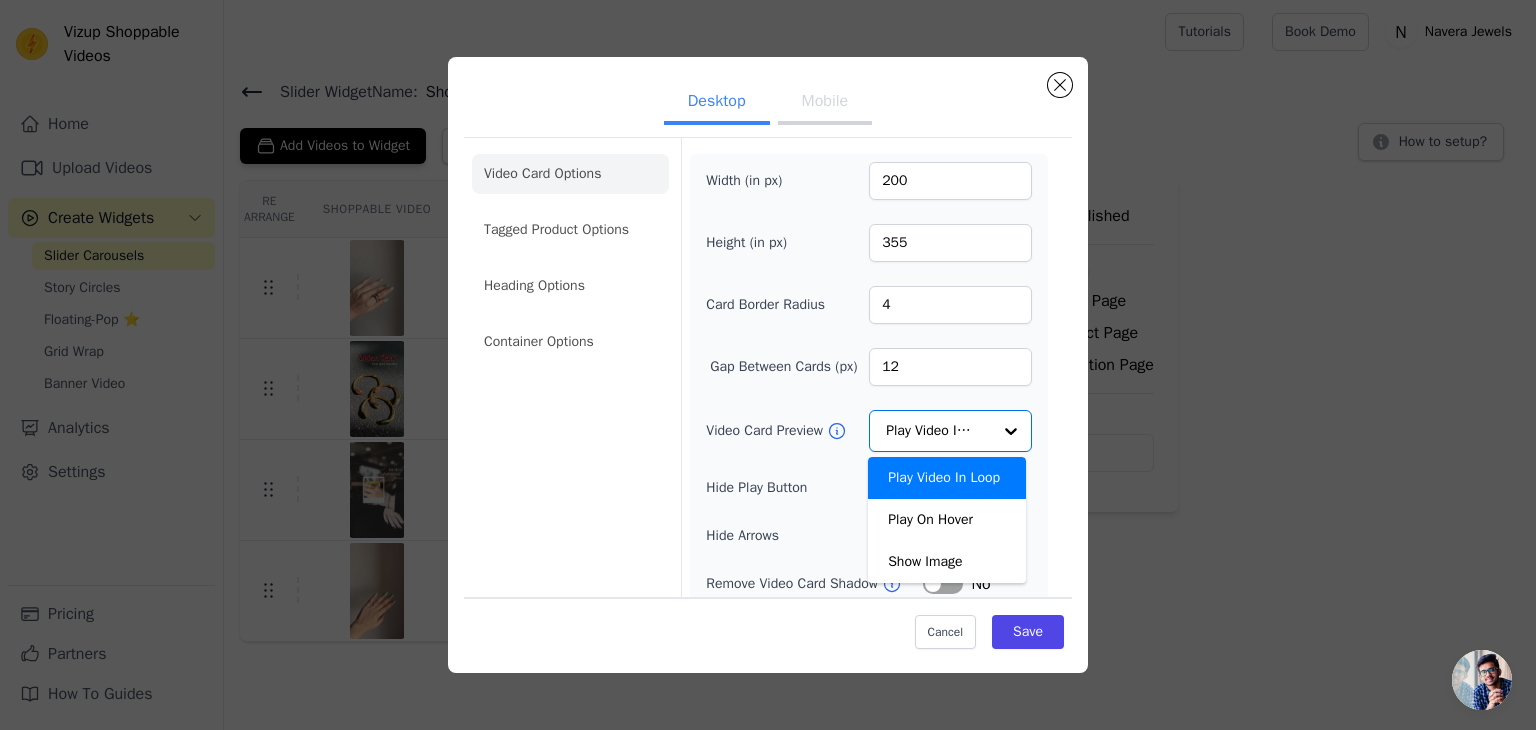 click on "Video Card Options Tagged Product Options Heading Options Container Options" at bounding box center [570, 258] 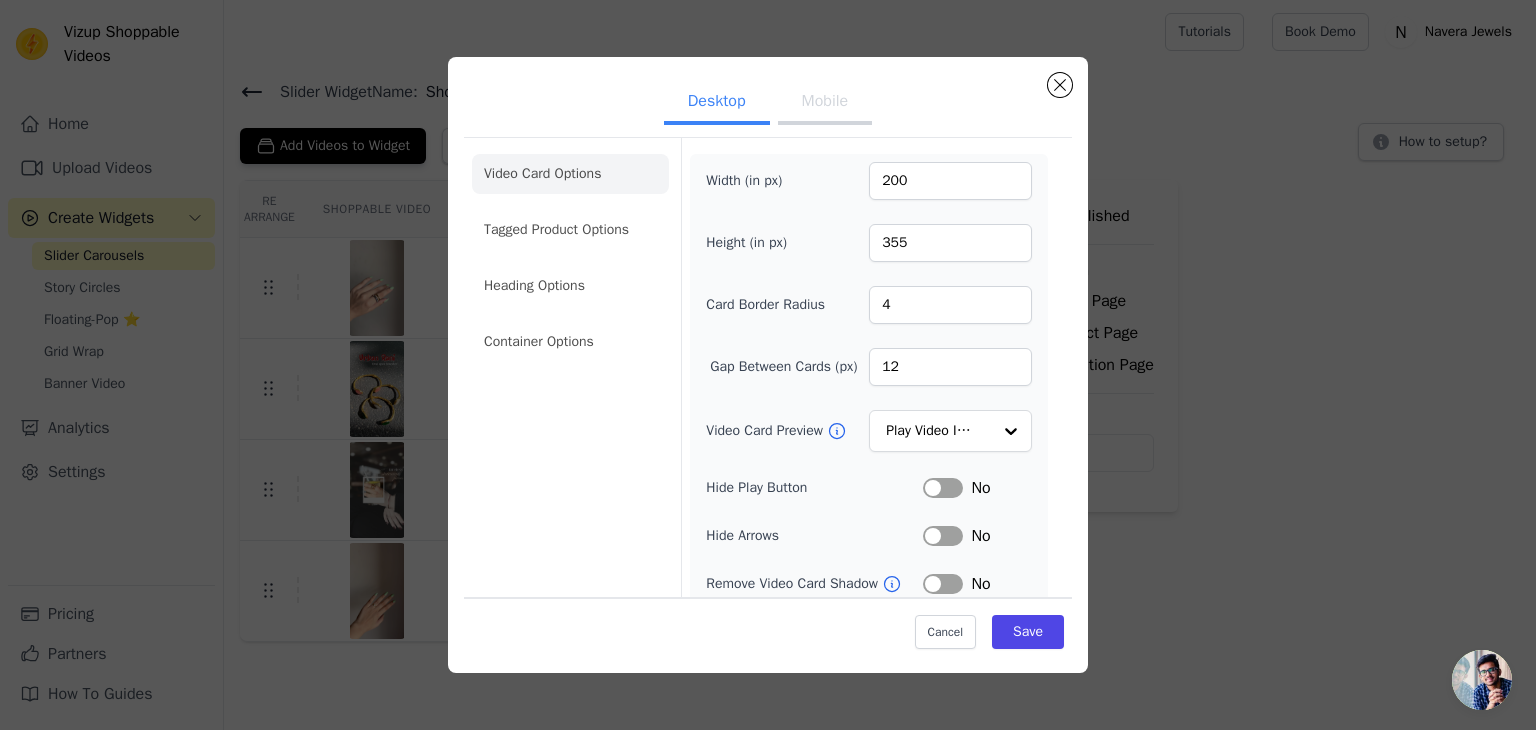 click on "Tagged Product Options" 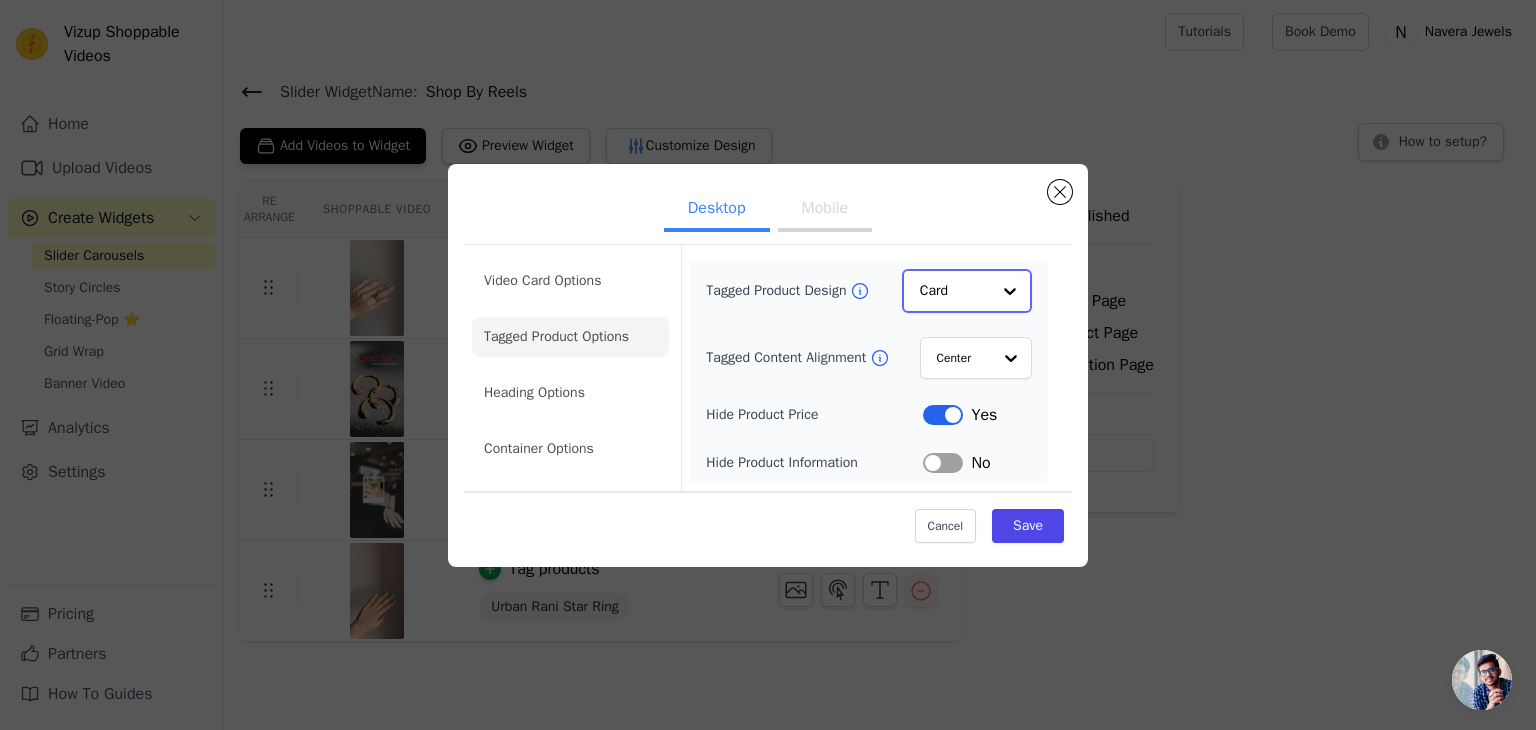 click at bounding box center [1010, 291] 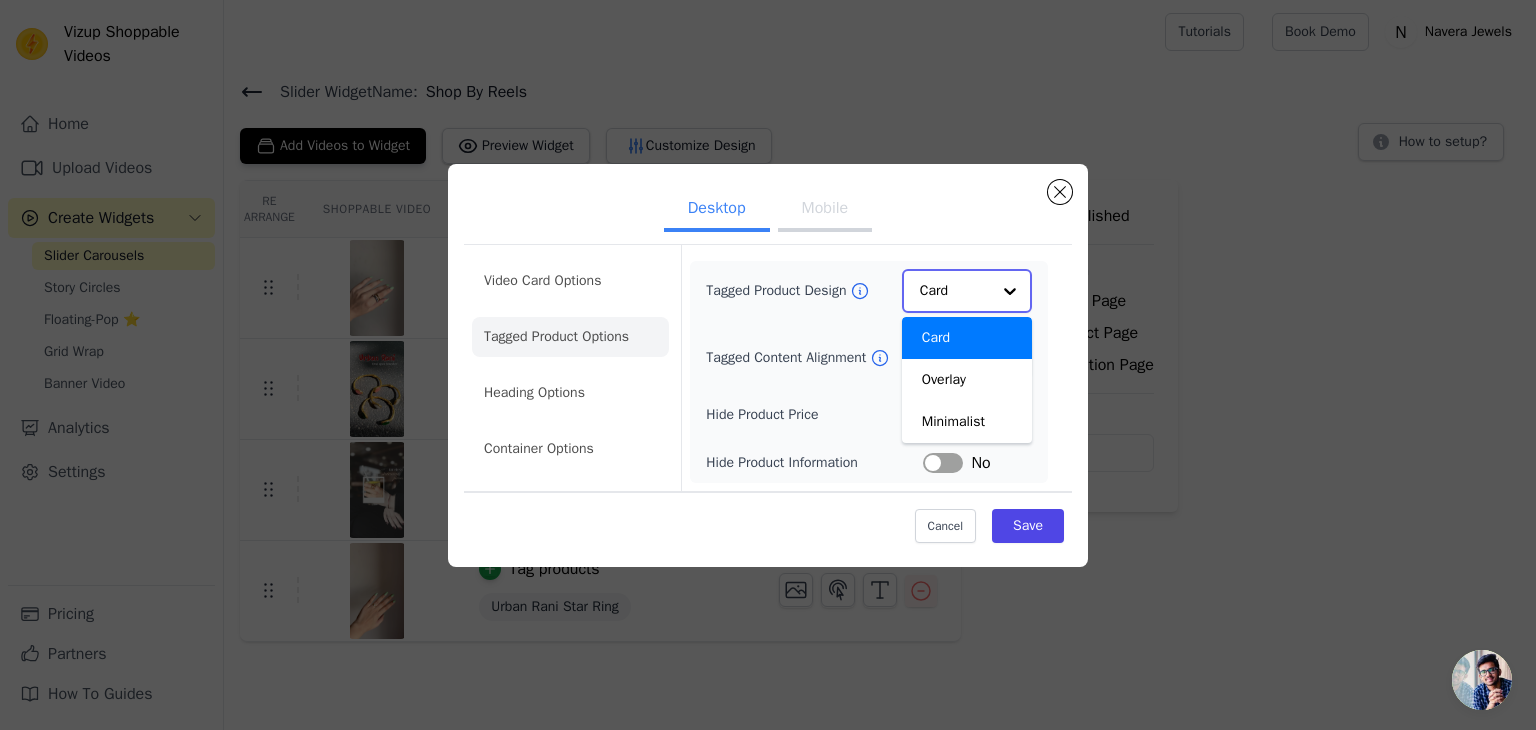 click on "Card" at bounding box center [967, 338] 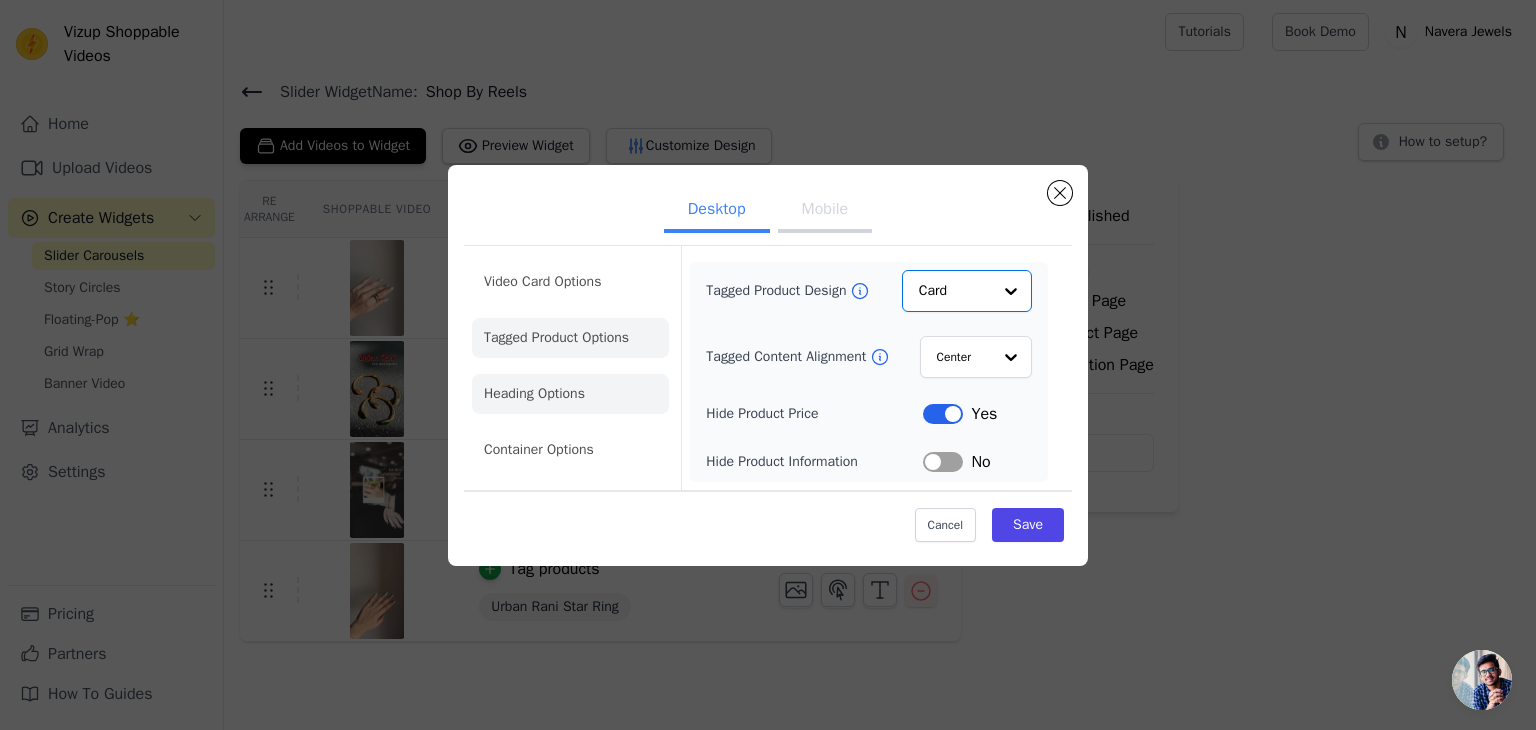click on "Heading Options" 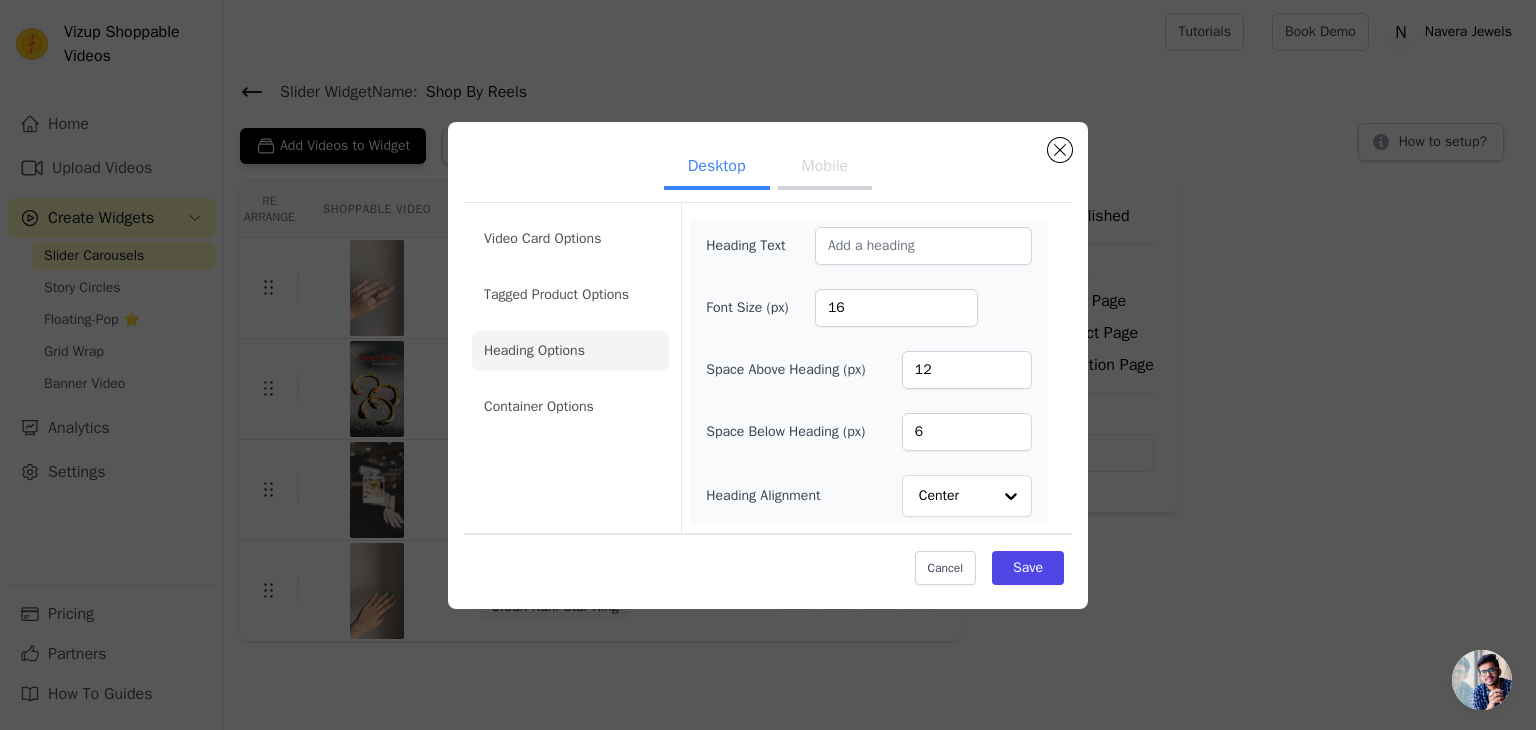 click on "Video Card Options Tagged Product Options Heading Options Container Options" at bounding box center (570, 323) 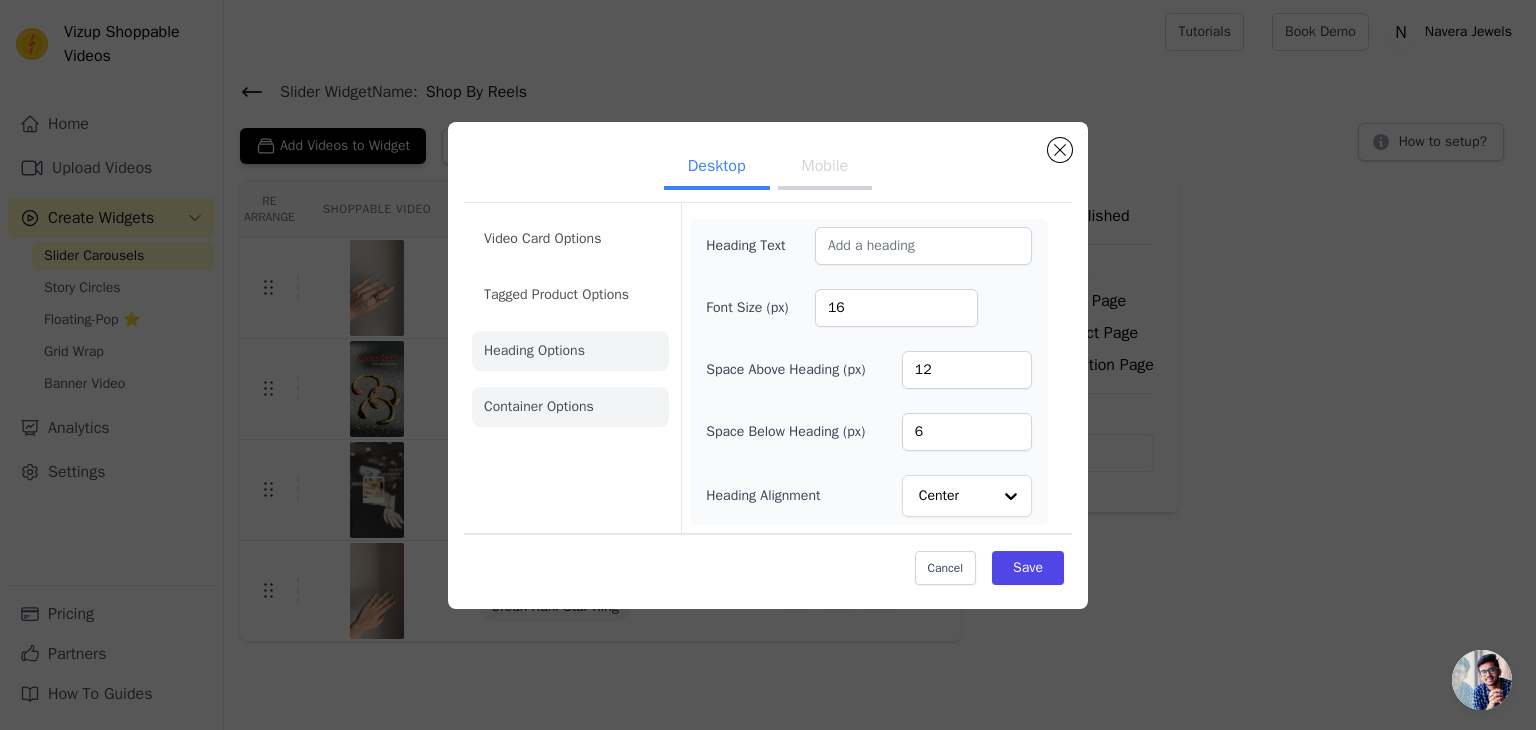 click on "Container Options" 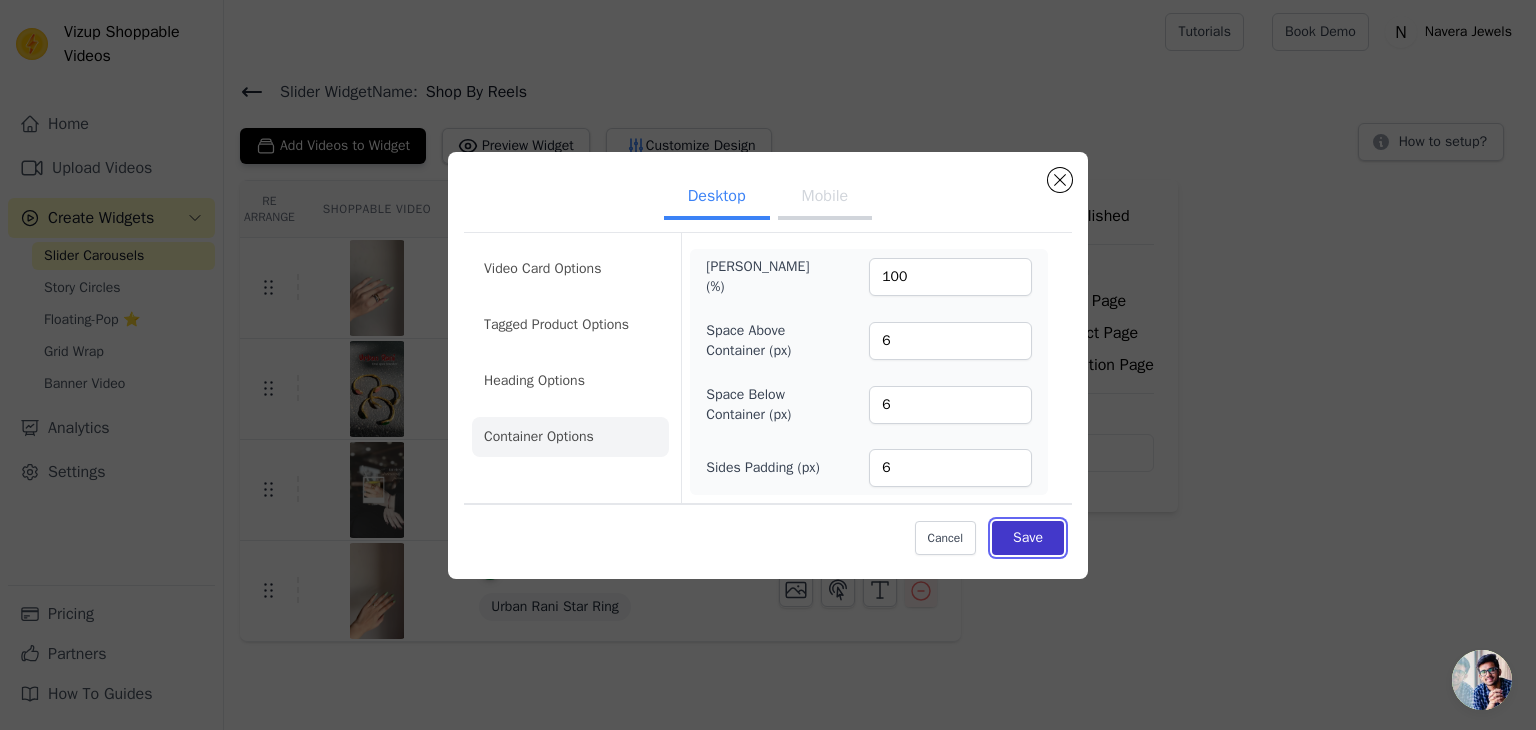 click on "Save" at bounding box center [1028, 538] 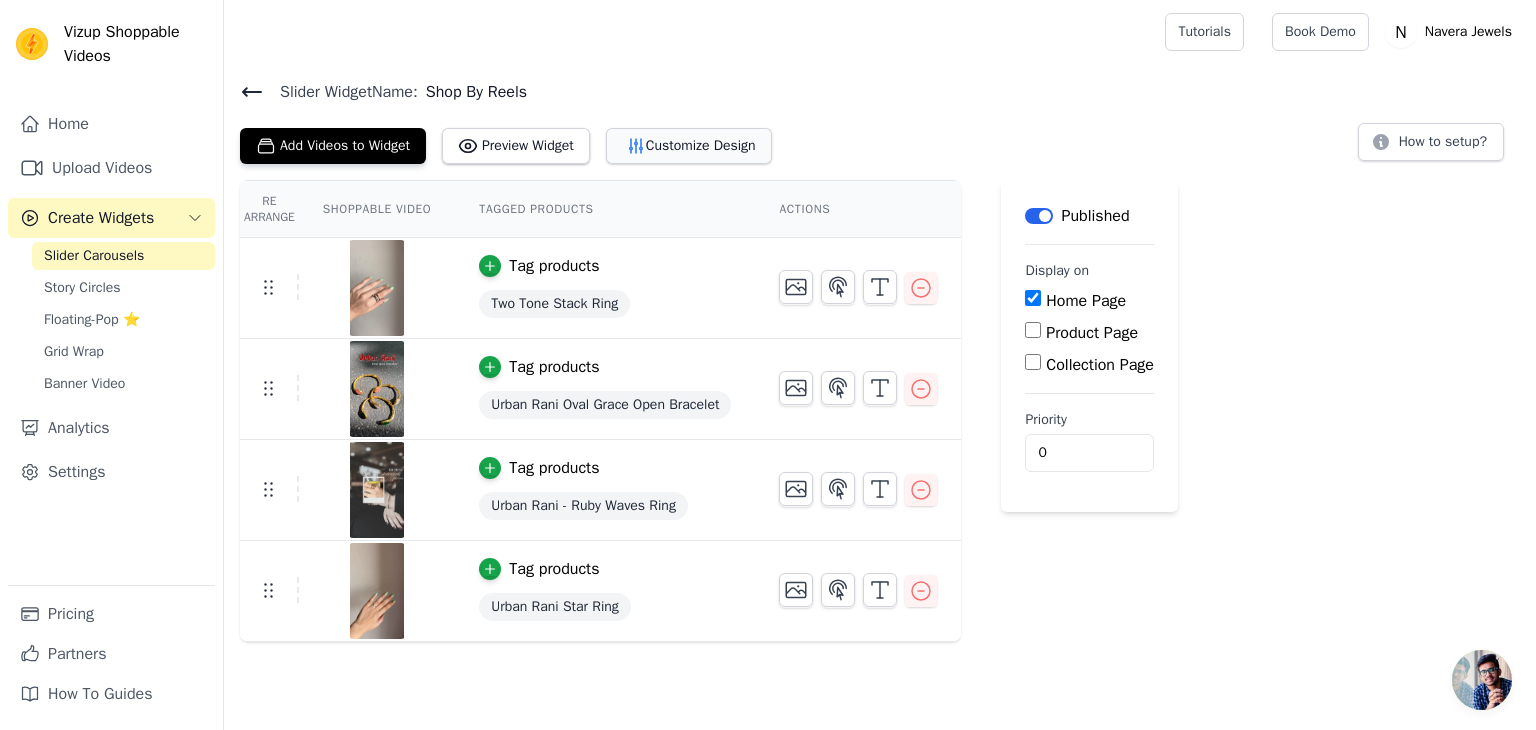 click on "Customize Design" at bounding box center (689, 146) 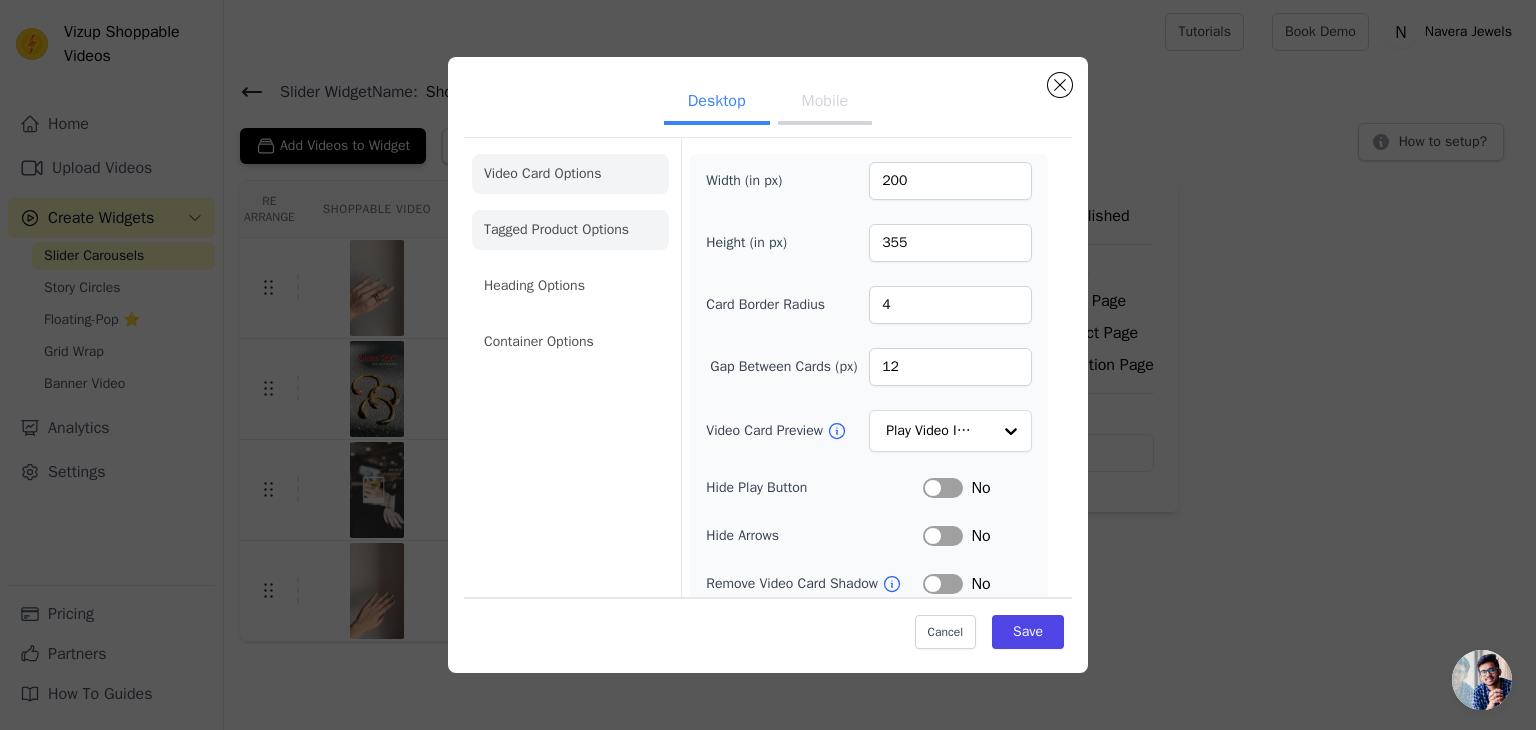 click on "Heading Options" 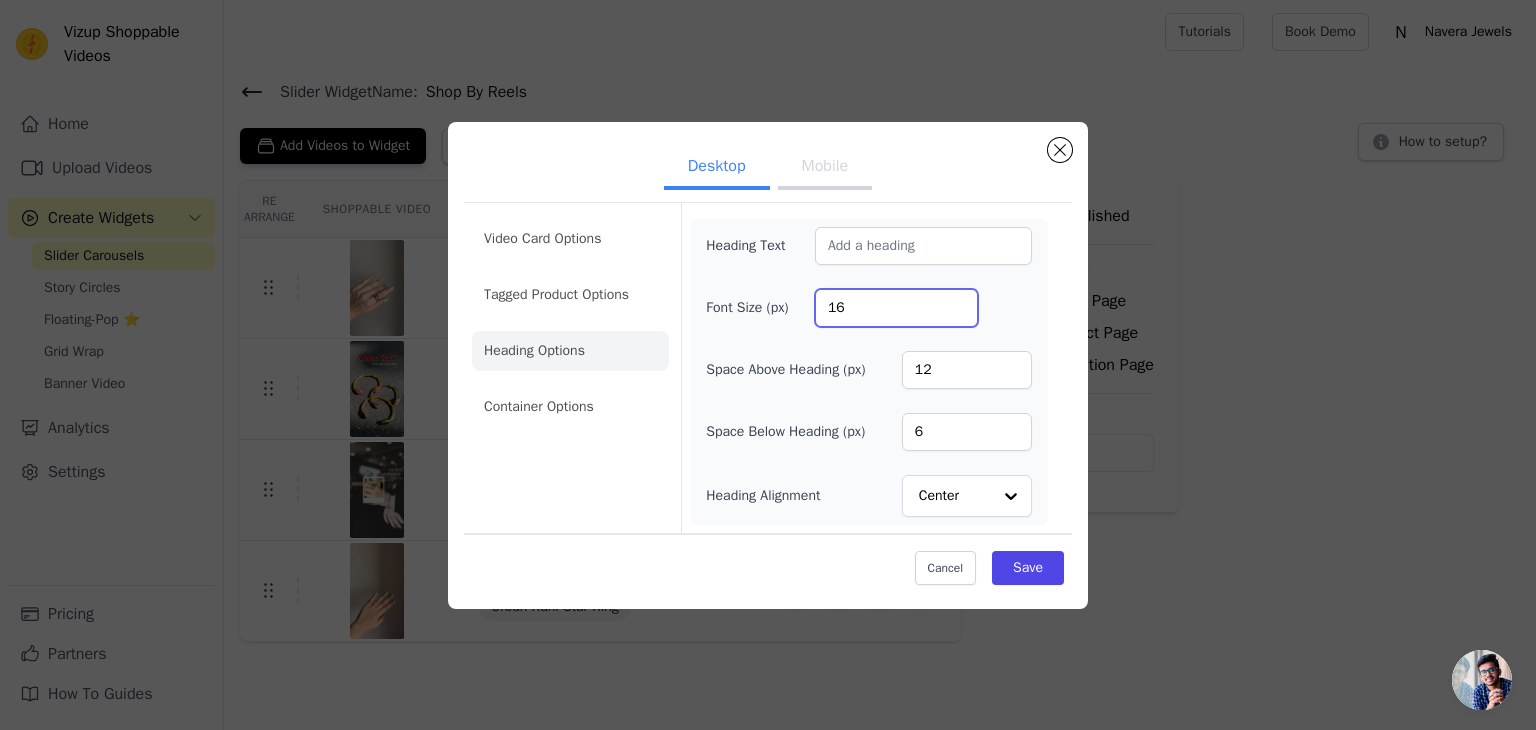 click on "16" at bounding box center (896, 308) 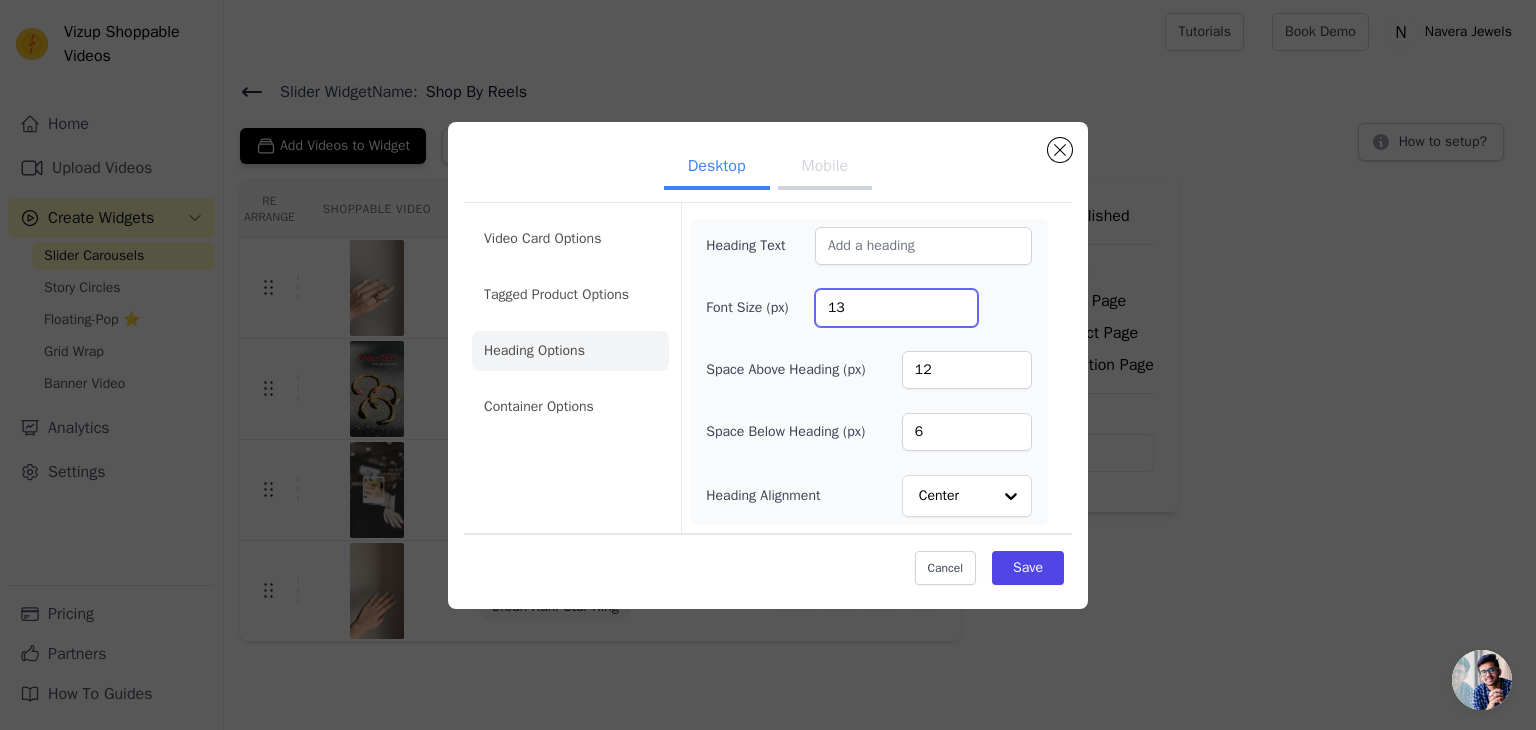 type on "13" 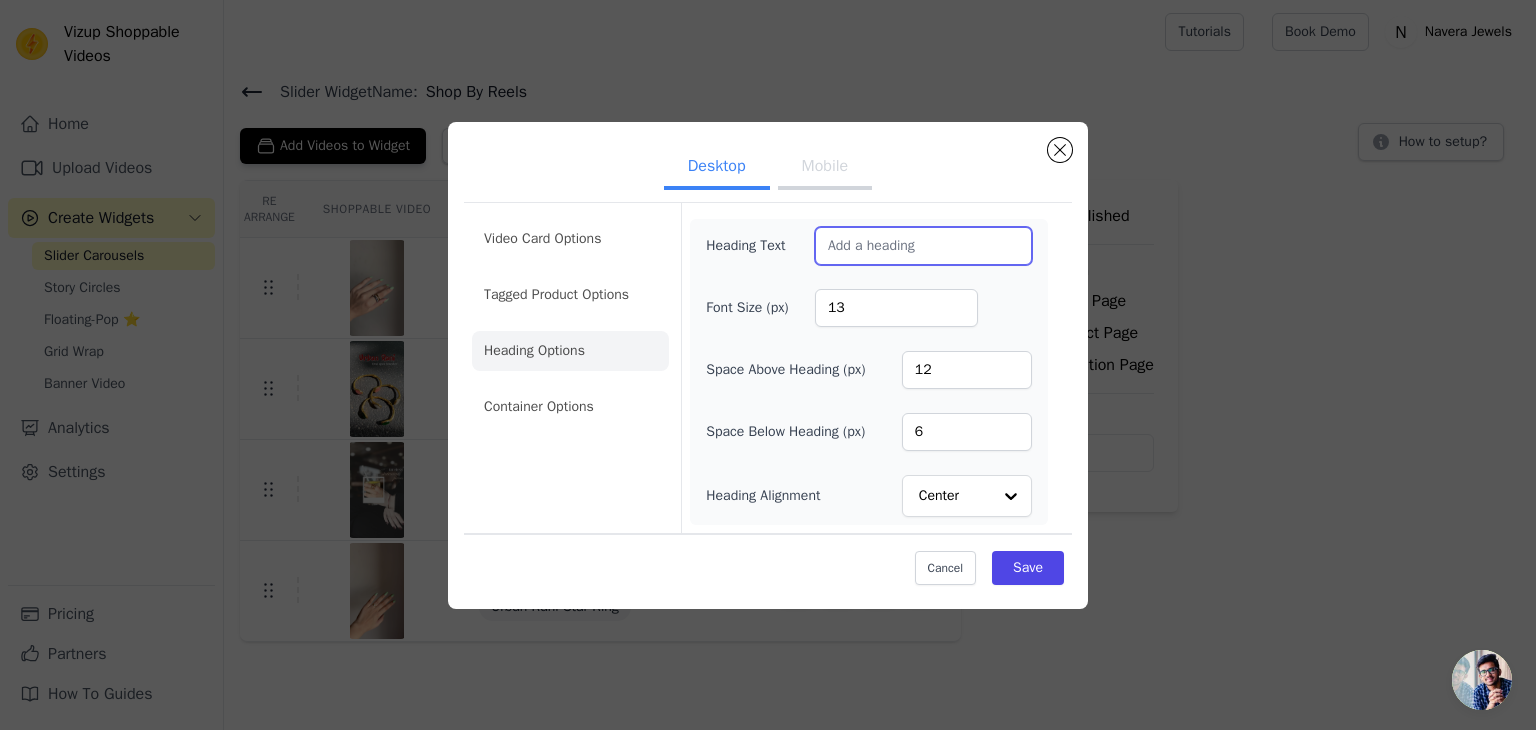 click on "Heading Text" at bounding box center [923, 246] 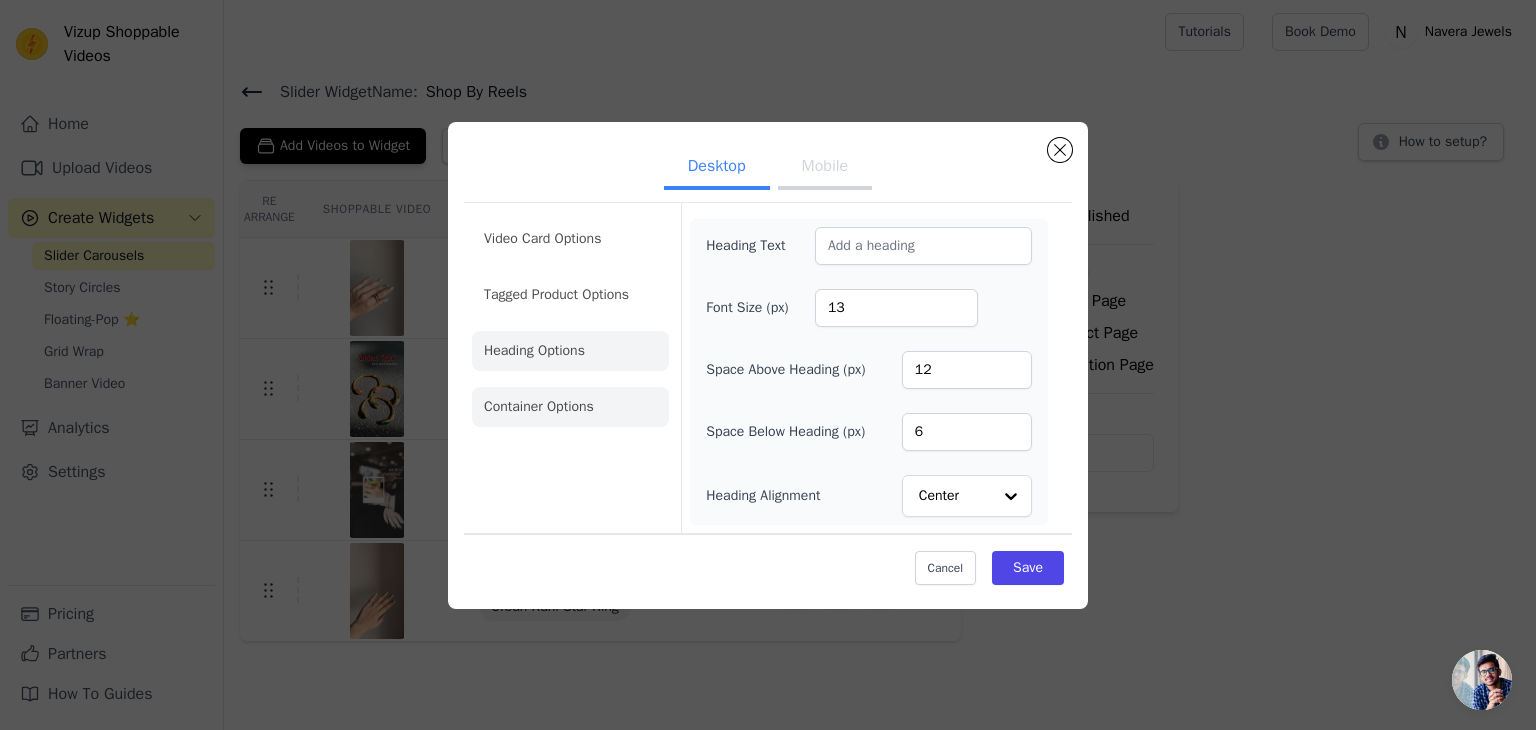 click on "Container Options" 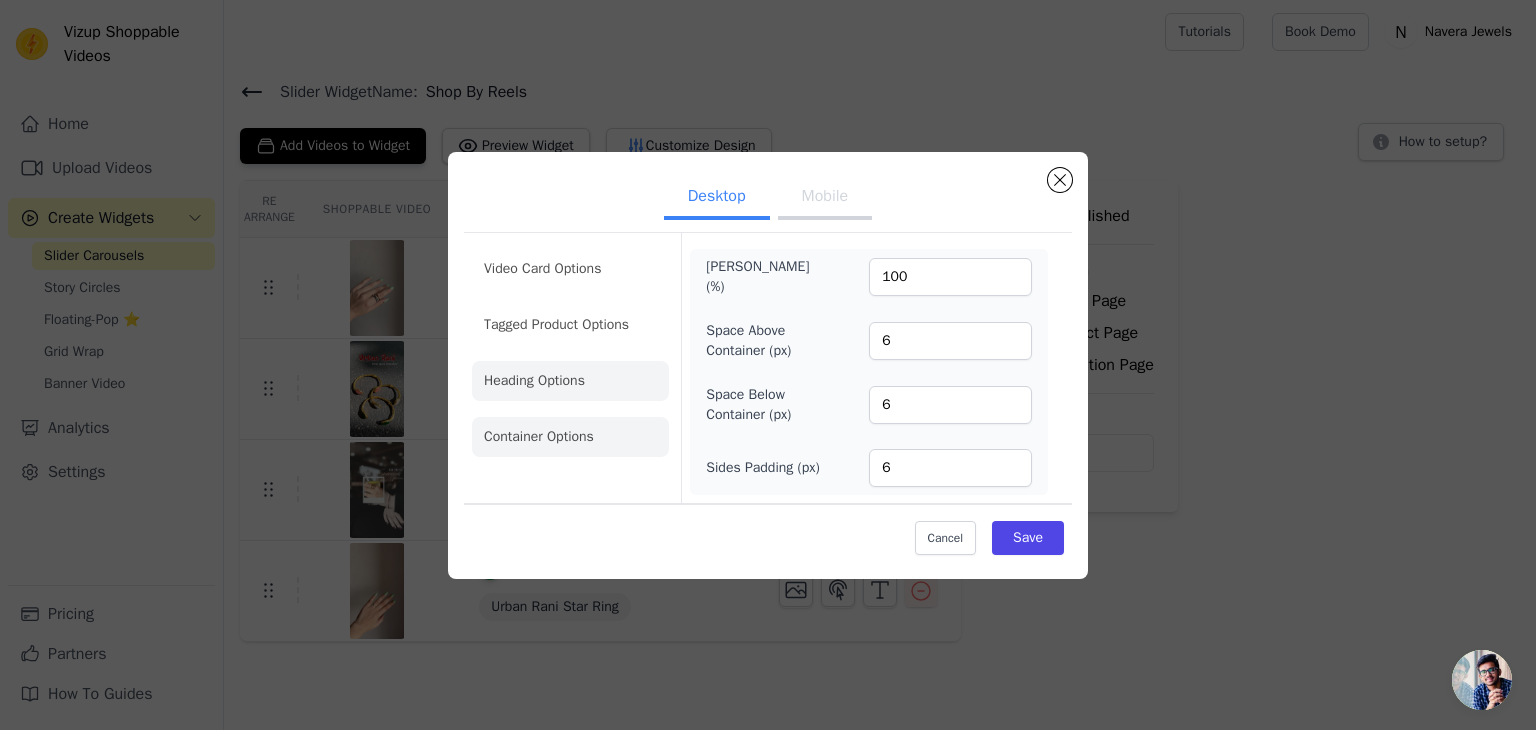 click on "Video Card Options Tagged Product Options Heading Options Container Options" at bounding box center (570, 353) 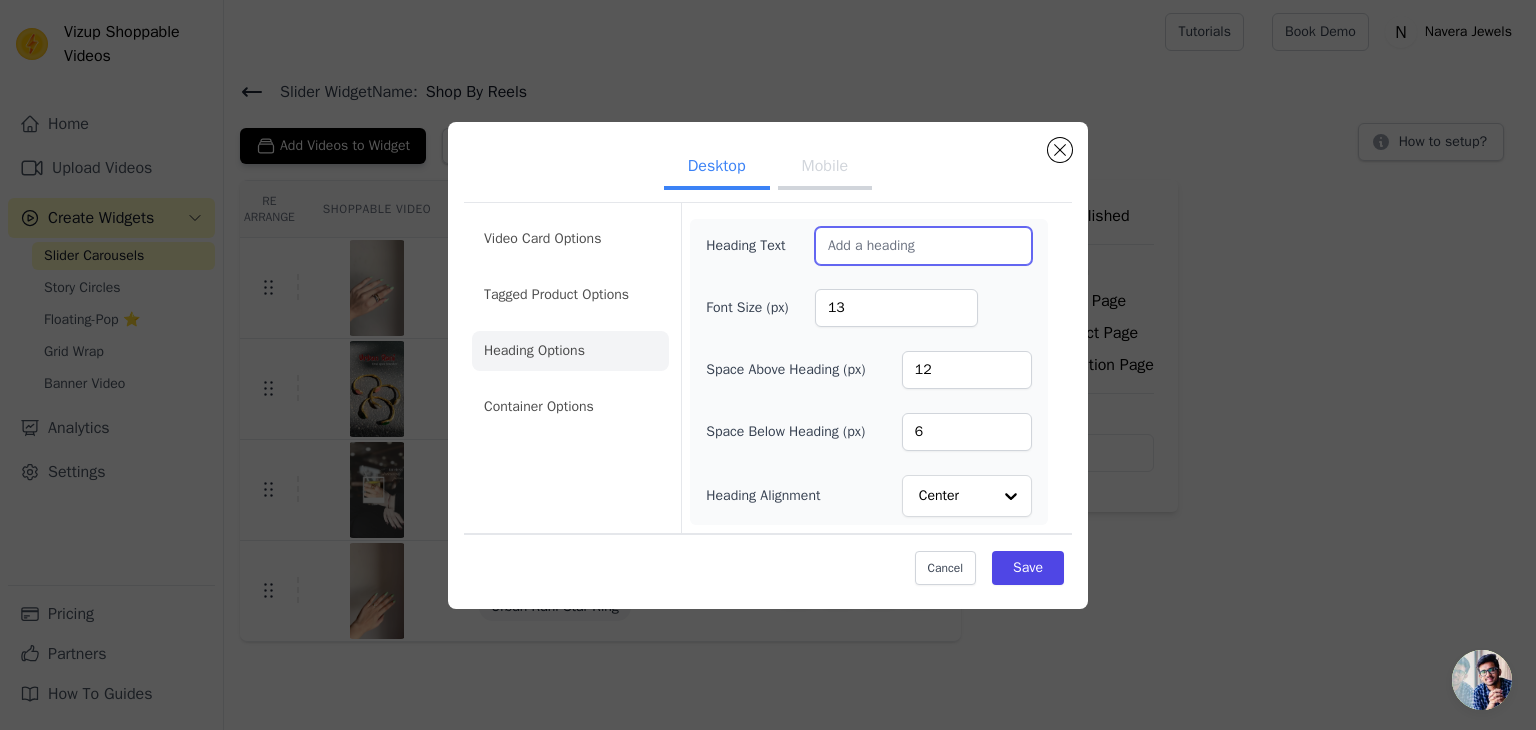 click on "Heading Text" at bounding box center (923, 246) 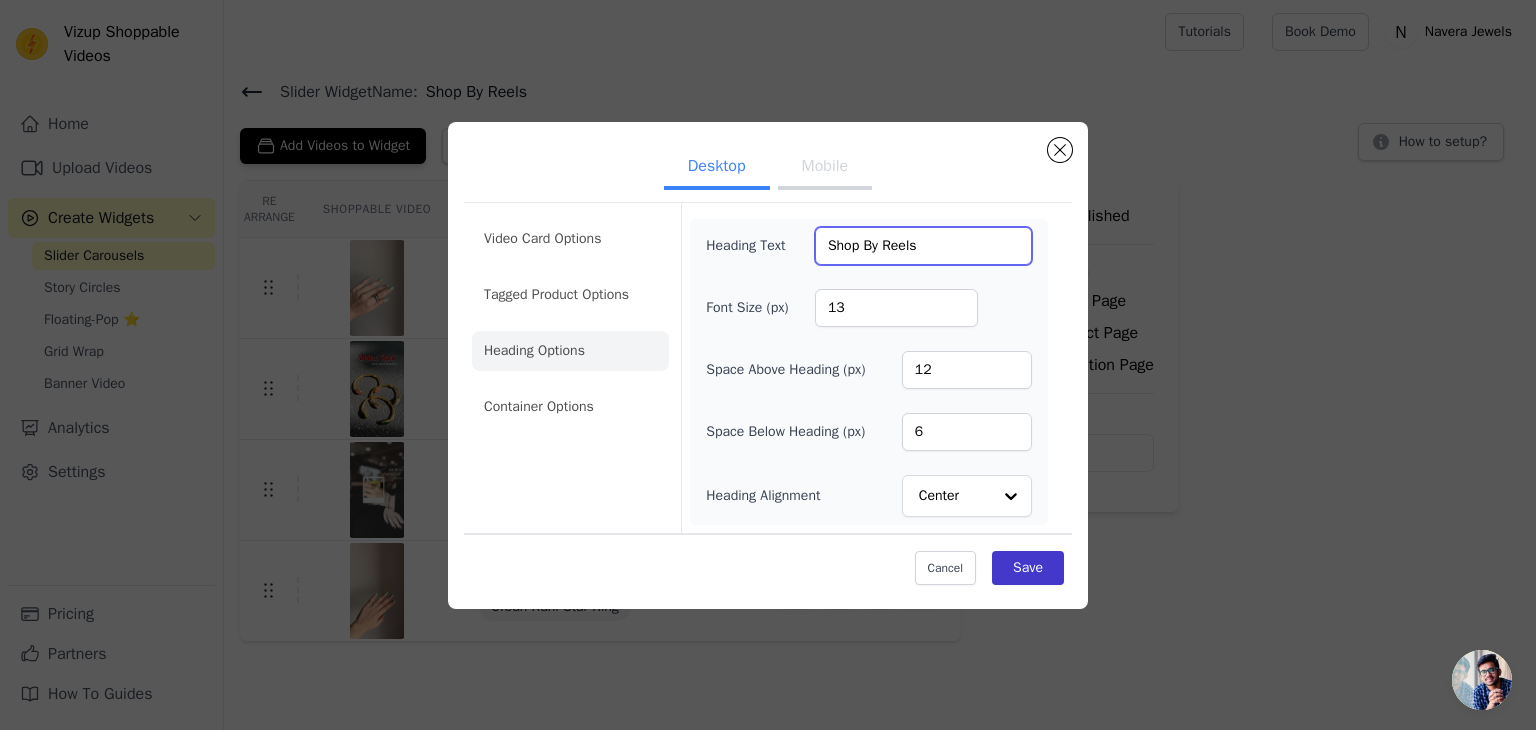 type on "Shop By Reels" 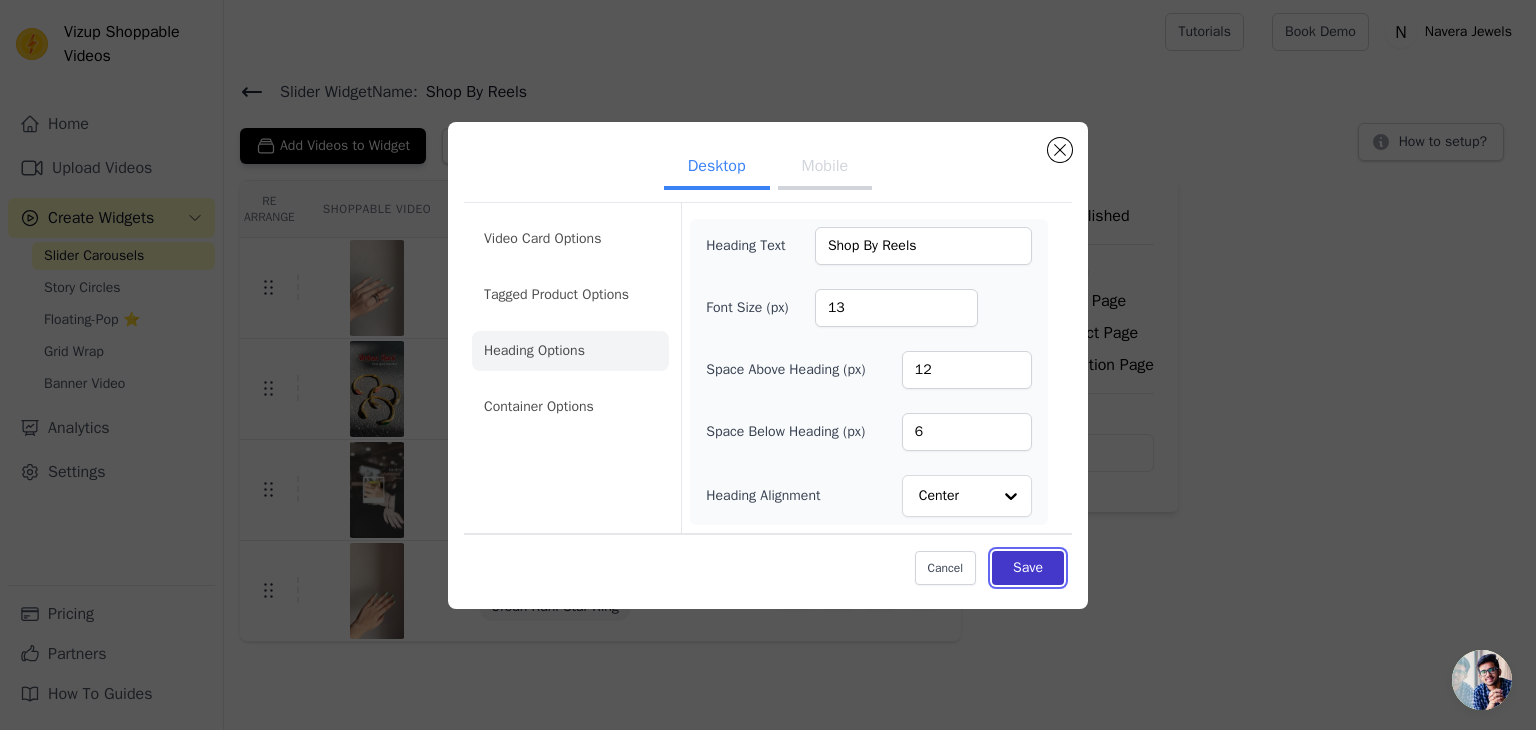 click on "Save" at bounding box center [1028, 568] 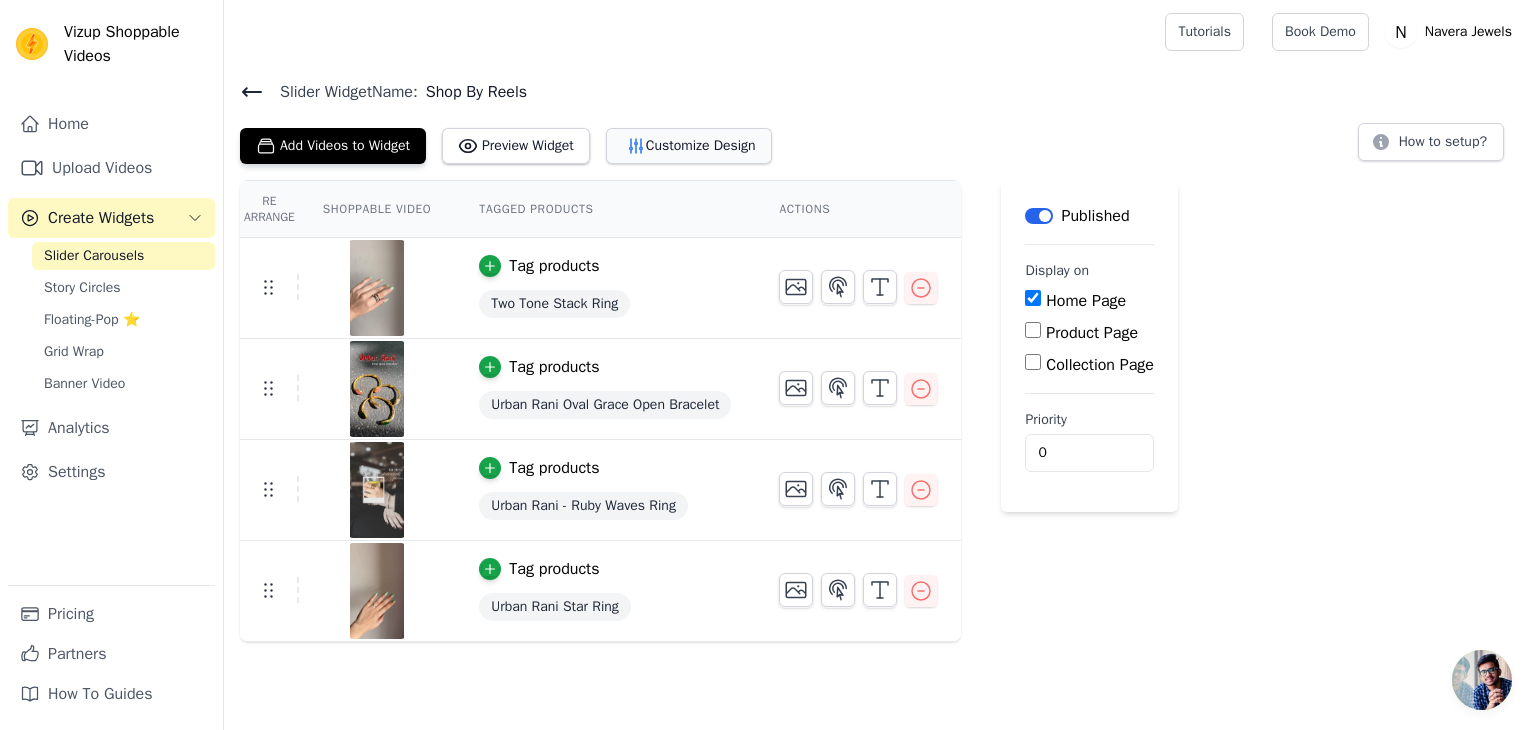 click on "Customize Design" at bounding box center [689, 146] 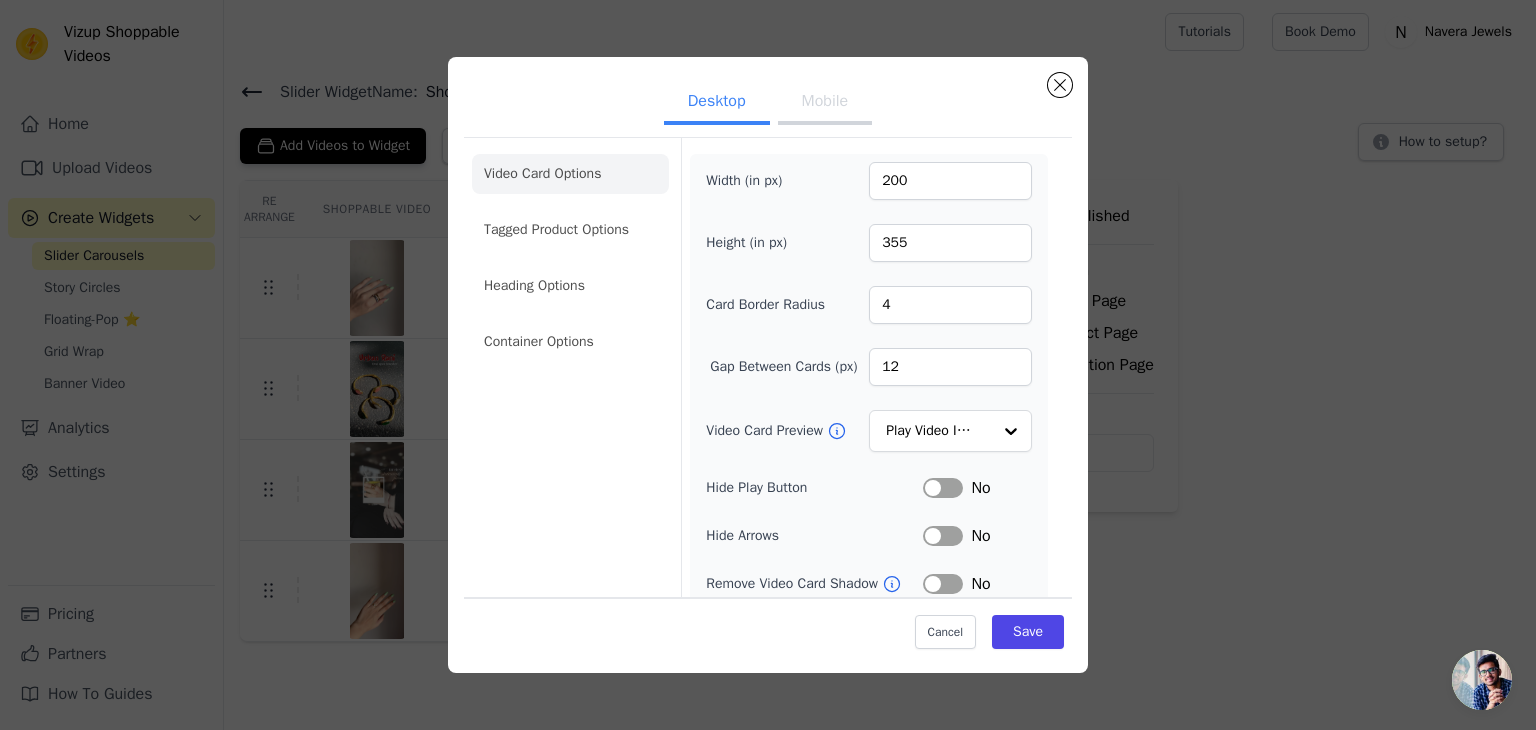 click on "Mobile" at bounding box center (825, 103) 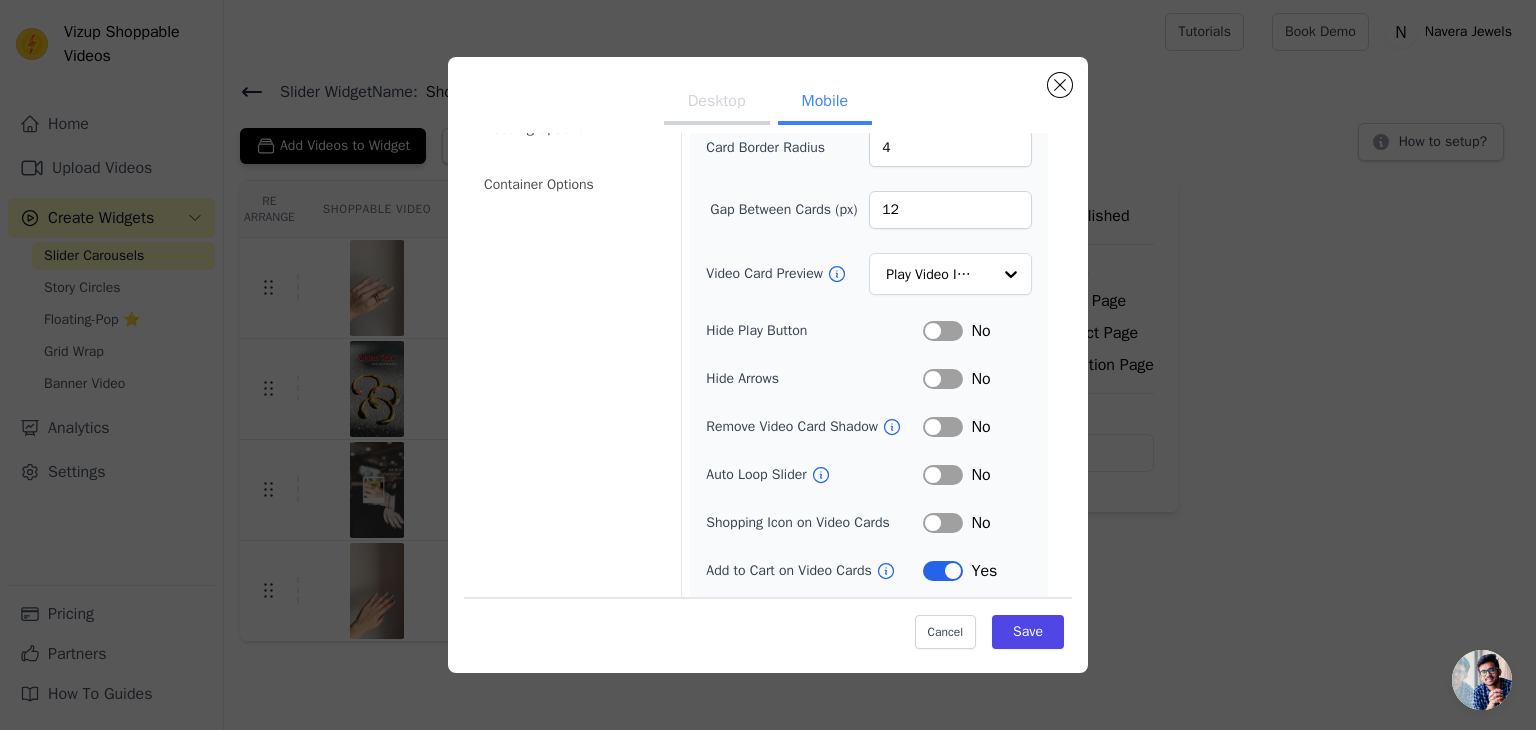 scroll, scrollTop: 176, scrollLeft: 0, axis: vertical 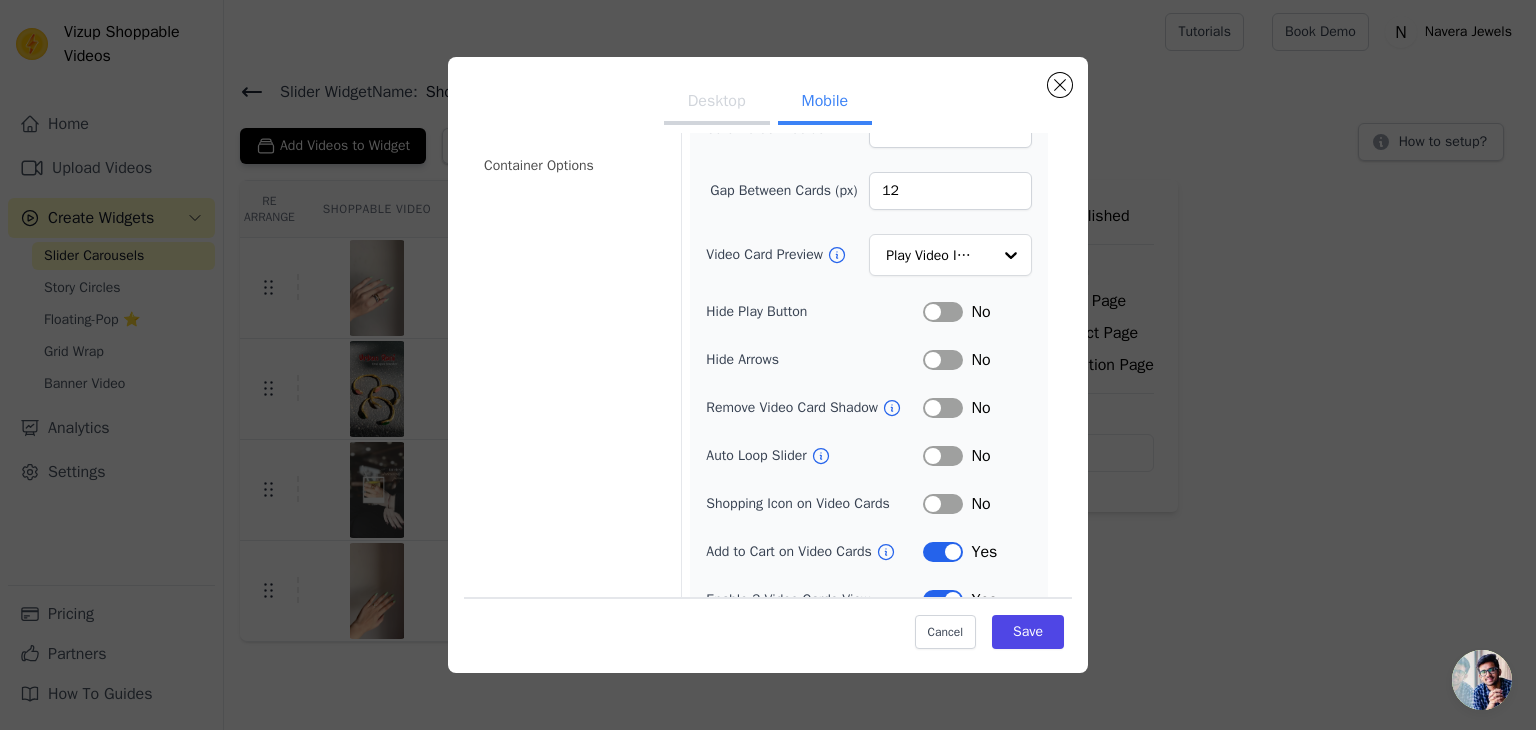 click on "Label" at bounding box center (943, 456) 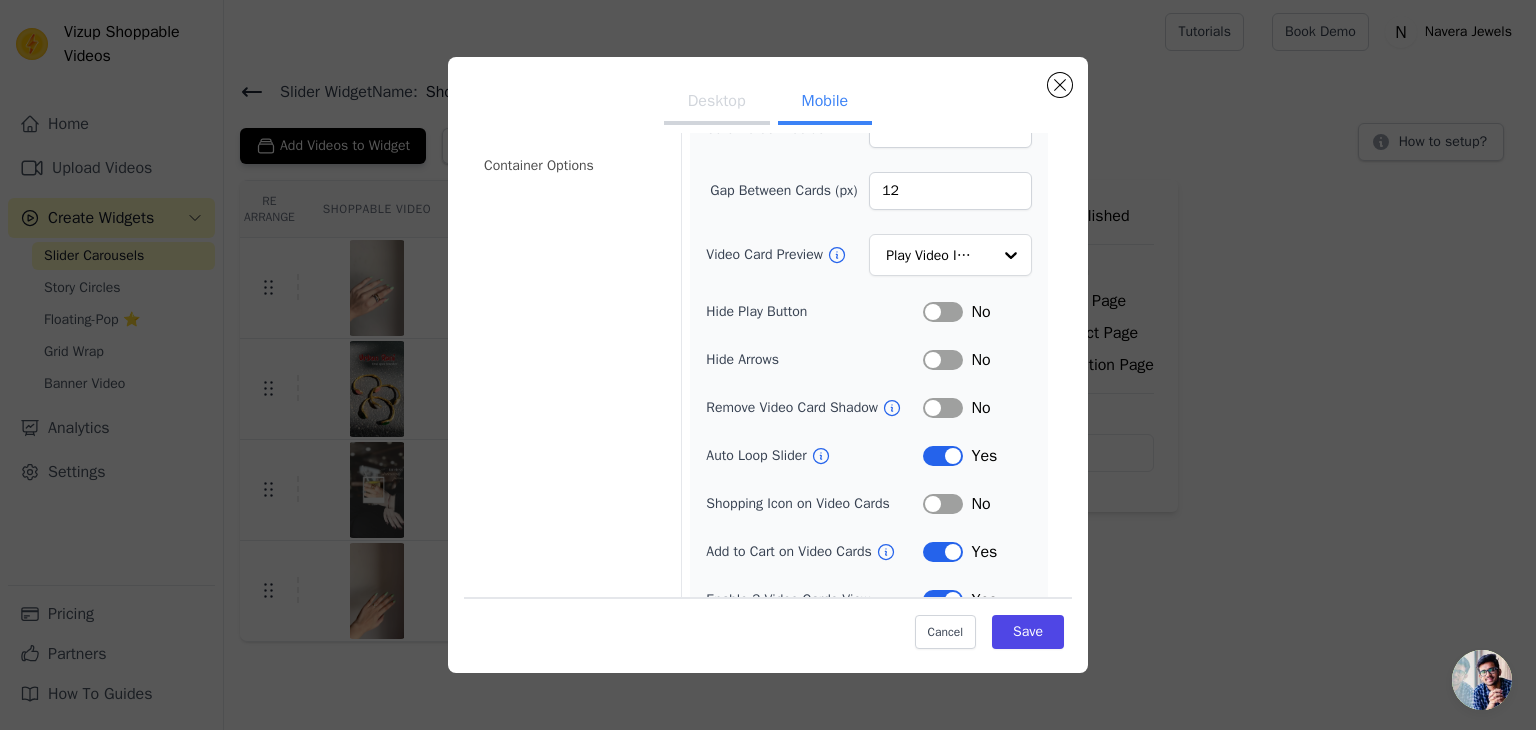 scroll, scrollTop: 204, scrollLeft: 0, axis: vertical 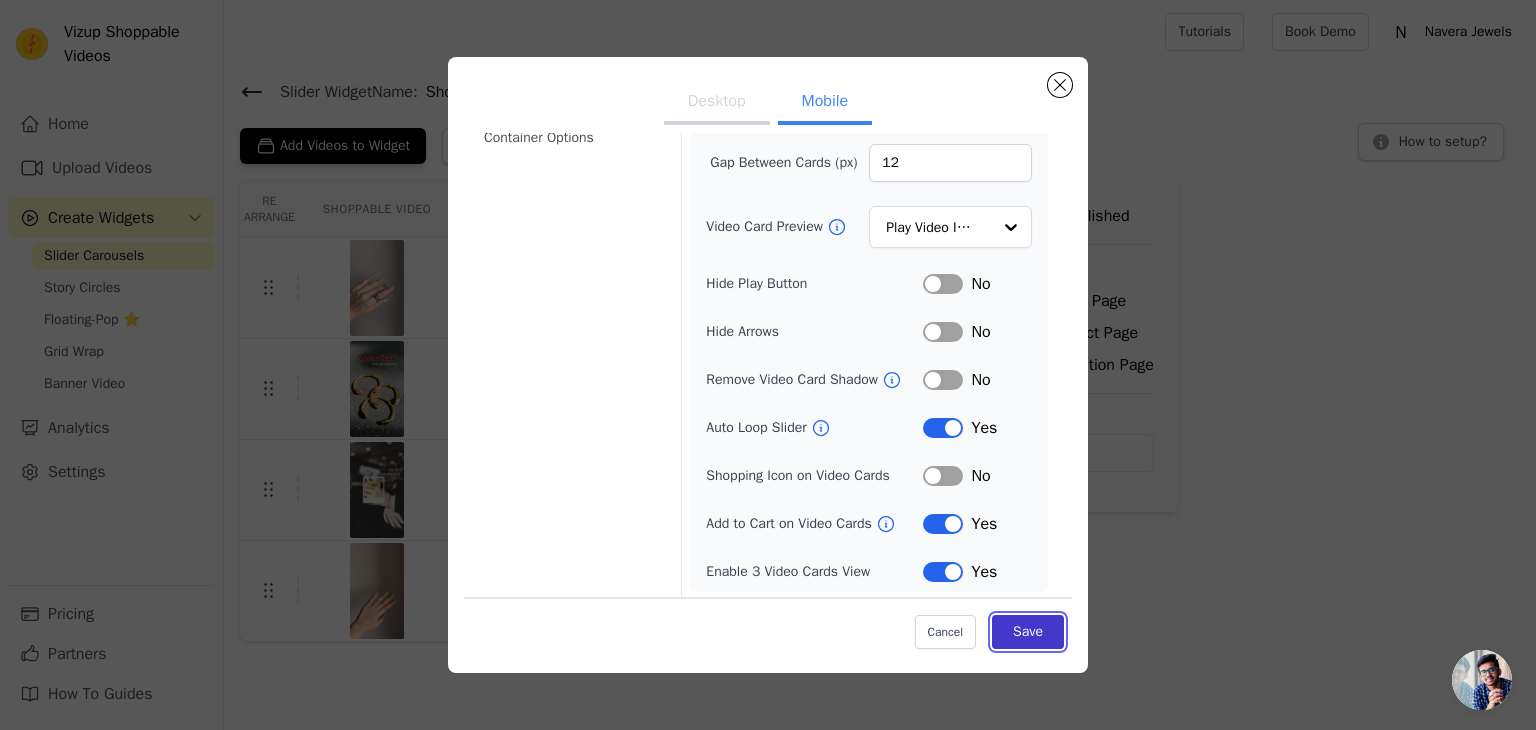 click on "Save" at bounding box center (1028, 632) 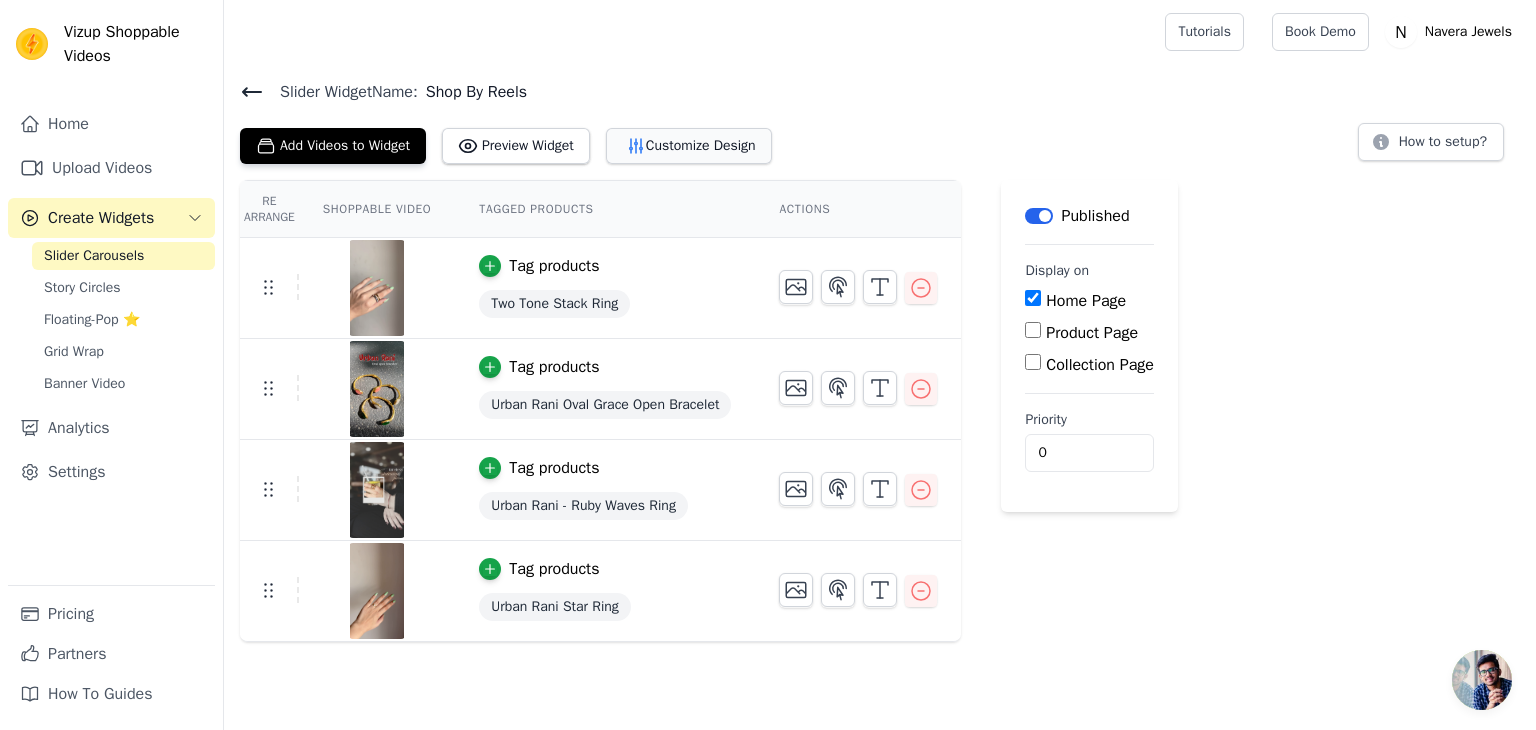 click on "Customize Design" at bounding box center [689, 146] 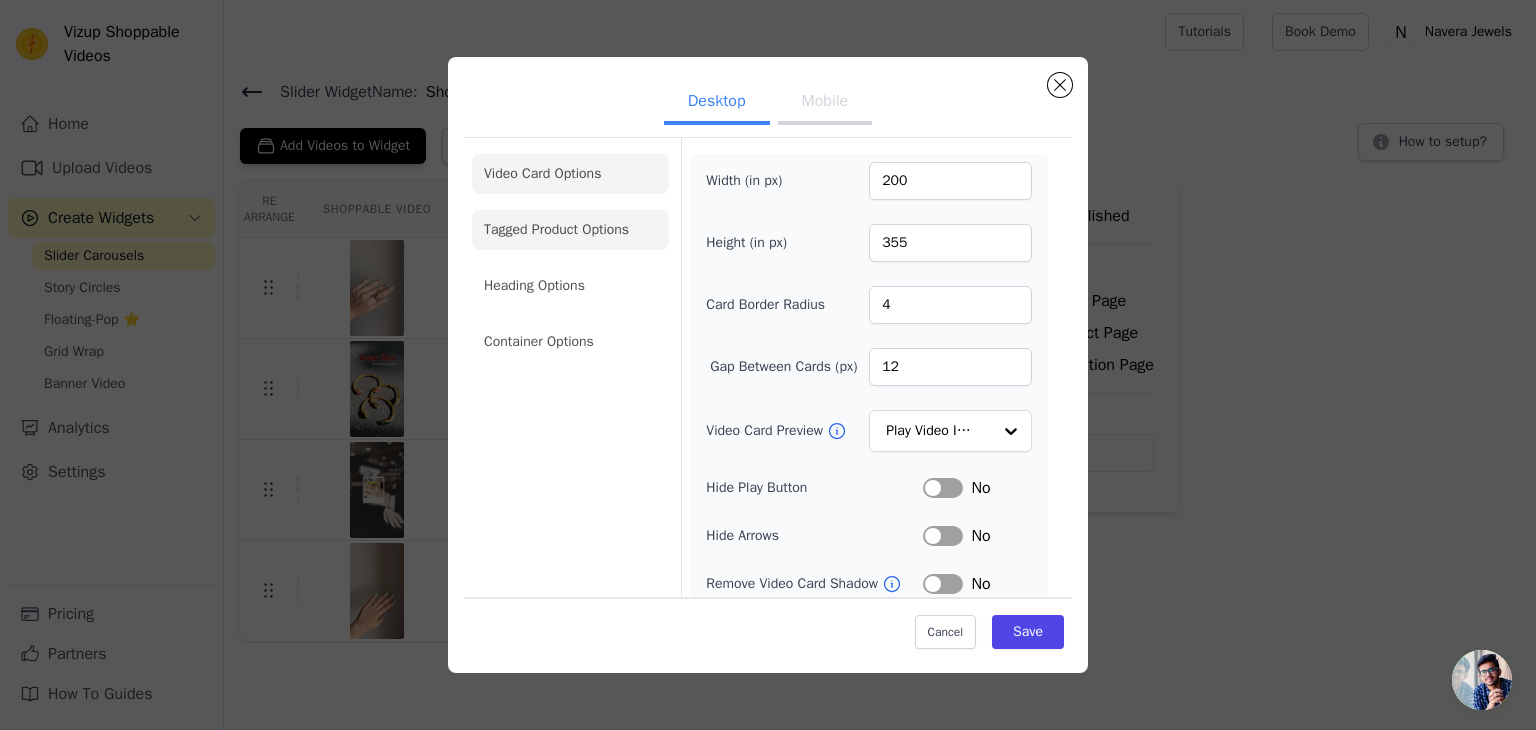 click on "Tagged Product Options" 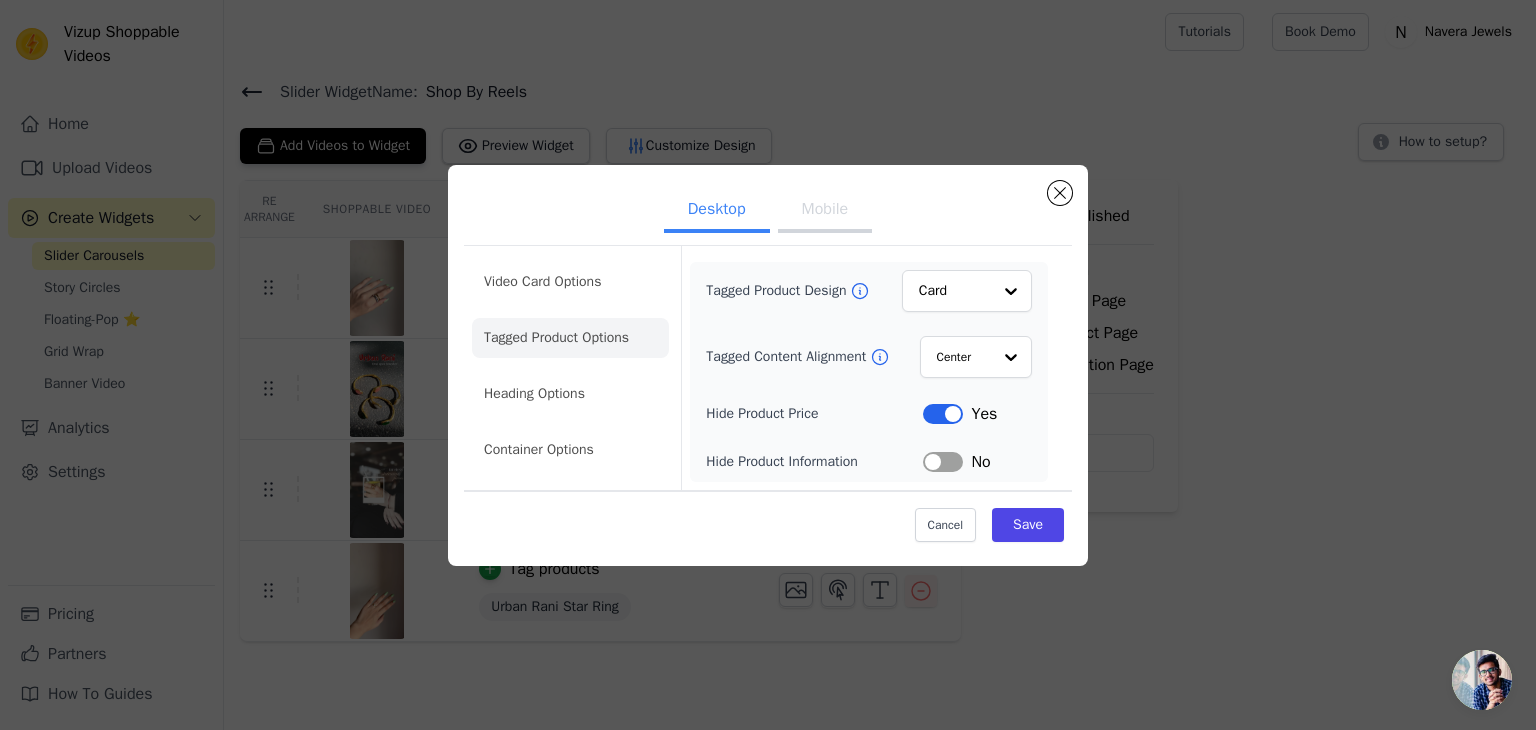 click on "Video Card Options Tagged Product Options Heading Options Container Options" at bounding box center (570, 366) 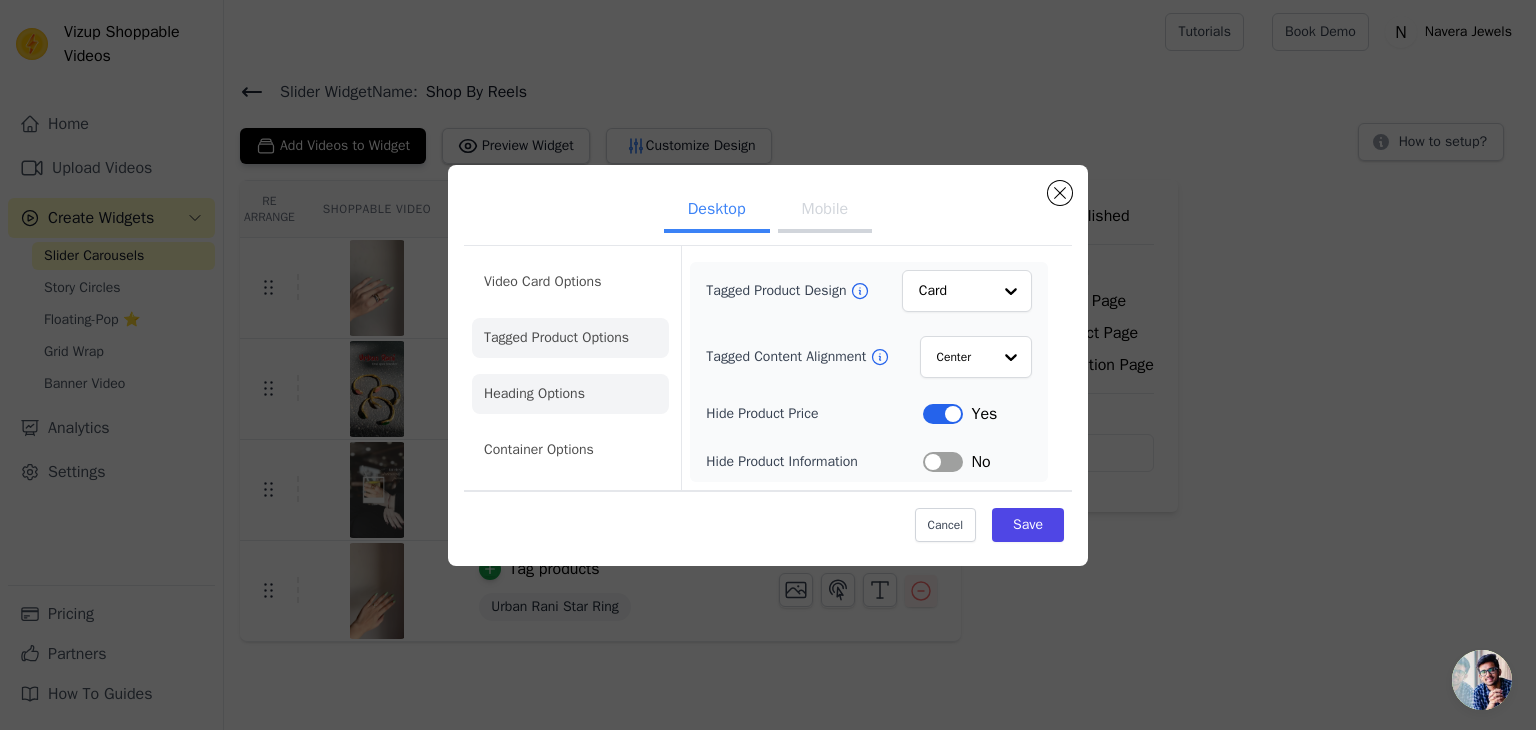 click on "Heading Options" 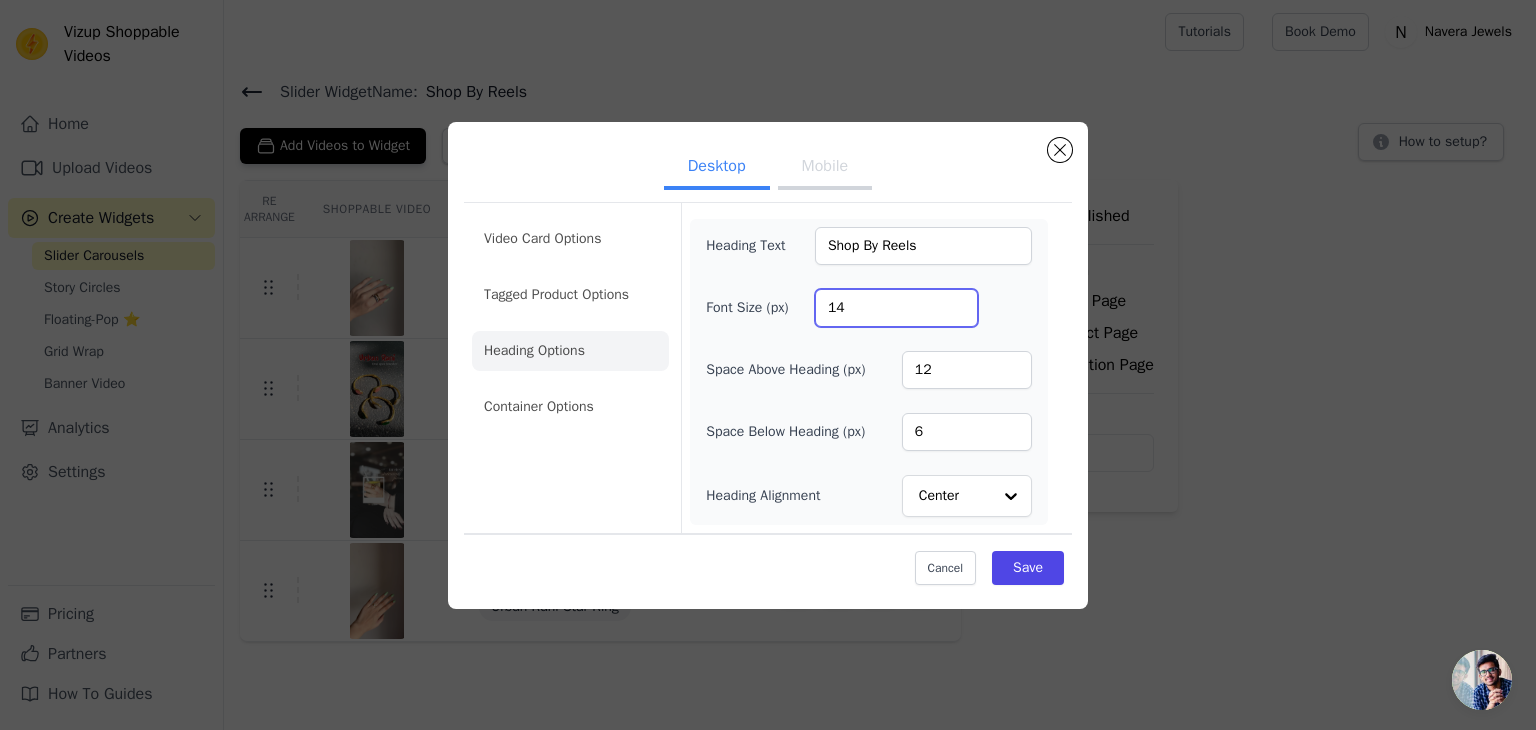 click on "14" at bounding box center (896, 308) 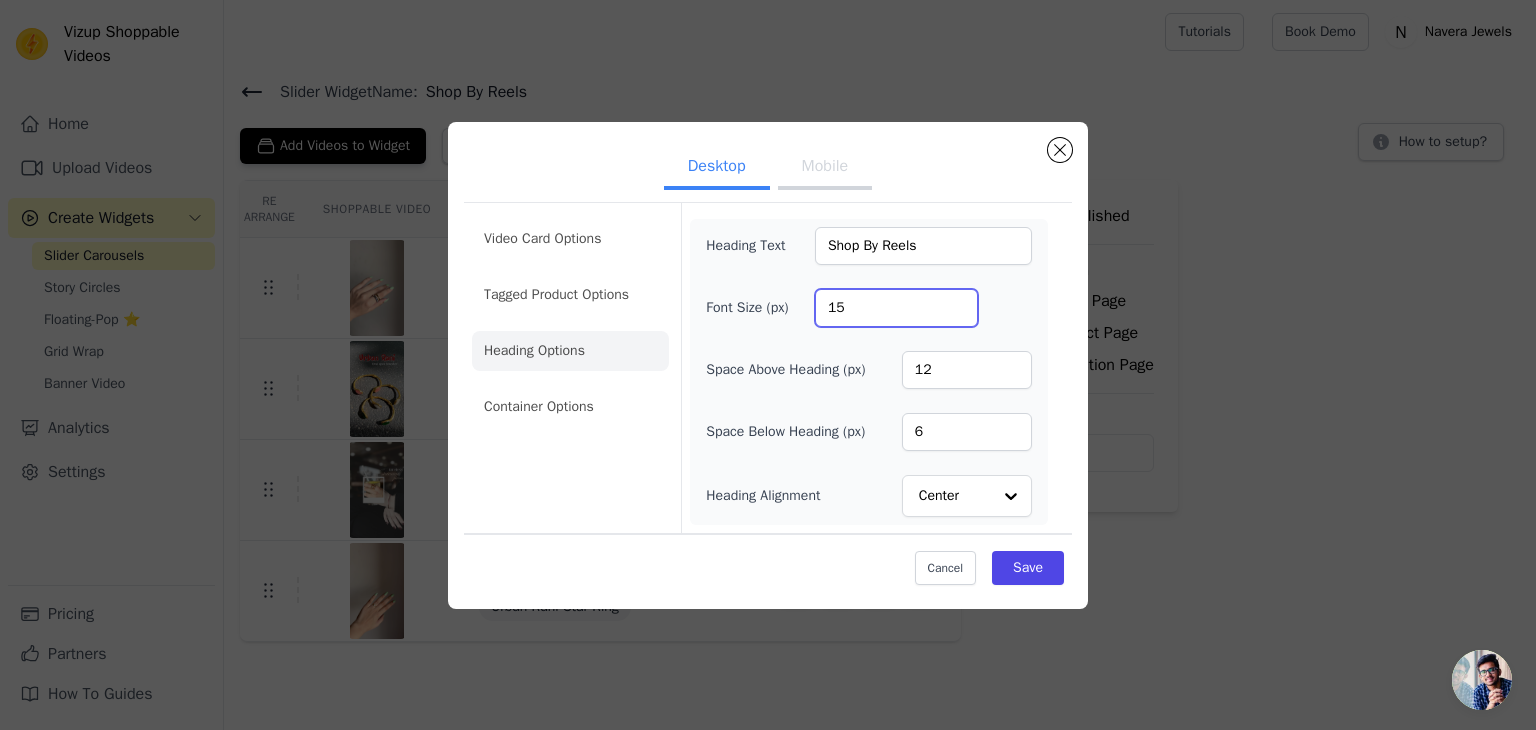 click on "15" at bounding box center [896, 308] 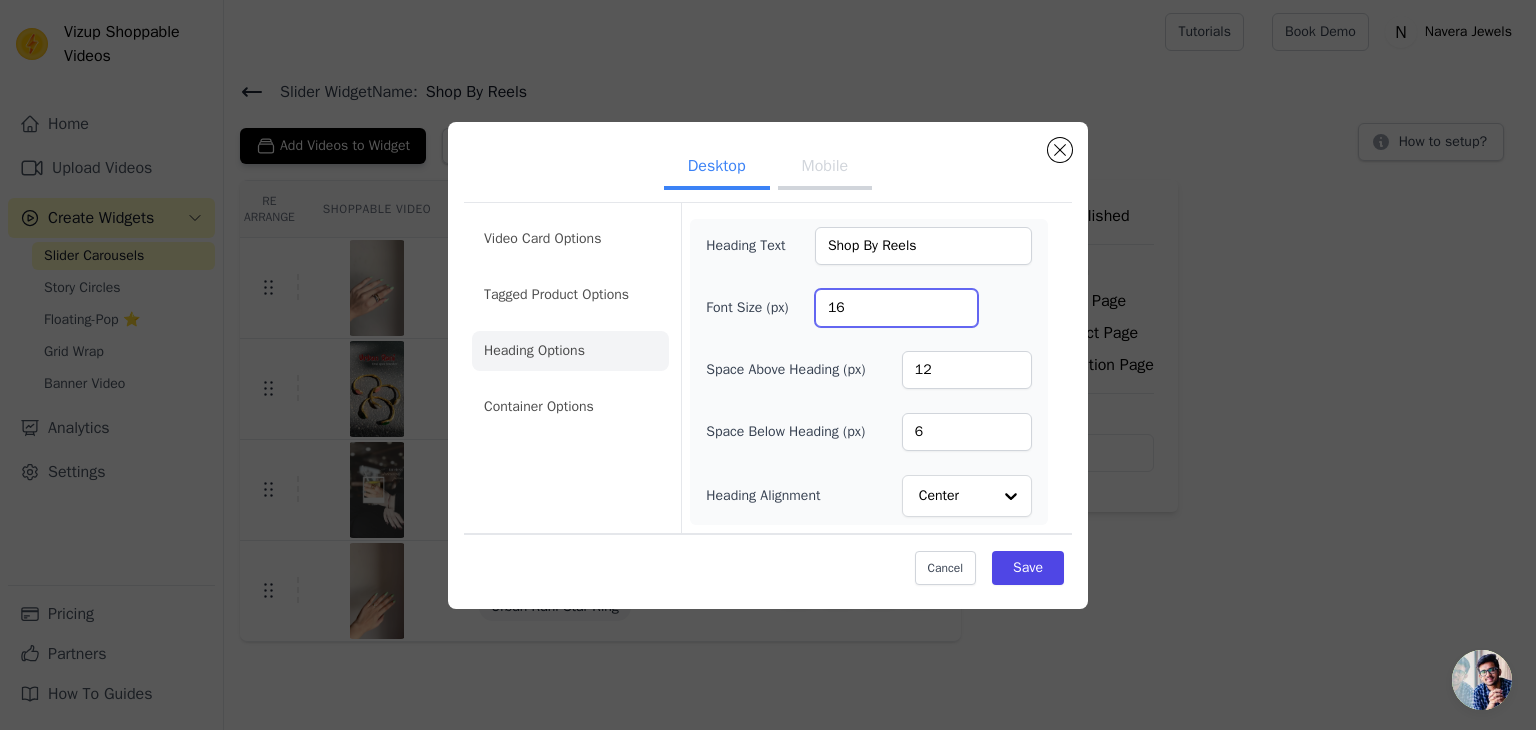 click on "16" at bounding box center [896, 308] 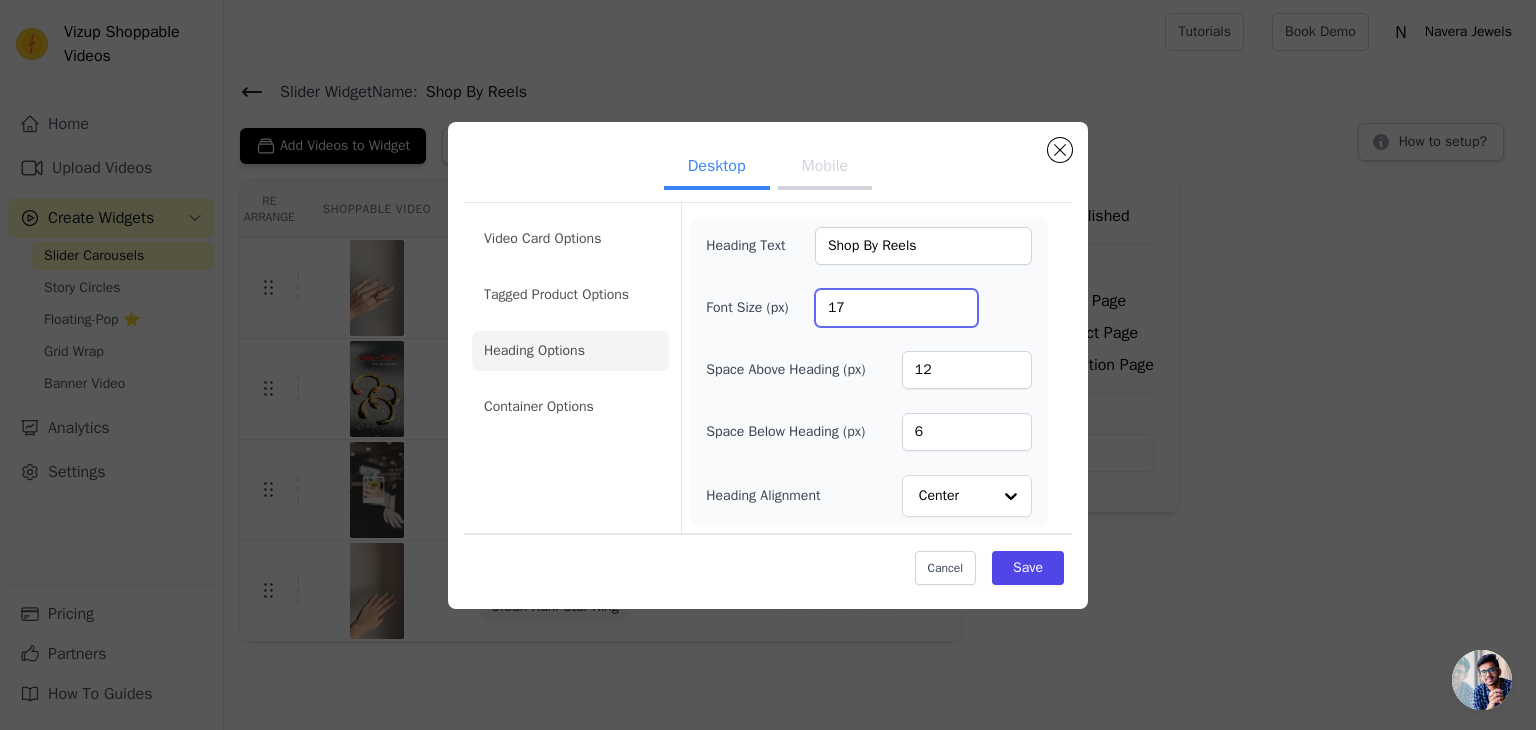click on "17" at bounding box center [896, 308] 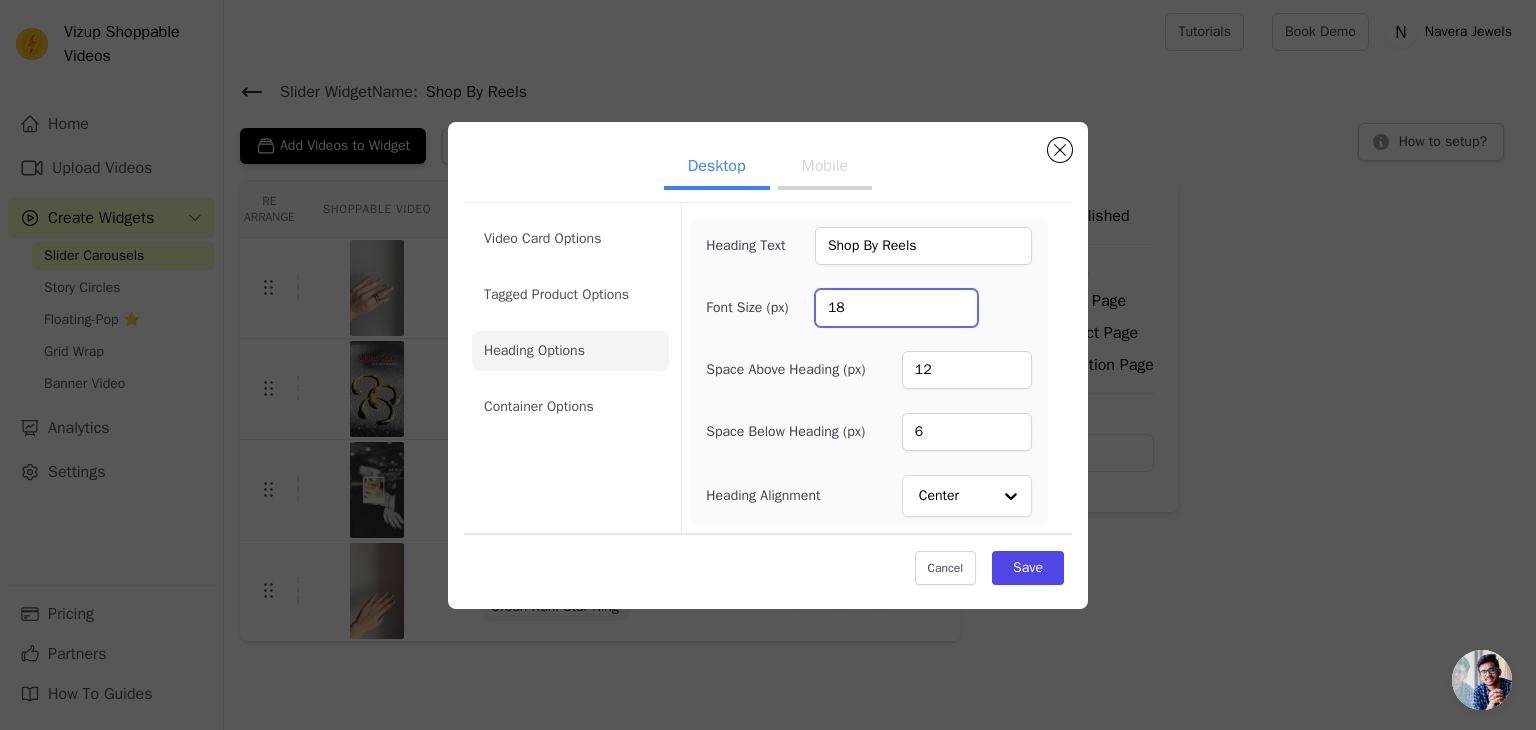 click on "18" at bounding box center [896, 308] 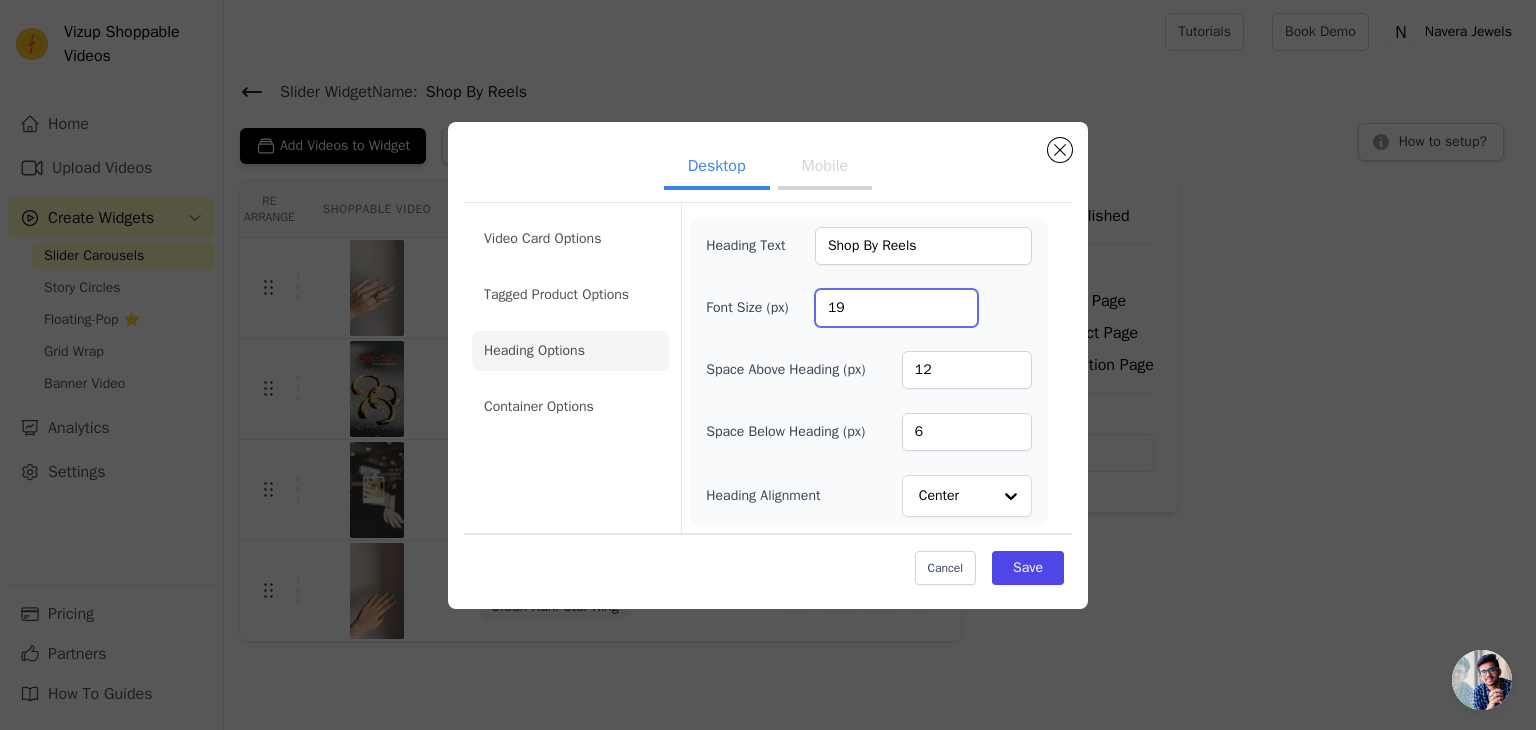 click on "19" at bounding box center [896, 308] 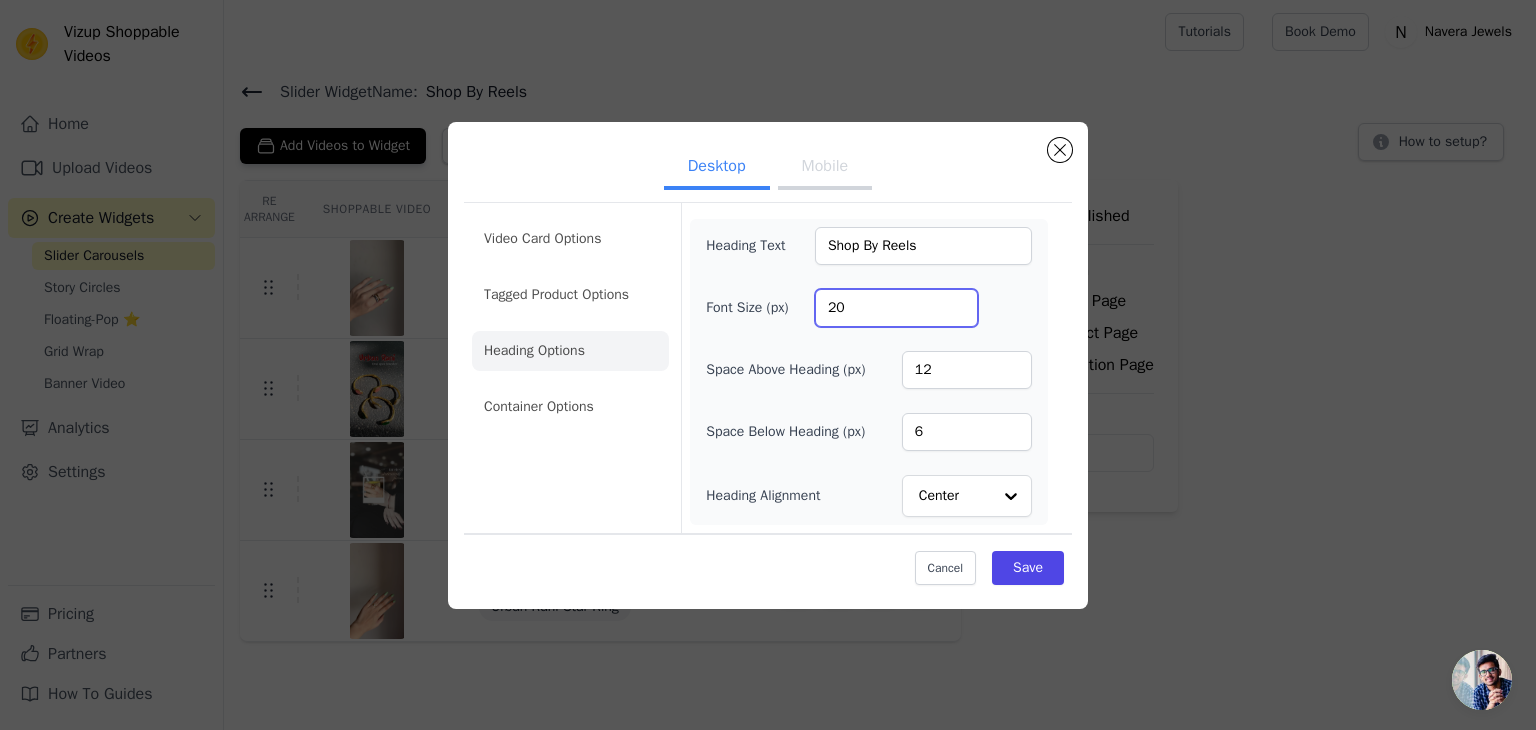 type on "20" 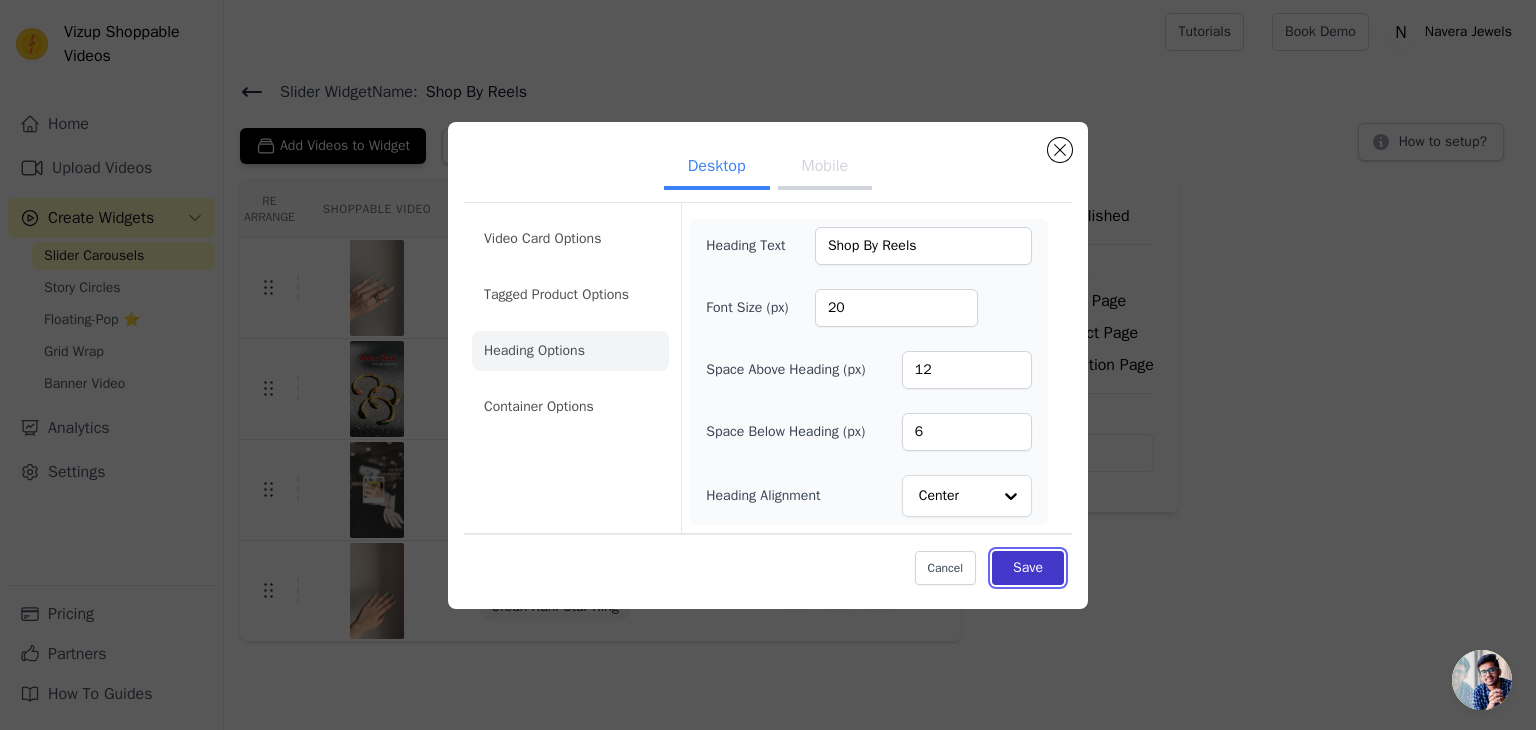 click on "Save" at bounding box center (1028, 568) 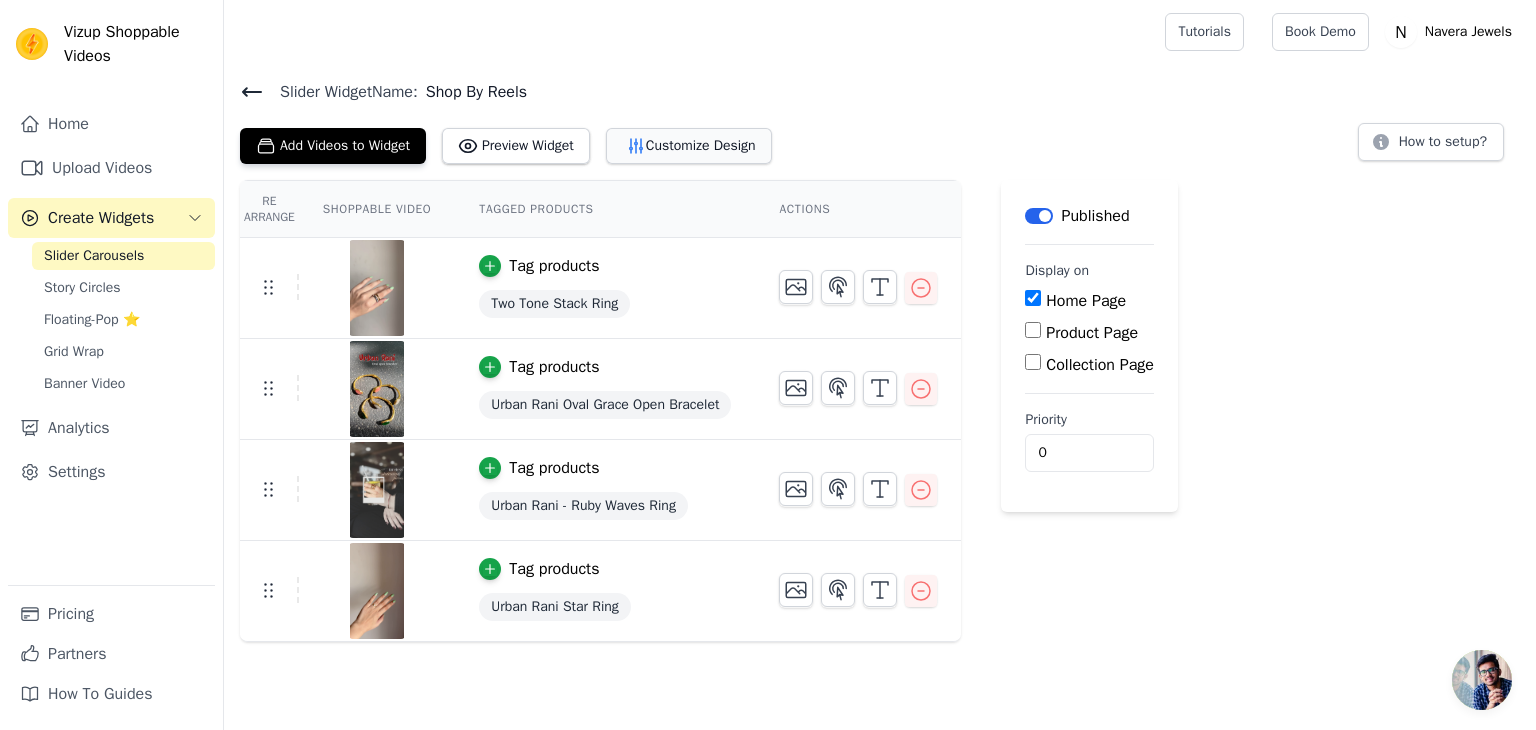 click 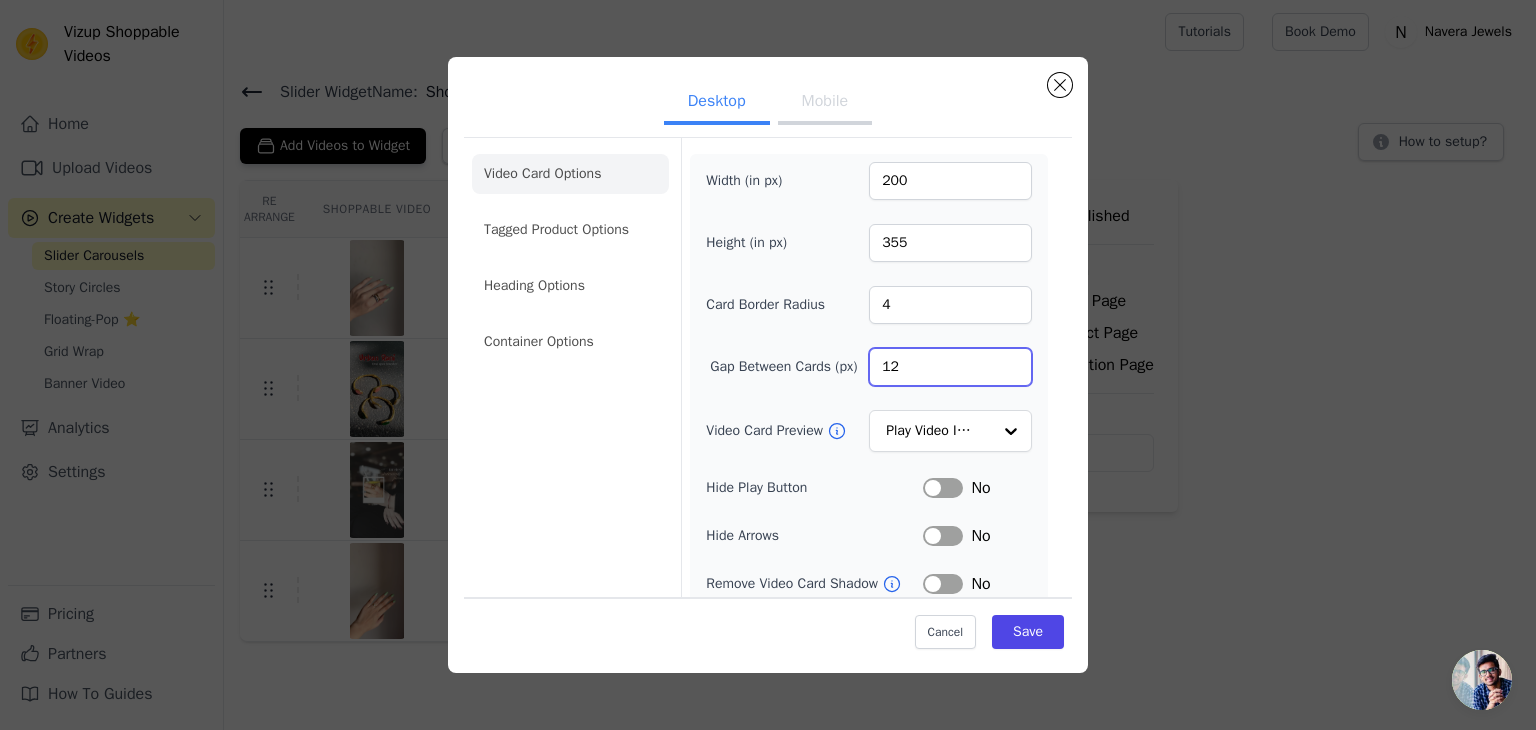click on "12" at bounding box center (950, 367) 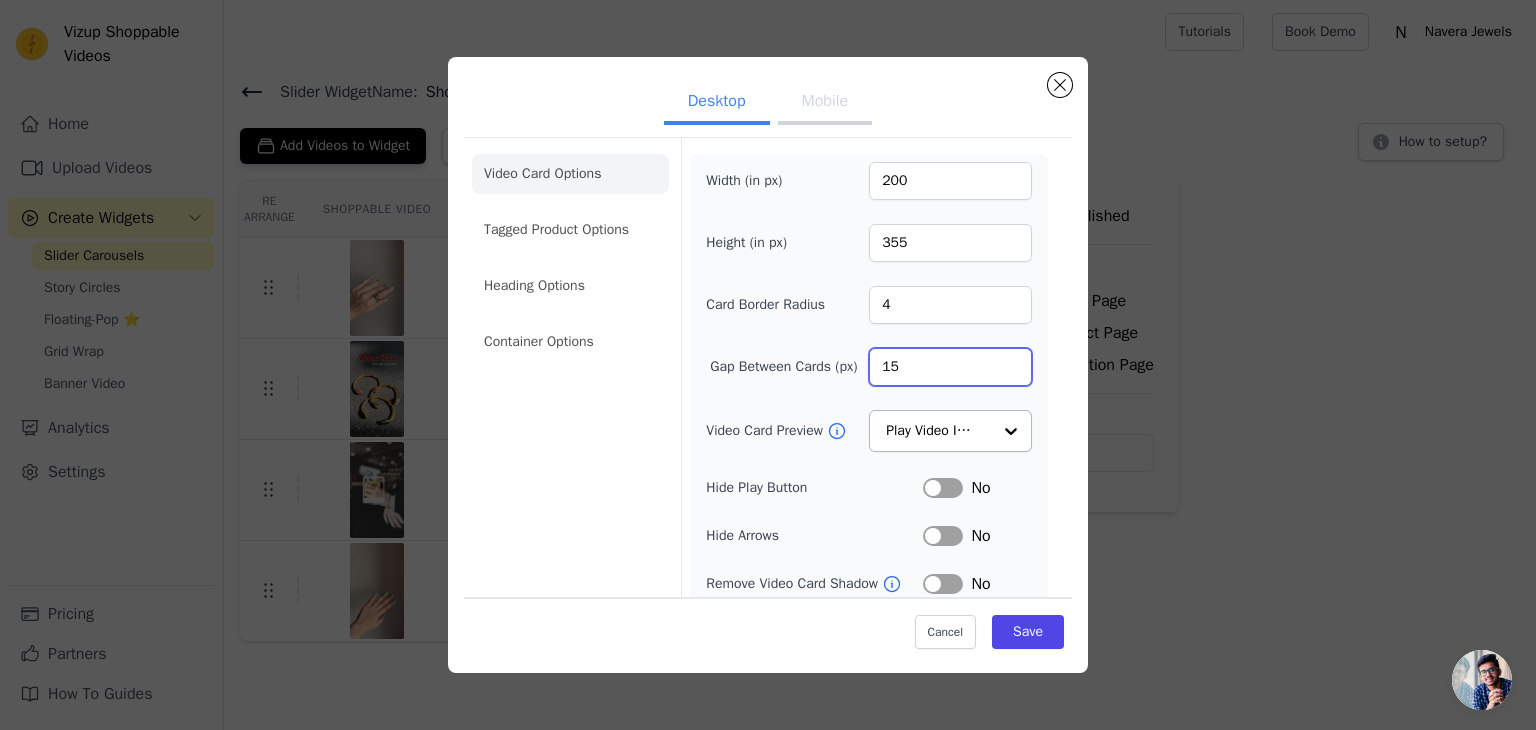 type on "15" 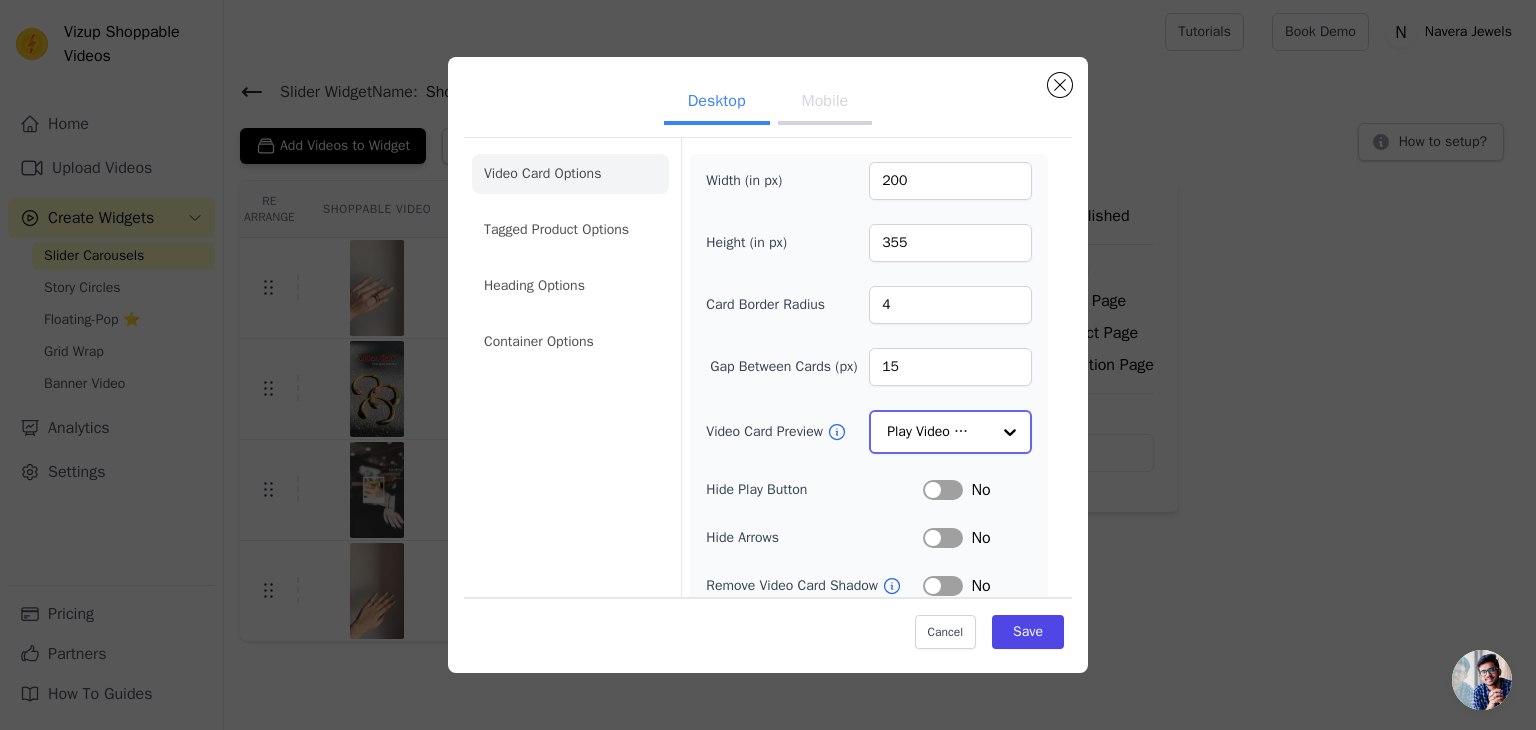 click at bounding box center (1010, 432) 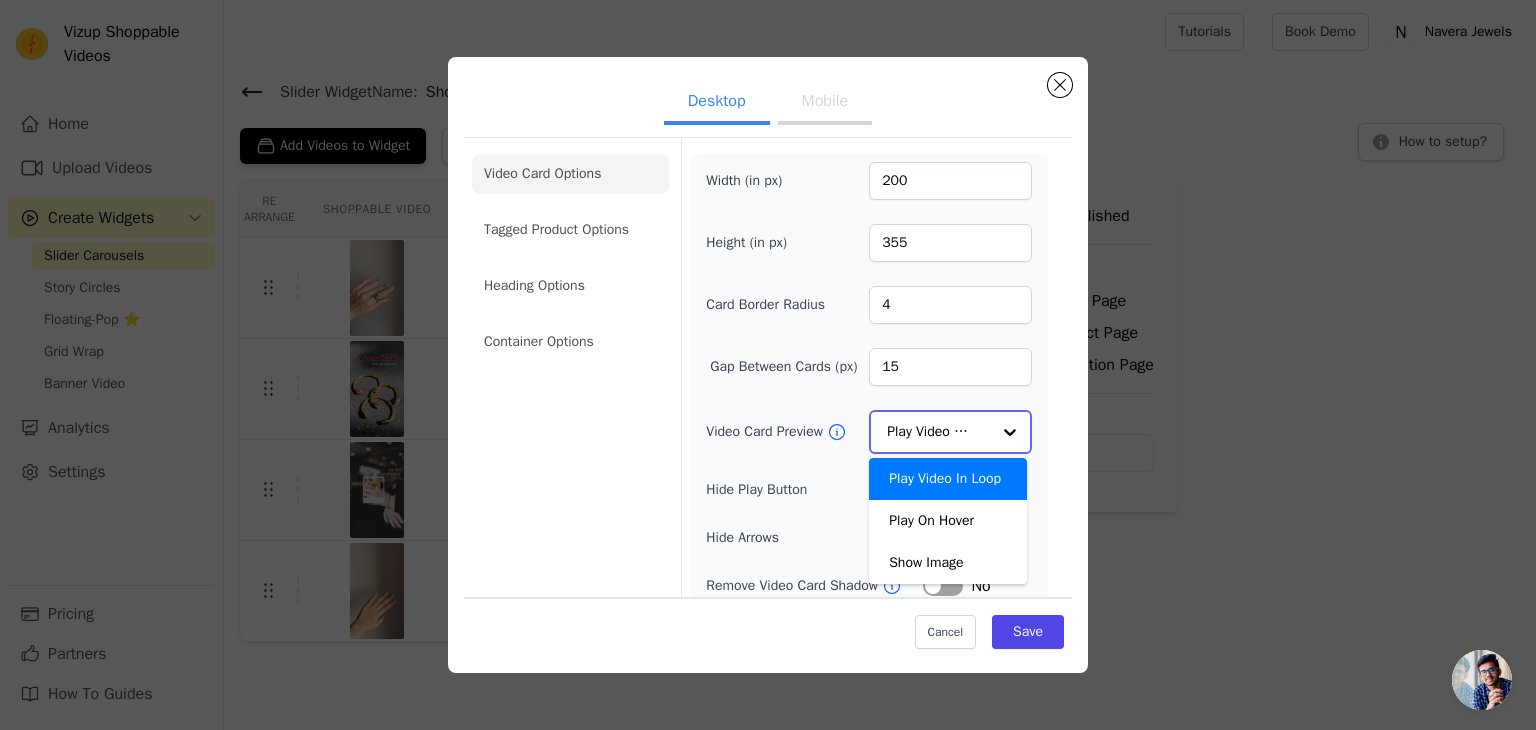 click at bounding box center [1010, 432] 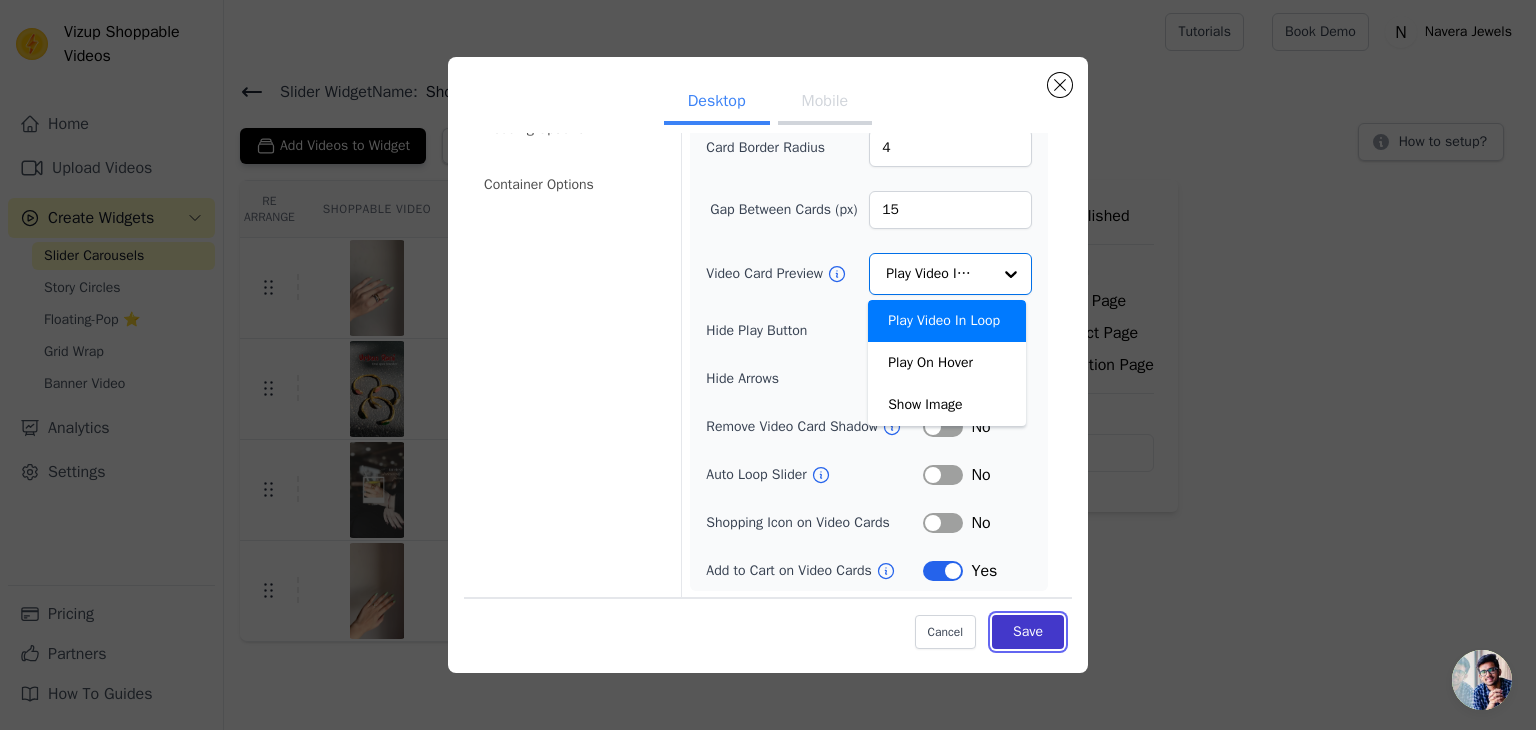 scroll, scrollTop: 156, scrollLeft: 0, axis: vertical 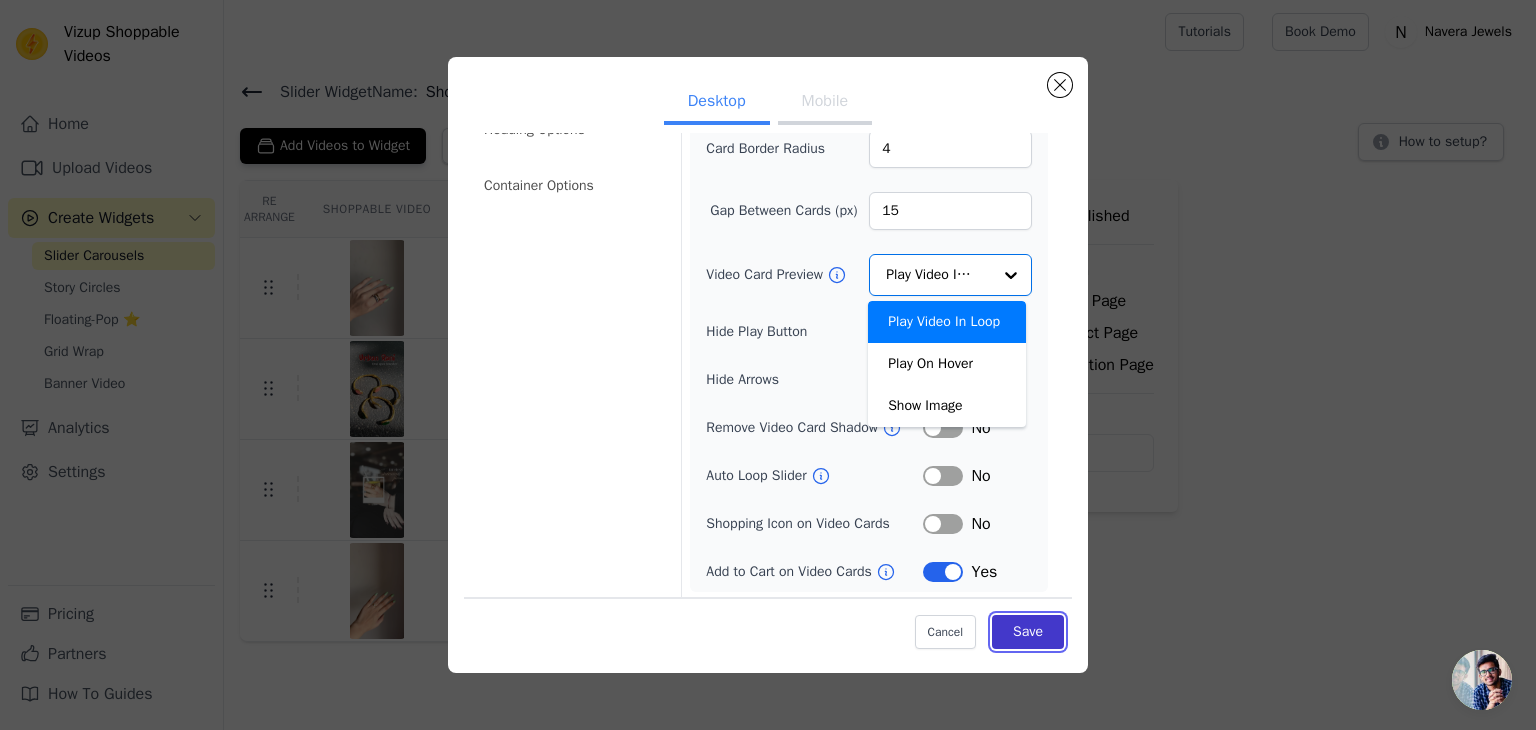 click on "Save" at bounding box center (1028, 632) 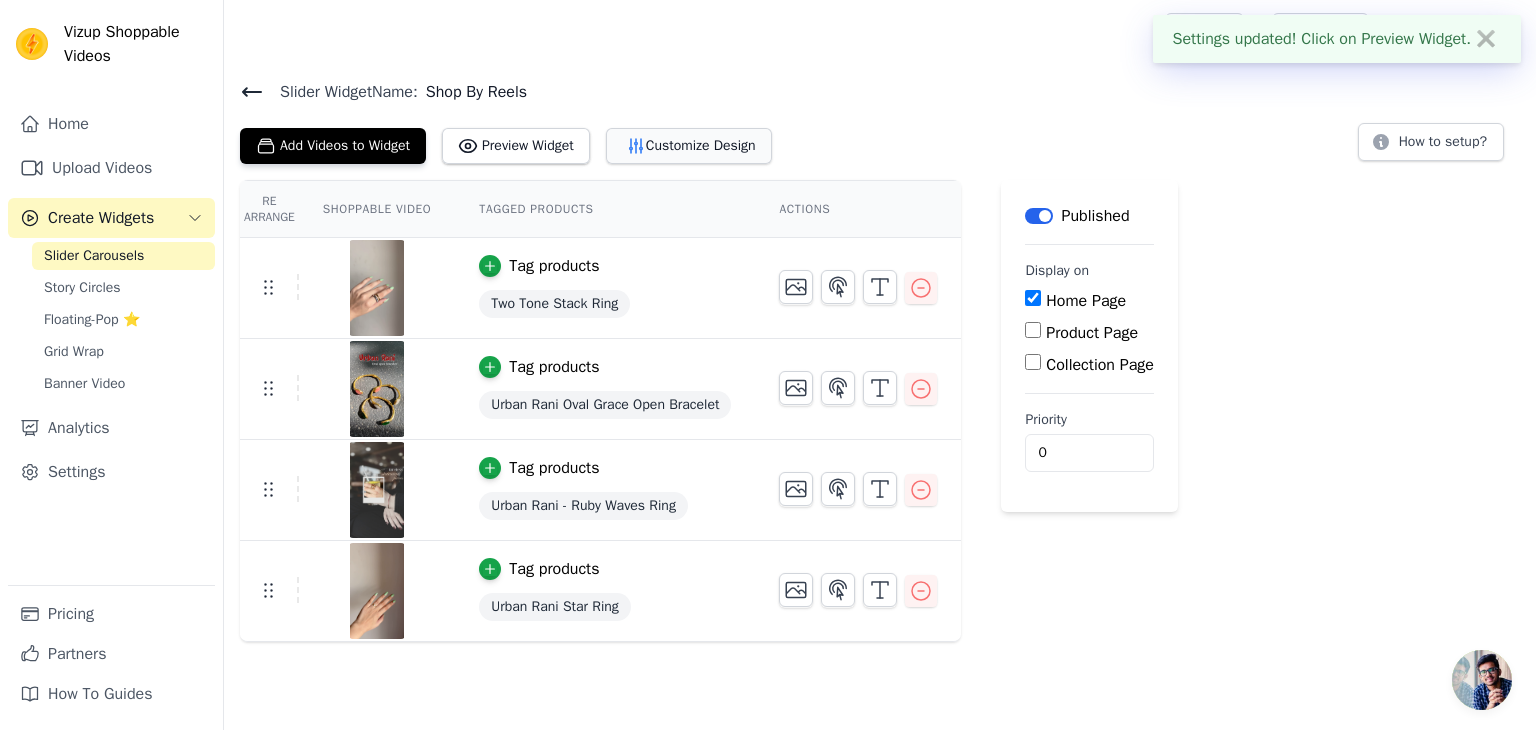 click on "Customize Design" at bounding box center (689, 146) 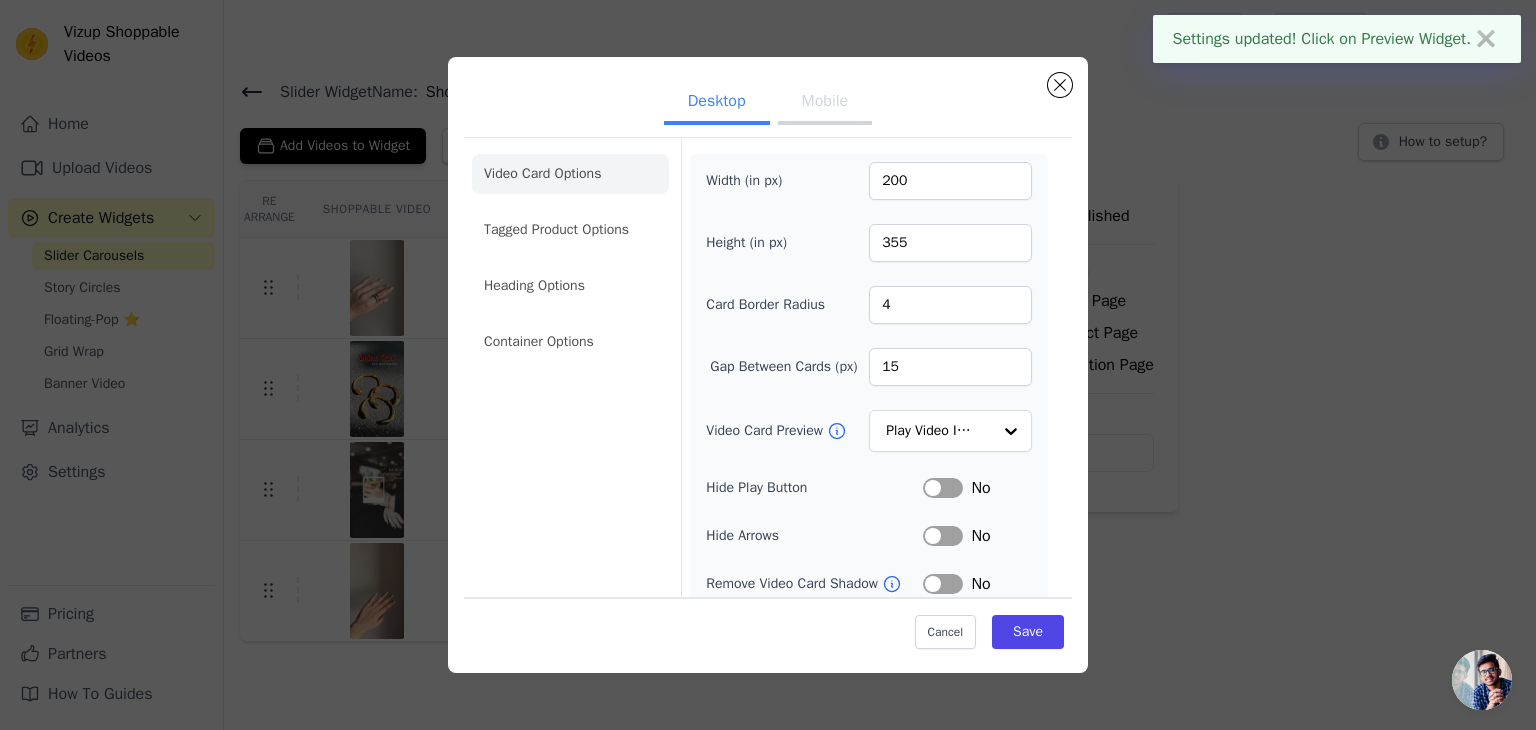 click on "Mobile" at bounding box center (825, 103) 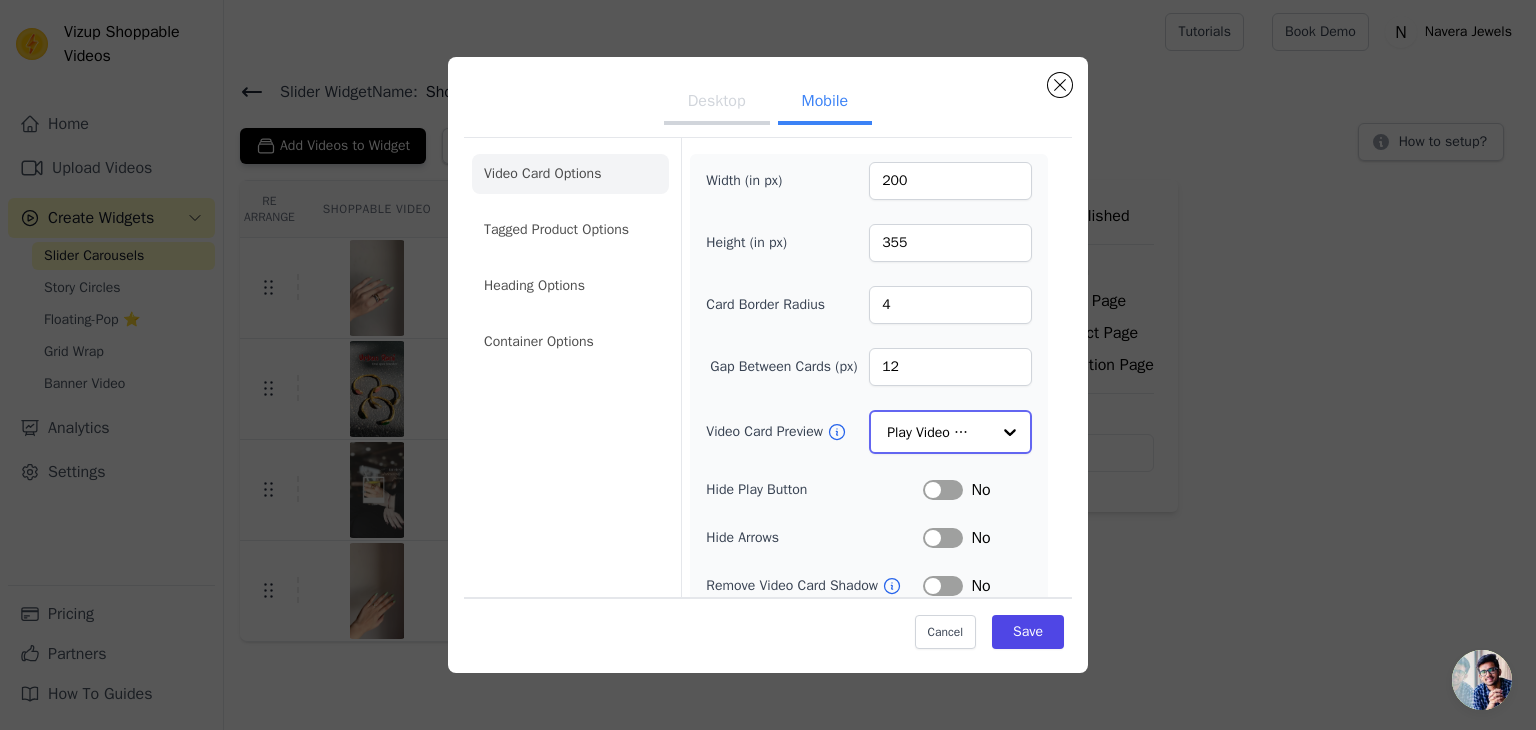 click at bounding box center [1010, 432] 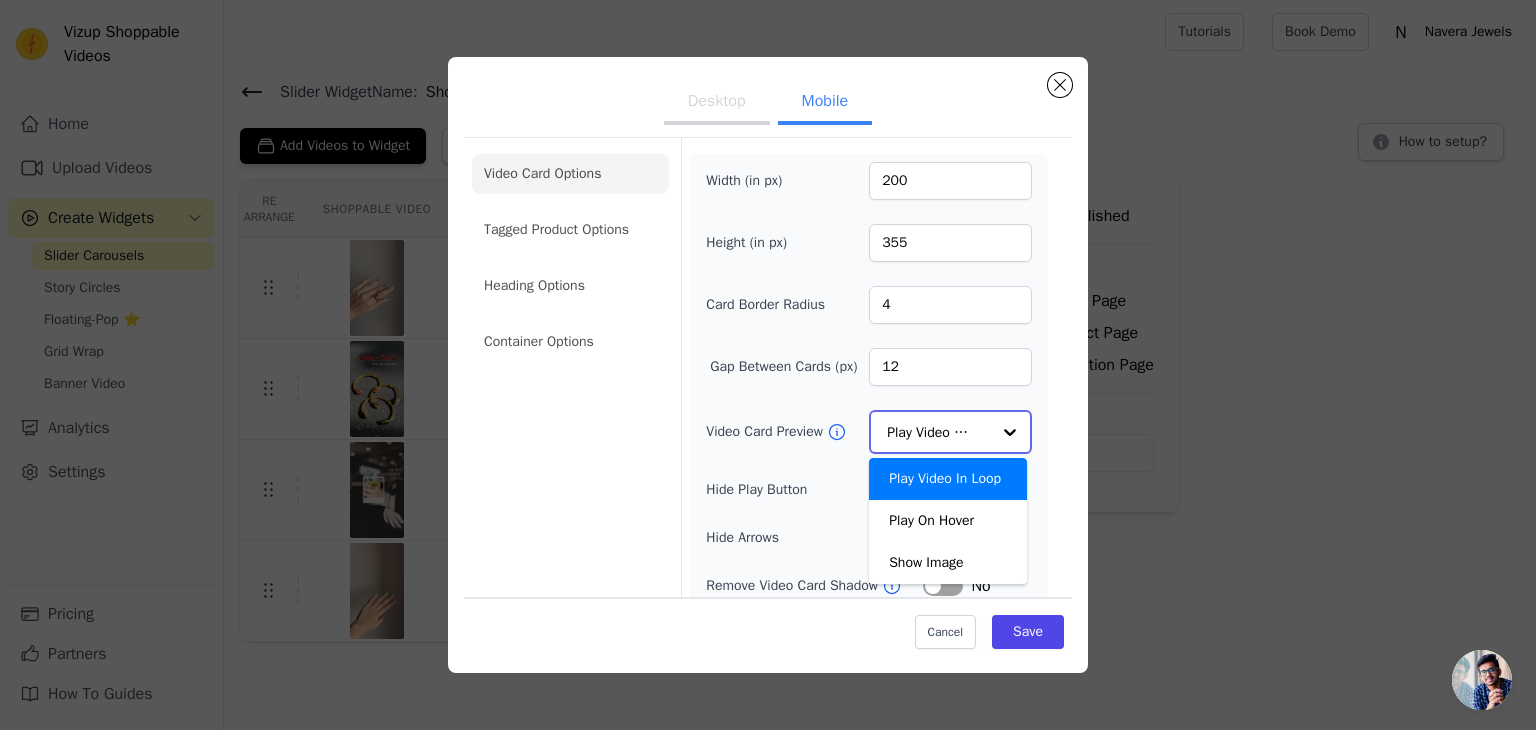 click on "Play Video In Loop" at bounding box center [948, 479] 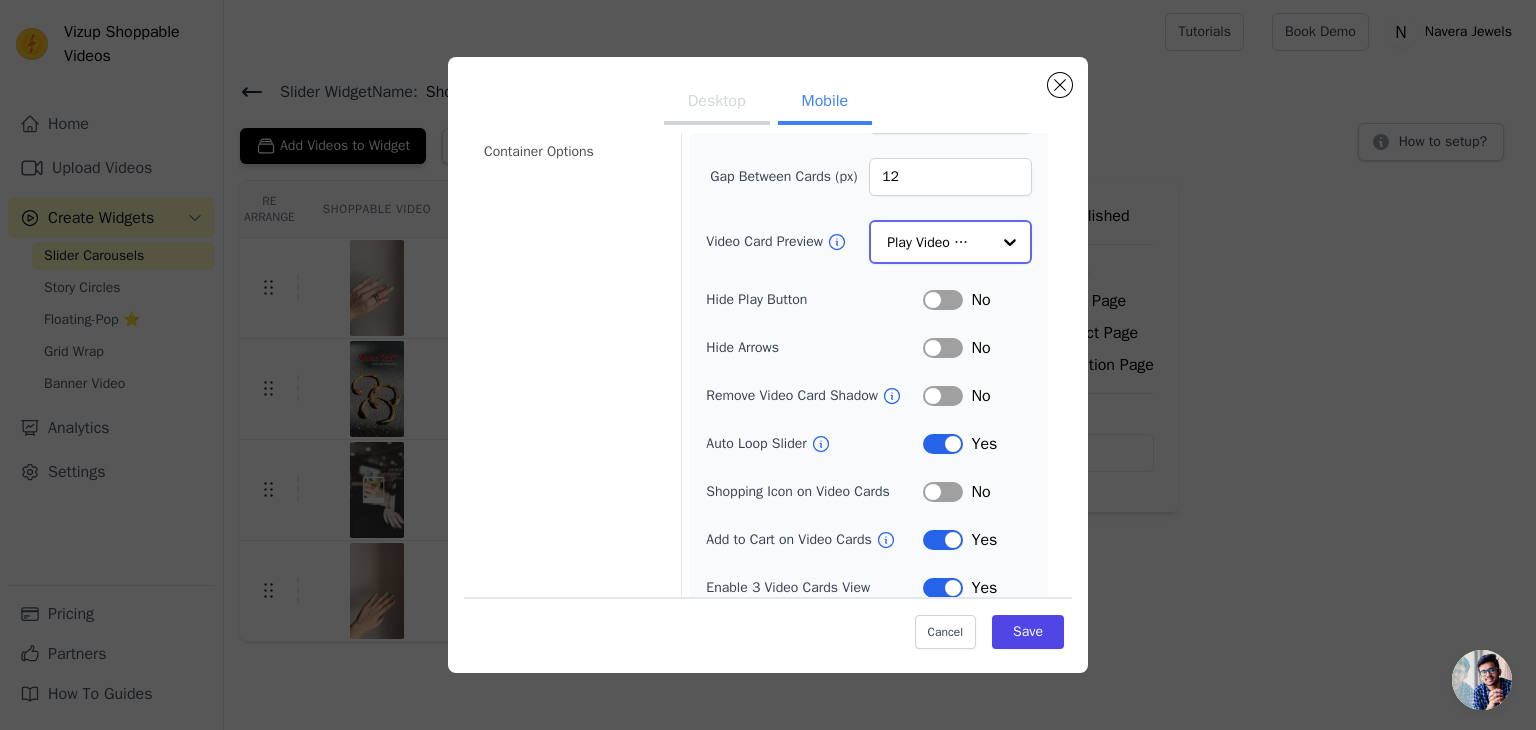 scroll, scrollTop: 205, scrollLeft: 0, axis: vertical 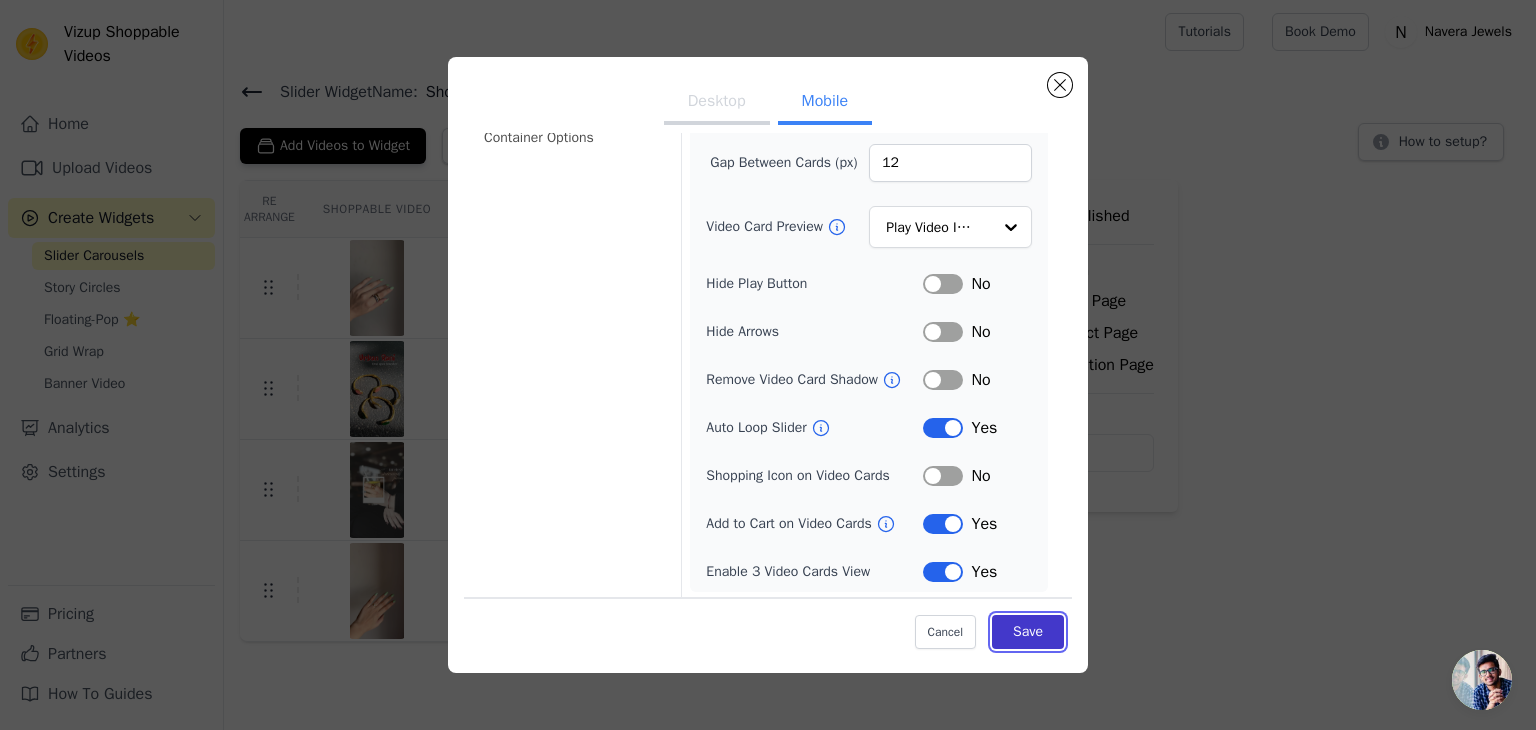 click on "Save" at bounding box center (1028, 632) 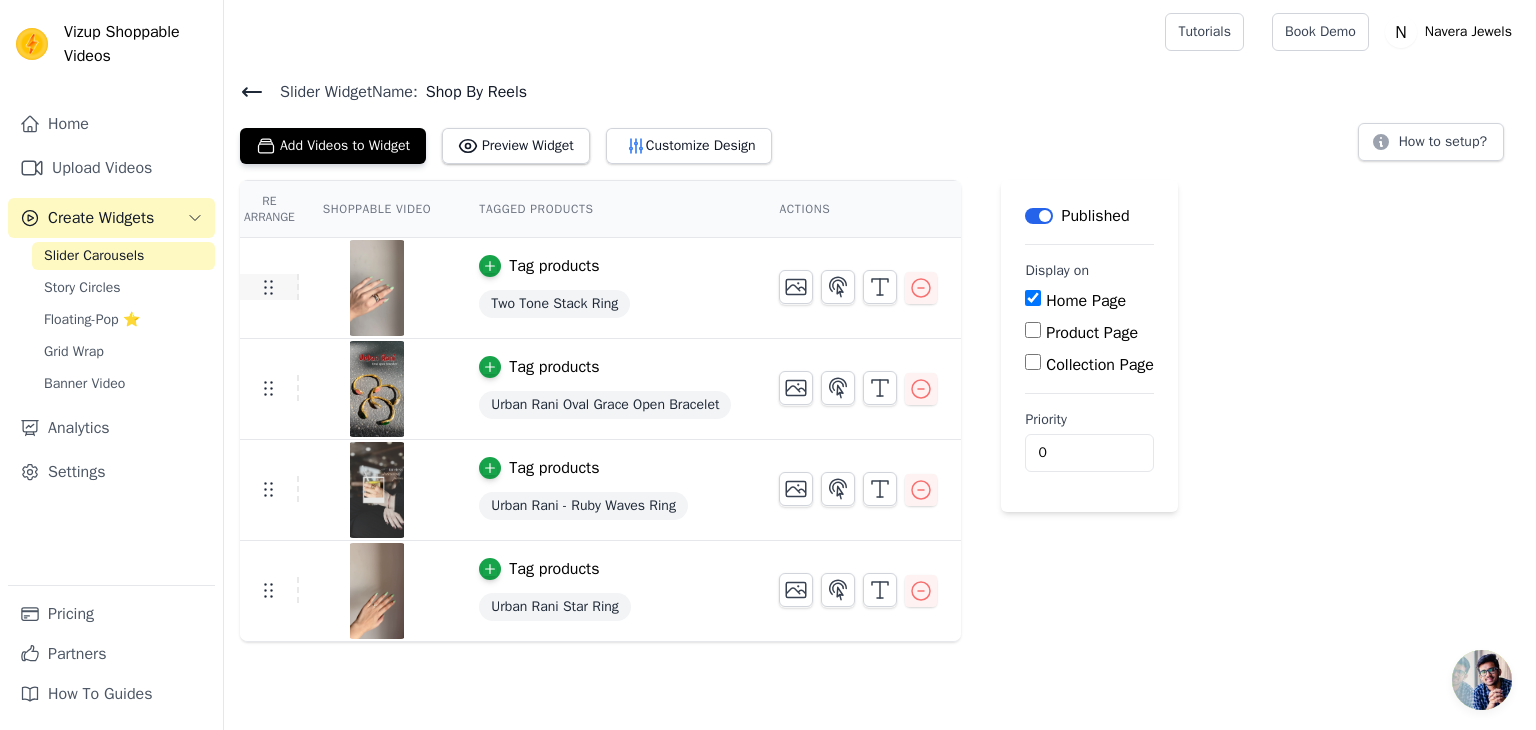 click 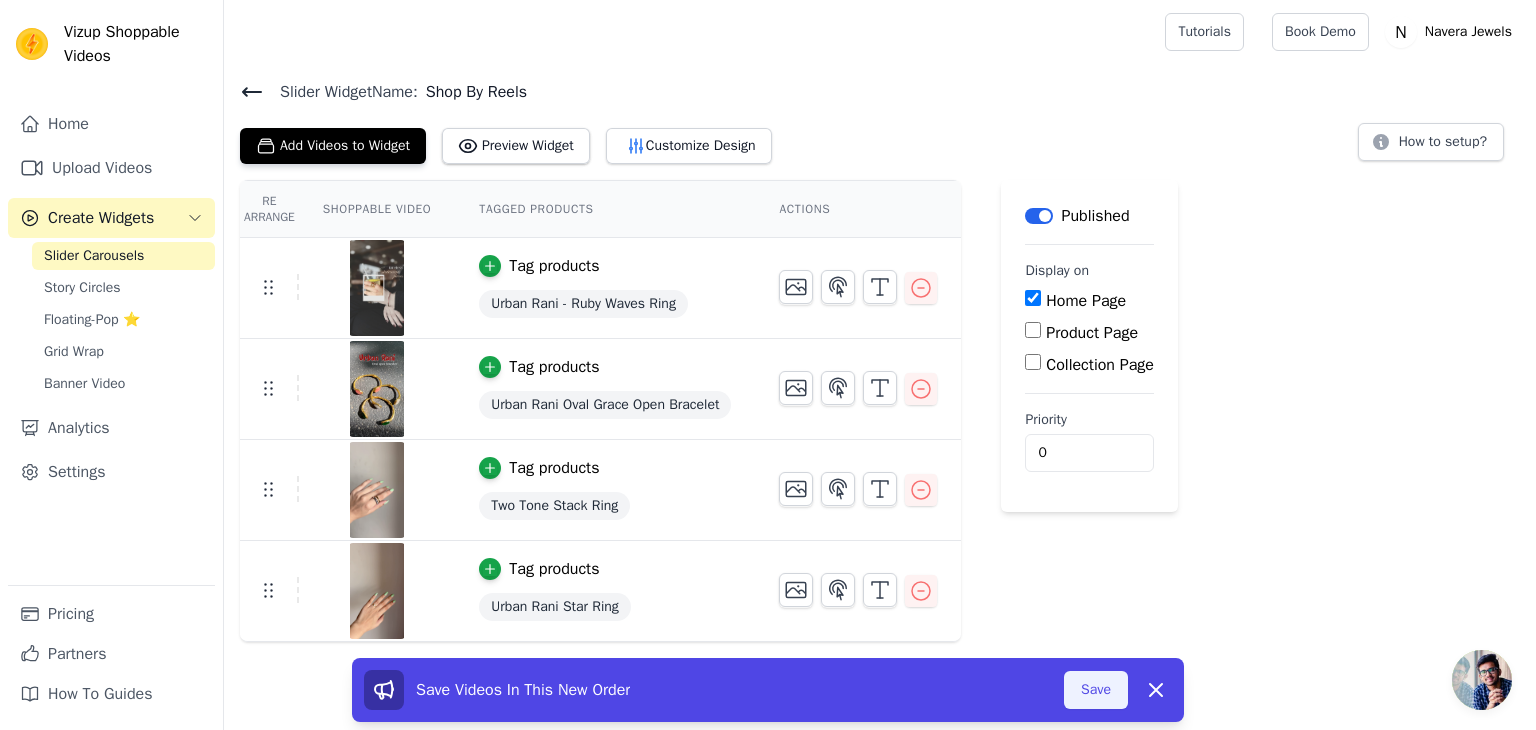click on "Save" at bounding box center (1096, 690) 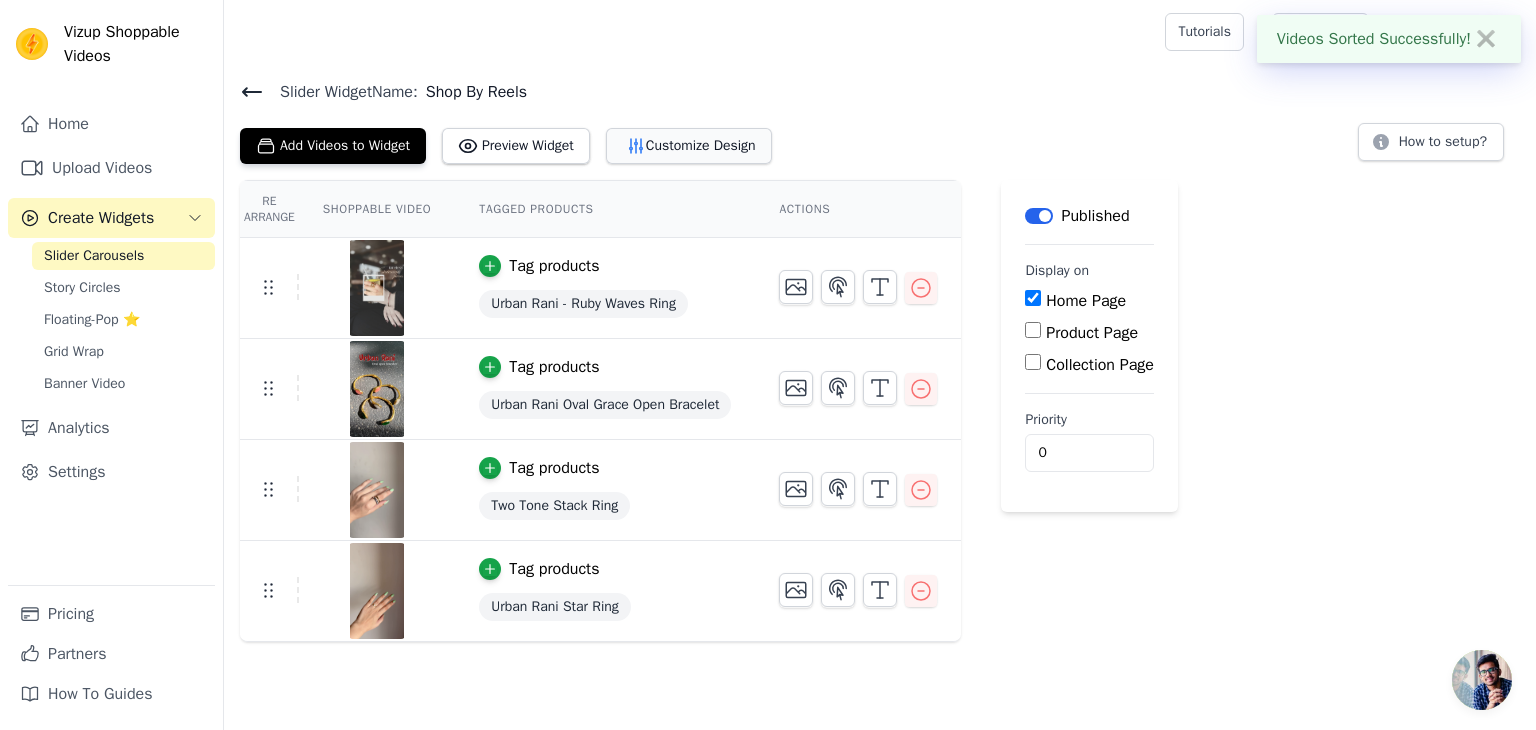 click on "Customize Design" at bounding box center [689, 146] 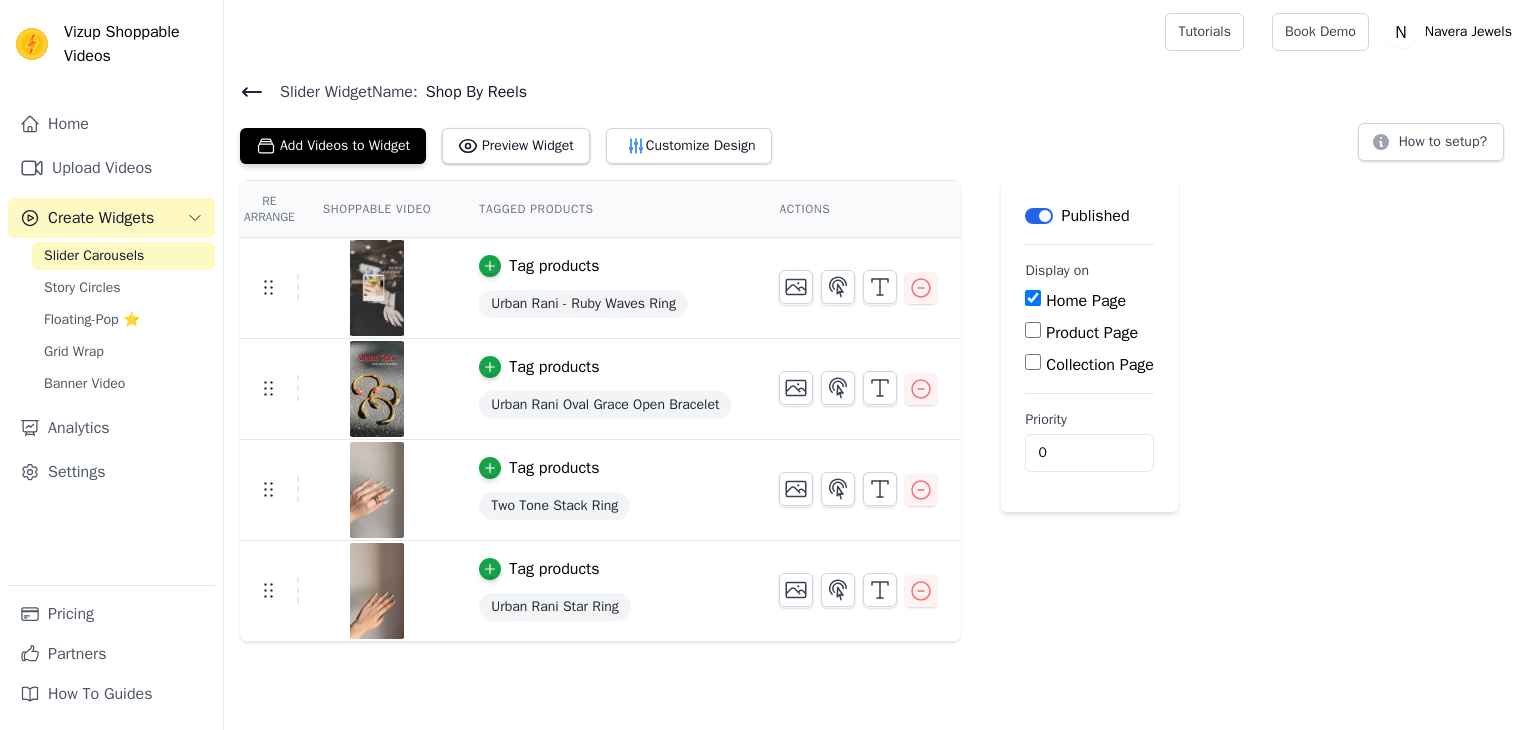 scroll, scrollTop: 0, scrollLeft: 0, axis: both 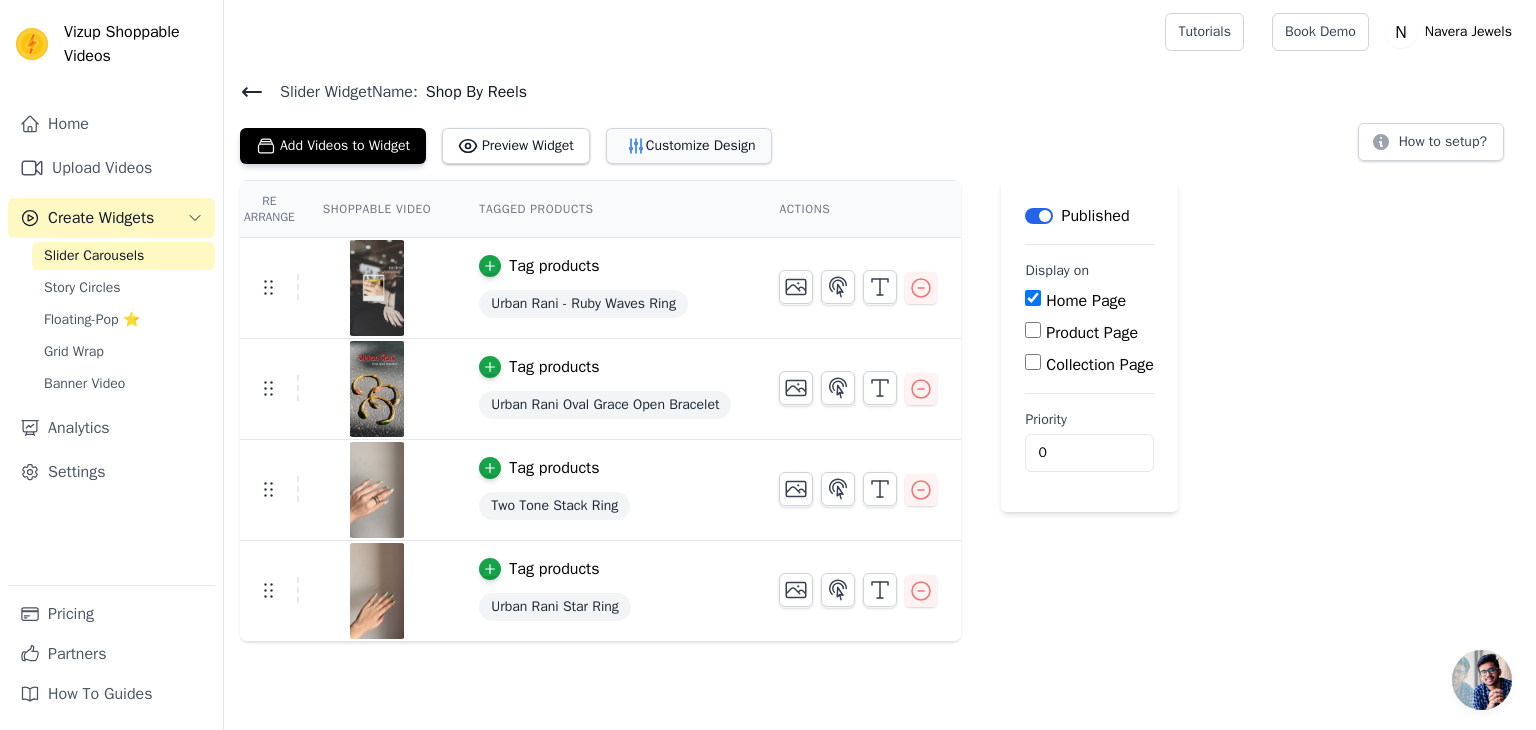 click on "Customize Design" at bounding box center (689, 146) 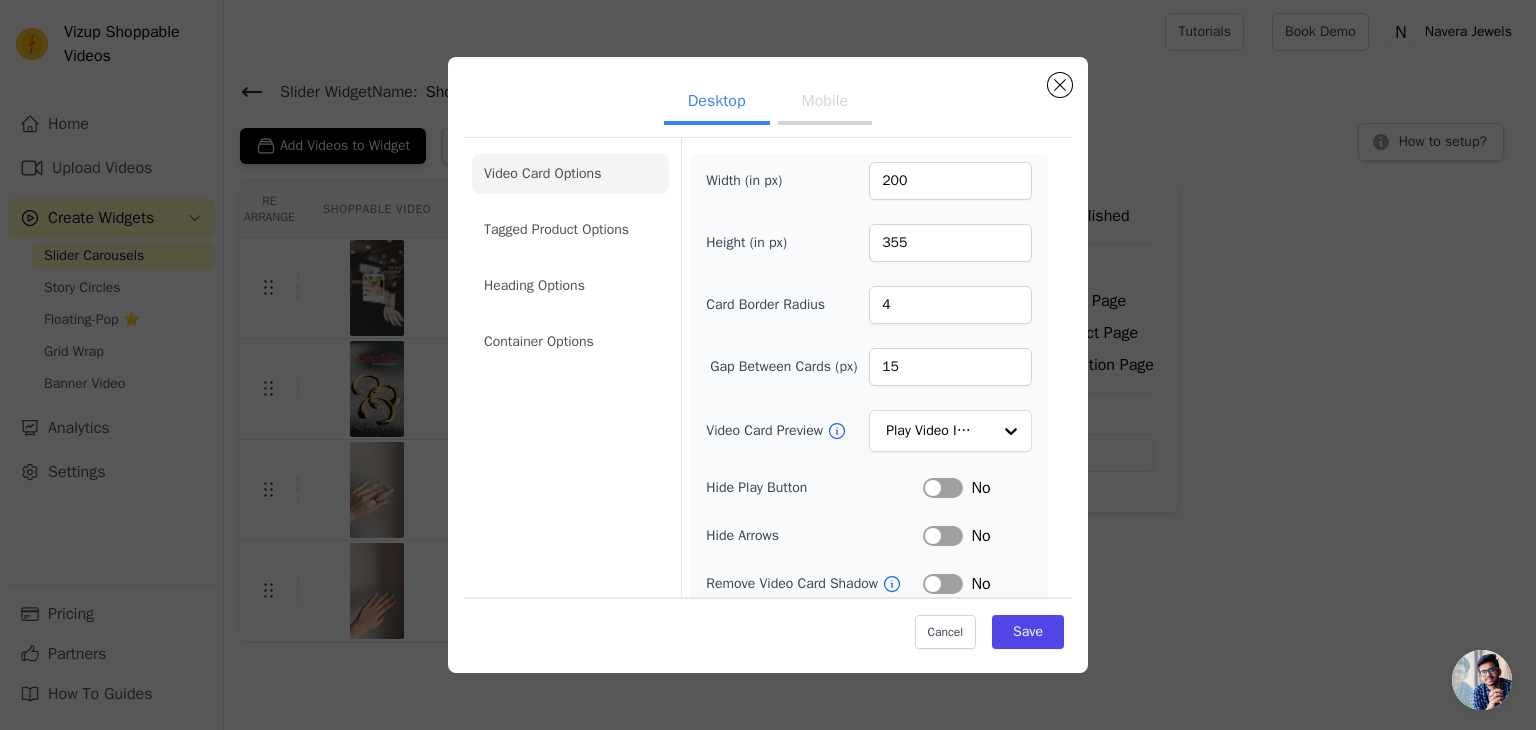 click on "Mobile" at bounding box center [825, 103] 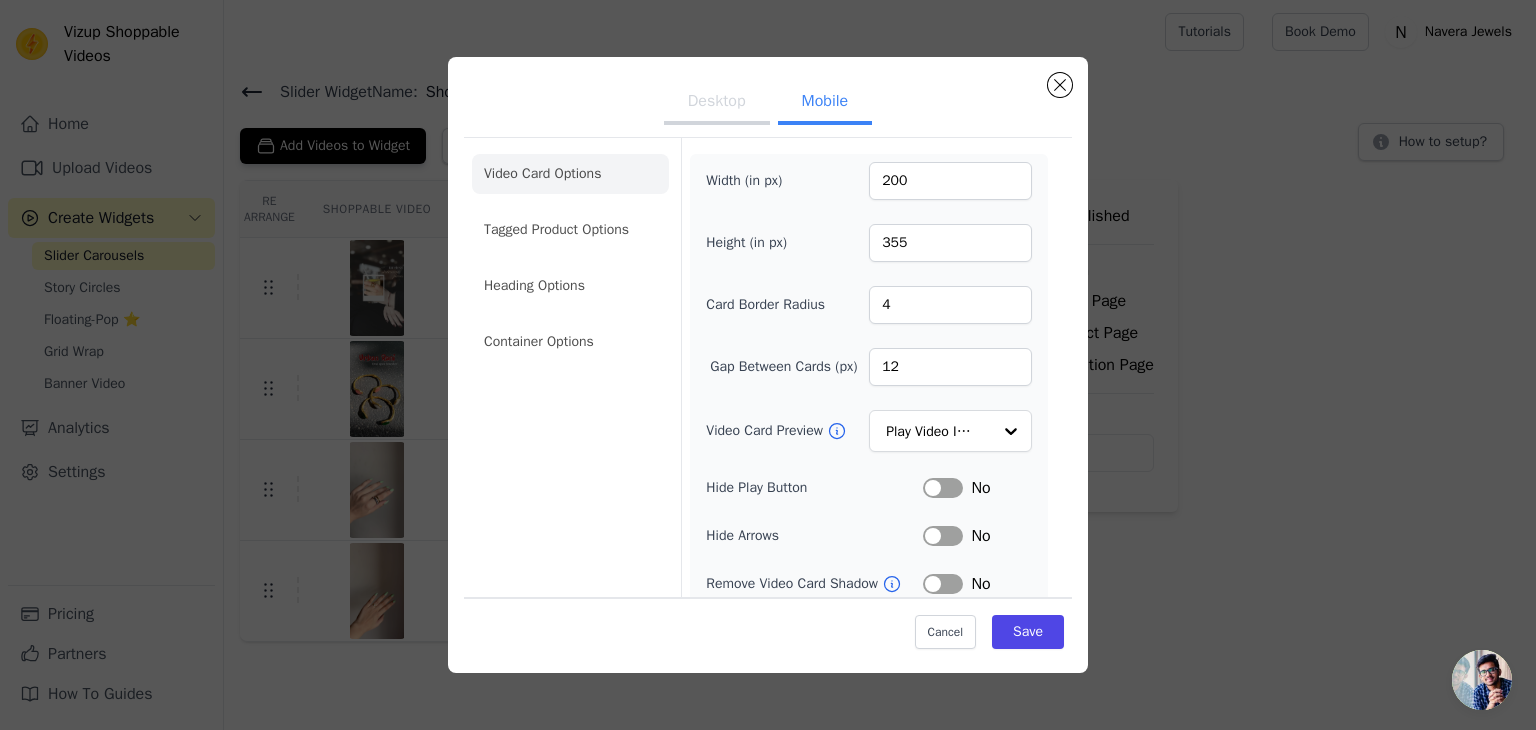 scroll, scrollTop: 55, scrollLeft: 0, axis: vertical 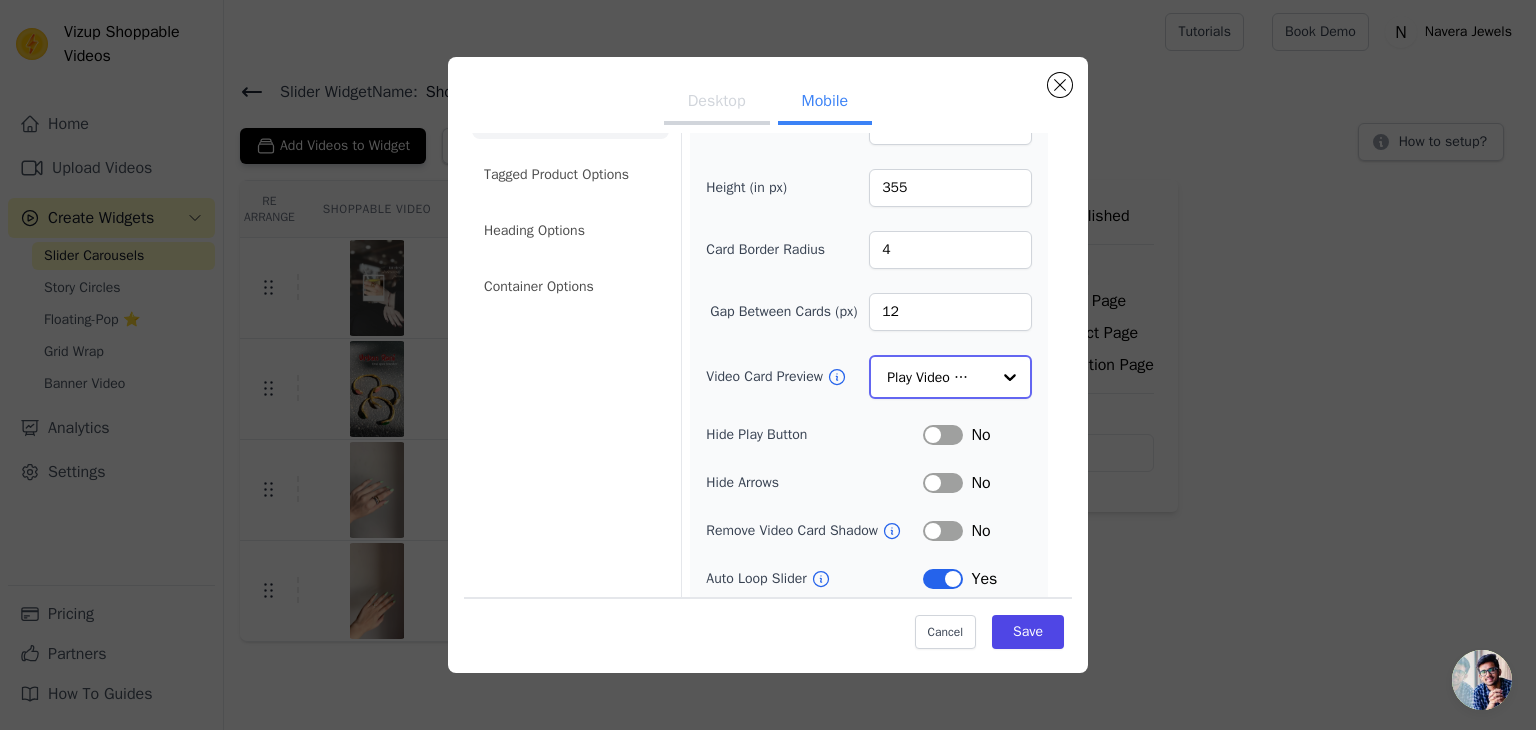 click on "Video Card Preview" 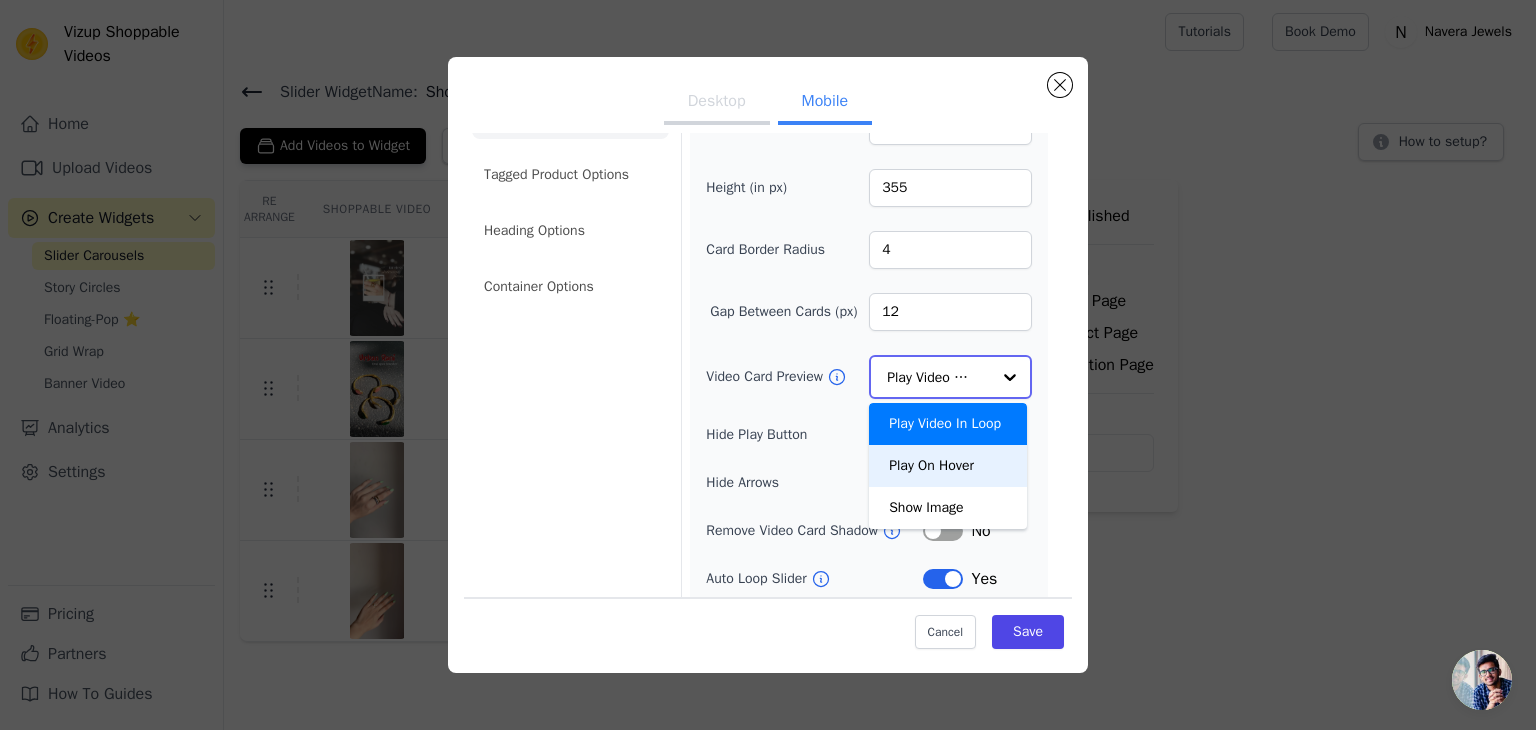 click on "Play On Hover" at bounding box center (948, 466) 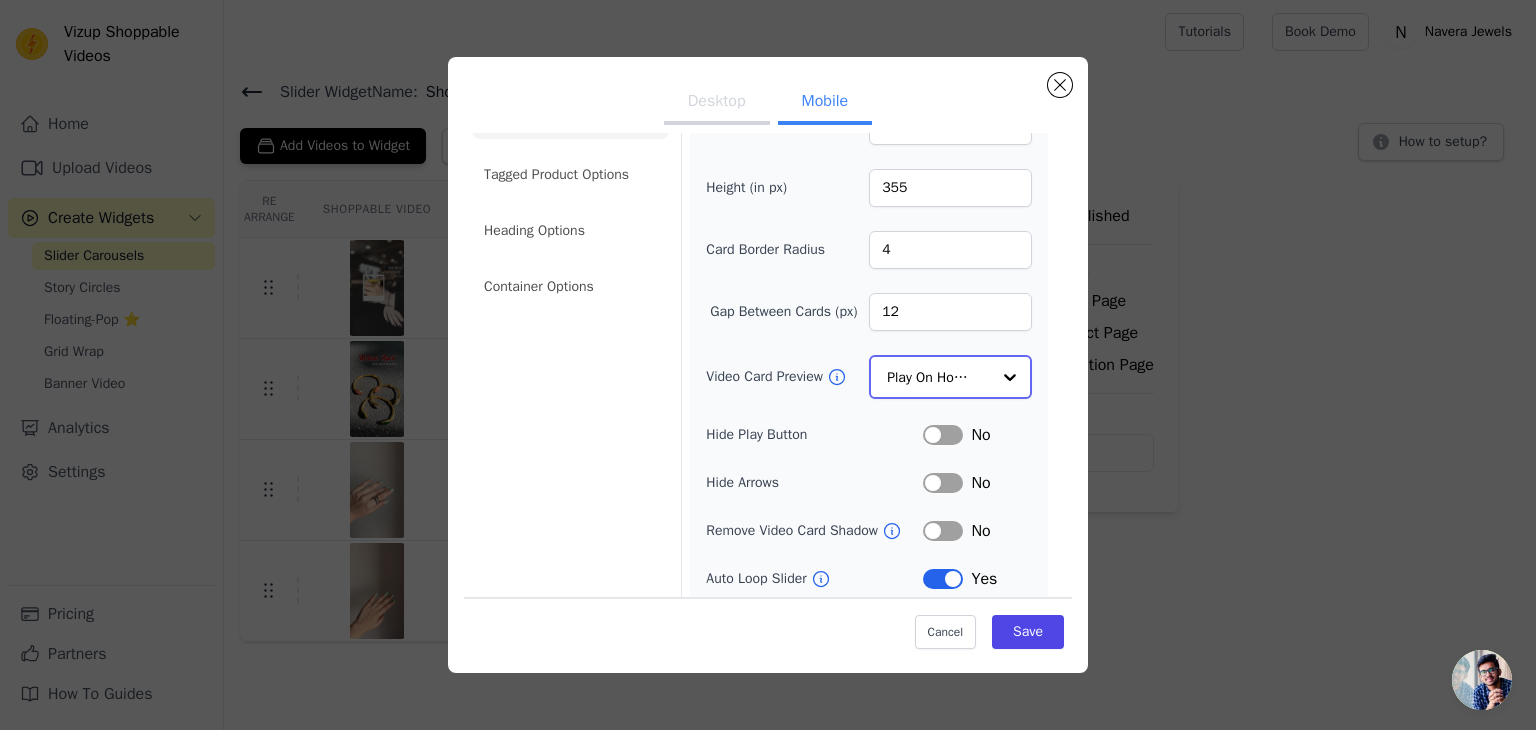 click on "Video Card Preview" 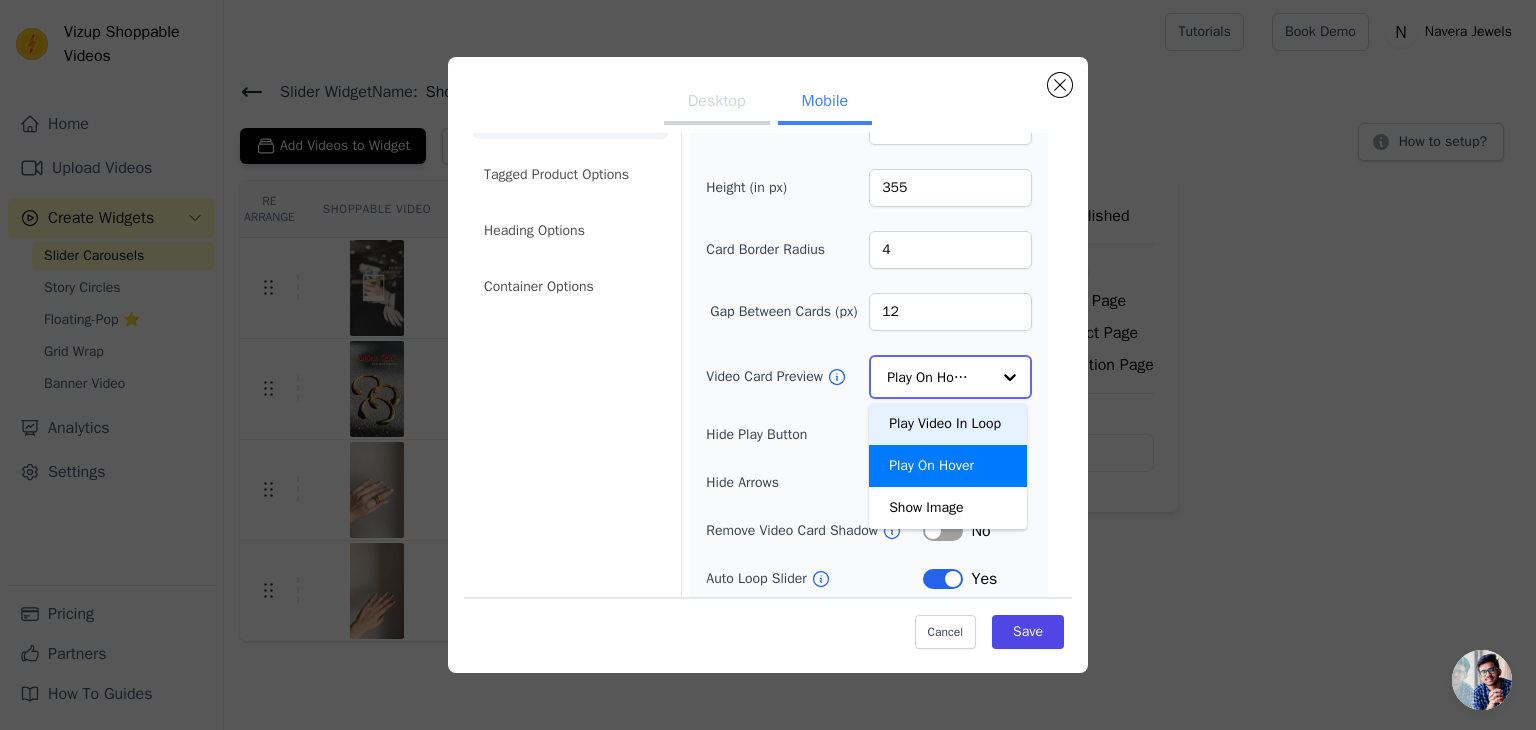 click on "Play Video In Loop" at bounding box center [948, 424] 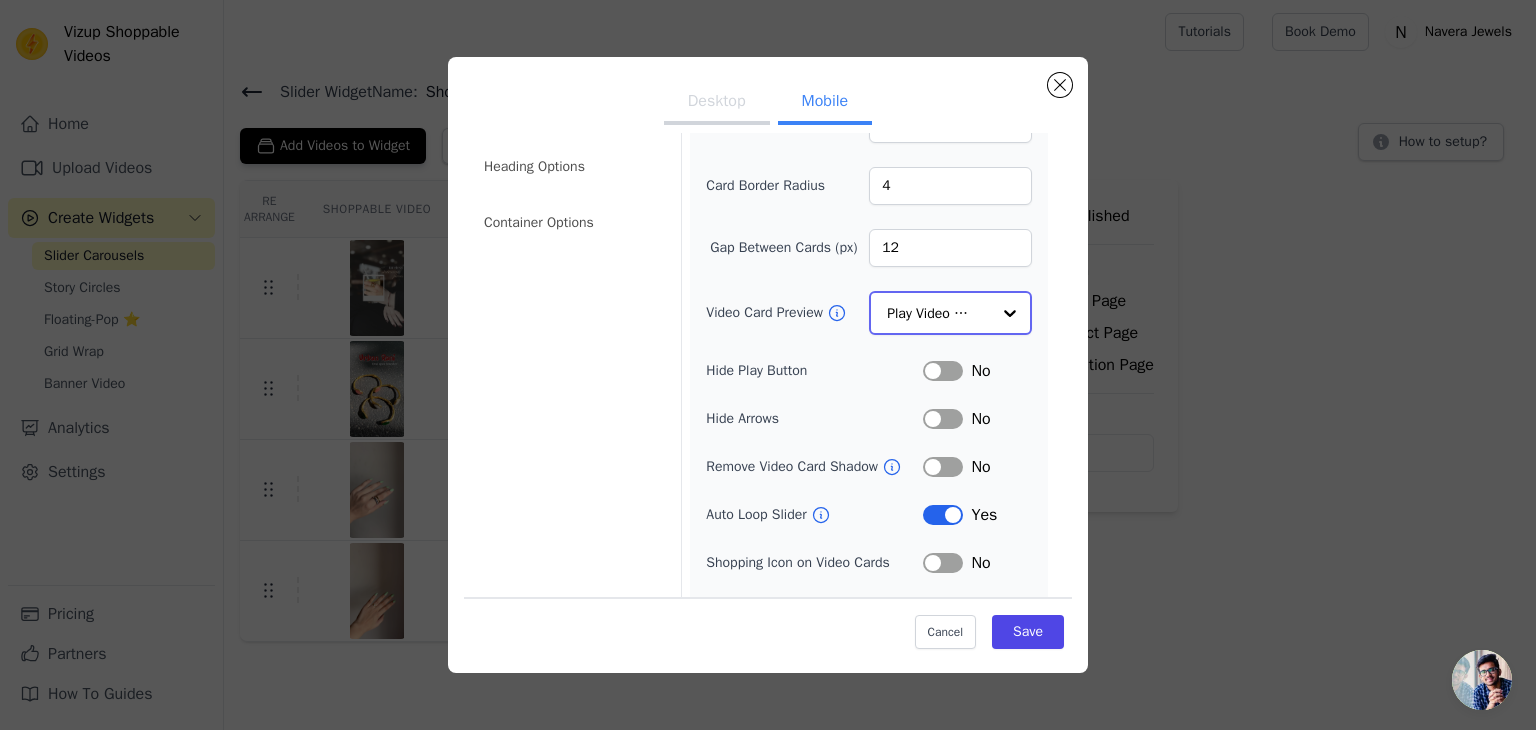 scroll, scrollTop: 173, scrollLeft: 0, axis: vertical 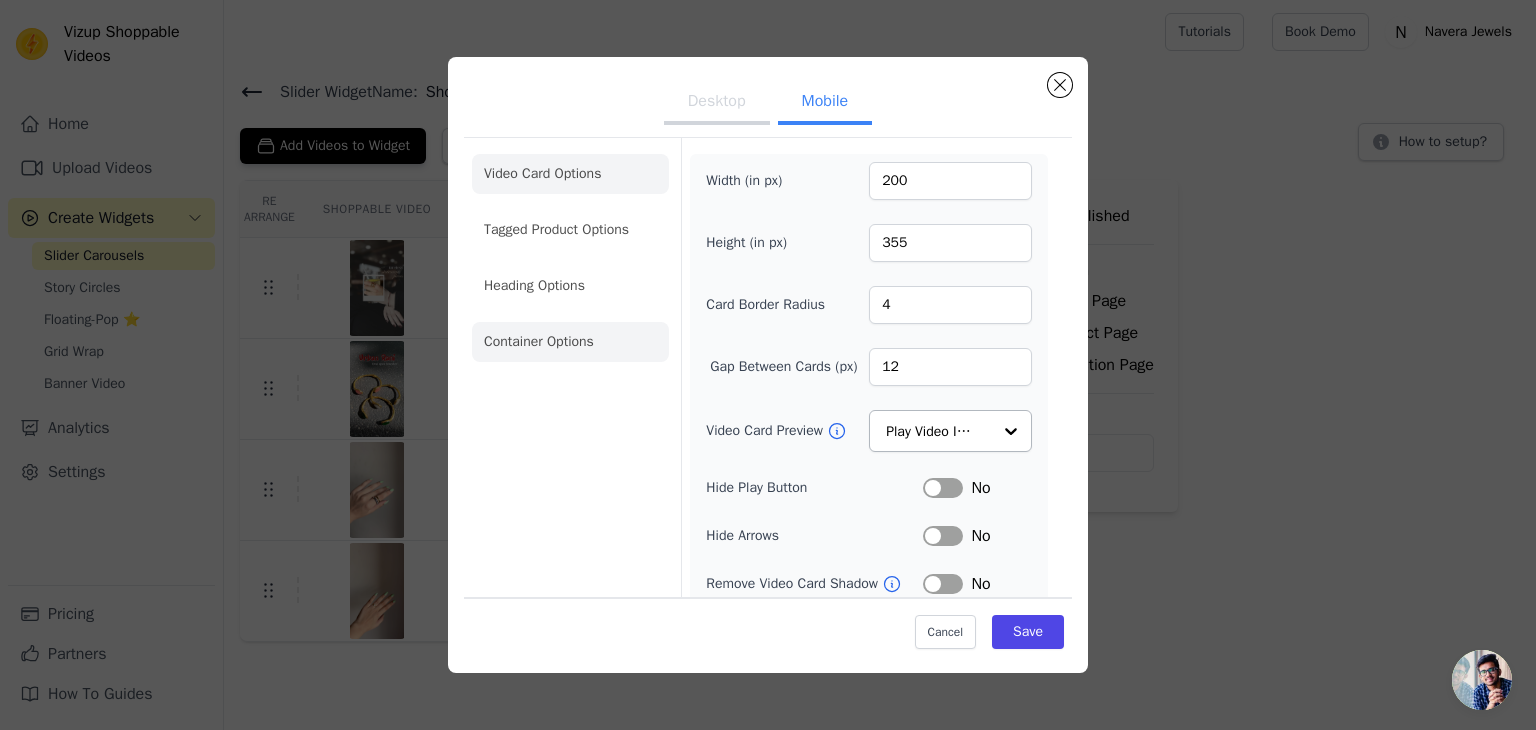 click on "Container Options" 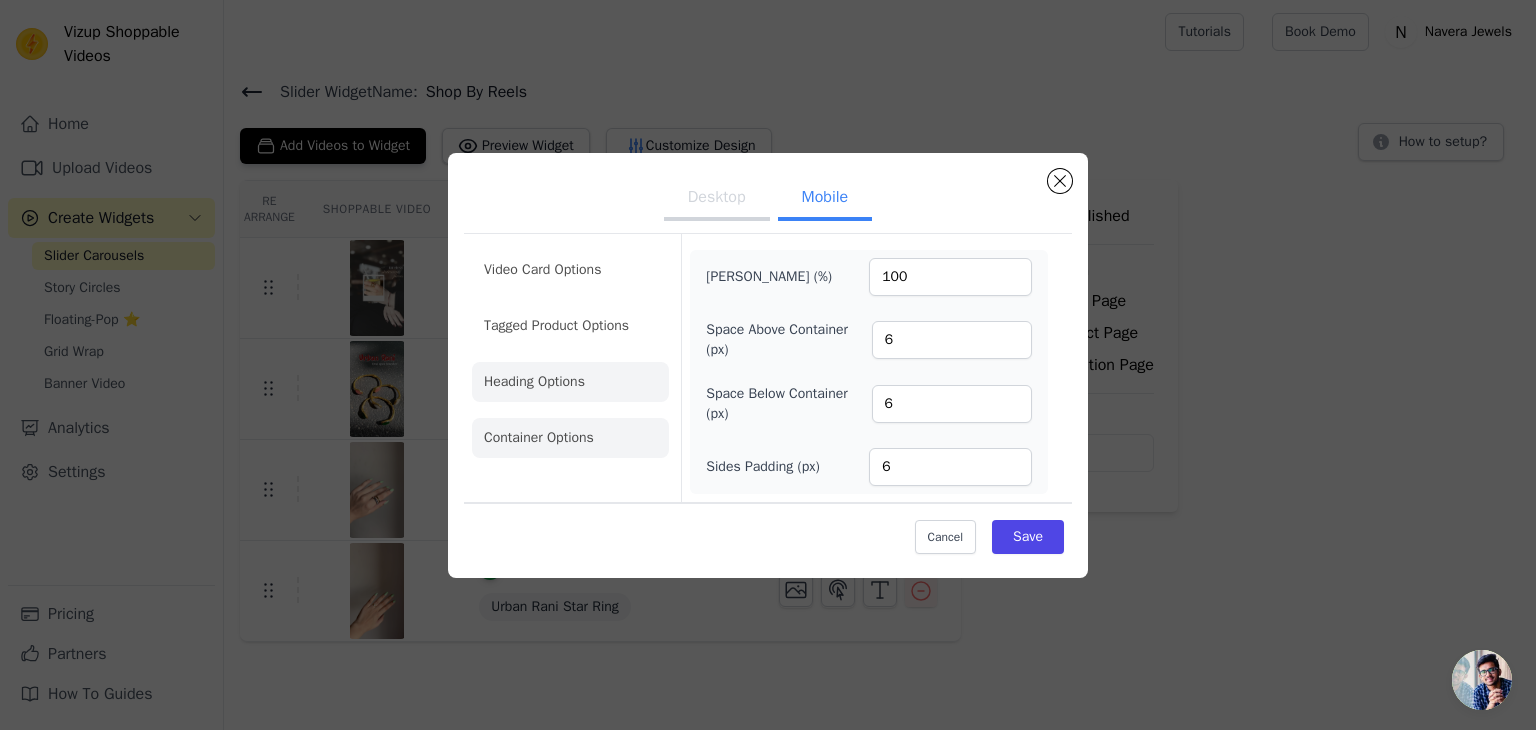 click on "Heading Options" 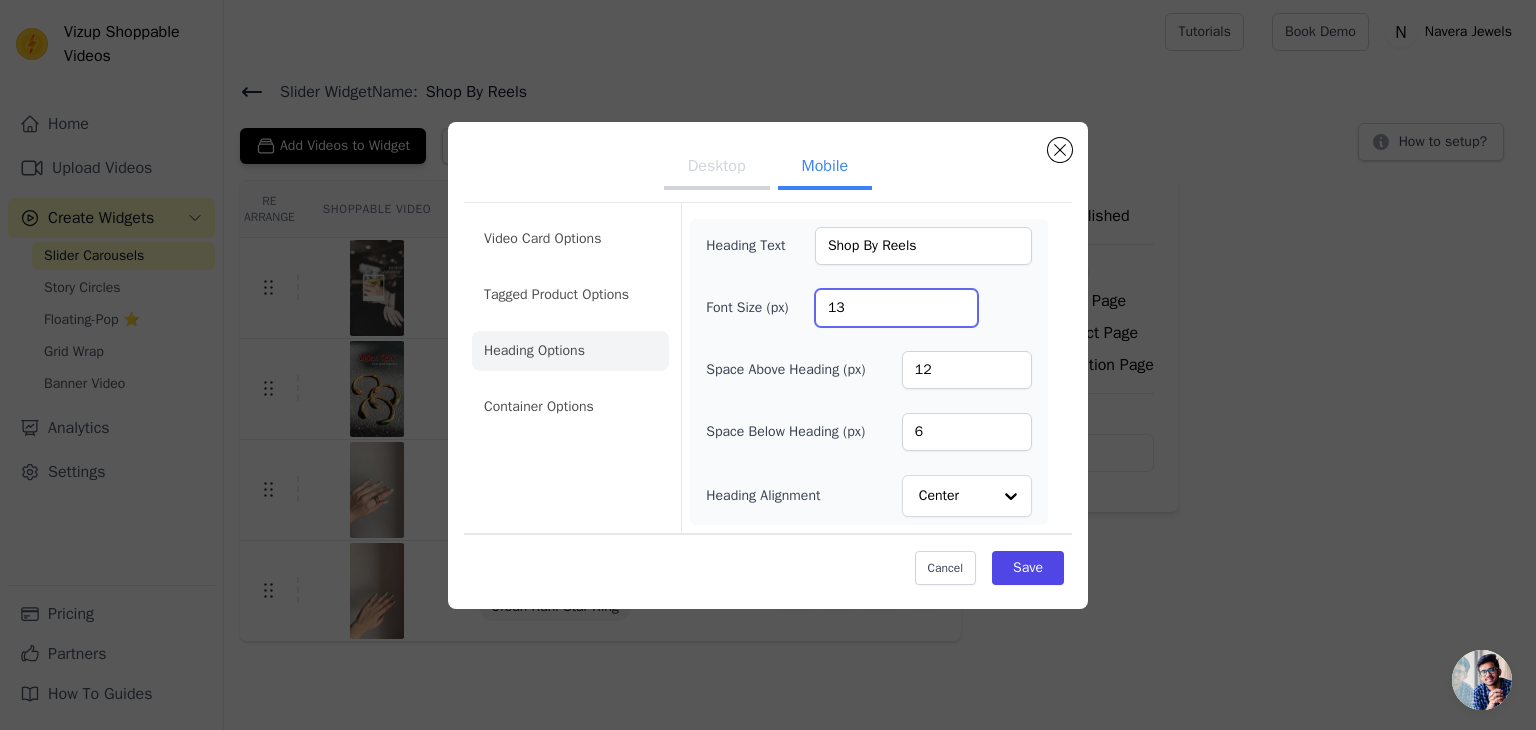 click on "13" at bounding box center (896, 308) 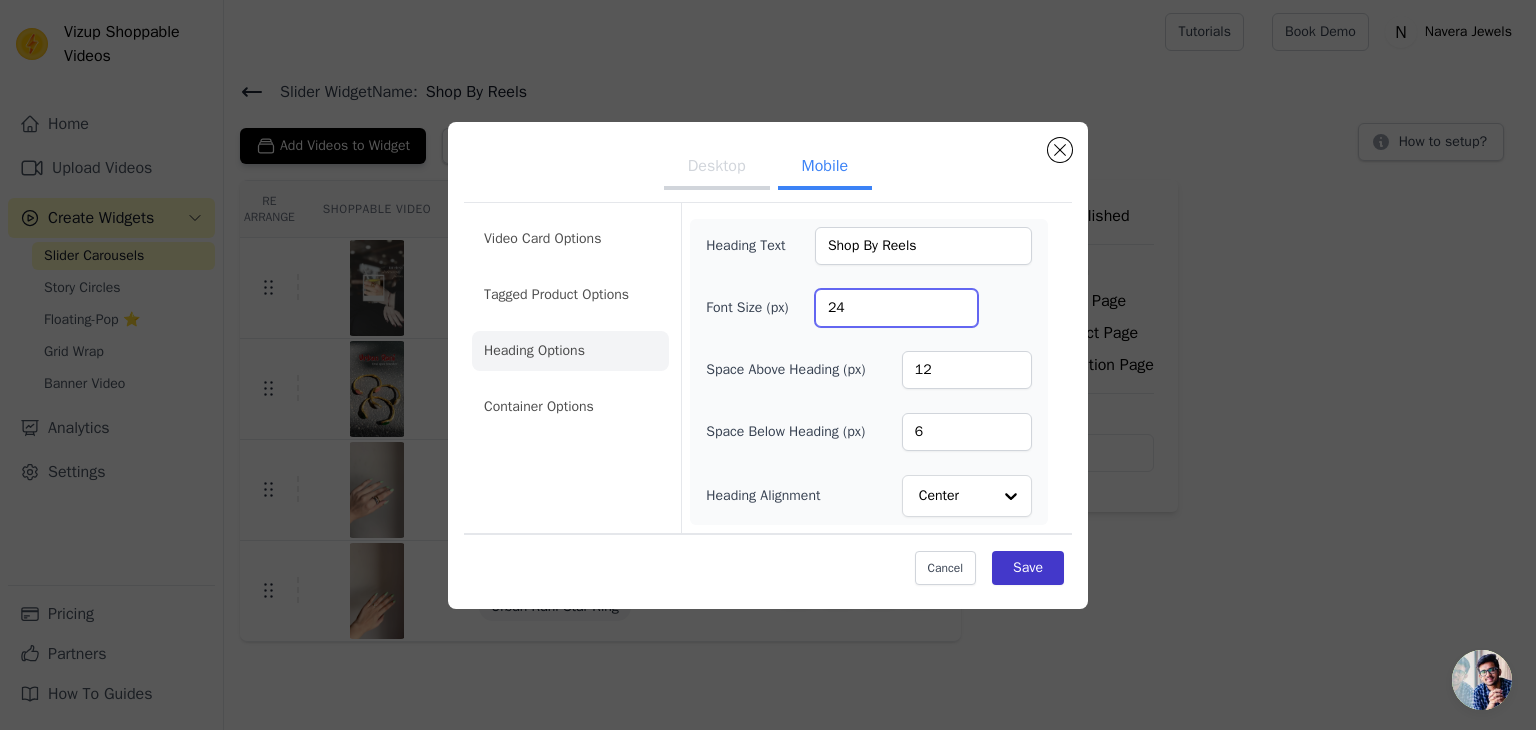 type on "24" 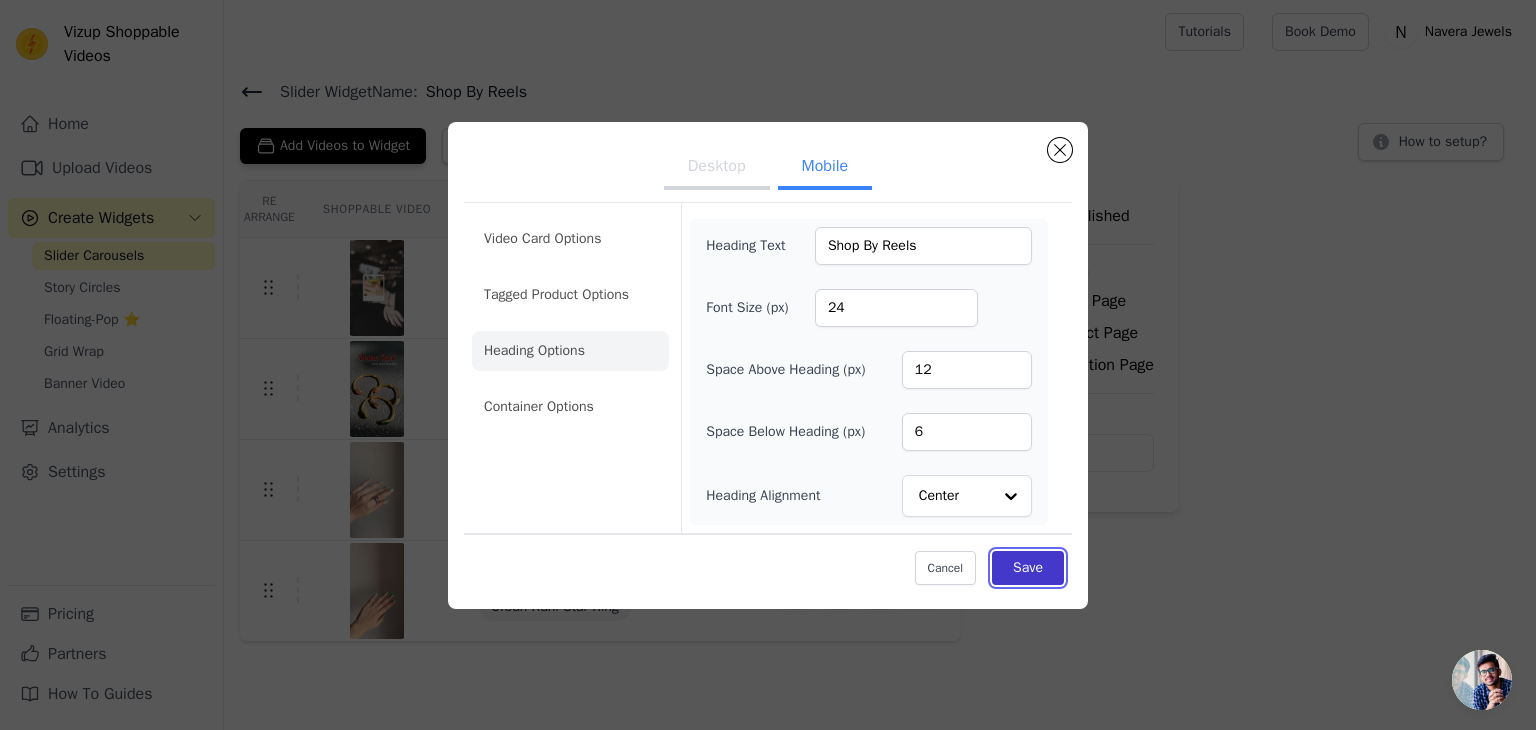 click on "Save" at bounding box center [1028, 568] 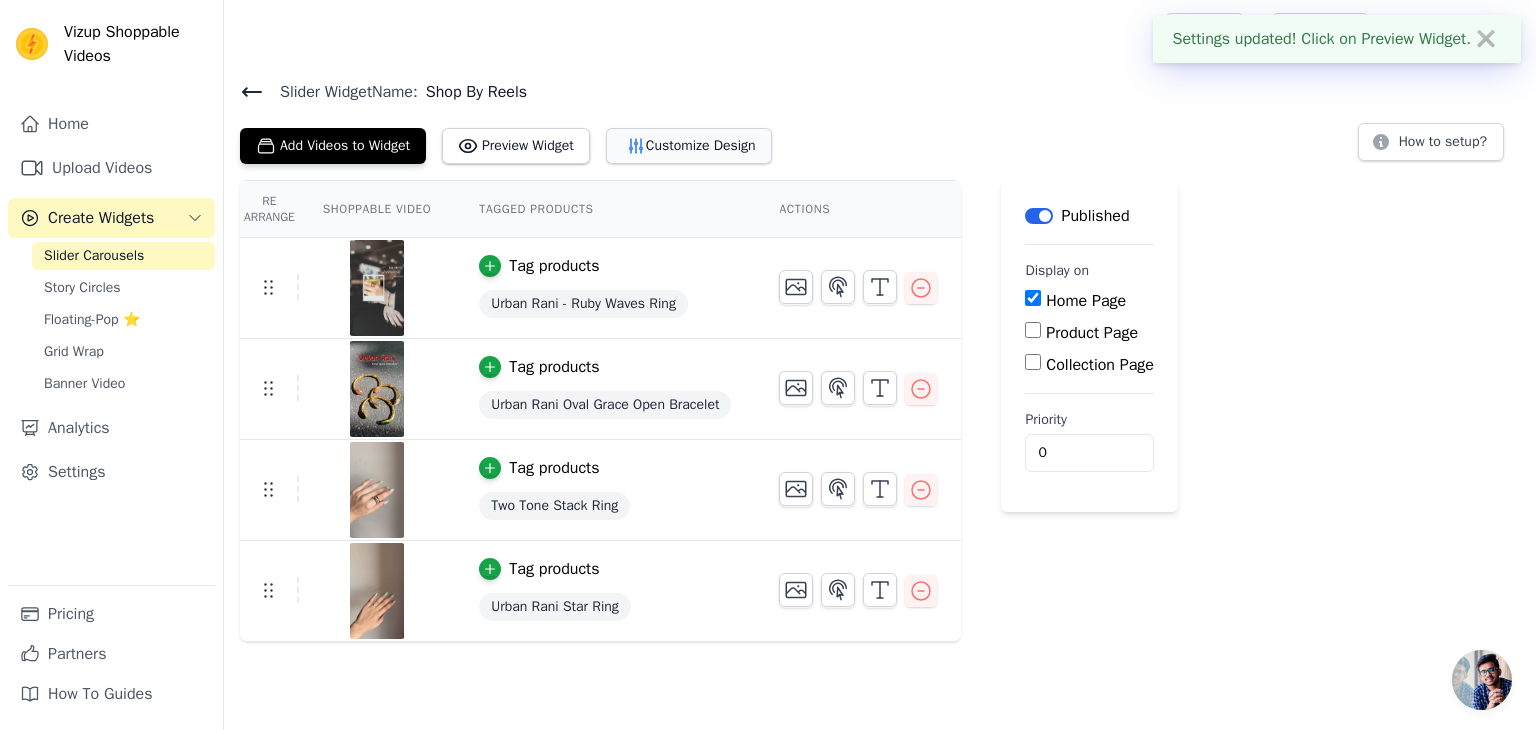 click on "Customize Design" at bounding box center [689, 146] 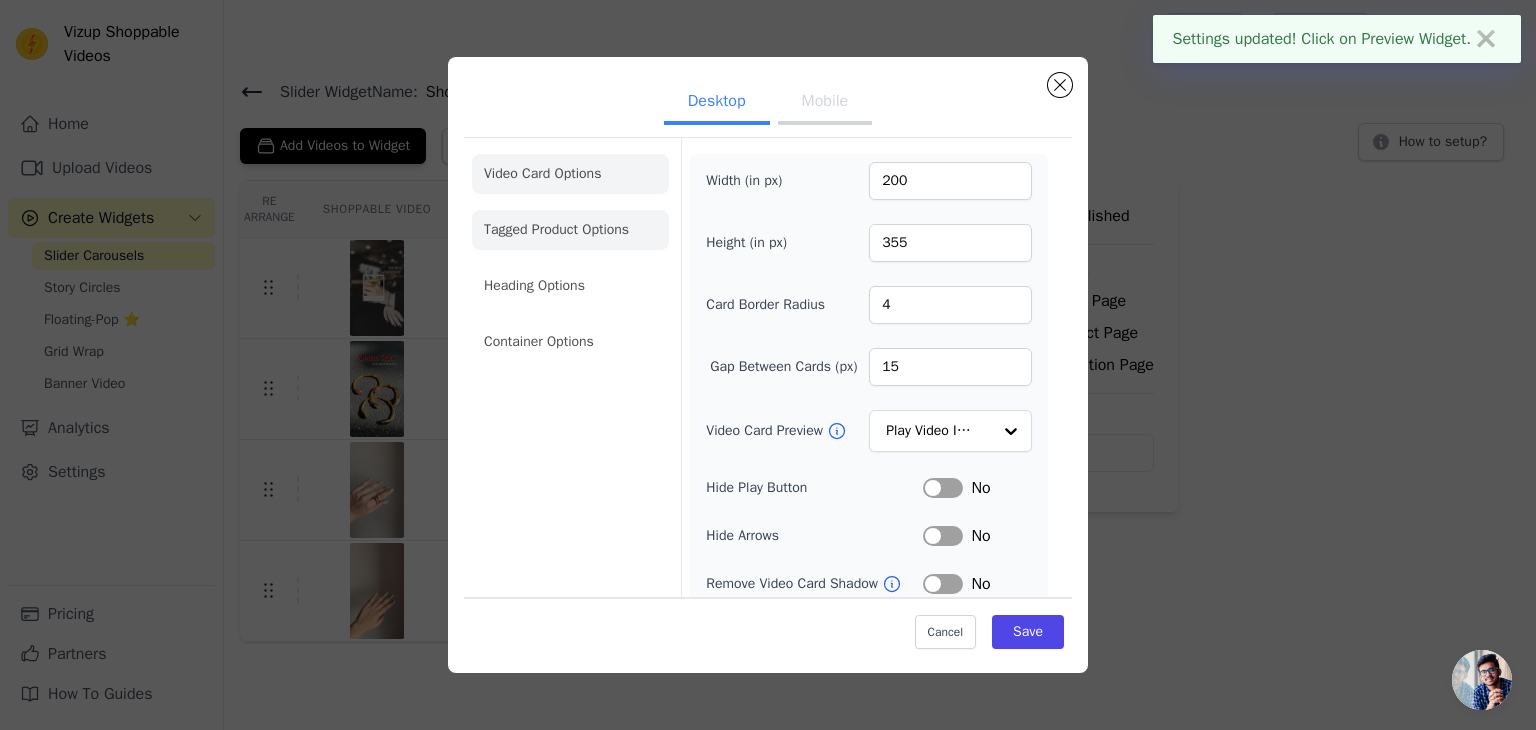 click on "Tagged Product Options" 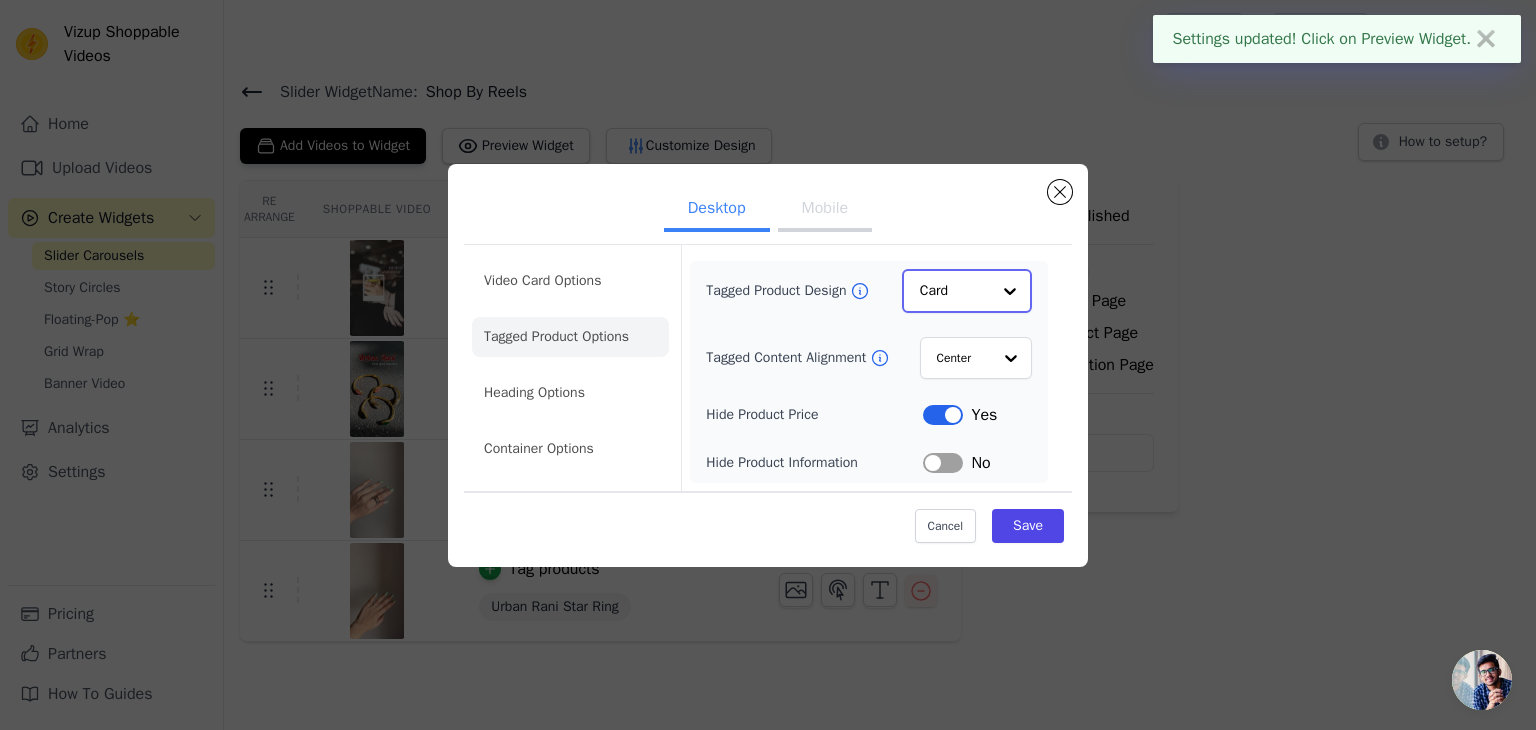 click on "Tagged Product Design" 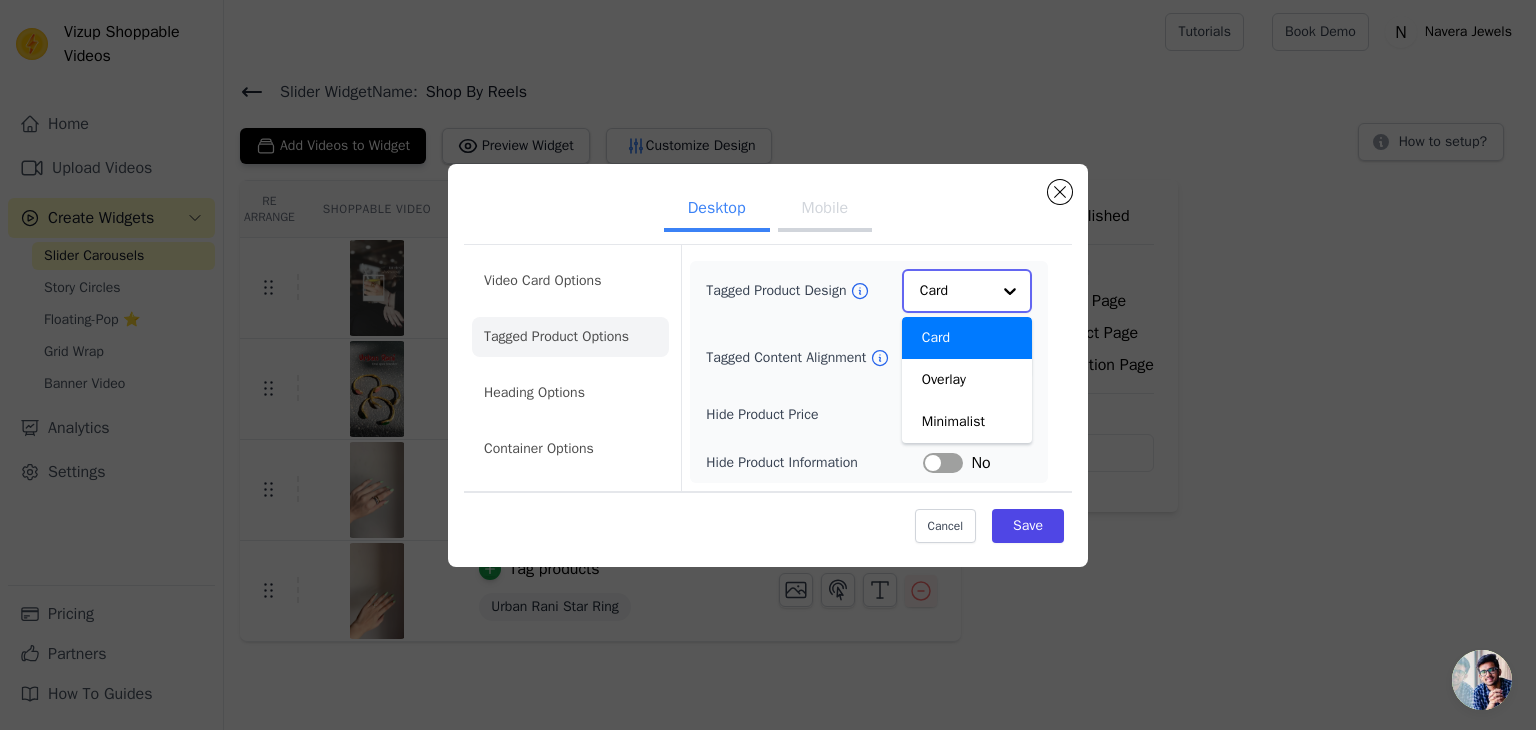 click on "Tagged Product Design" 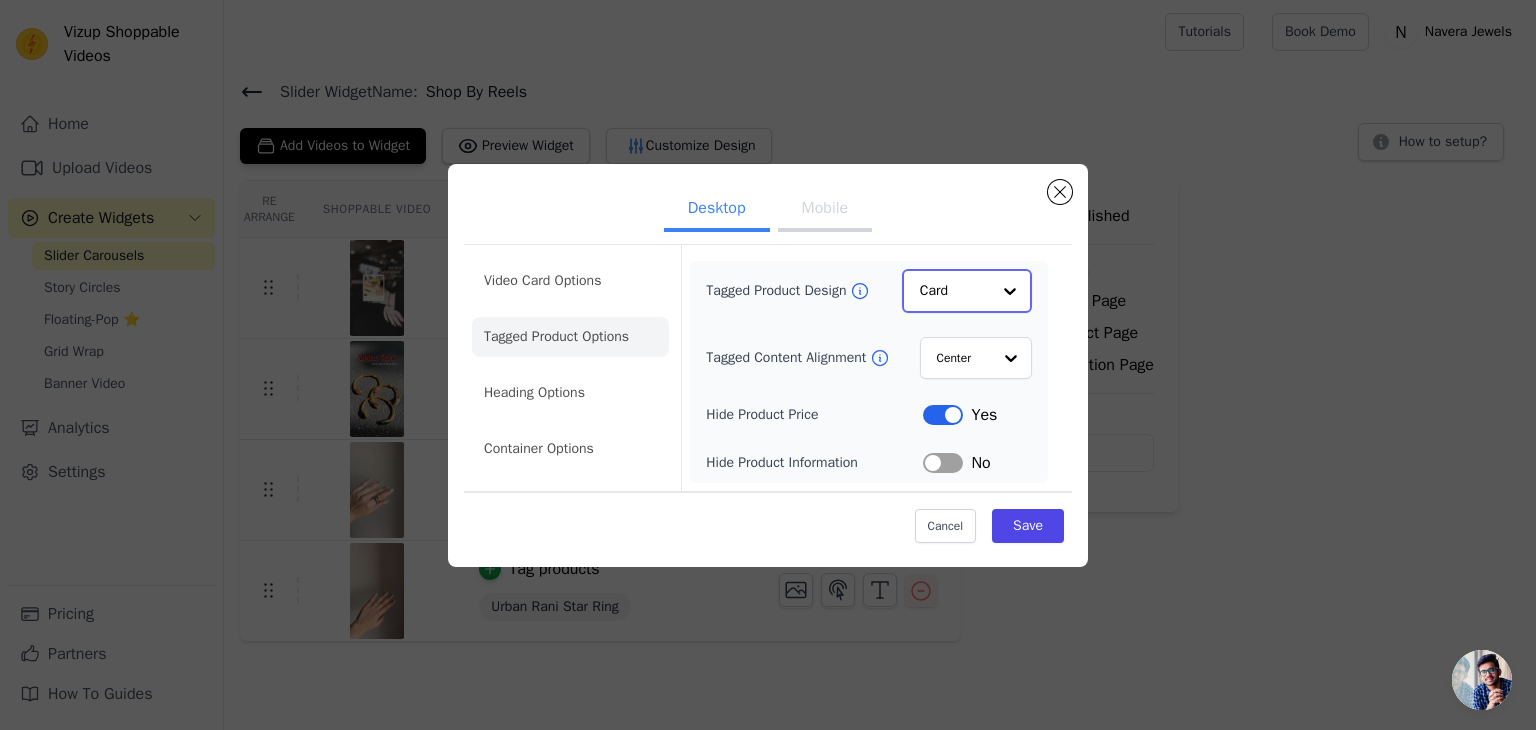 click on "Tagged Product Design" 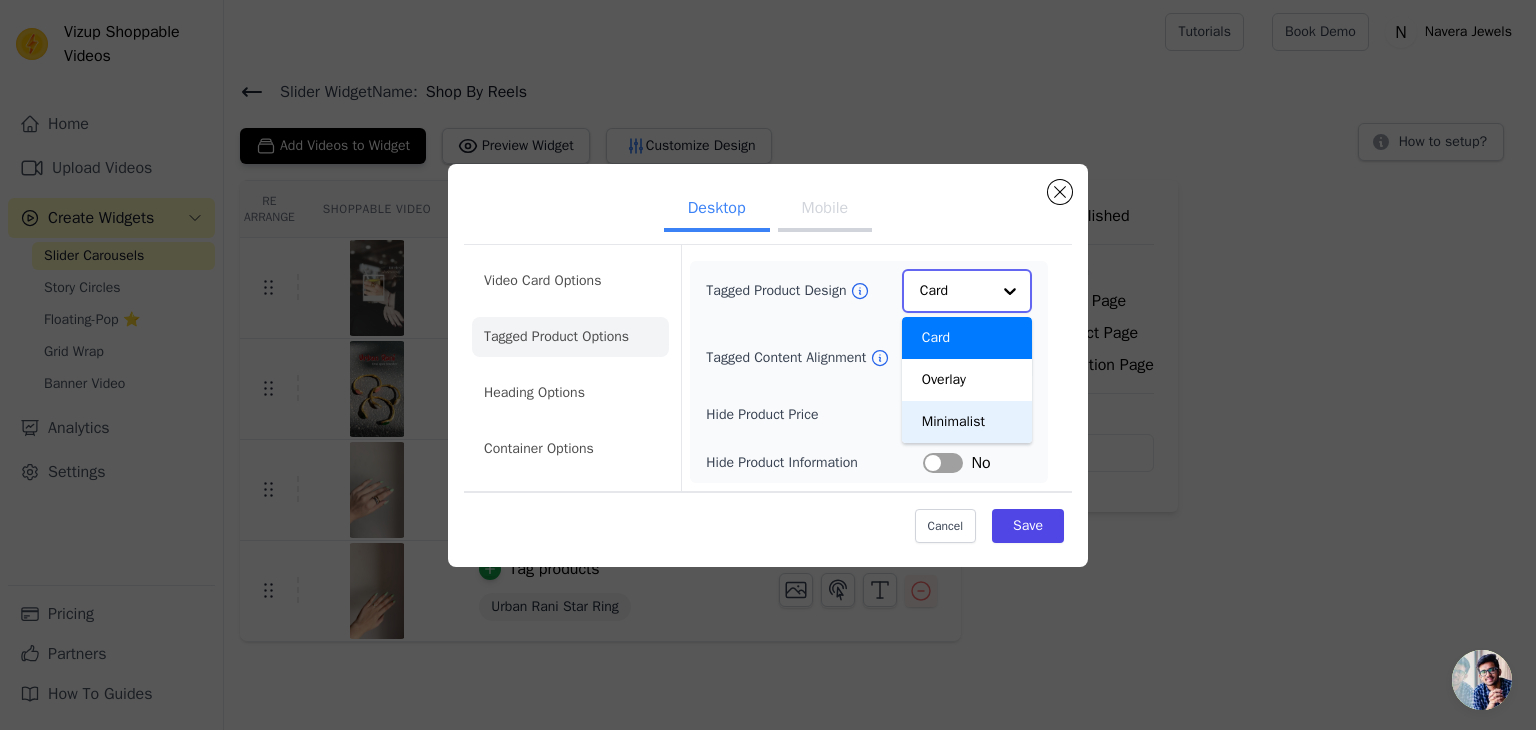 click on "Minimalist" at bounding box center [967, 422] 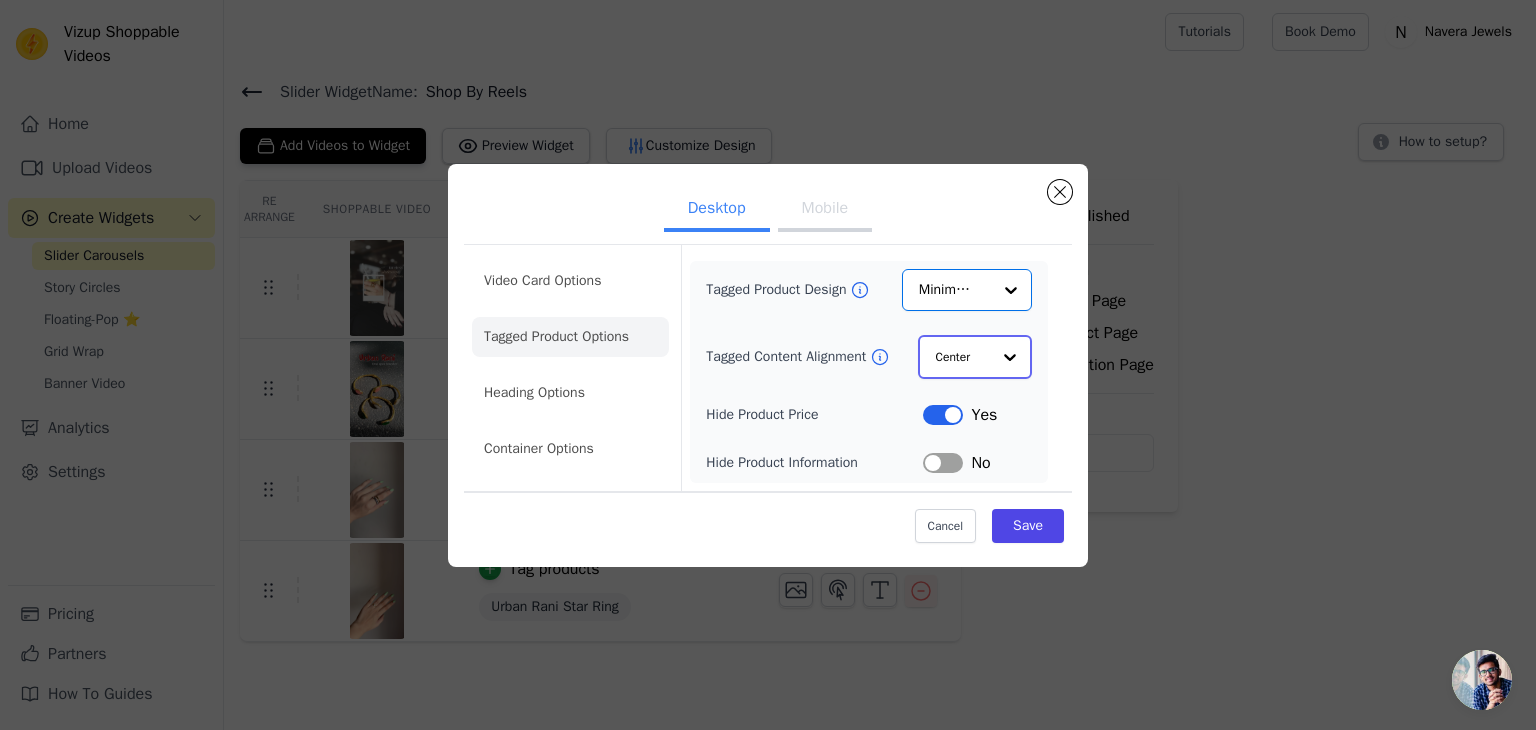 click on "Tagged Content Alignment" 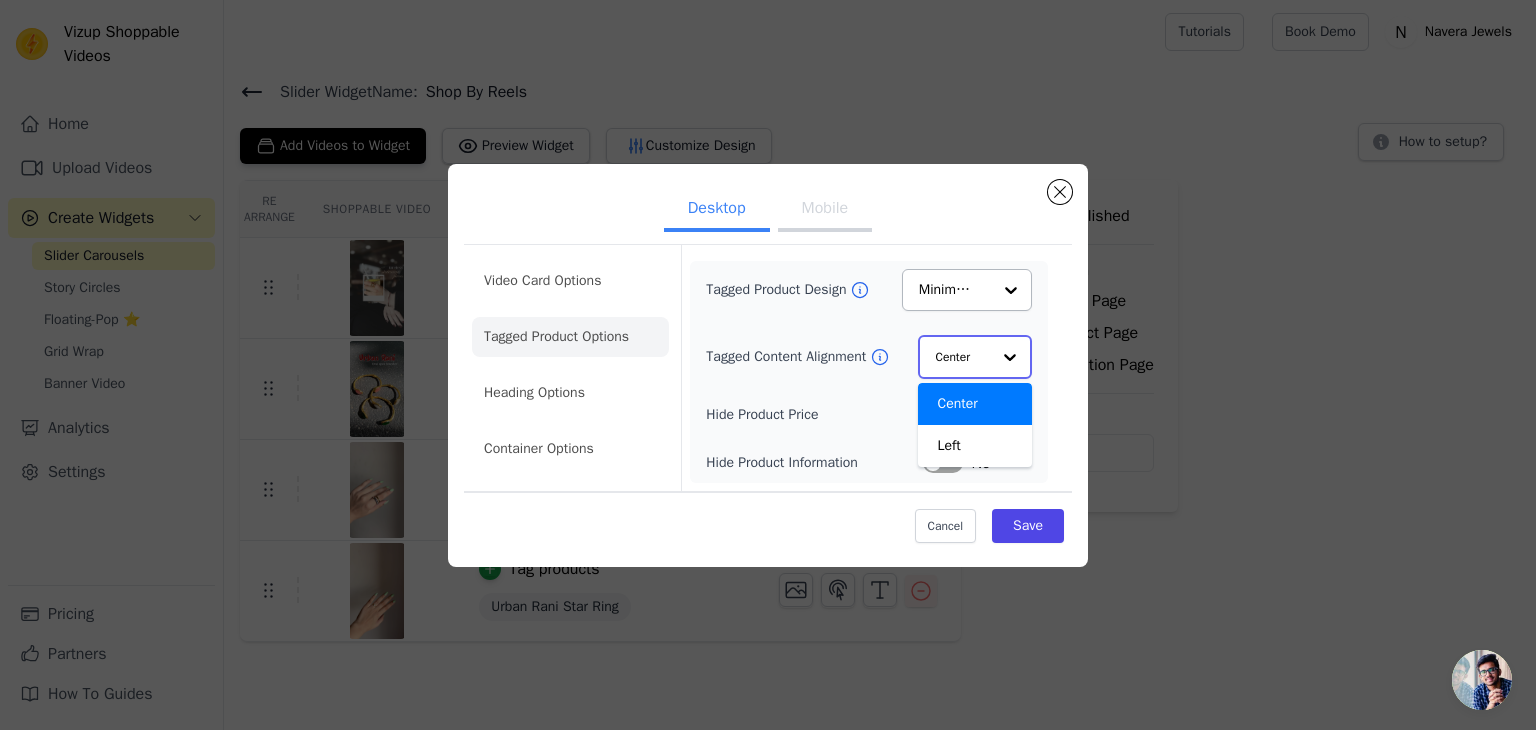 click on "Tagged Content Alignment" 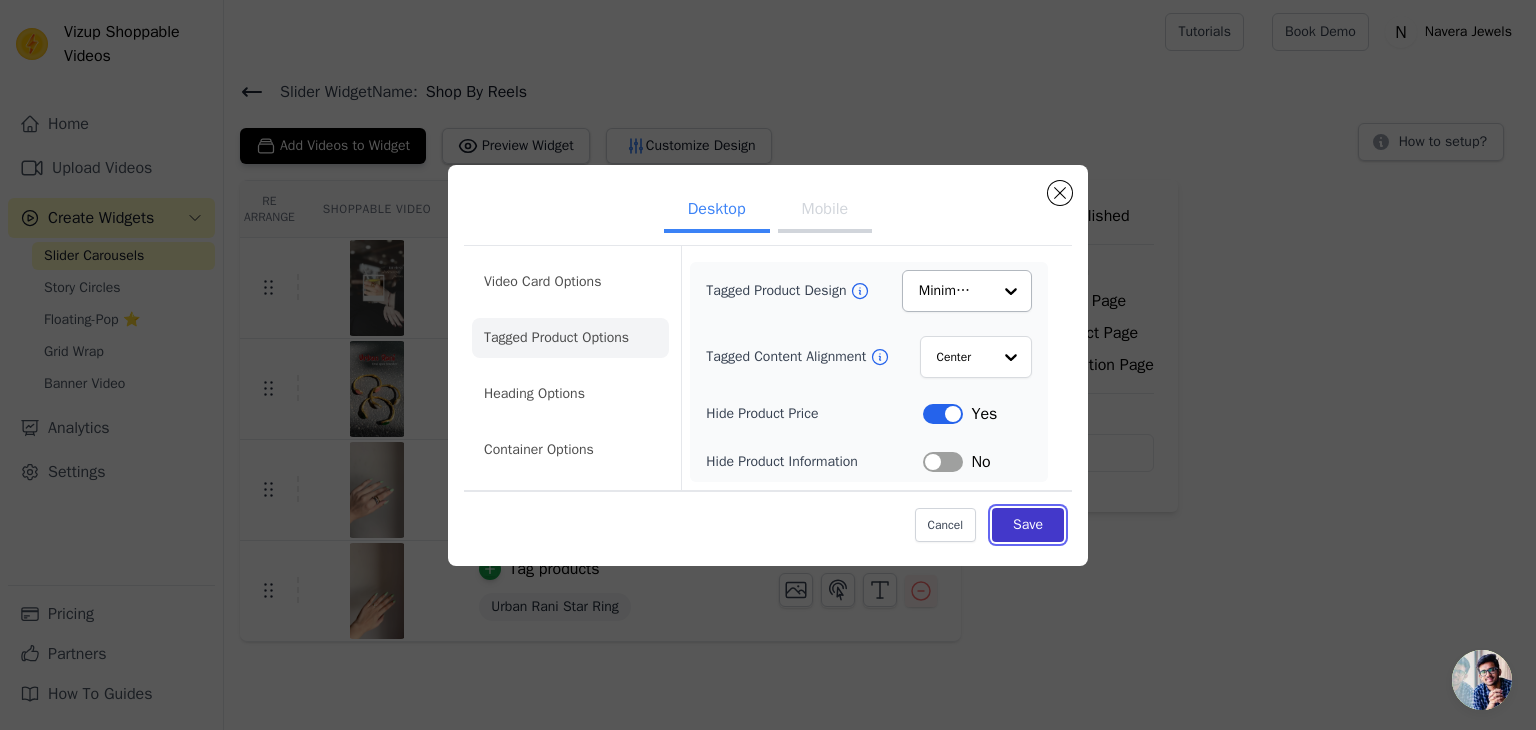 click on "Save" at bounding box center [1028, 525] 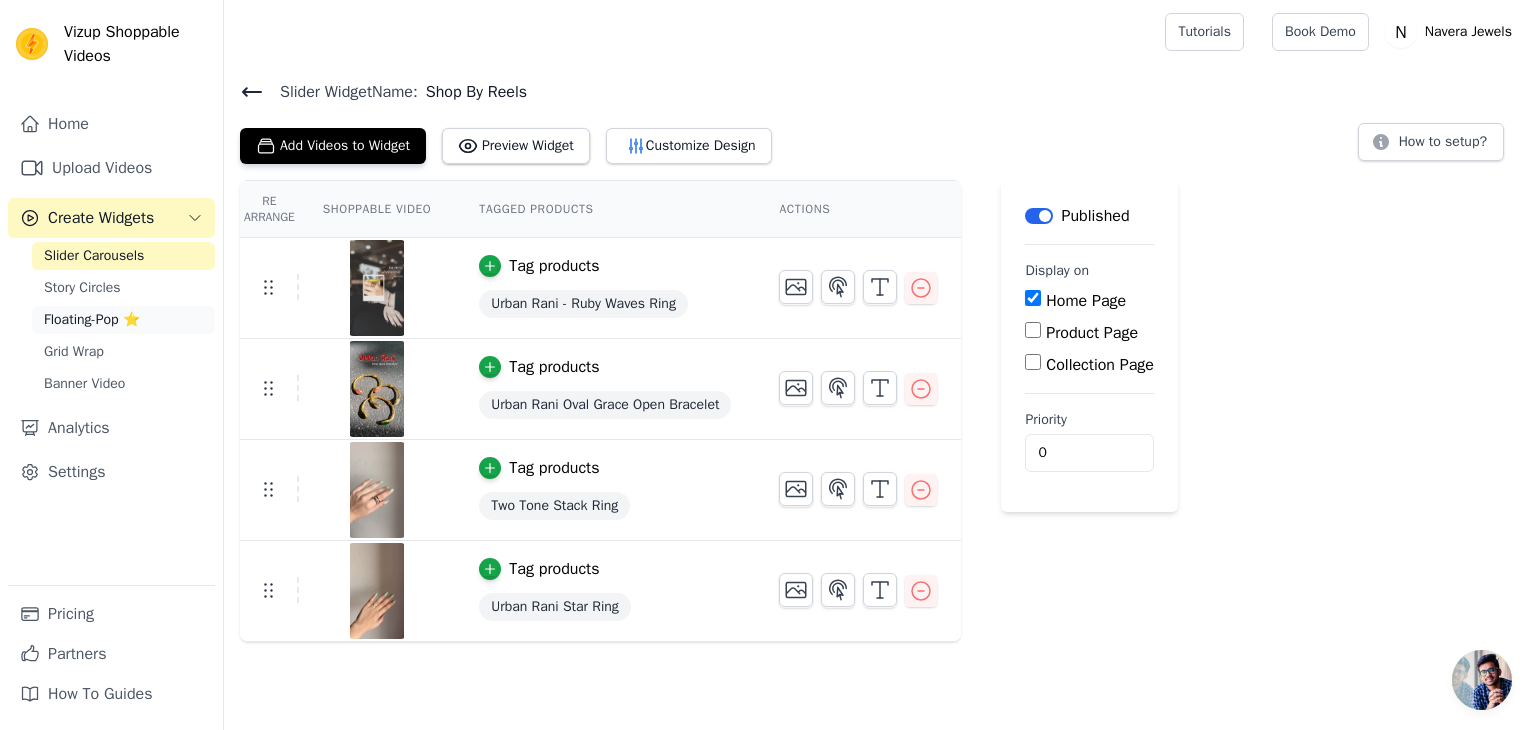 click on "Floating-Pop ⭐" at bounding box center [92, 320] 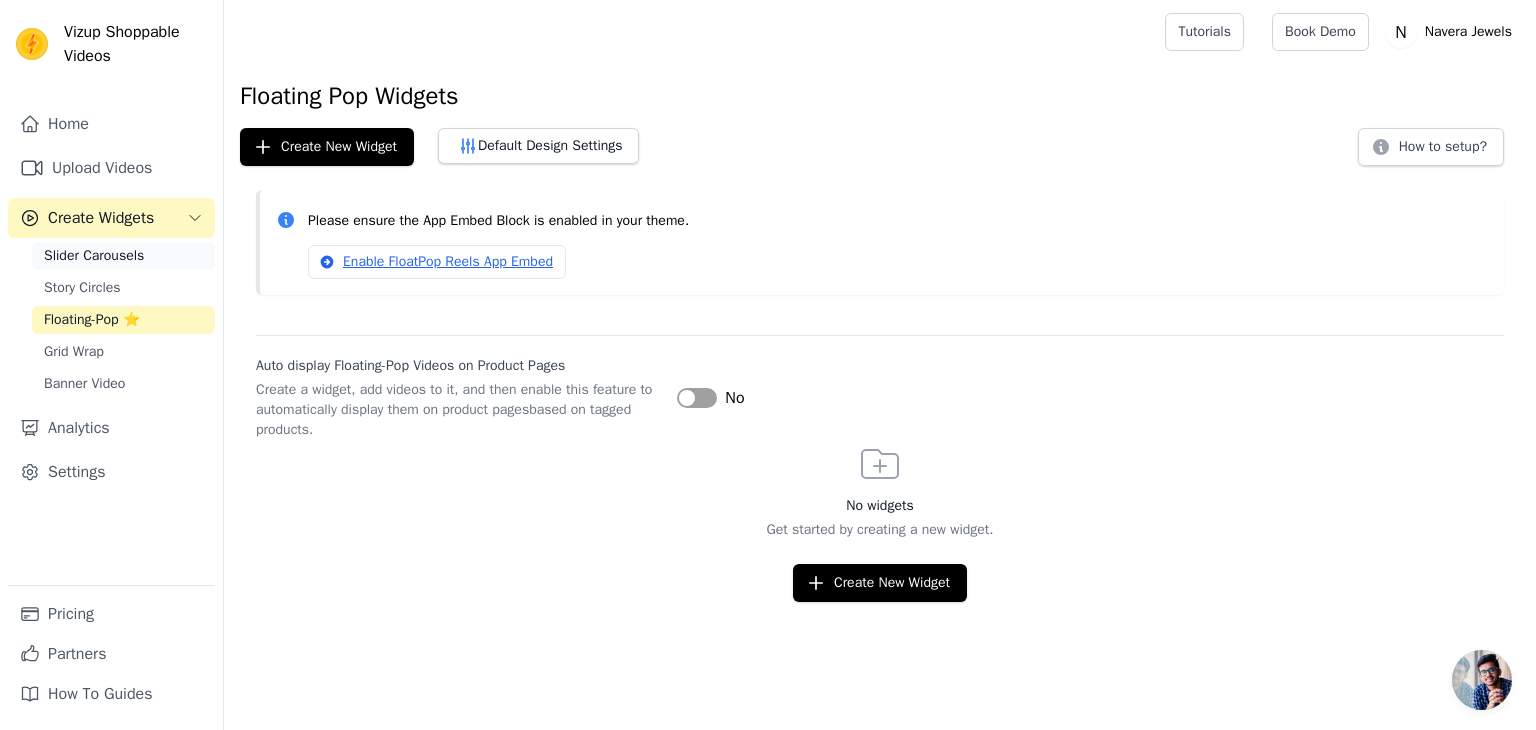 click on "Slider Carousels" at bounding box center [94, 256] 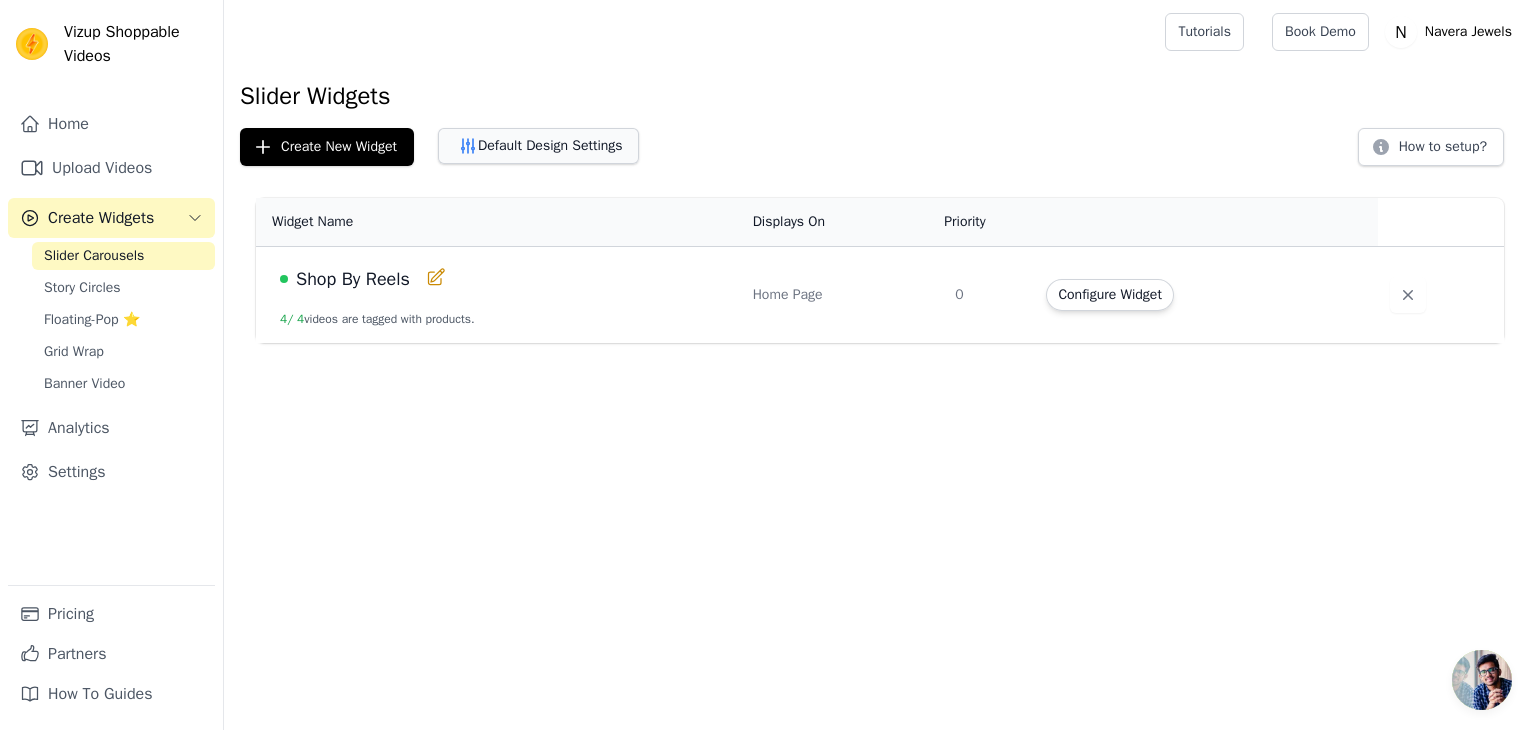 click on "Default Design Settings" at bounding box center (538, 146) 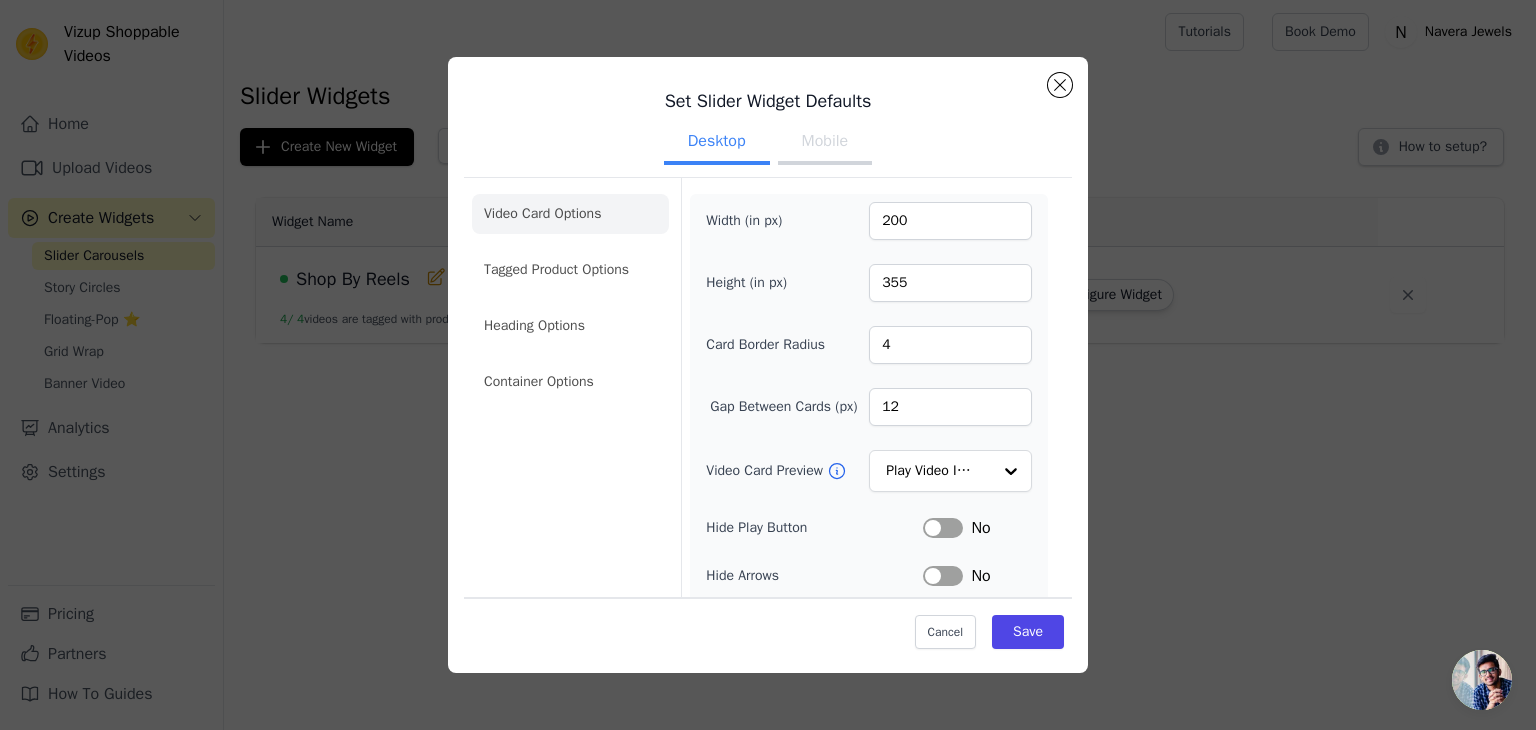 click on "Video Card Options Tagged Product Options Heading Options Container Options   Width (in px)   200   Height (in px)   355   Card Border Radius   4   Gap Between Cards (px)   12   Video Card Preview           Play Video In Loop               Hide Play Button   Label     No   Hide Arrows   Label     No   Remove Video Card Shadow     Label     No   Auto Loop Slider     Label     No   Shopping Icon on Video Cards   Label     No   Add to Cart on Video Cards     Label     No   Cancel     Save" at bounding box center [768, 514] 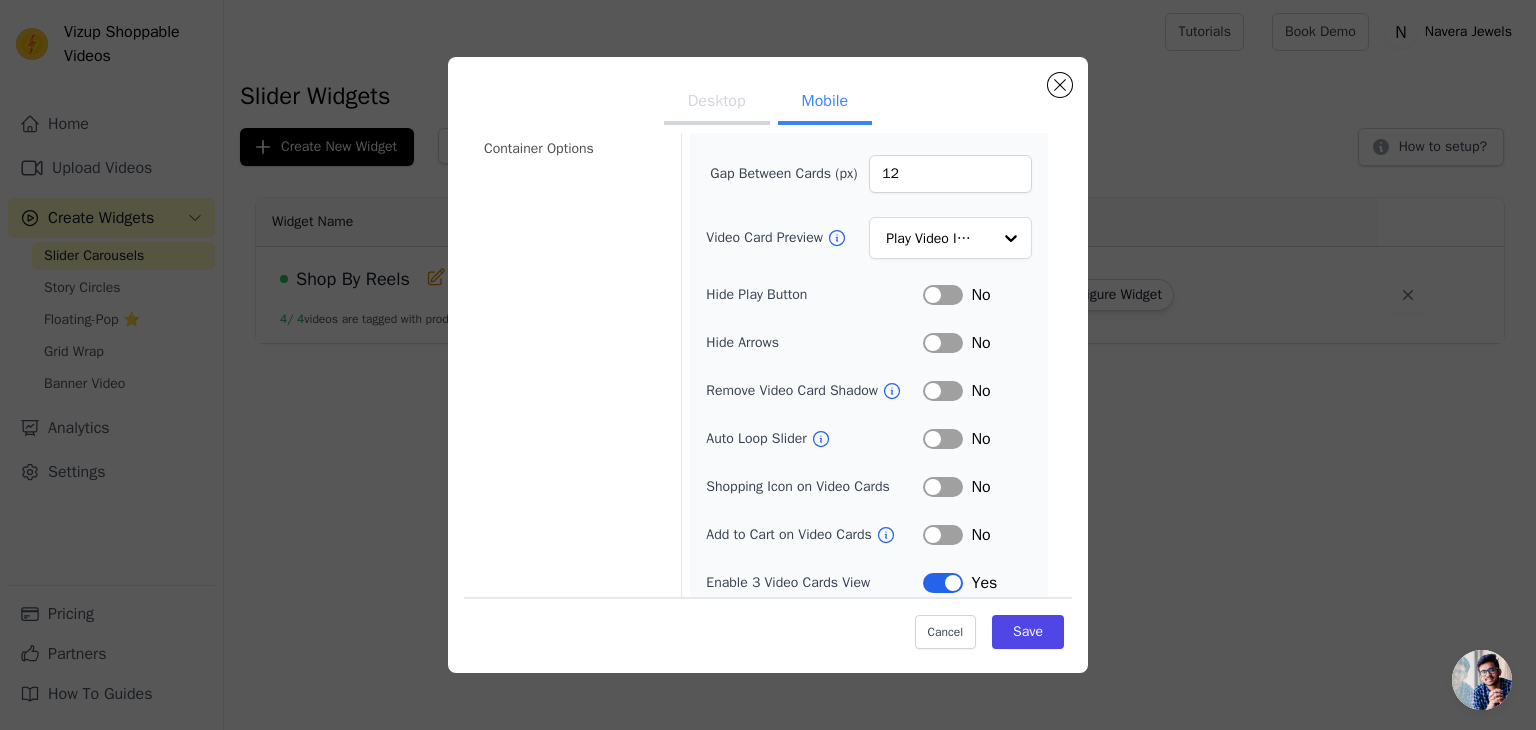 scroll, scrollTop: 244, scrollLeft: 0, axis: vertical 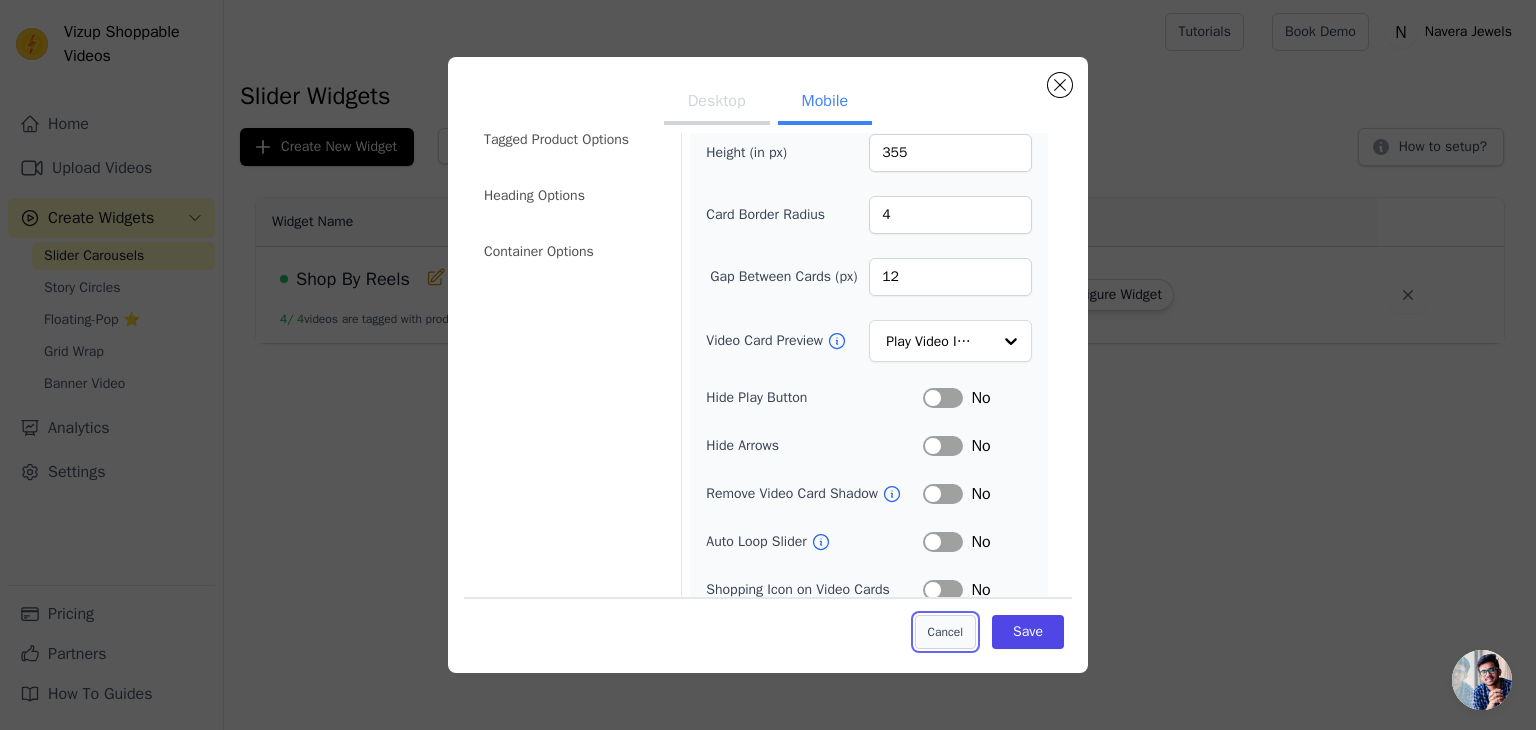 click on "Cancel" at bounding box center [945, 632] 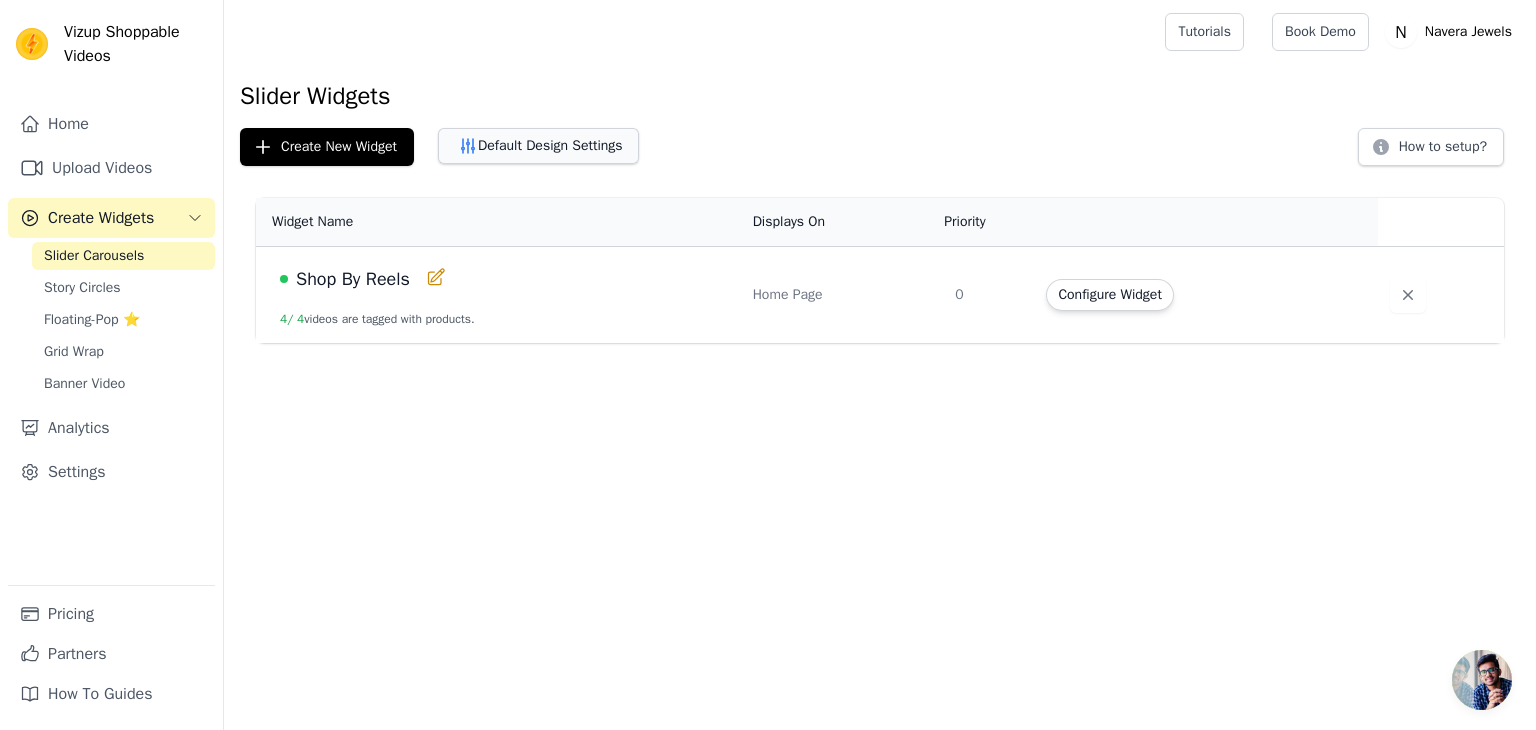 click on "Default Design Settings" at bounding box center [538, 146] 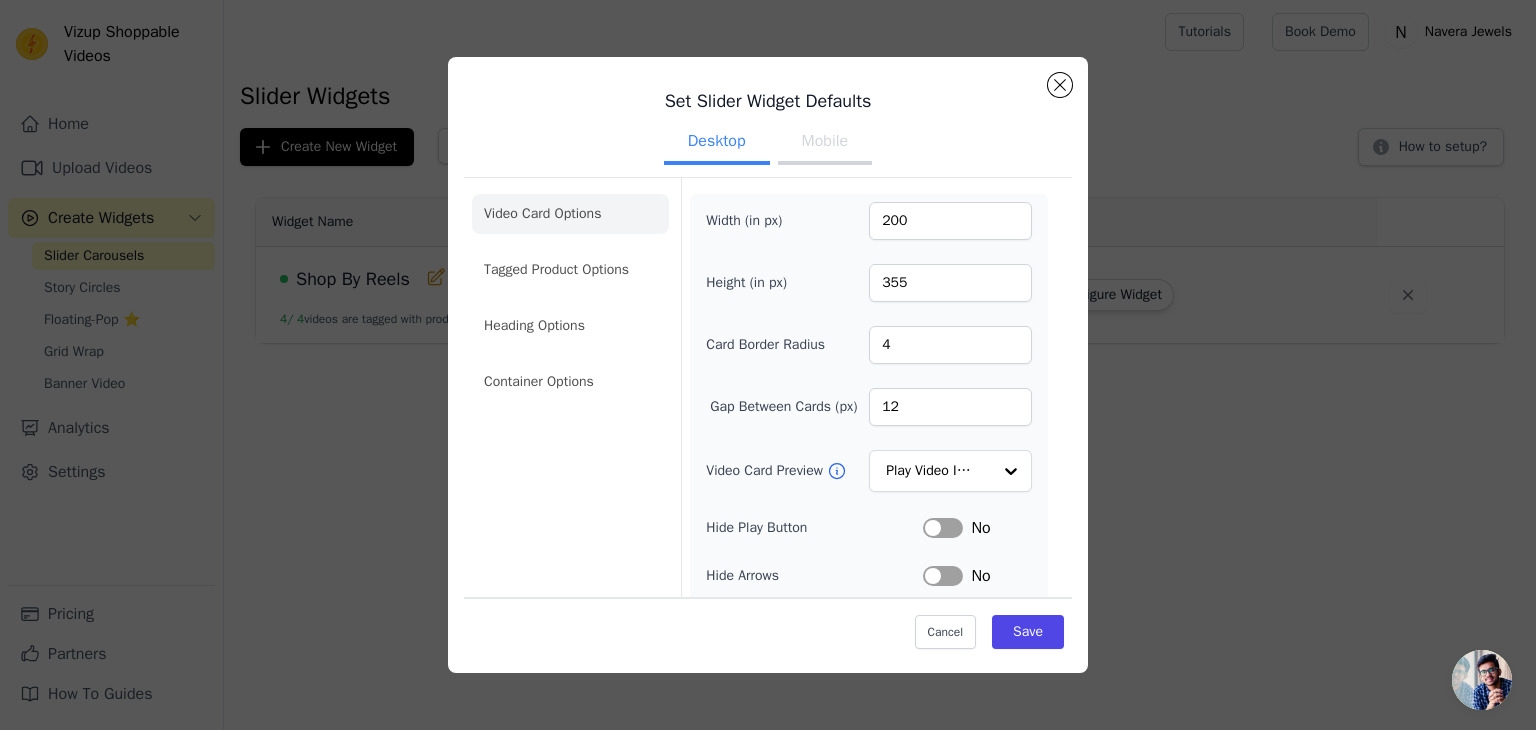 click on "Set Slider Widget Defaults   Desktop Mobile   Video Card Options Tagged Product Options Heading Options Container Options   Width (in px)   200   Height (in px)   355   Card Border Radius   4   Gap Between Cards (px)   12   Video Card Preview           Play Video In Loop               Hide Play Button   Label     No   Hide Arrows   Label     No   Remove Video Card Shadow     Label     No   Auto Loop Slider     Label     No   Shopping Icon on Video Cards   Label     No   Add to Cart on Video Cards     Label     No   Cancel     Save" 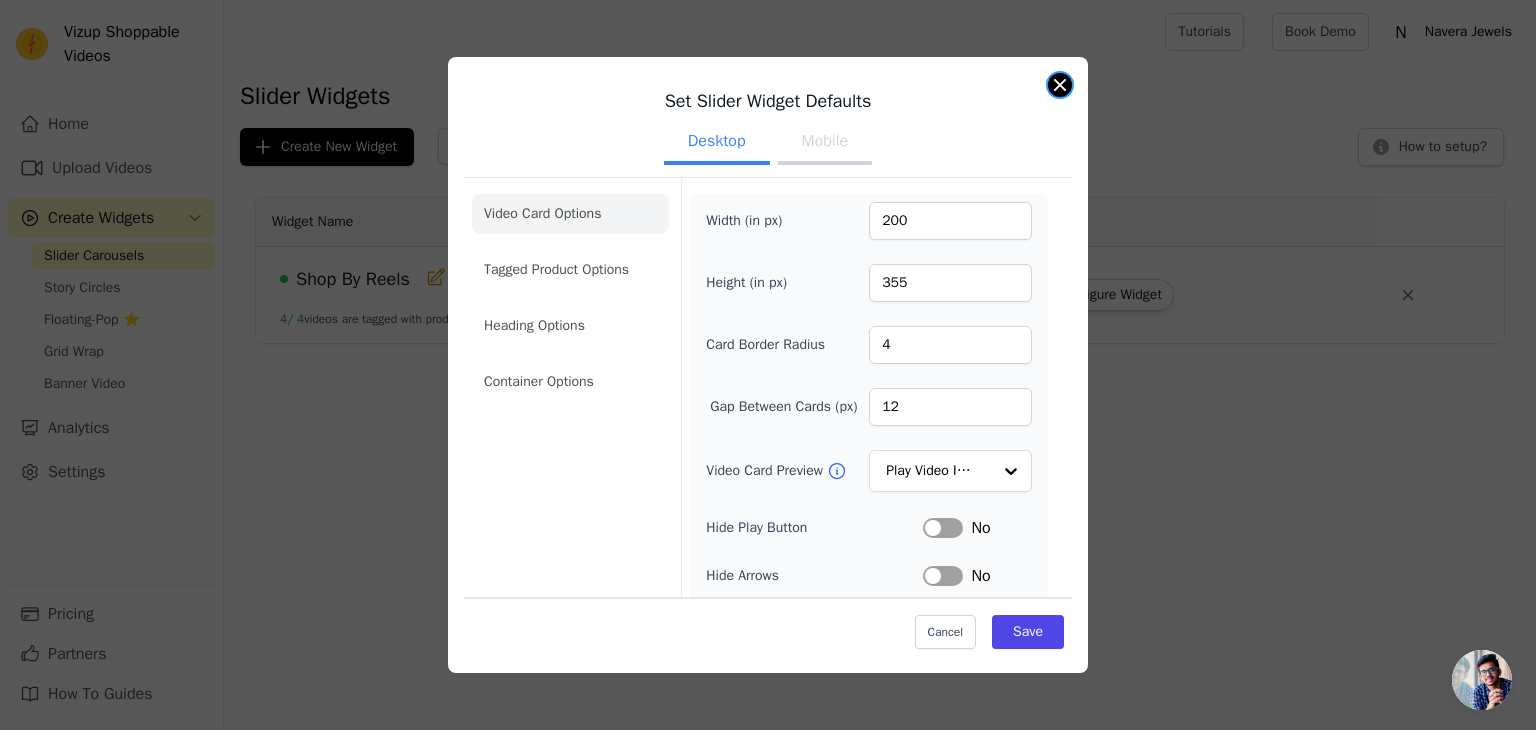 click at bounding box center (1060, 85) 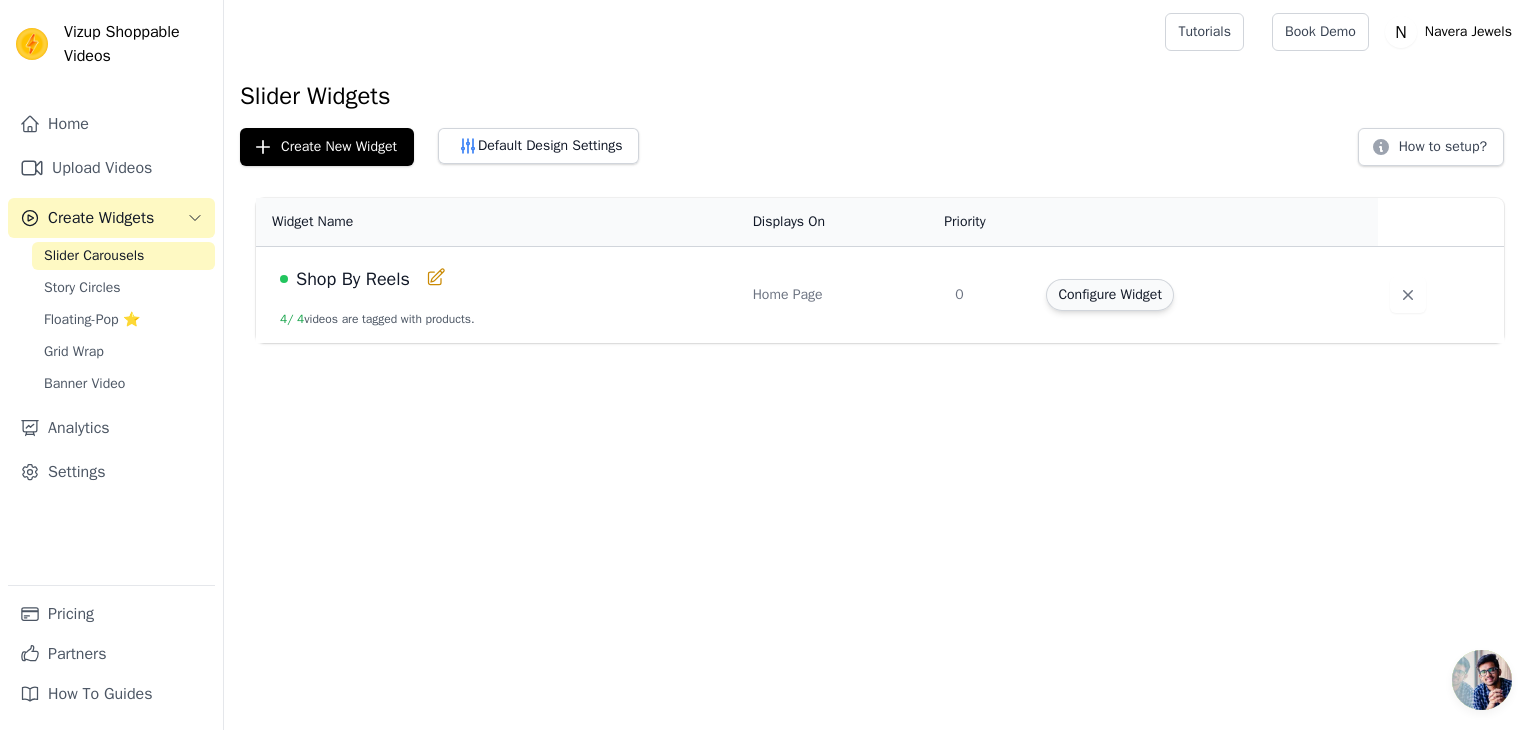click on "Configure Widget" at bounding box center [1109, 295] 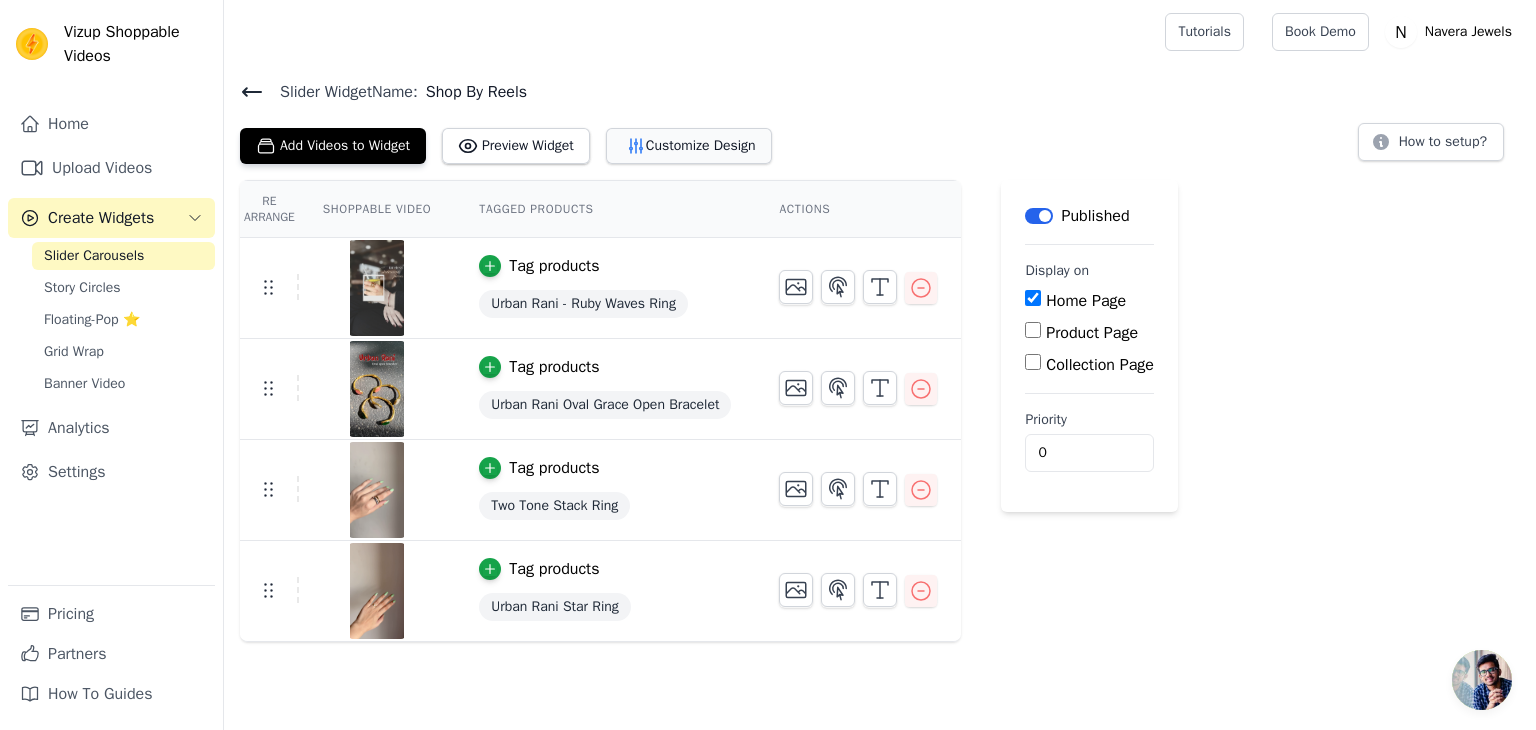 click on "Customize Design" at bounding box center [689, 146] 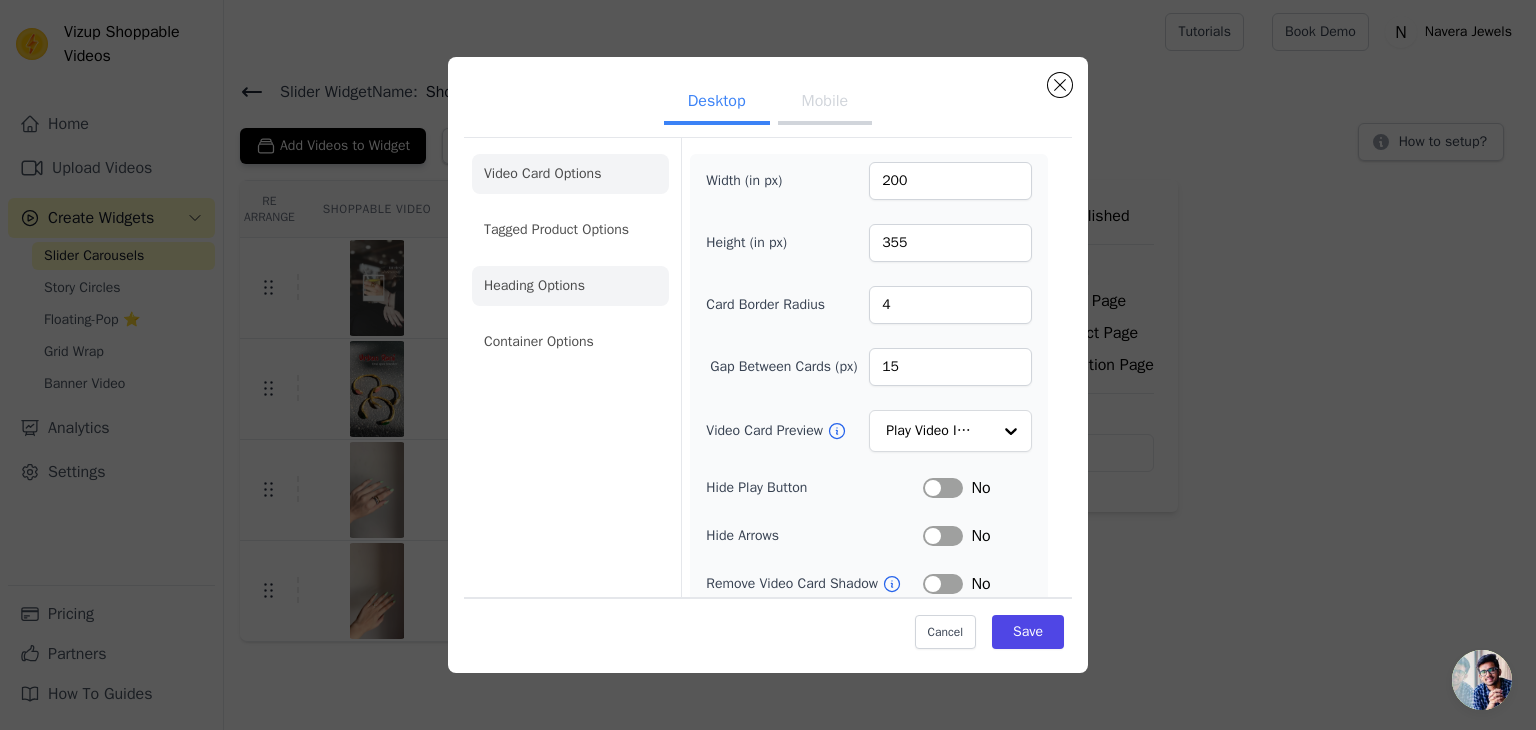 click on "Heading Options" 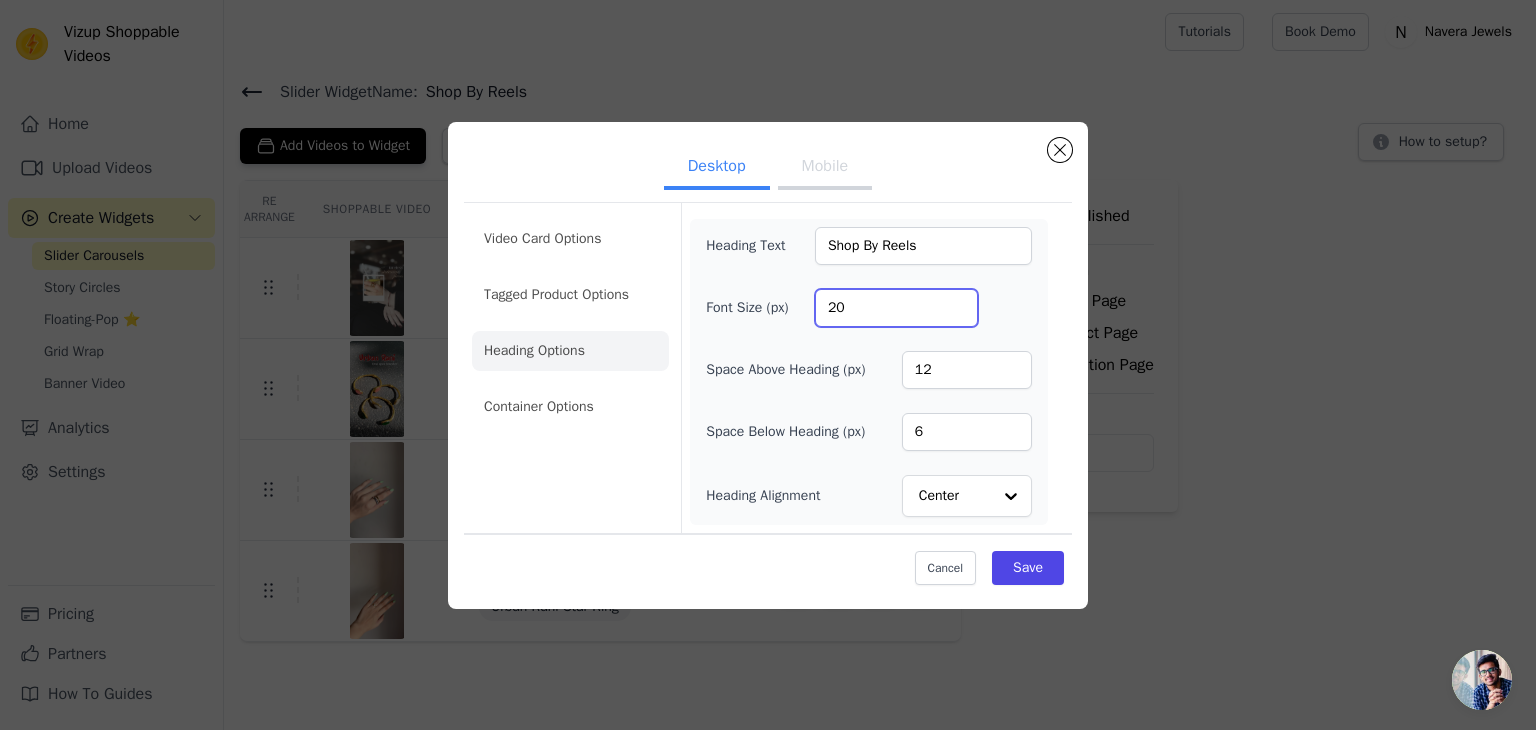 click on "20" at bounding box center (896, 308) 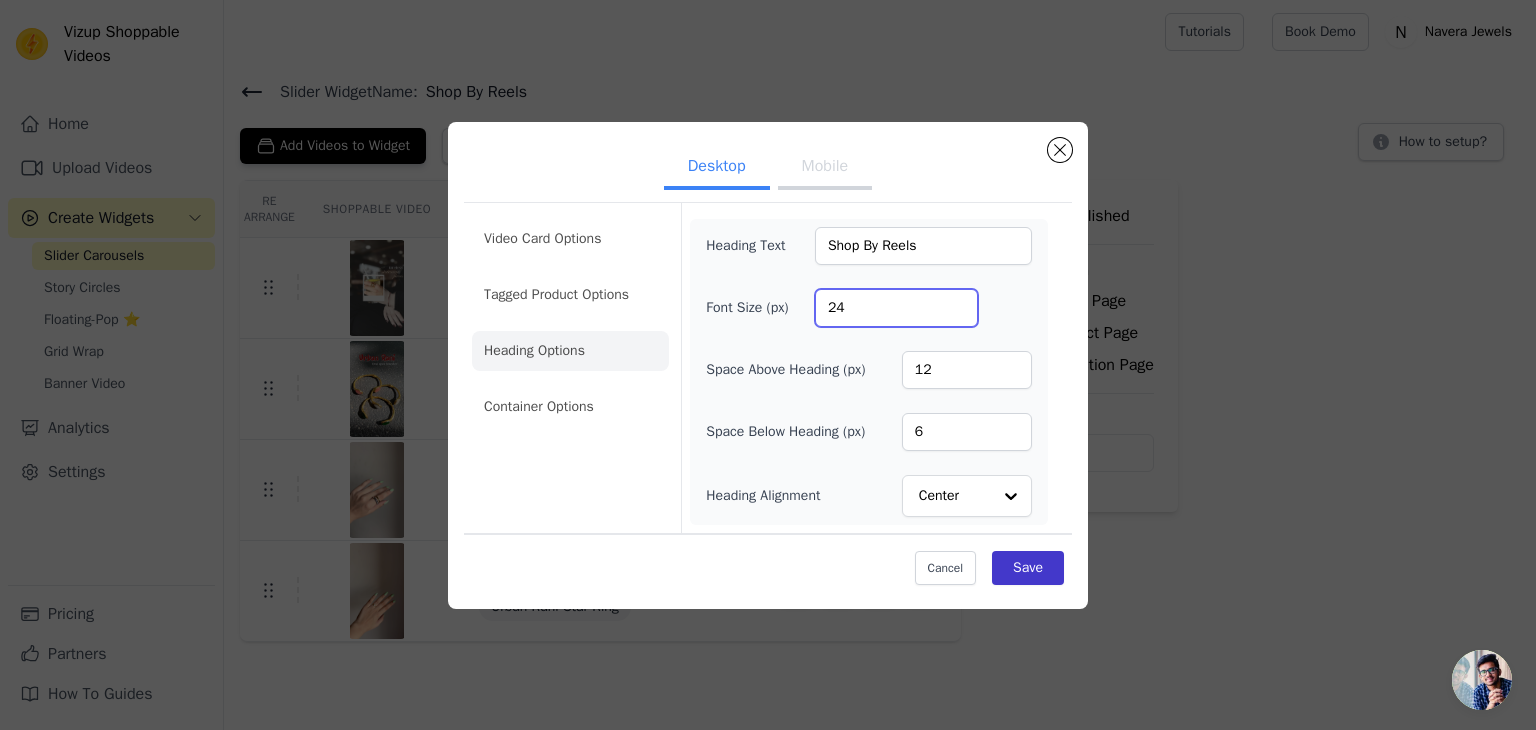 type on "24" 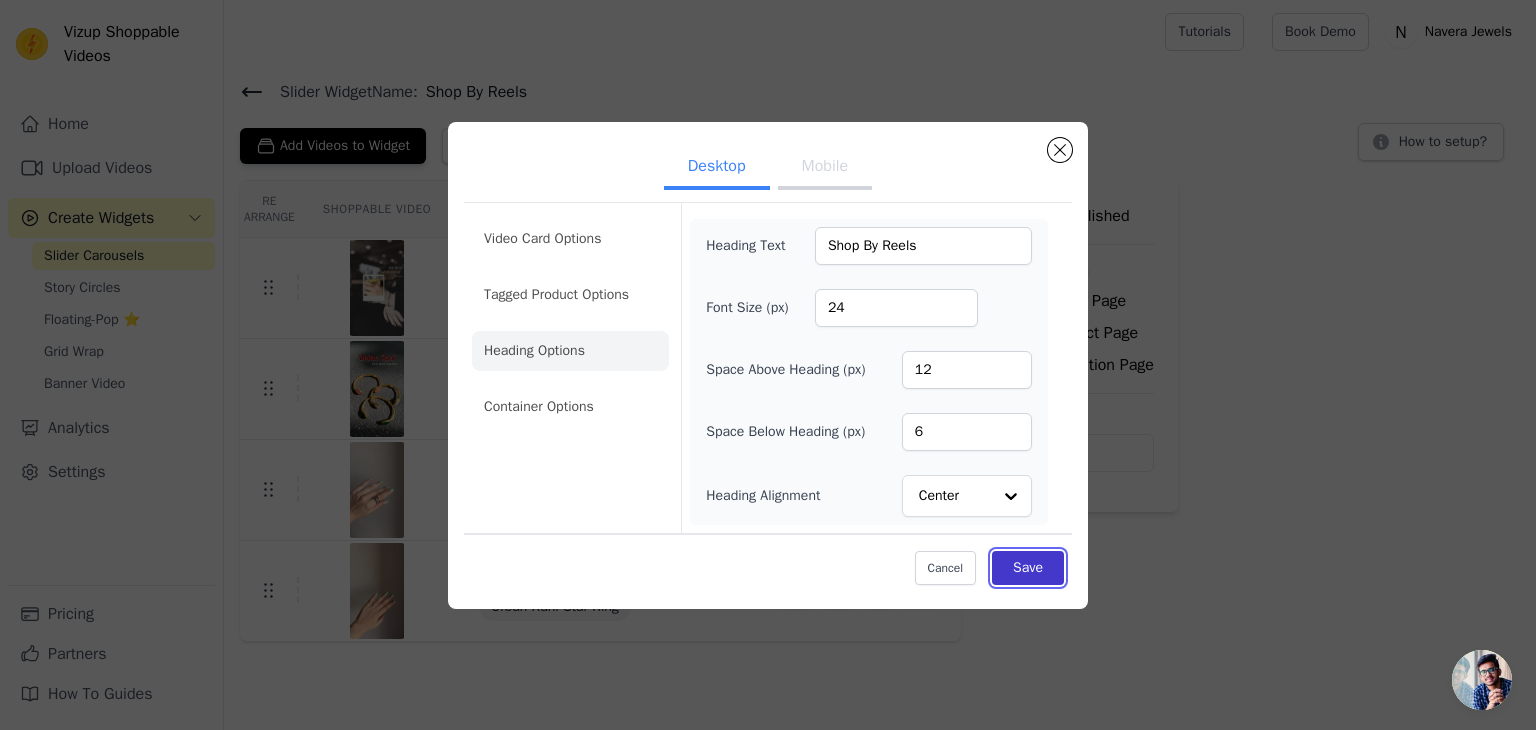 click on "Save" at bounding box center (1028, 568) 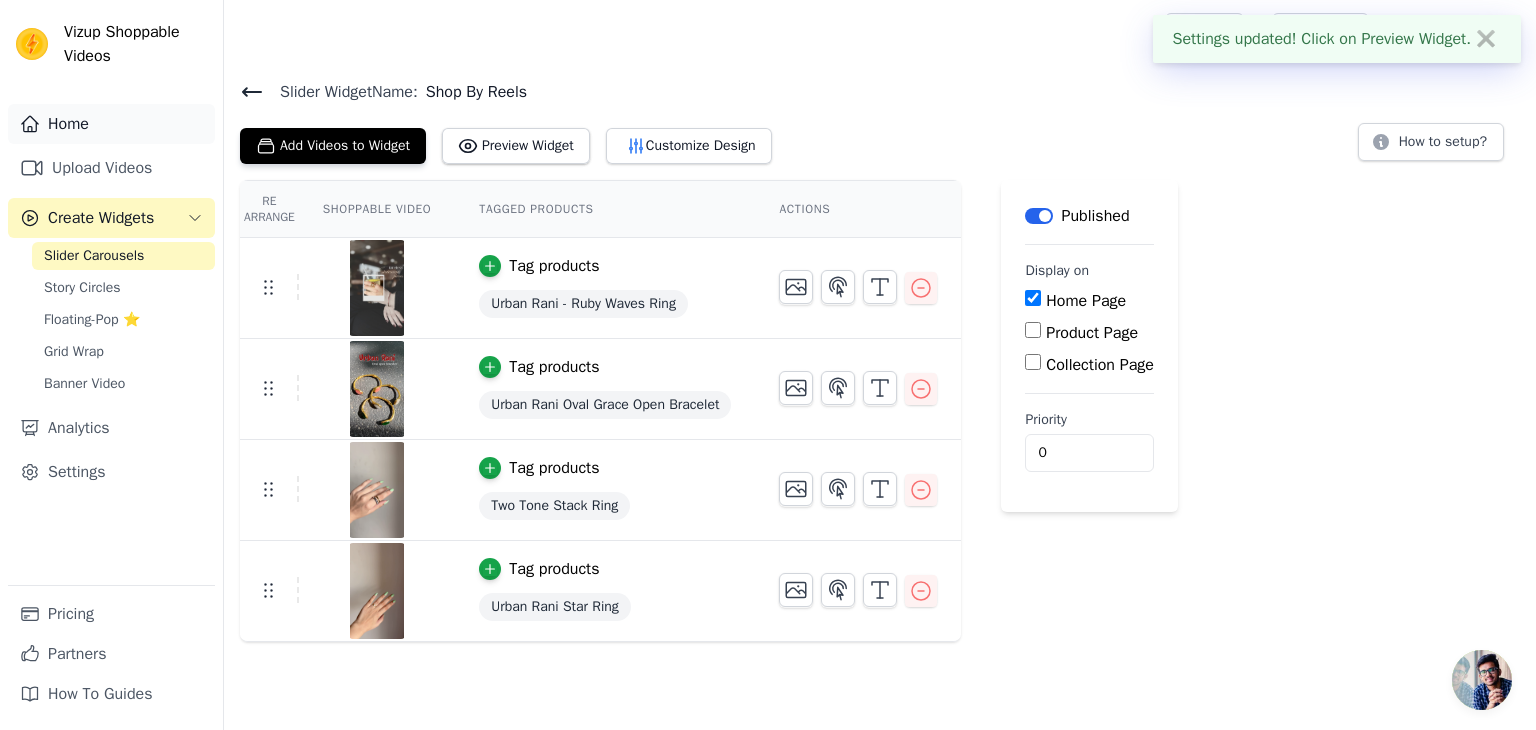 click on "Home" at bounding box center (111, 124) 